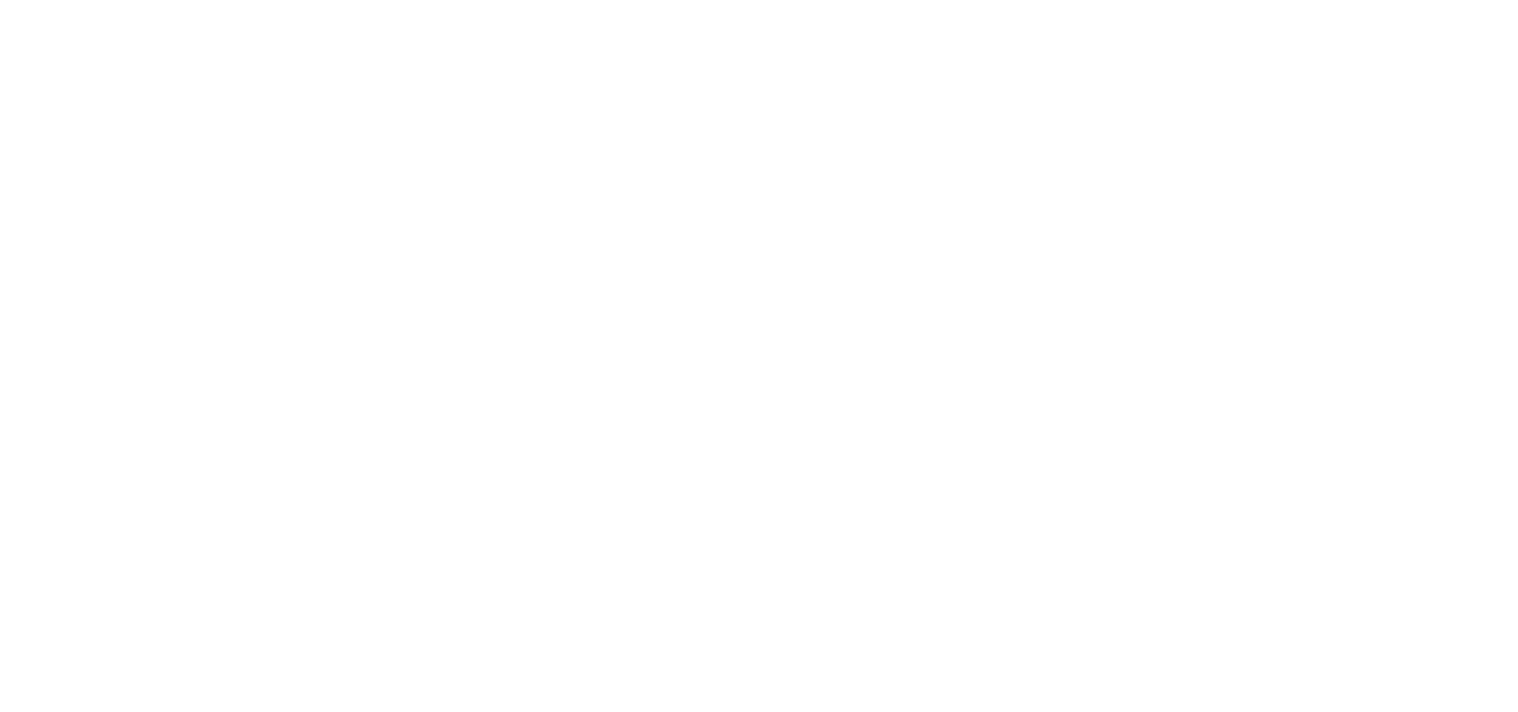 scroll, scrollTop: 0, scrollLeft: 0, axis: both 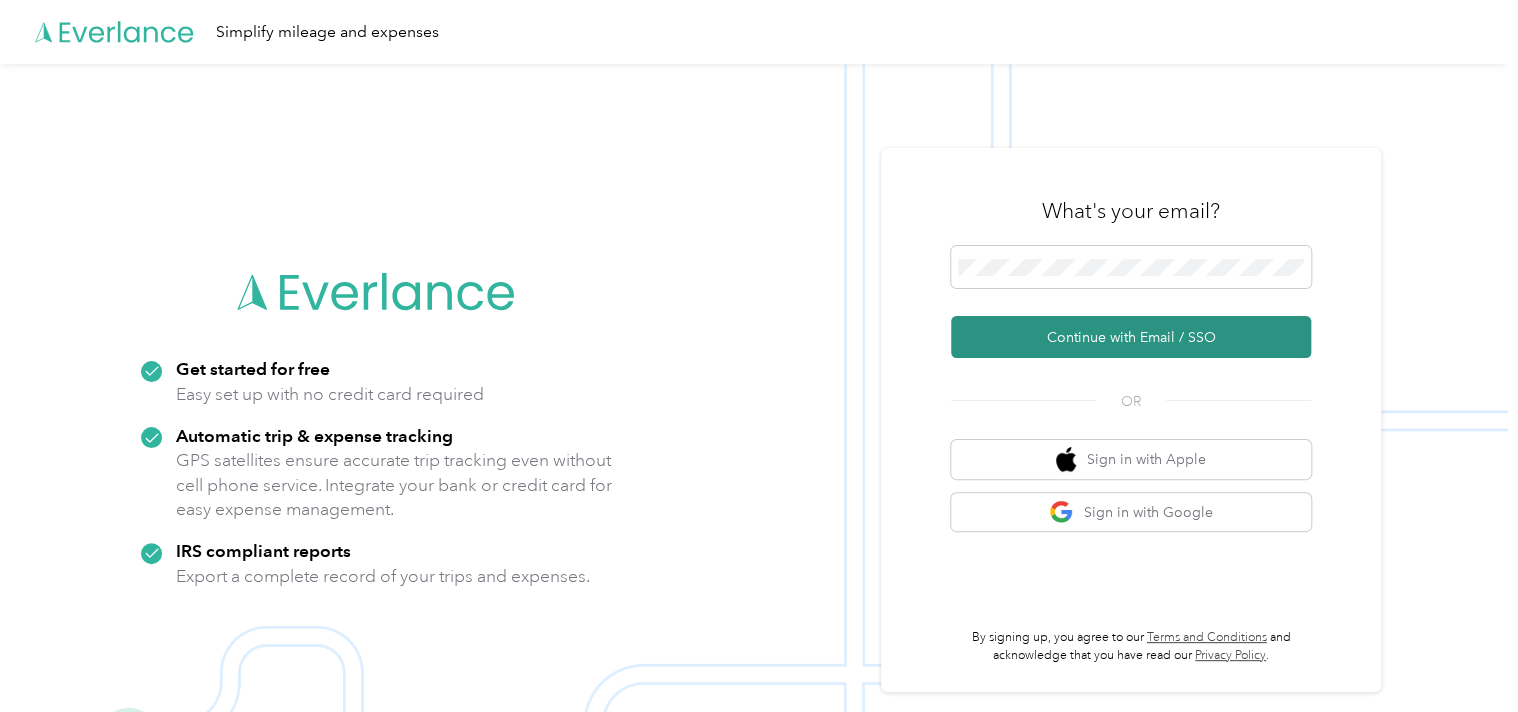 click on "Continue with Email / SSO" at bounding box center [1131, 337] 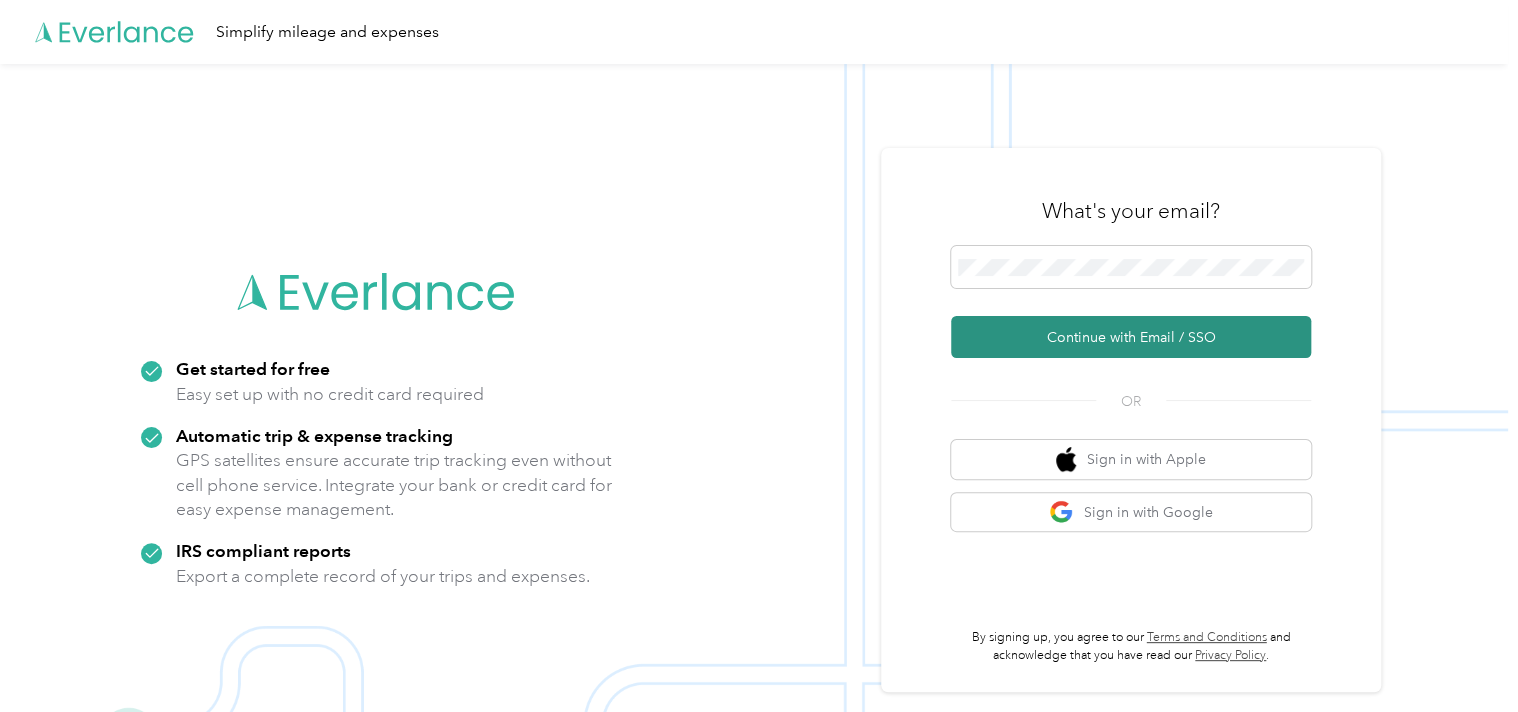 click on "Continue with Email / SSO" at bounding box center [1131, 337] 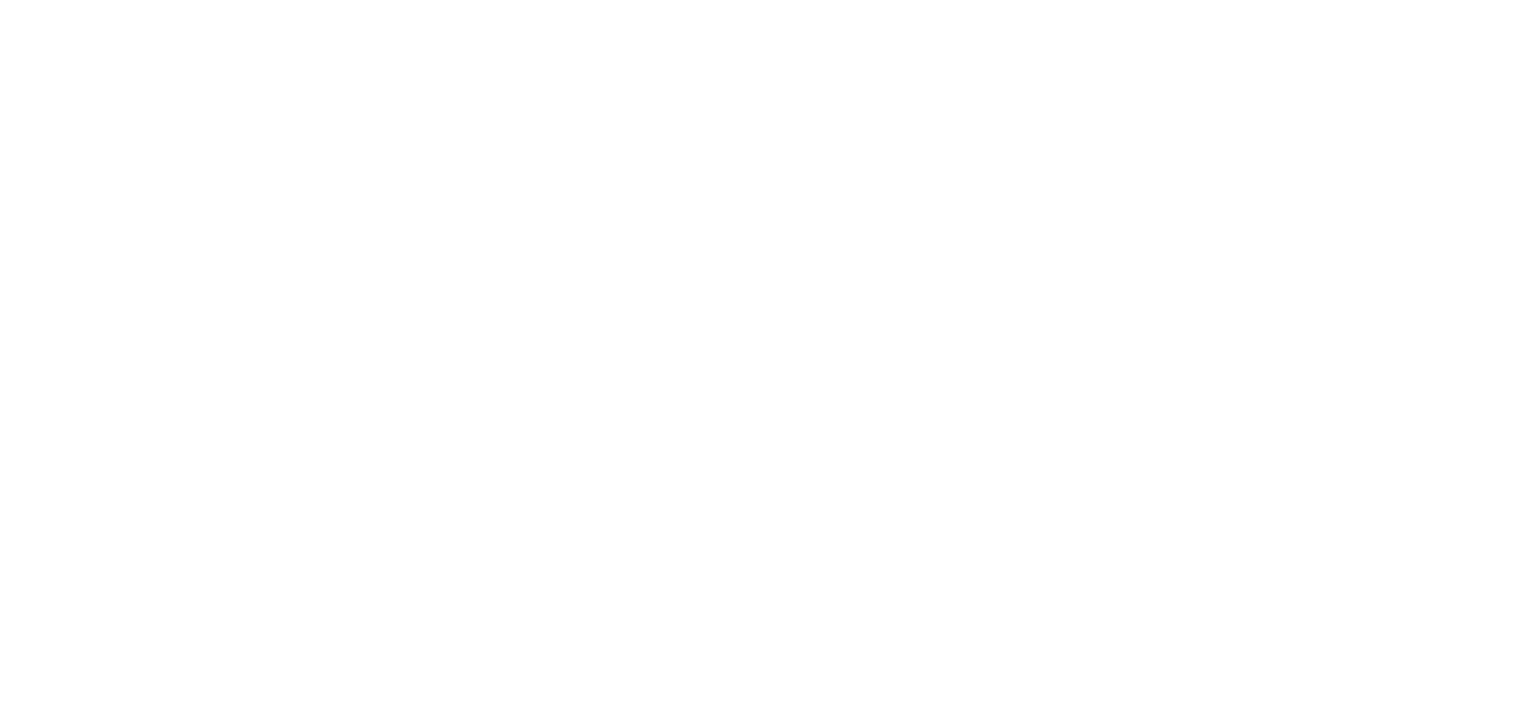 scroll, scrollTop: 0, scrollLeft: 0, axis: both 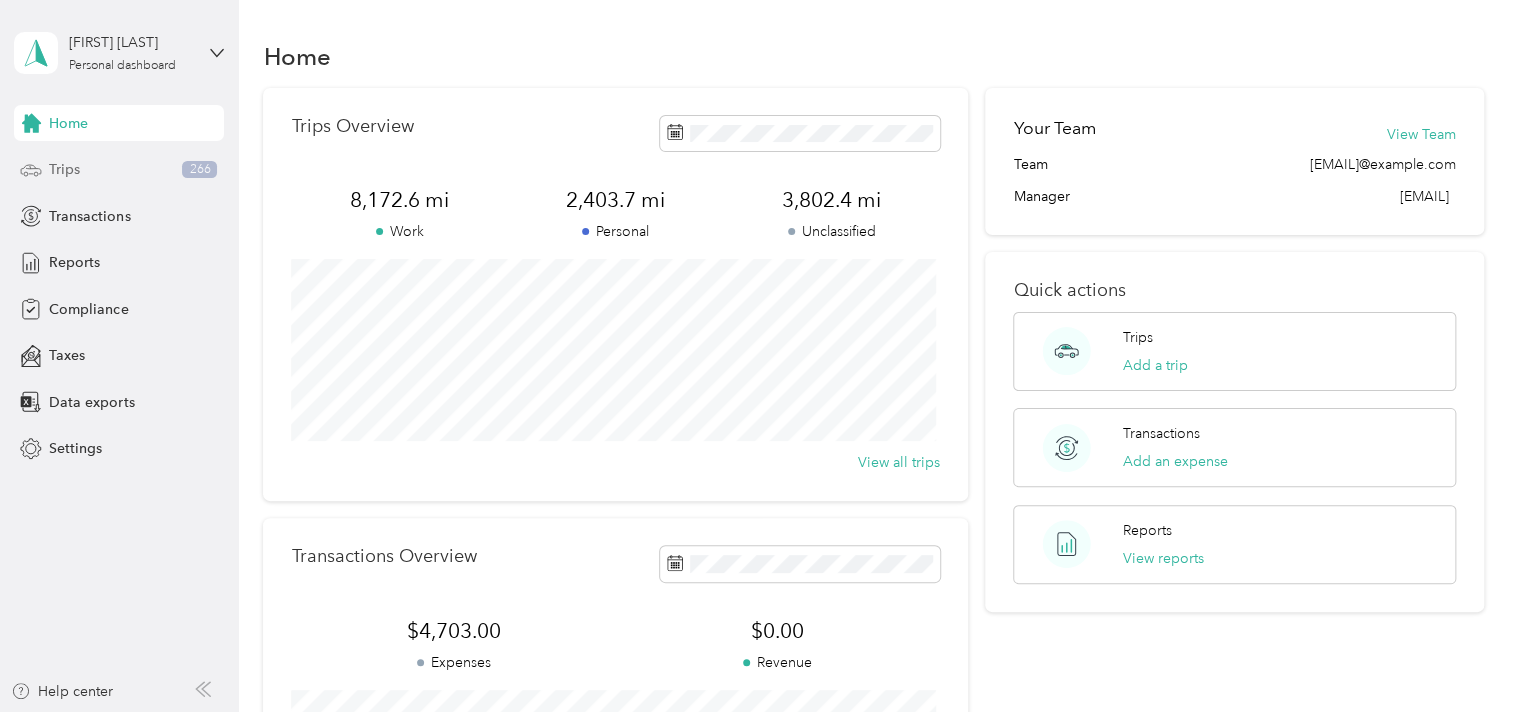click on "Trips 266" at bounding box center [119, 170] 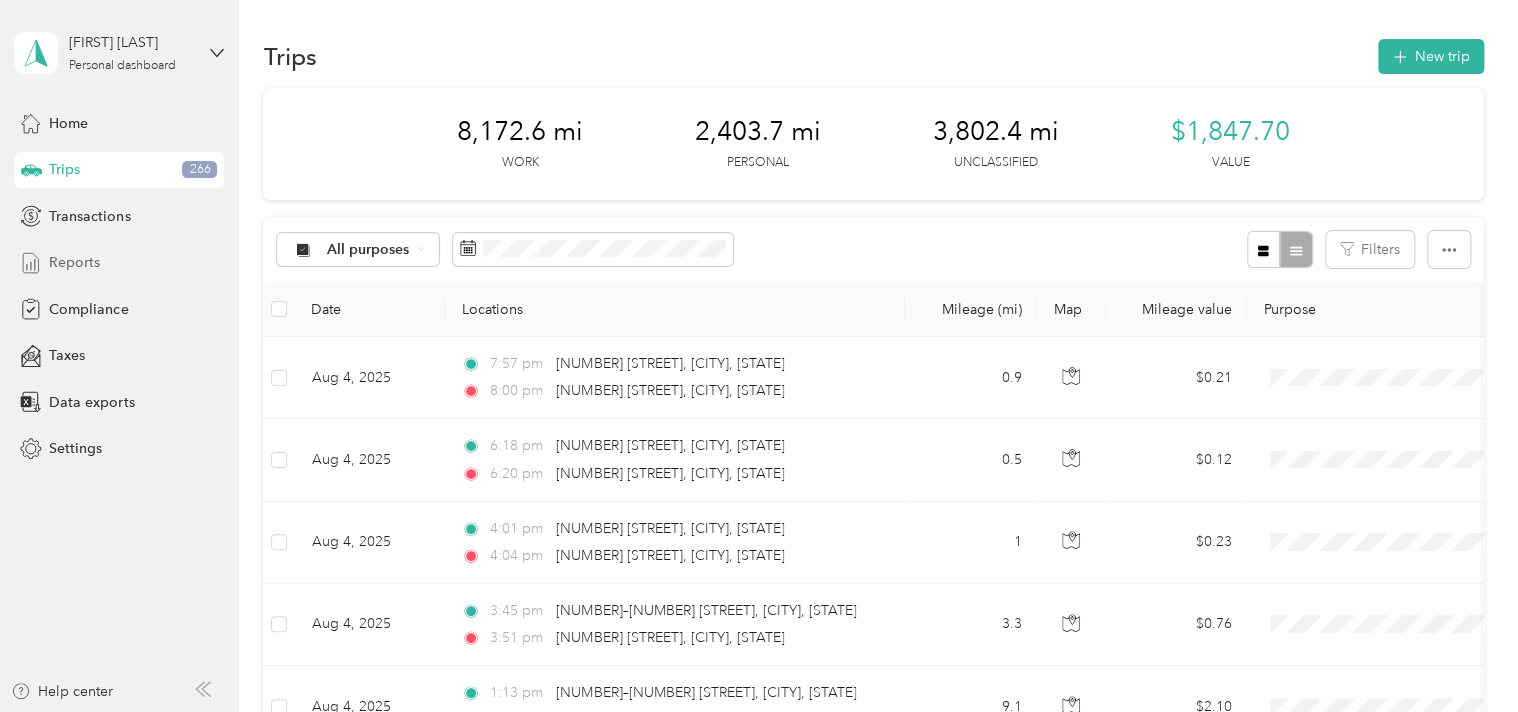 click on "Reports" at bounding box center [119, 263] 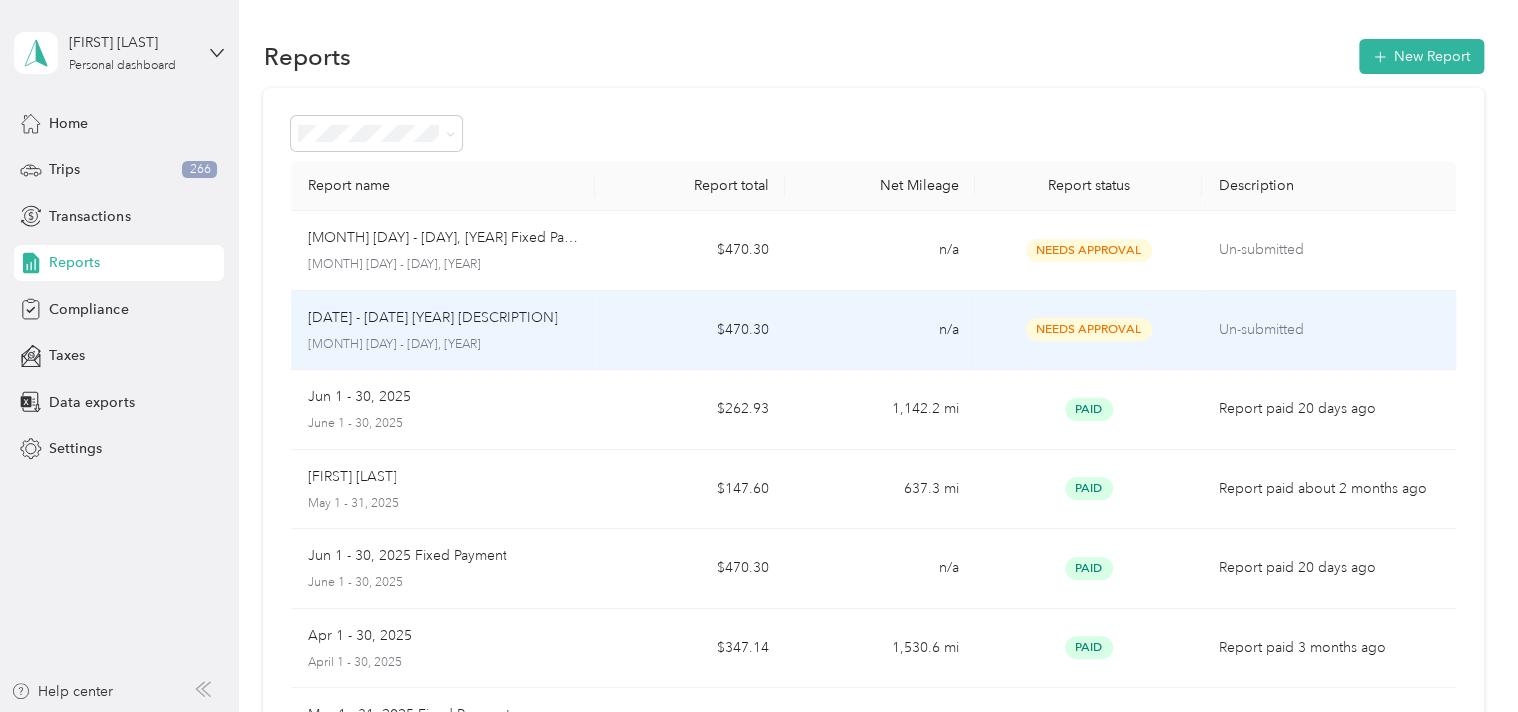 click on "Needs Approval" at bounding box center (1089, 329) 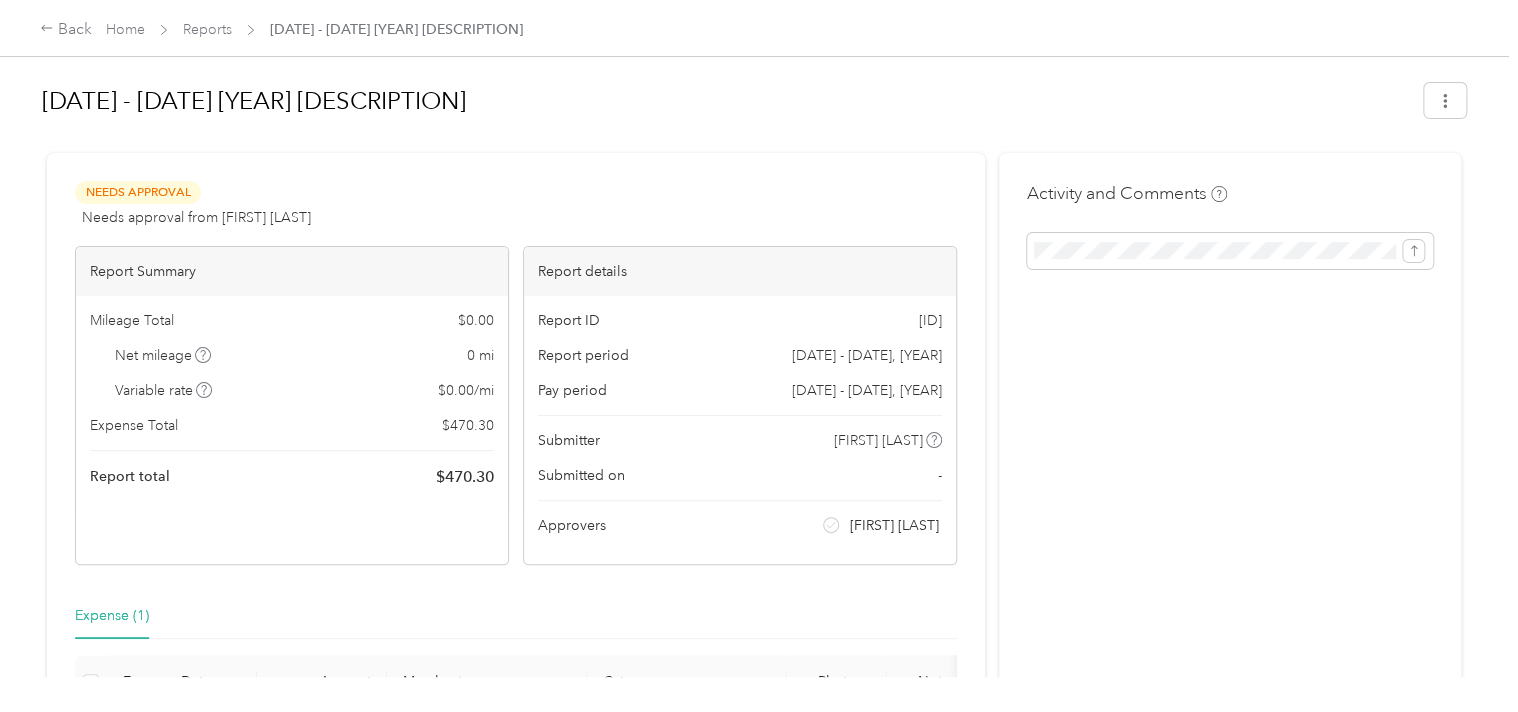 click on "[MONTH] [DAY] - [DAY], [YEAR] Fixed Payment [MONTH] [DAY] - [DAY], [YEAR] Needs Approval Needs approval from [FIRST] [LAST] View  activity & comments Report Summary Mileage Total [CURRENCY][VALUE] Net mileage   0   mi Variable rate   [CURRENCY][VALUE] / mi Expense Total [CURRENCY][VALUE] Report total [CURRENCY][VALUE] Report details Report ID [ID] Report period [MONTH] [DAY] - [DAY], [YEAR] Pay period [MONTH] [DAY] - [DAY], [YEAR] Submitter [FIRST] [LAST] Submitted on - Approvers [FIRST] [LAST] Expense (1) Expense Date Amount Merchant Category Photo Notes Tags                 [DATE] [CURRENCY][VALUE] FAVR C Plan [YEAR] FAVR program - Showing  1  total expenses Activity and Comments" at bounding box center (754, 338) 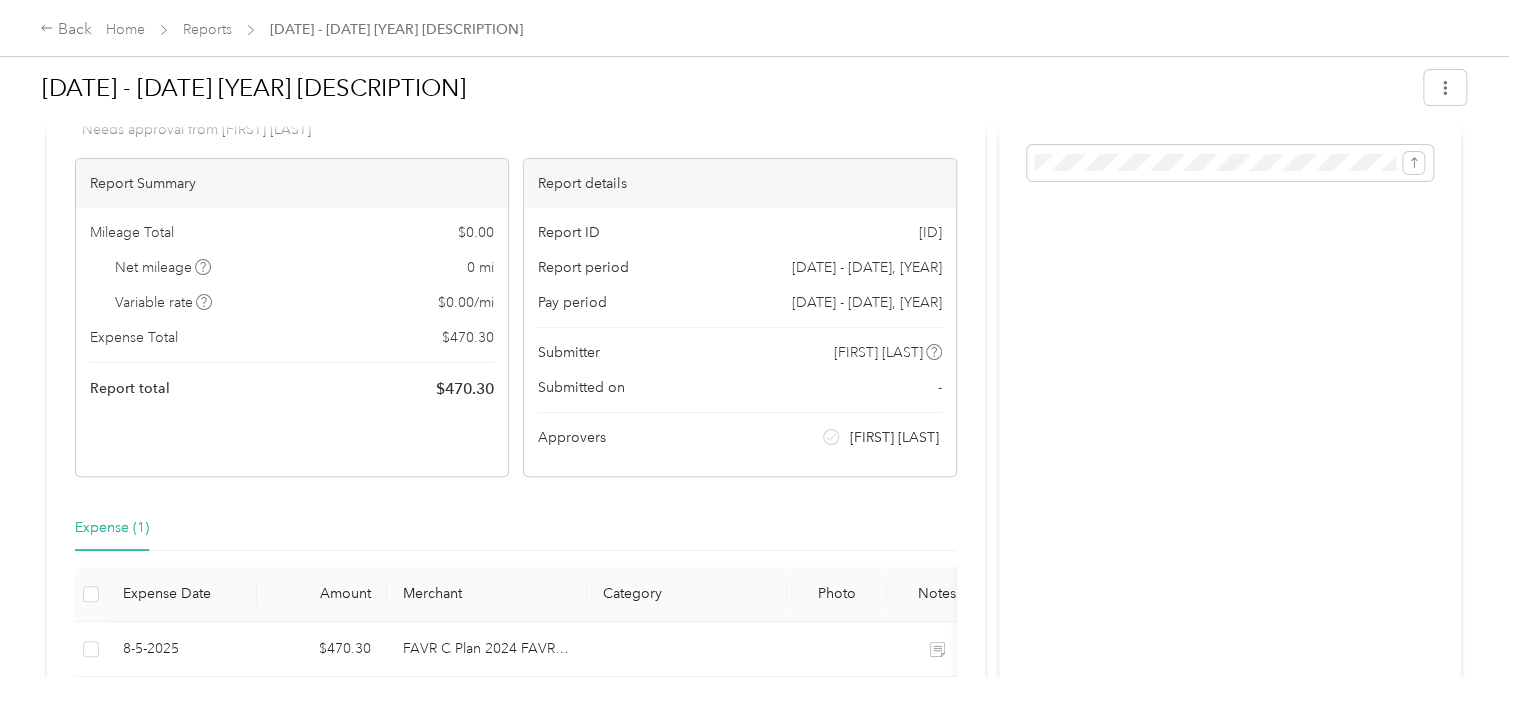 scroll, scrollTop: 0, scrollLeft: 0, axis: both 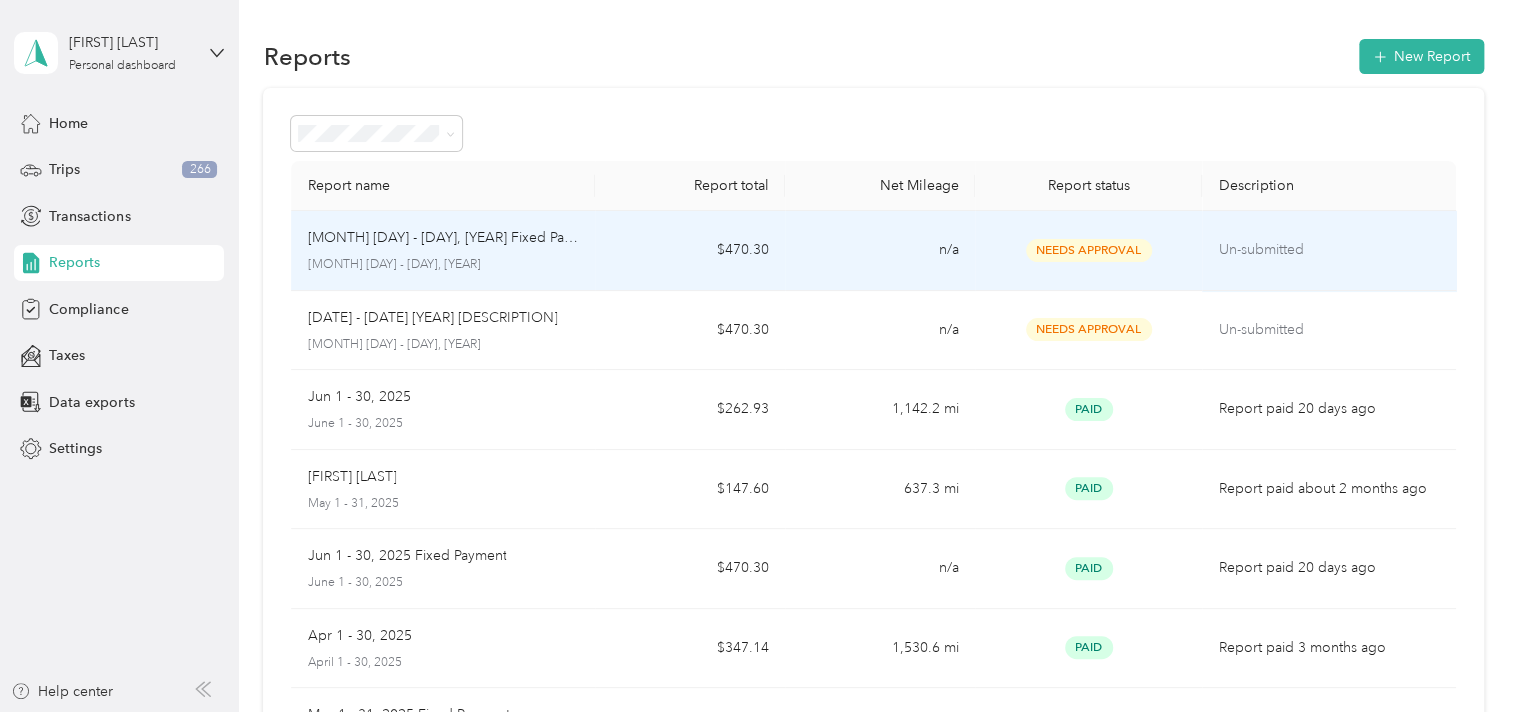 click on "Needs Approval" at bounding box center (1089, 250) 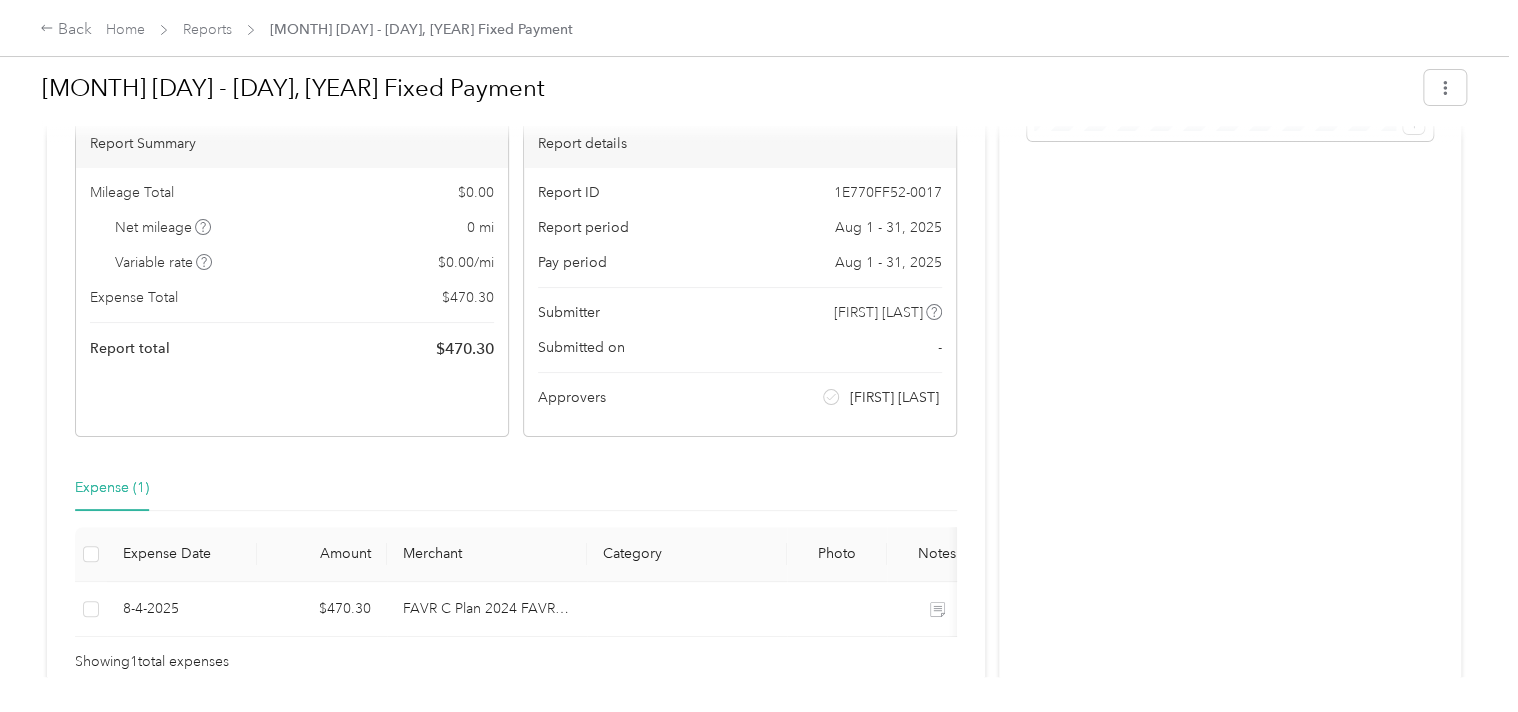 scroll, scrollTop: 0, scrollLeft: 0, axis: both 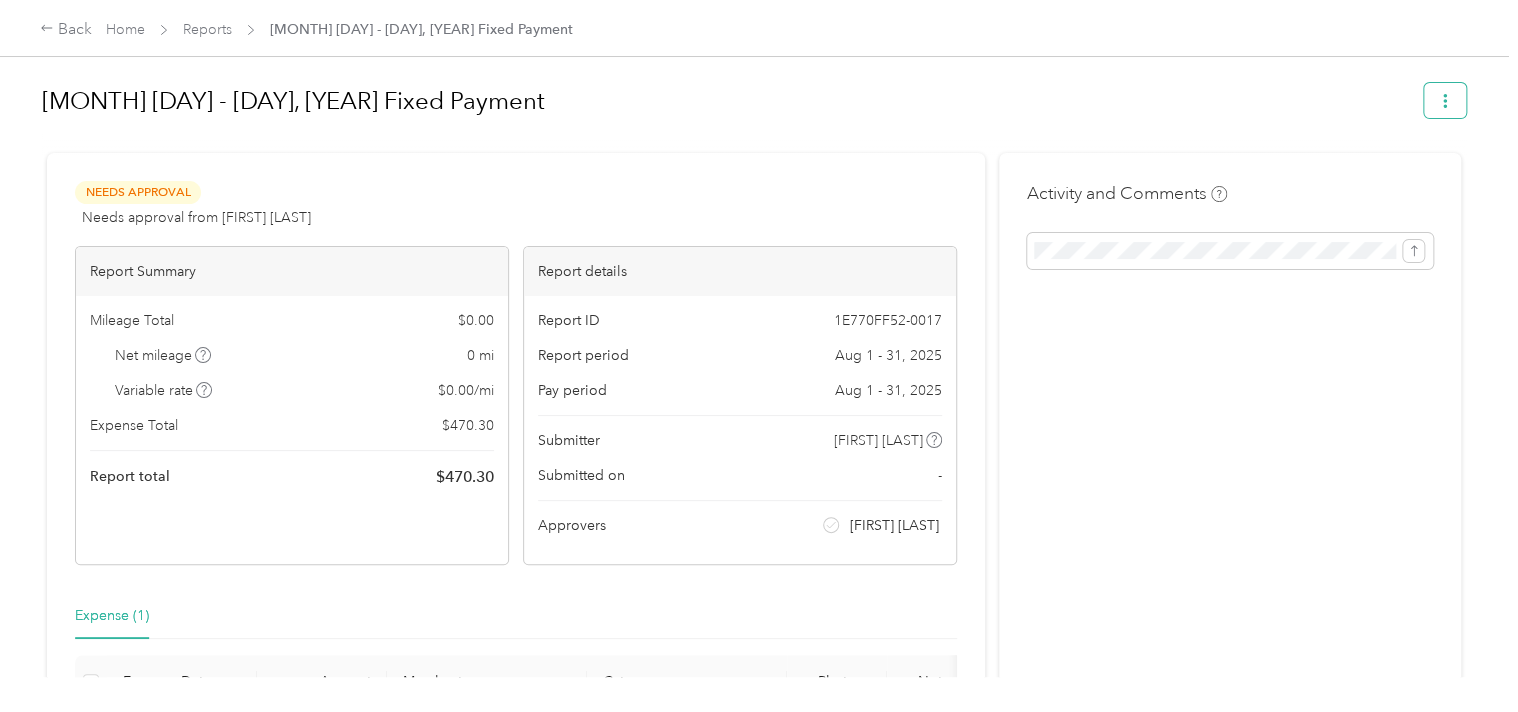 click 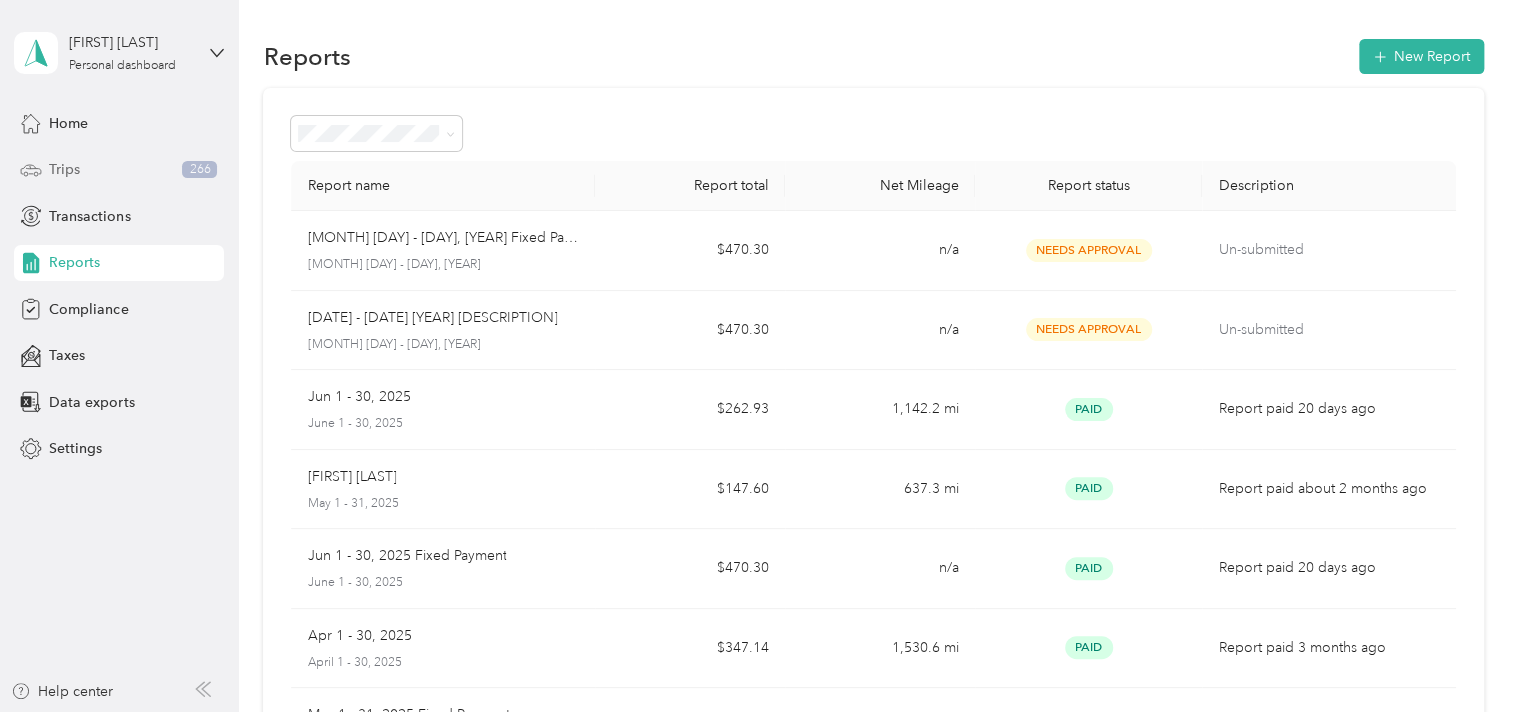 click on "Trips 266" at bounding box center [119, 170] 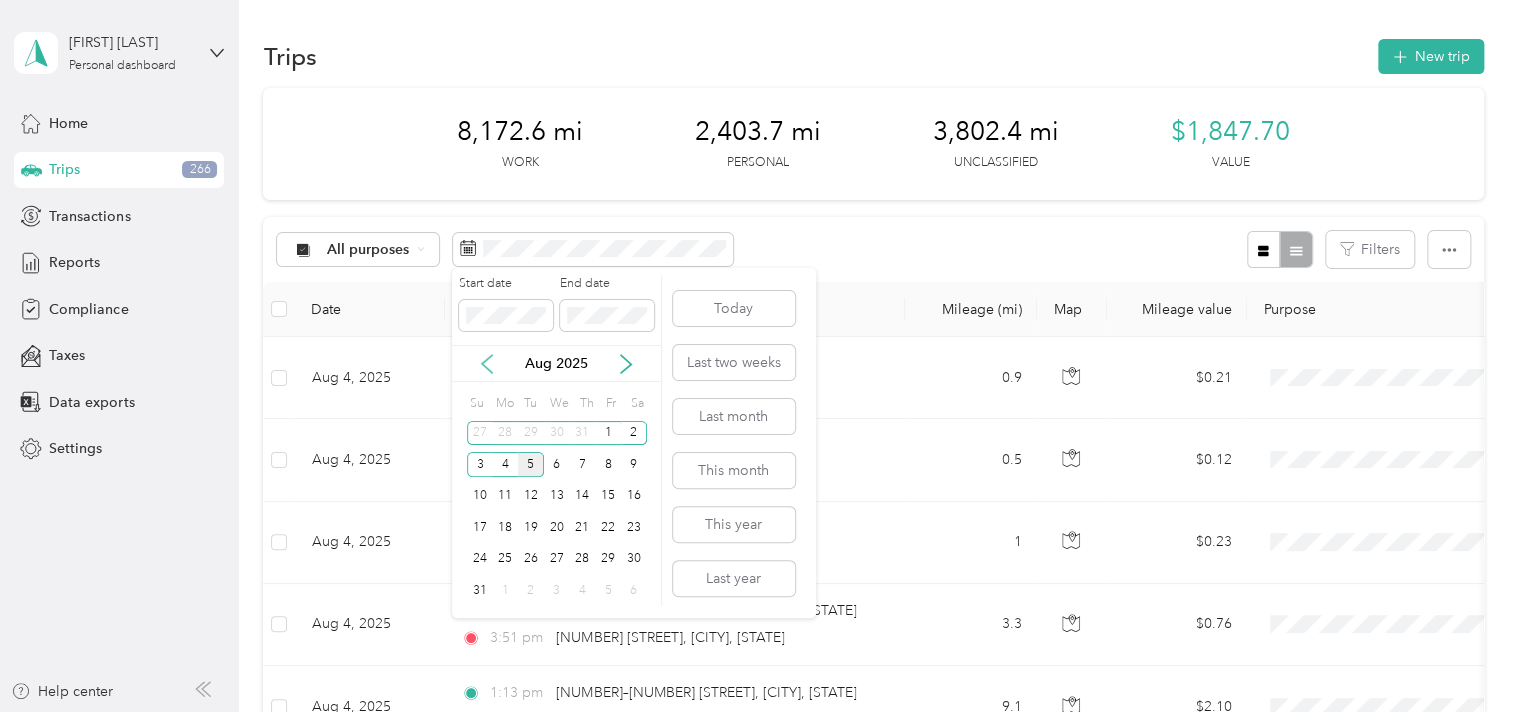 click 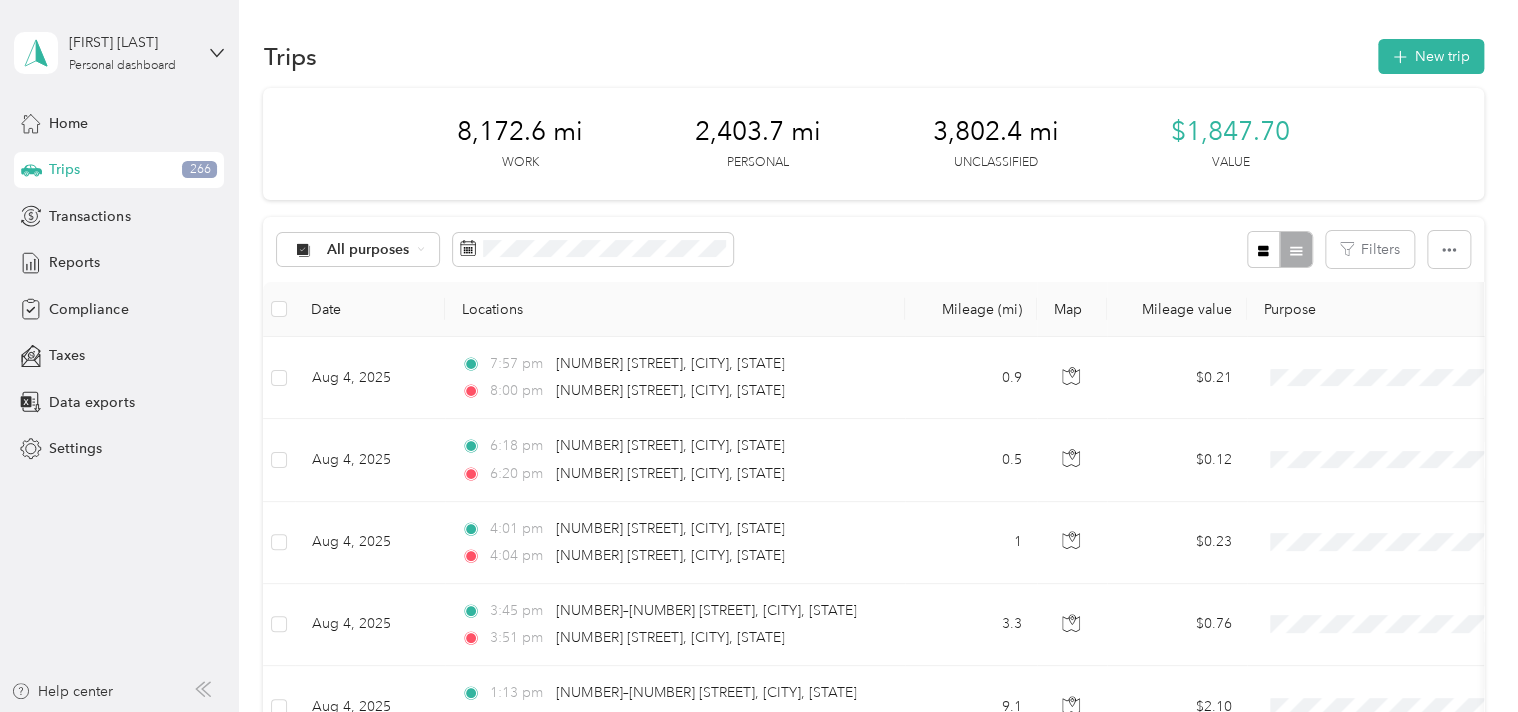 click on "All purposes Filters" at bounding box center [873, 249] 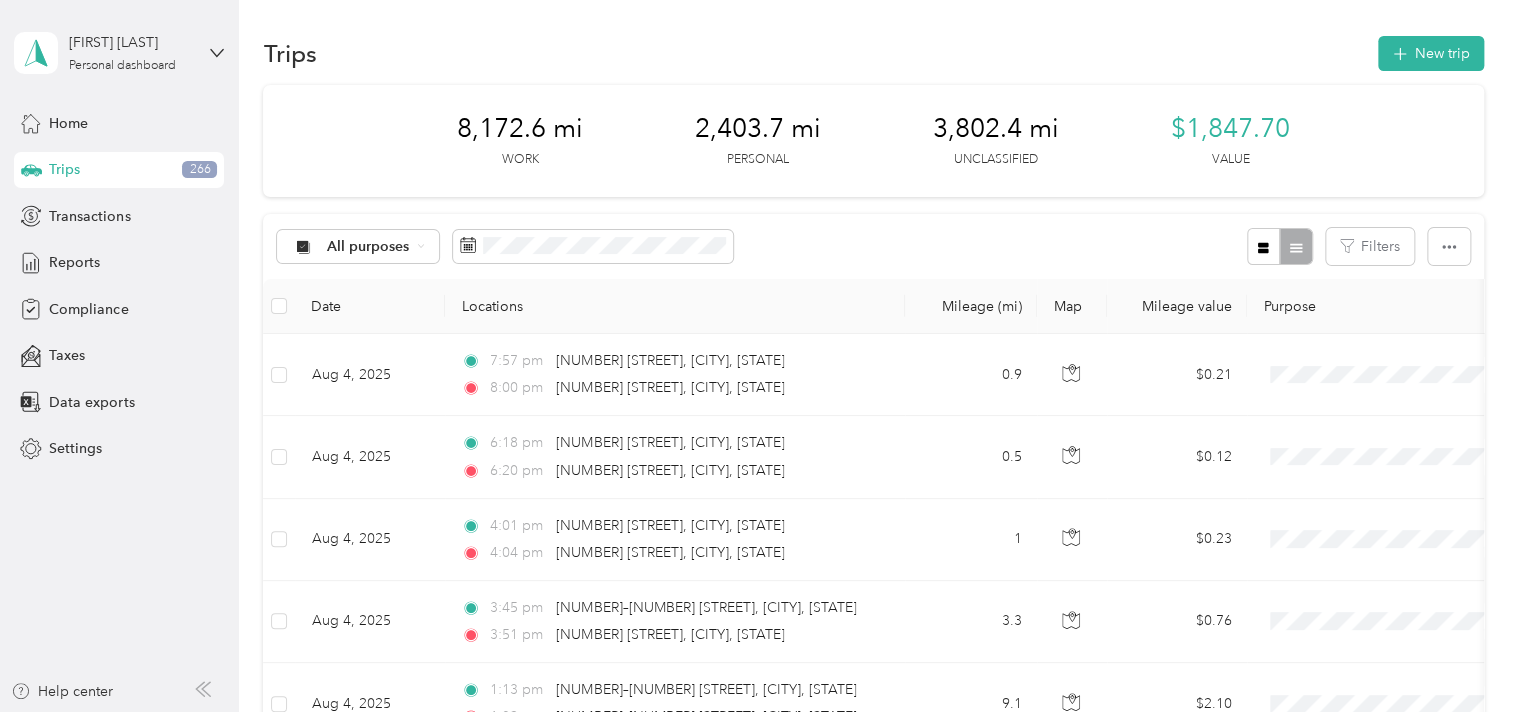 scroll, scrollTop: 0, scrollLeft: 0, axis: both 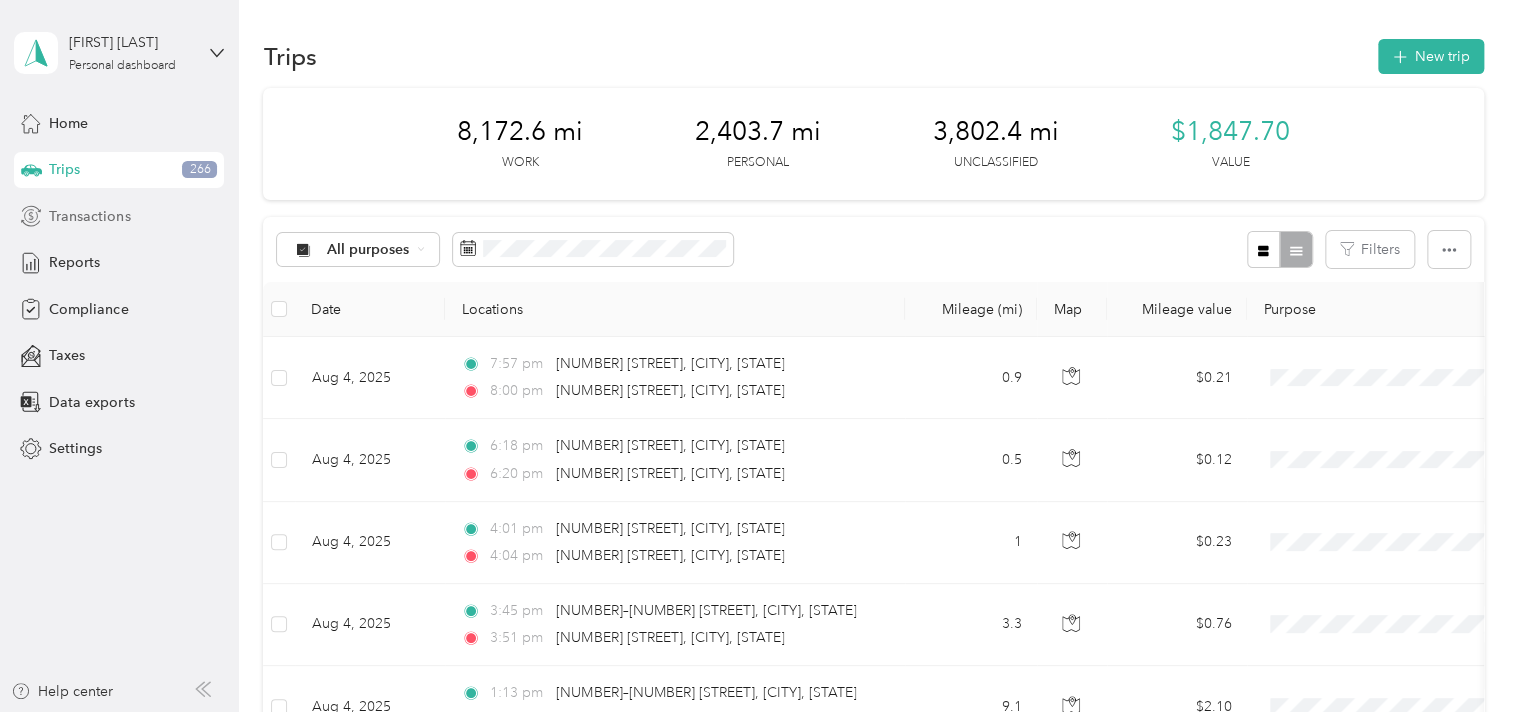 click on "Transactions" at bounding box center [89, 216] 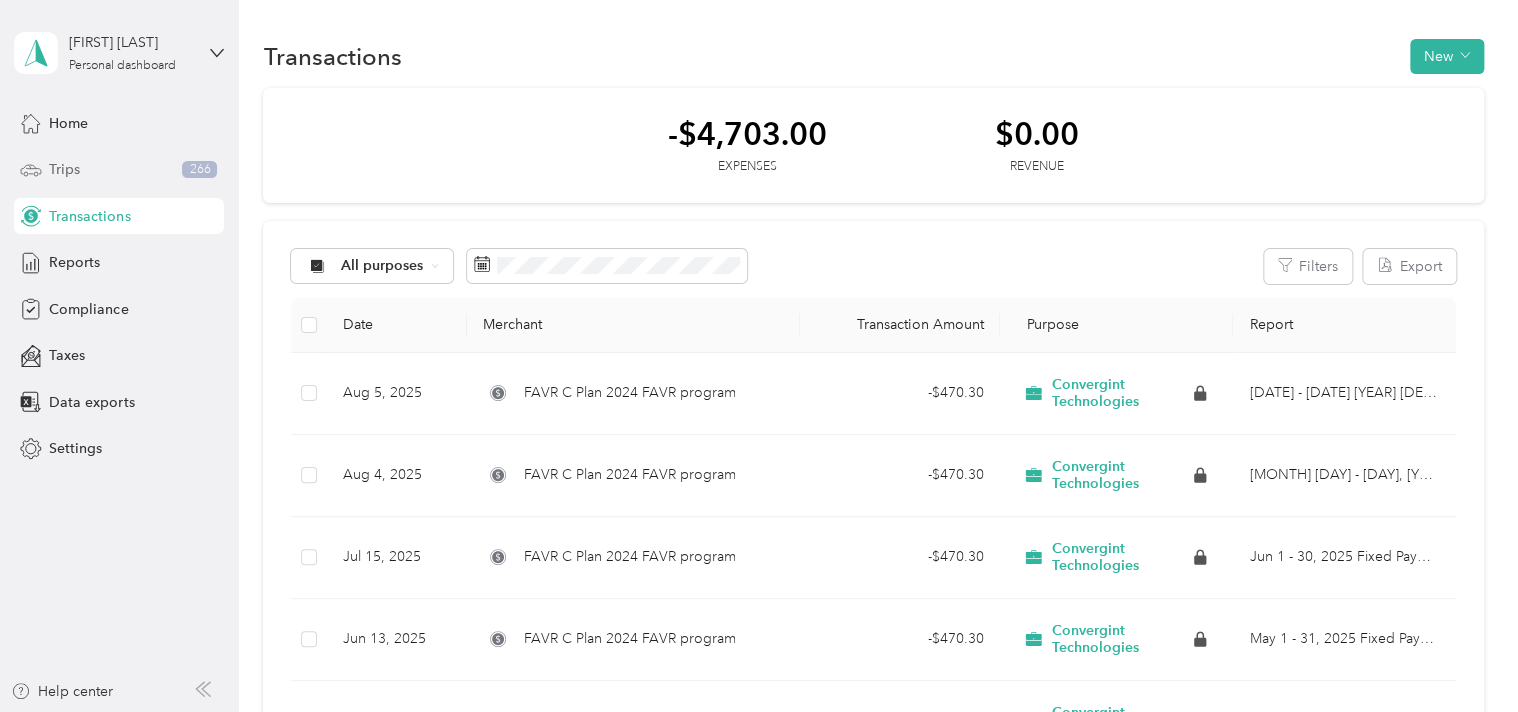 click on "Trips" at bounding box center [64, 169] 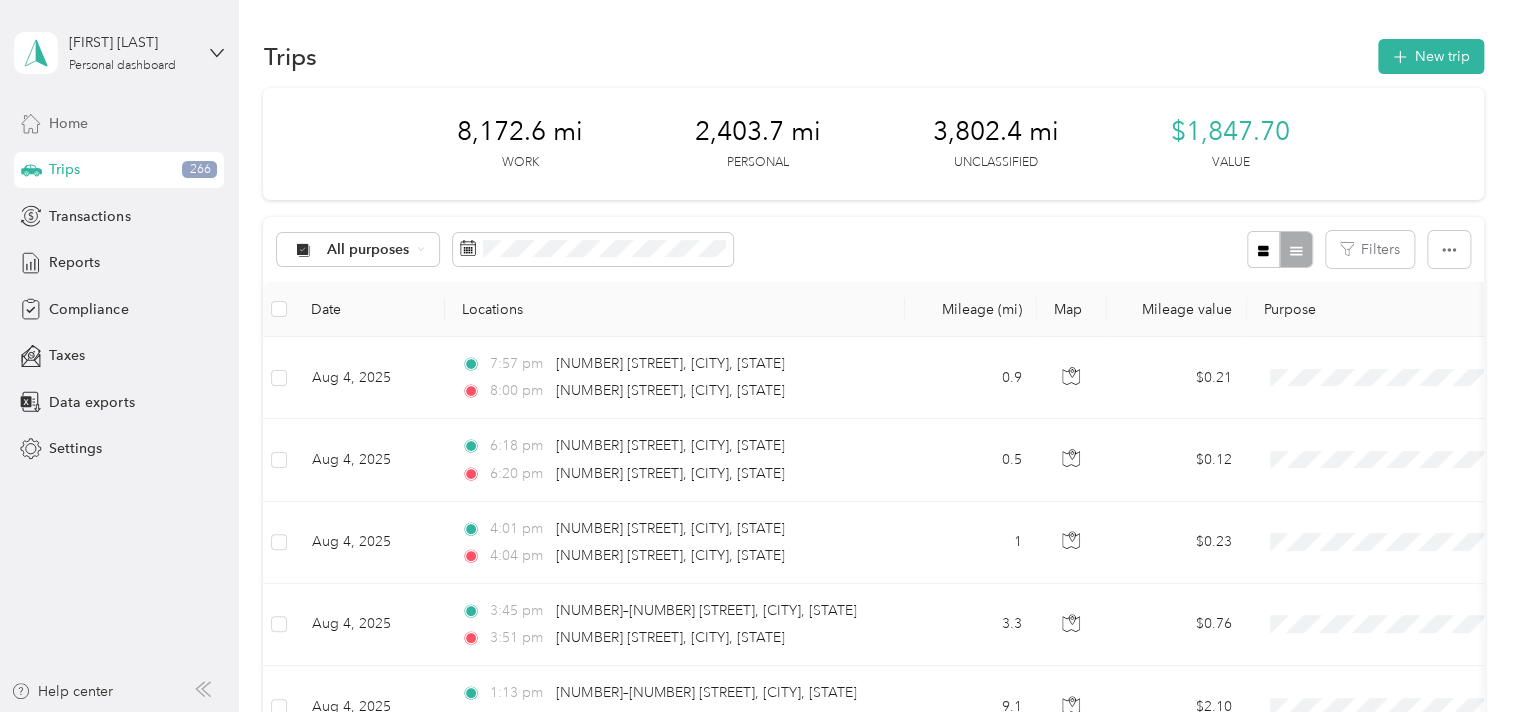 click on "Home" at bounding box center [68, 123] 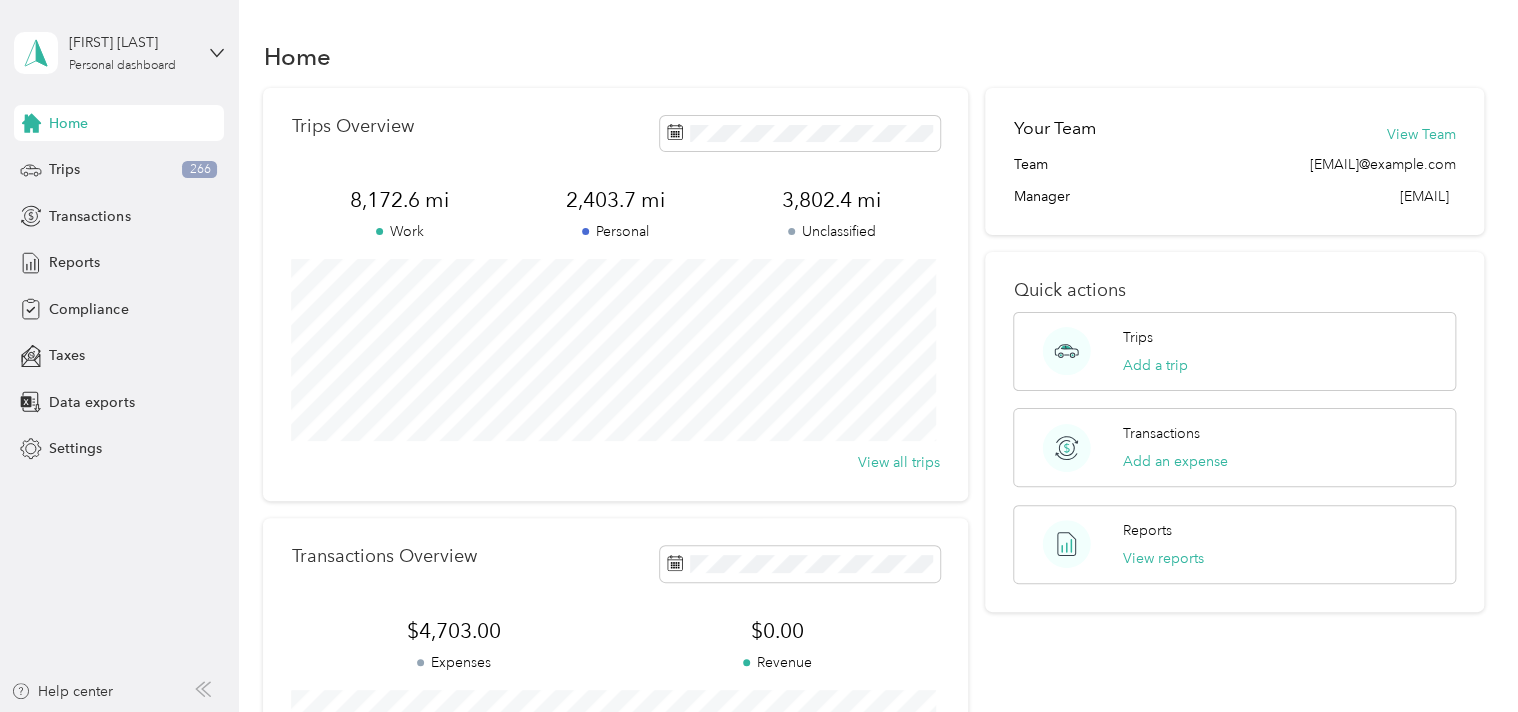 click on "Transactions Overview $4,703.00 Expenses $0.00 Revenue View all transactions" at bounding box center (615, 703) 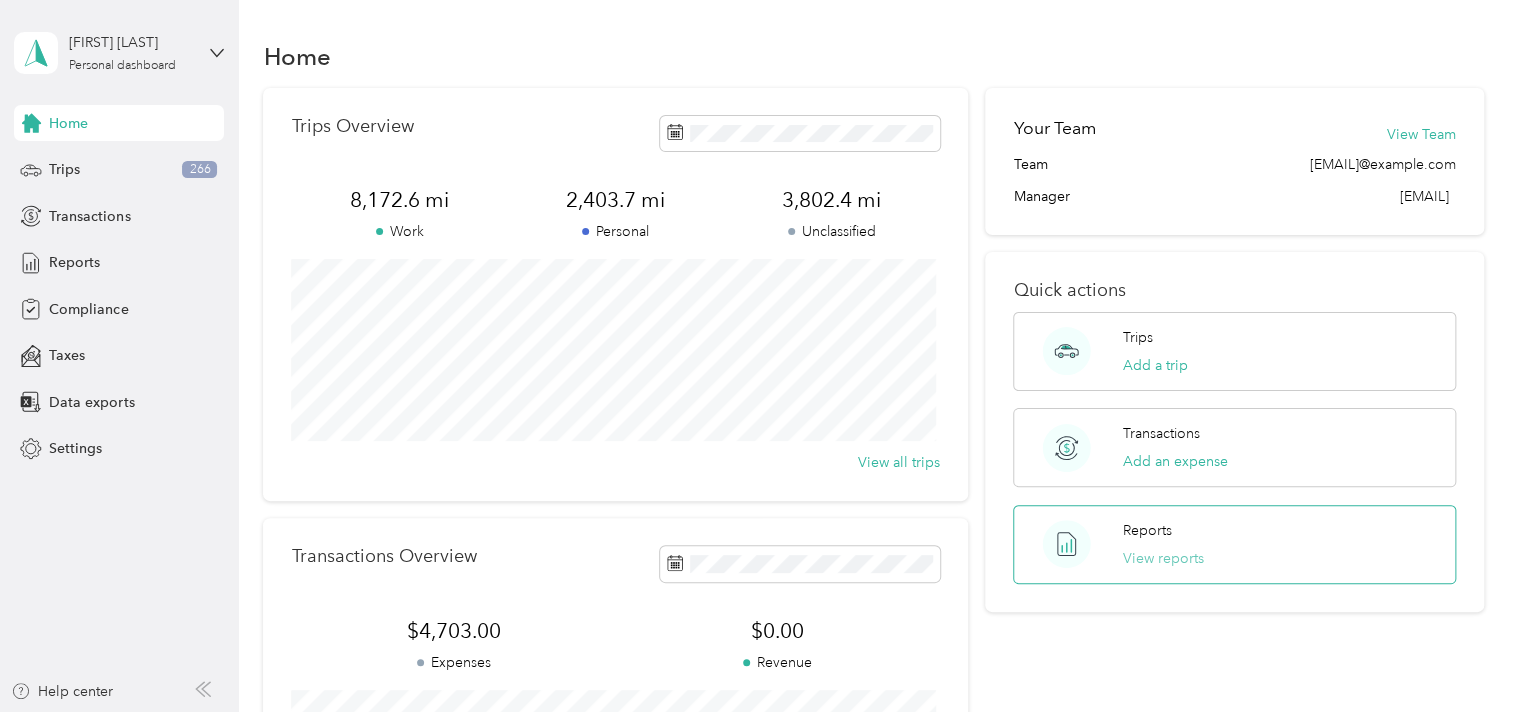 click on "View reports" at bounding box center (1163, 558) 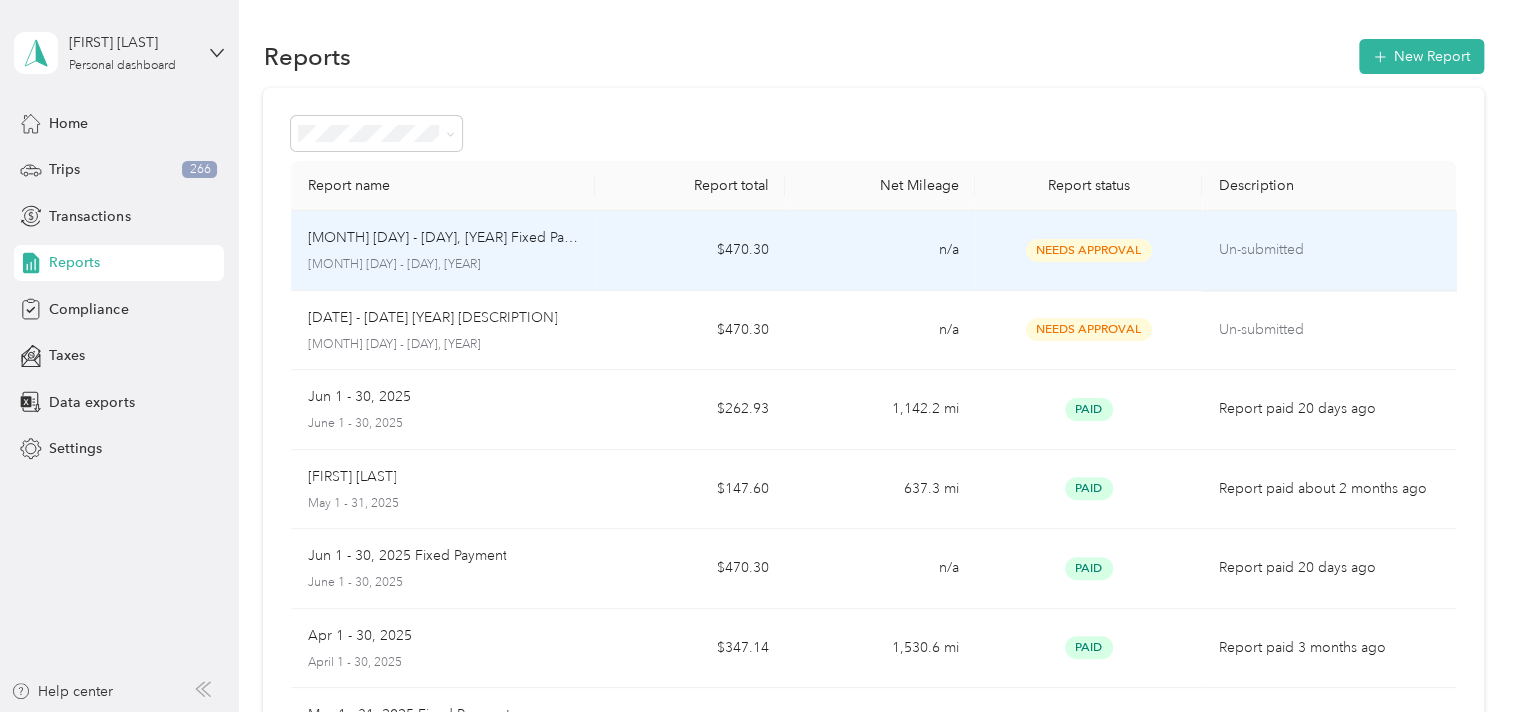 click on "$470.30" at bounding box center (690, 251) 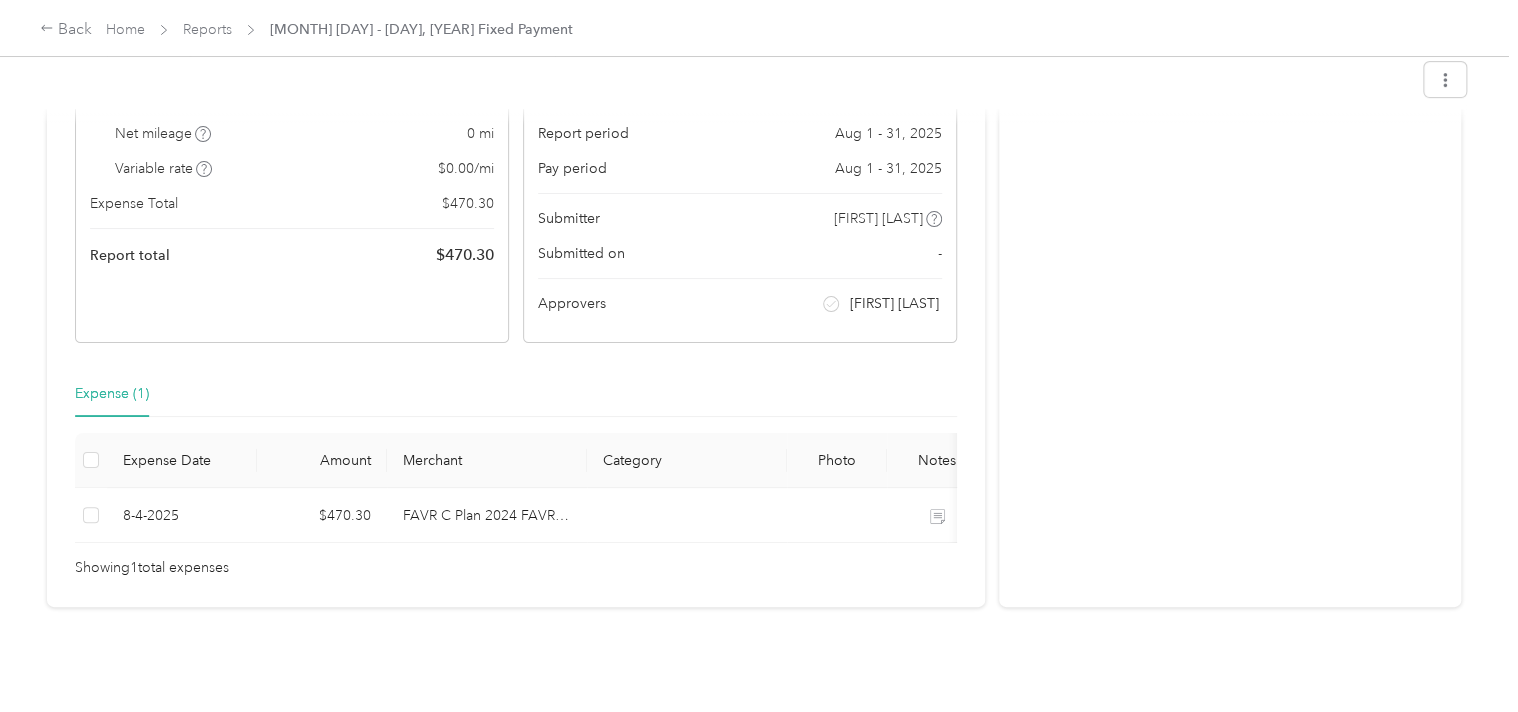 scroll, scrollTop: 251, scrollLeft: 0, axis: vertical 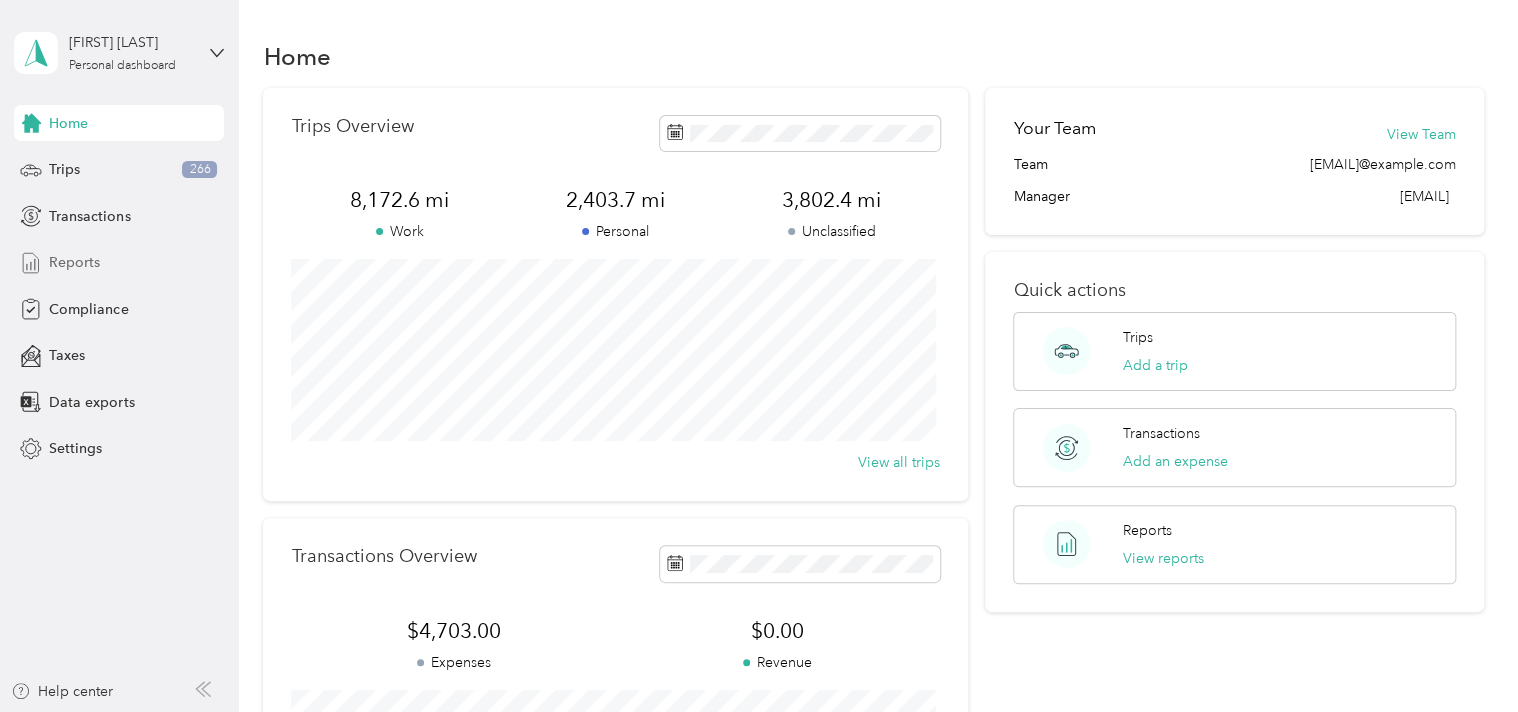 click on "Reports" at bounding box center (74, 262) 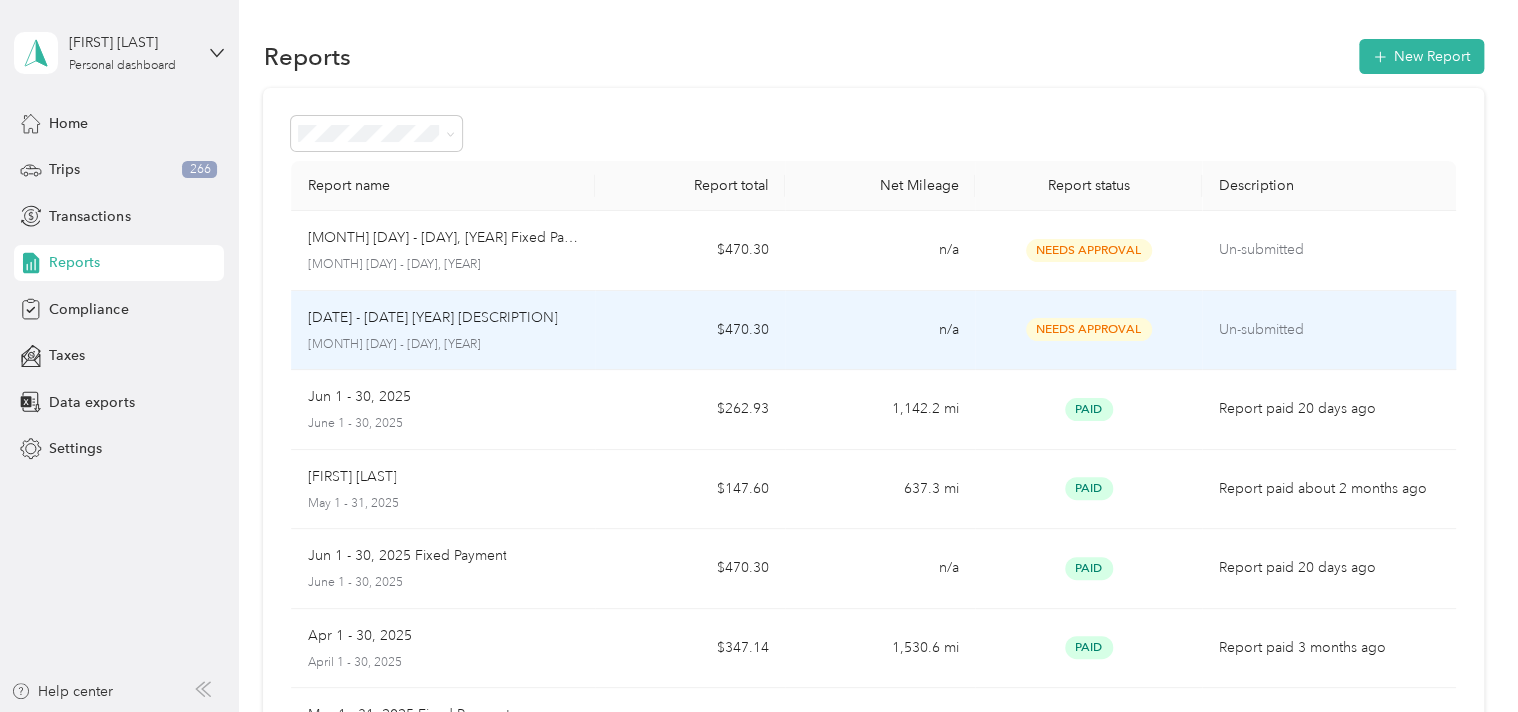 click on "Needs Approval" at bounding box center [1089, 329] 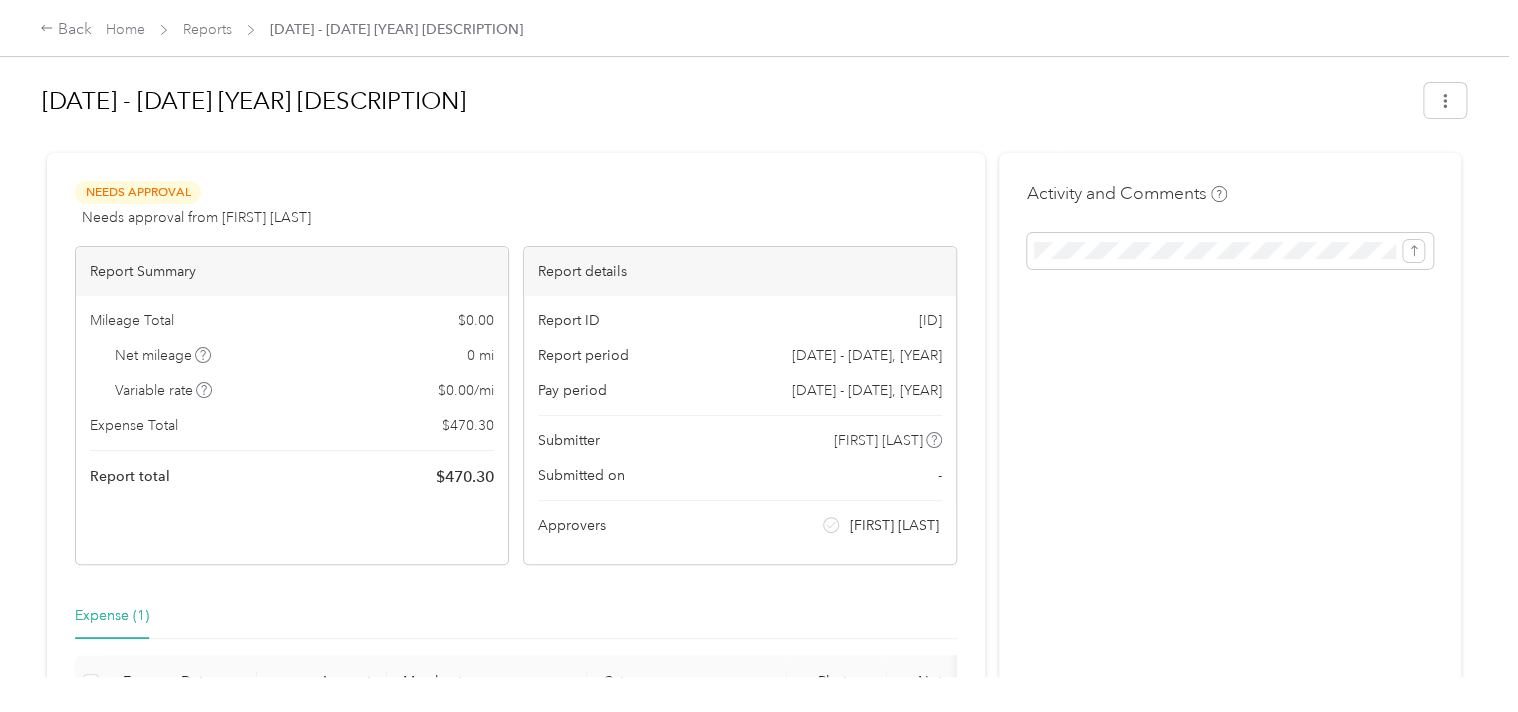 scroll, scrollTop: 251, scrollLeft: 0, axis: vertical 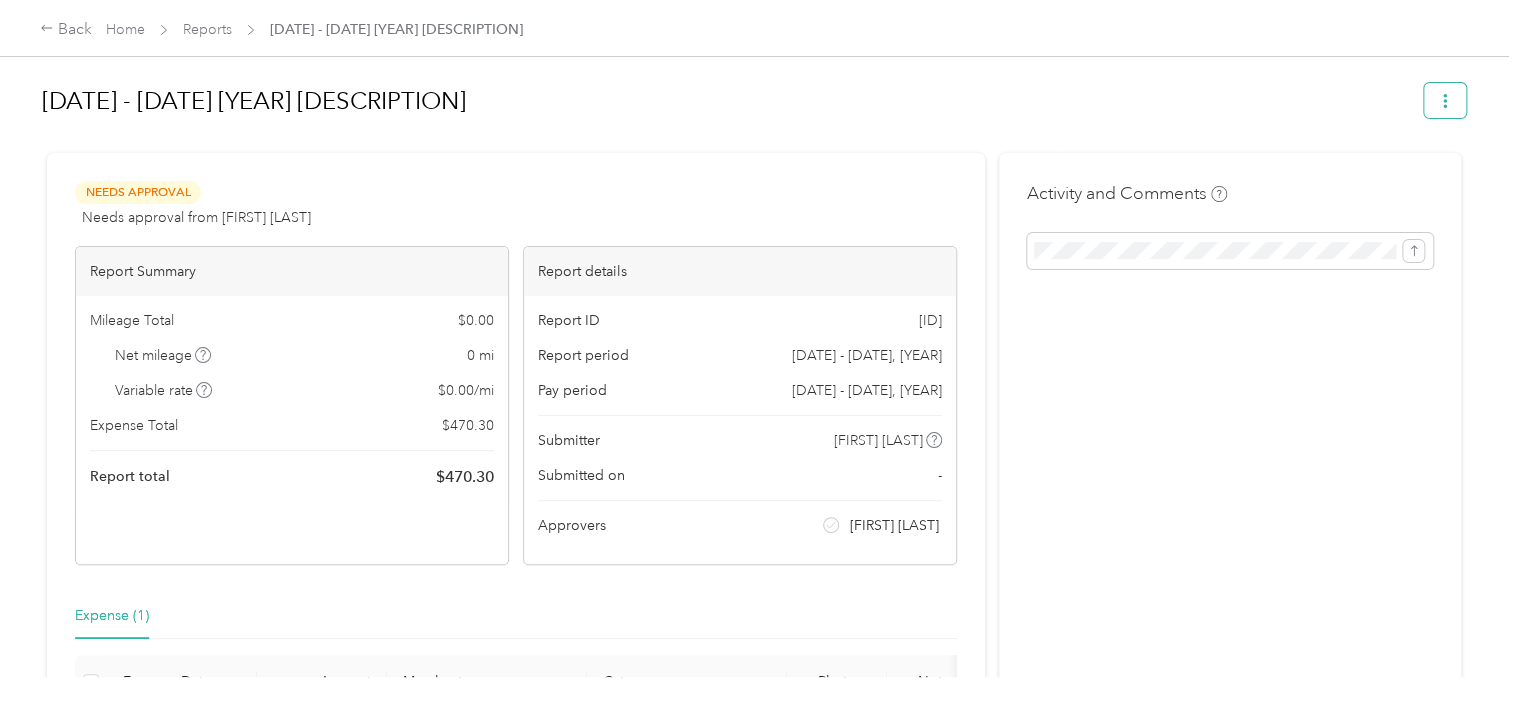 click at bounding box center (1445, 100) 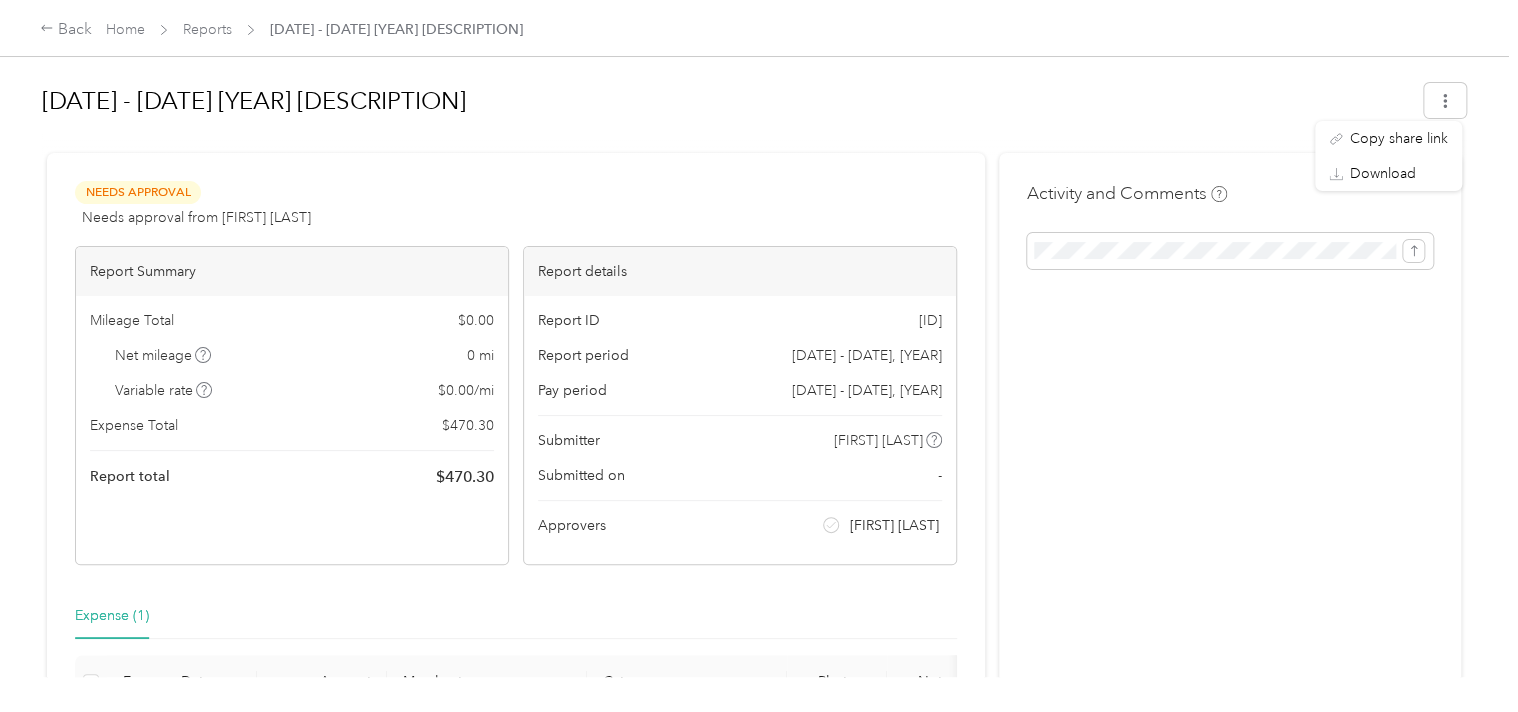 click on "[DATE] - [DATE] [YEAR] [DESCRIPTION]" at bounding box center (396, 29) 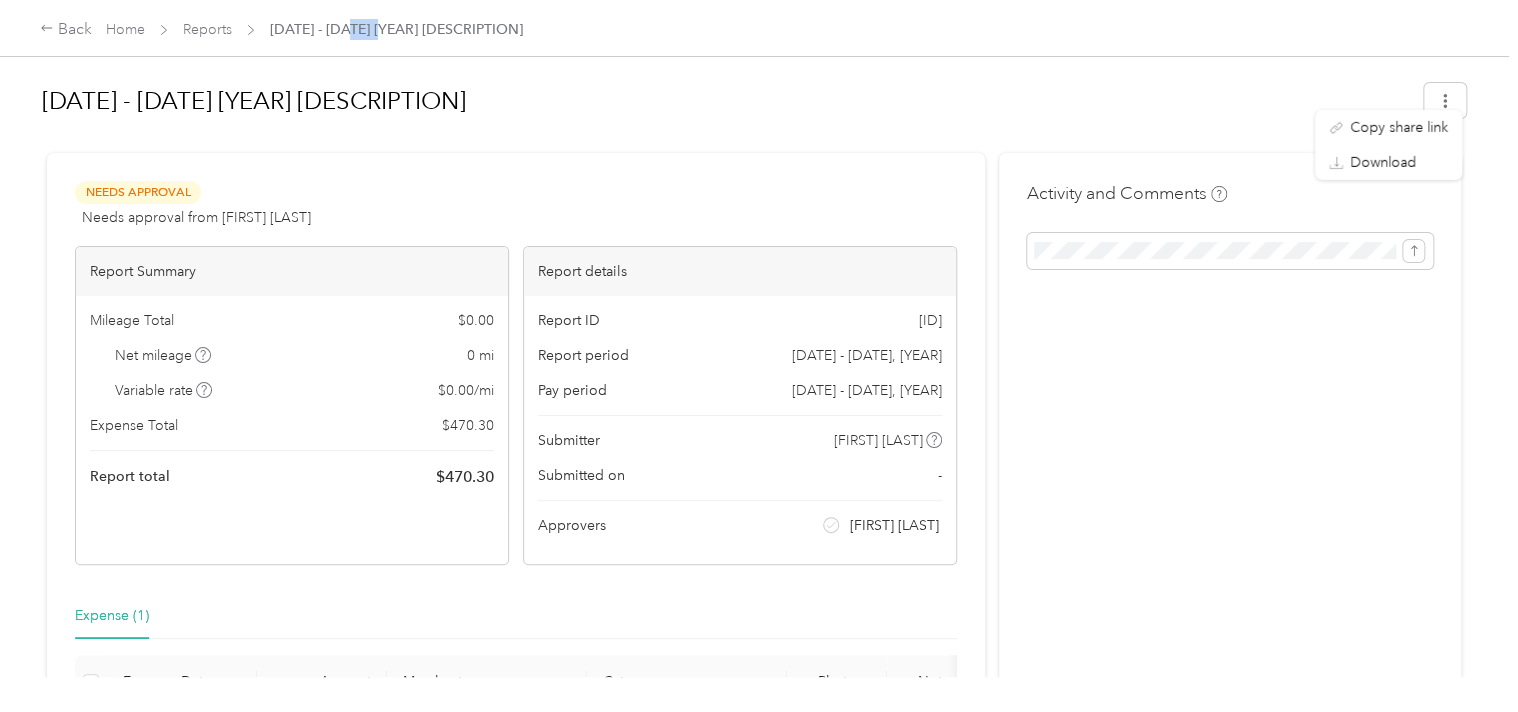 click on "[DATE] - [DATE] [YEAR] [DESCRIPTION]" at bounding box center [396, 29] 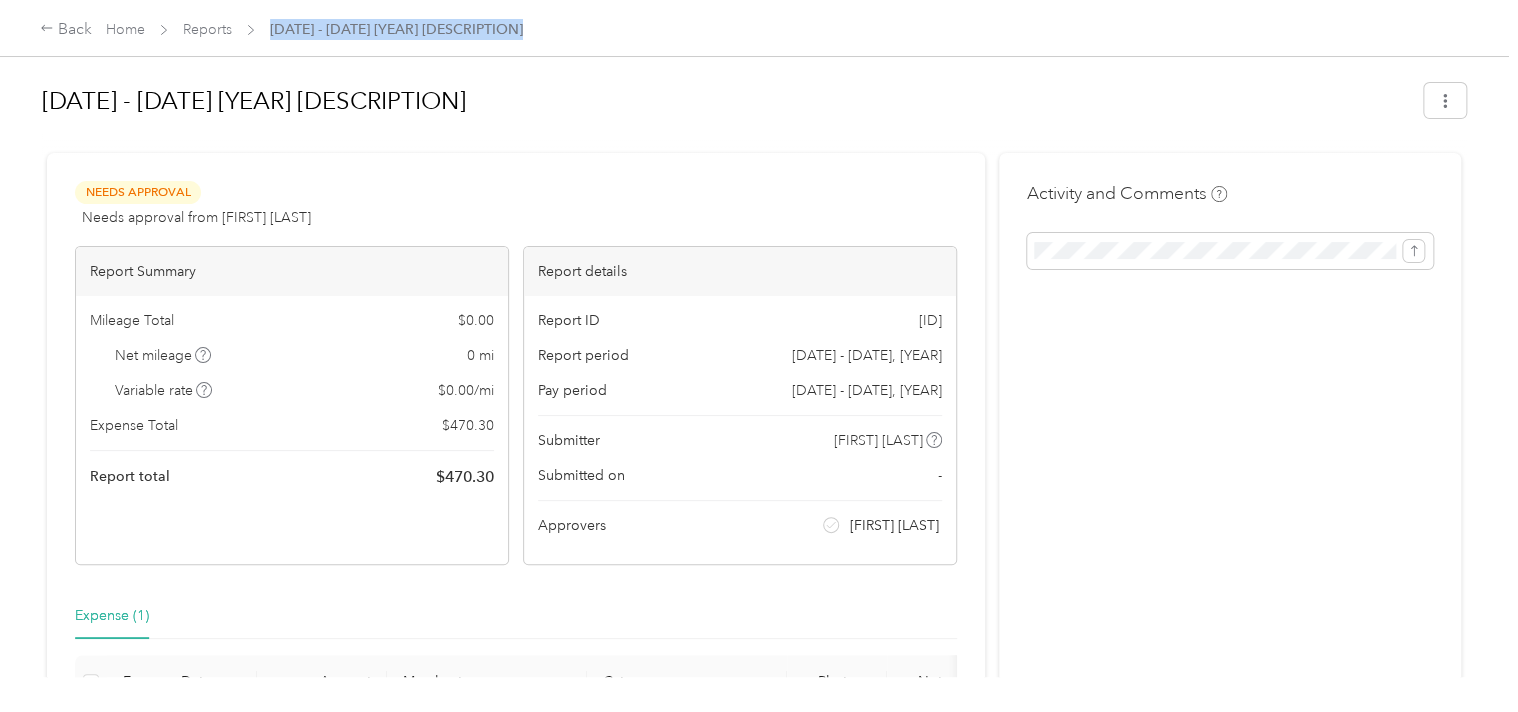 click on "[DATE] - [DATE] [YEAR] [DESCRIPTION]" at bounding box center [396, 29] 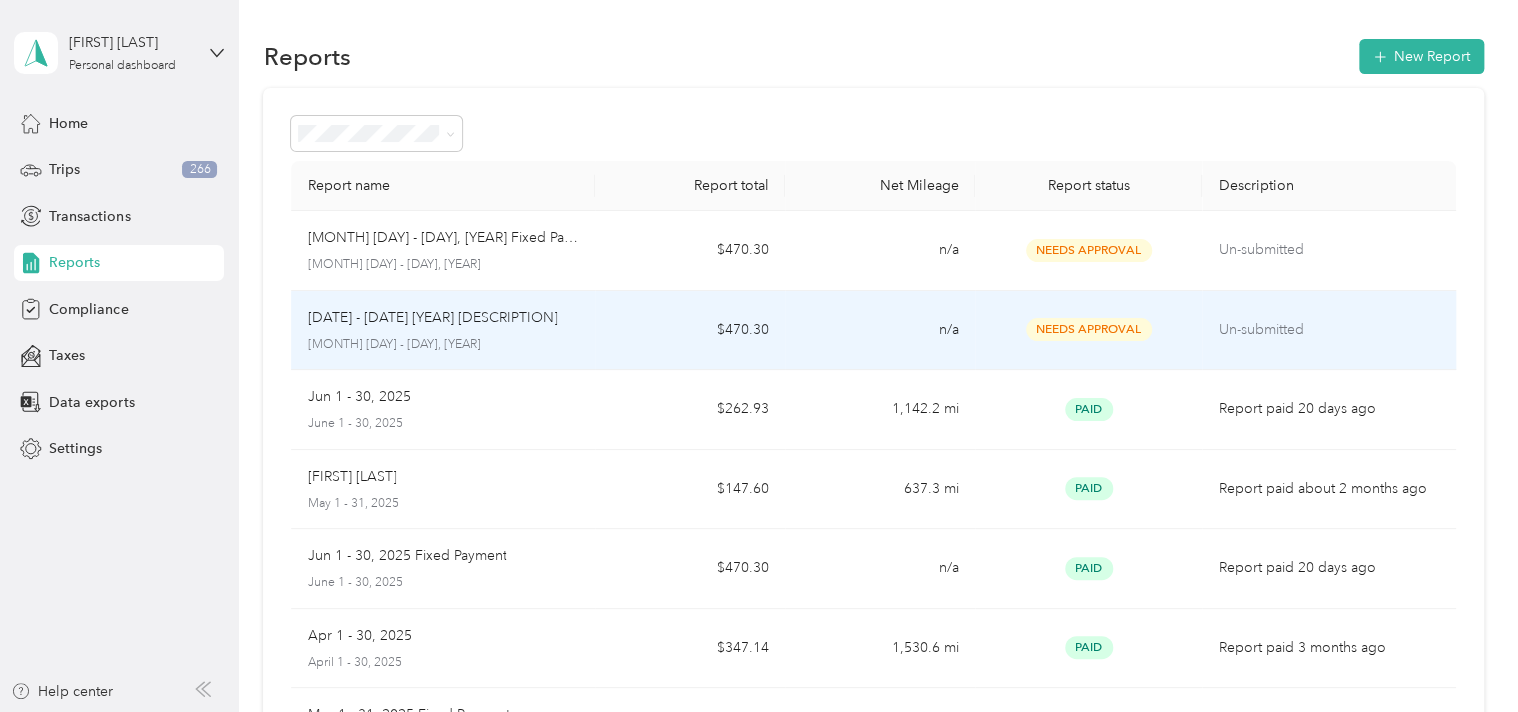 click on "[DATE] - [DATE] [YEAR] [DESCRIPTION]" at bounding box center [432, 318] 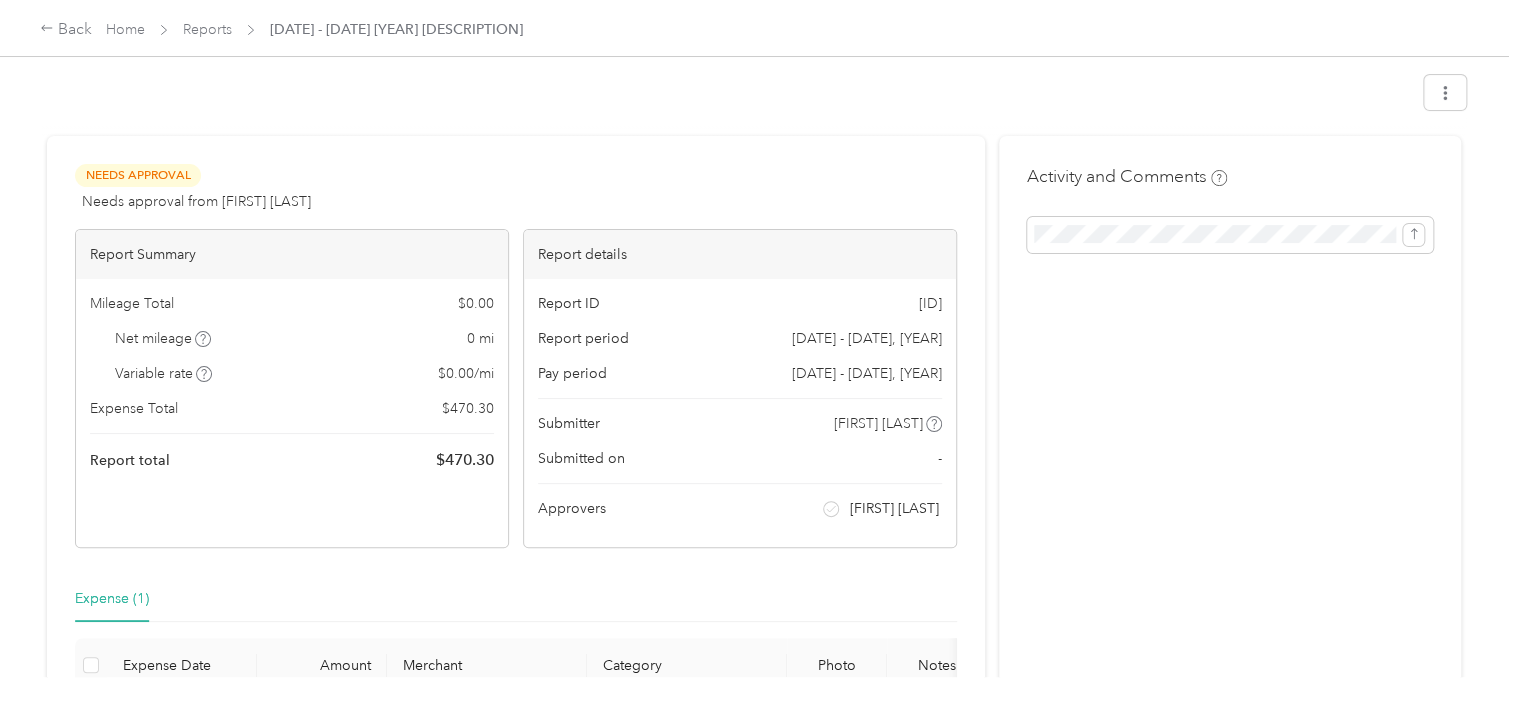 click on "Mileage Total $ 0.00 Net mileage   0   mi Variable rate   $ 0.00 / mi Expense Total $ 470.30 Report total $ 470.30" at bounding box center (292, 382) 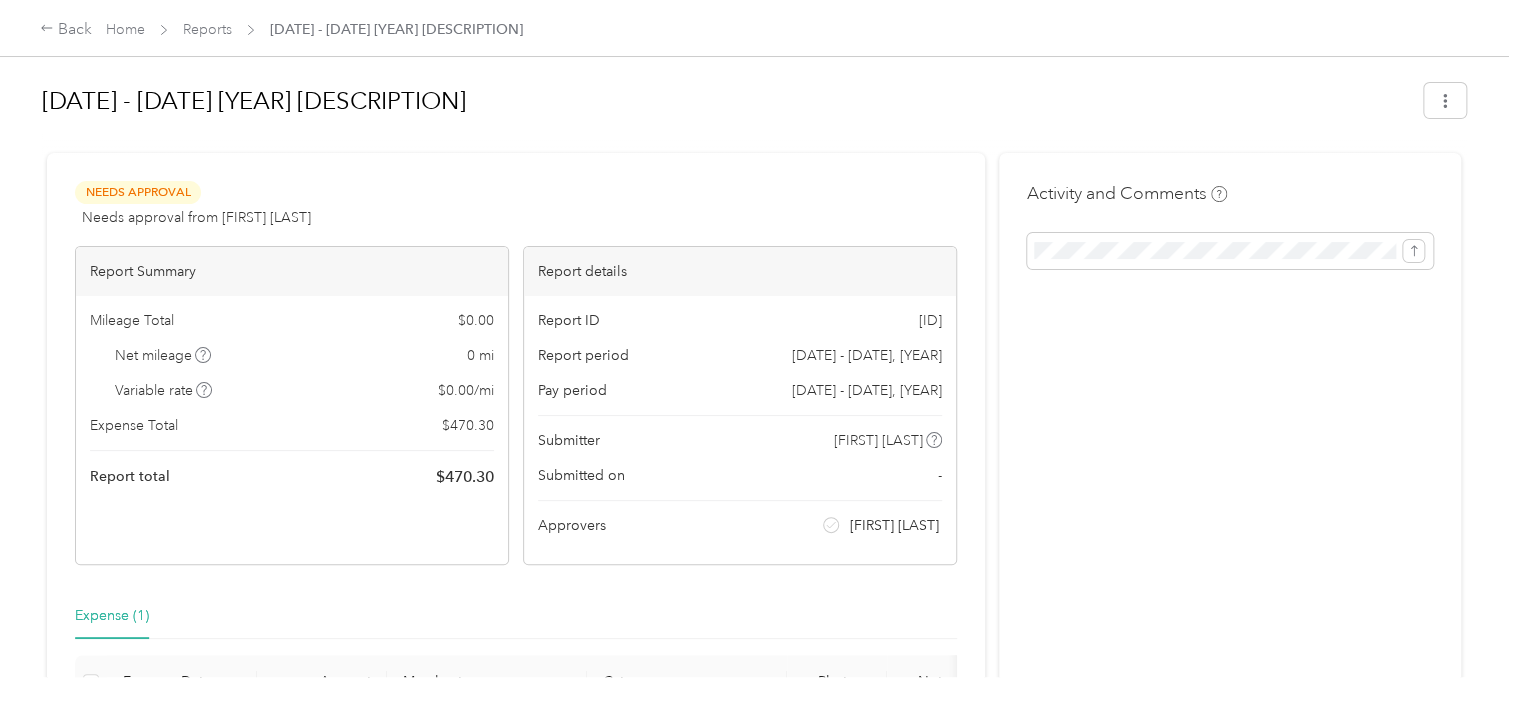 click on "Mileage Total $ 0.00" at bounding box center (292, 320) 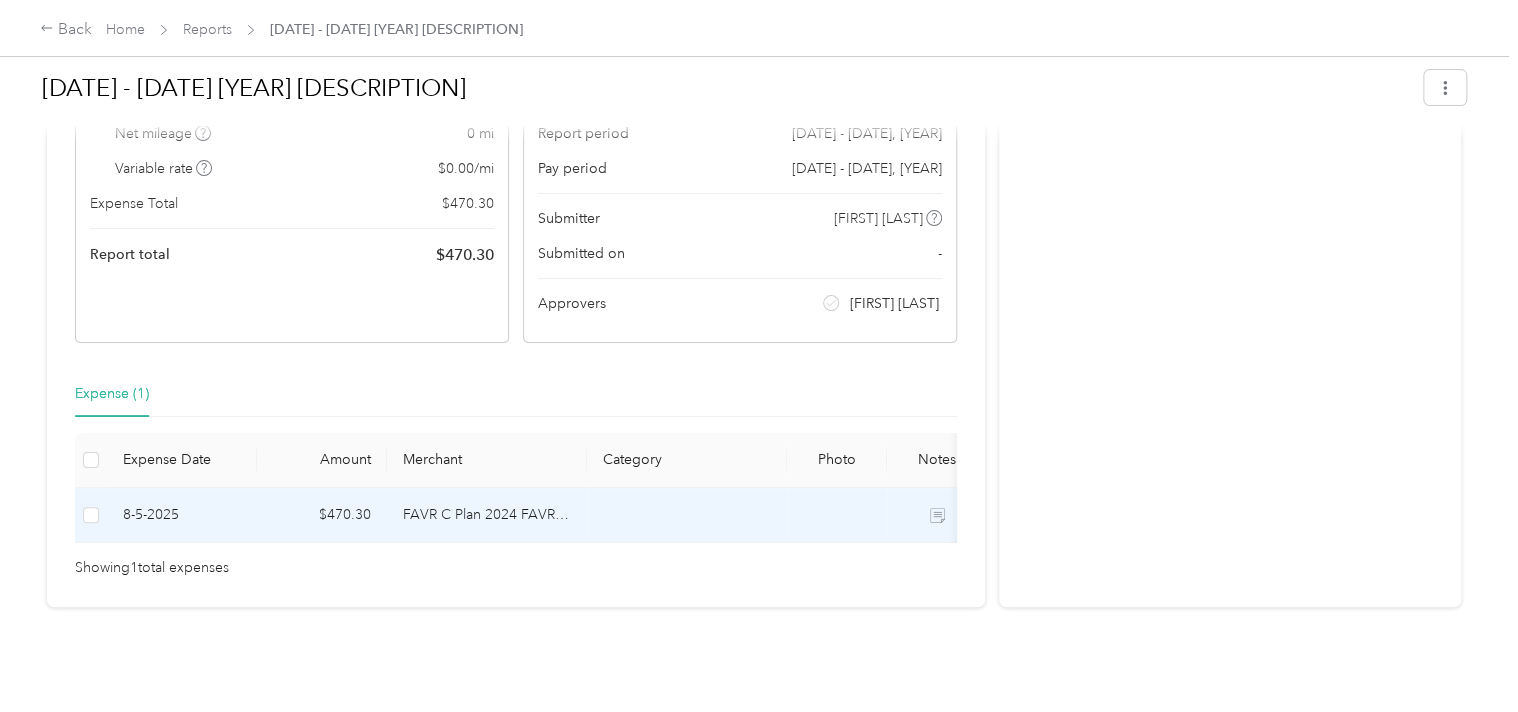 click on "8-5-2025" at bounding box center [182, 515] 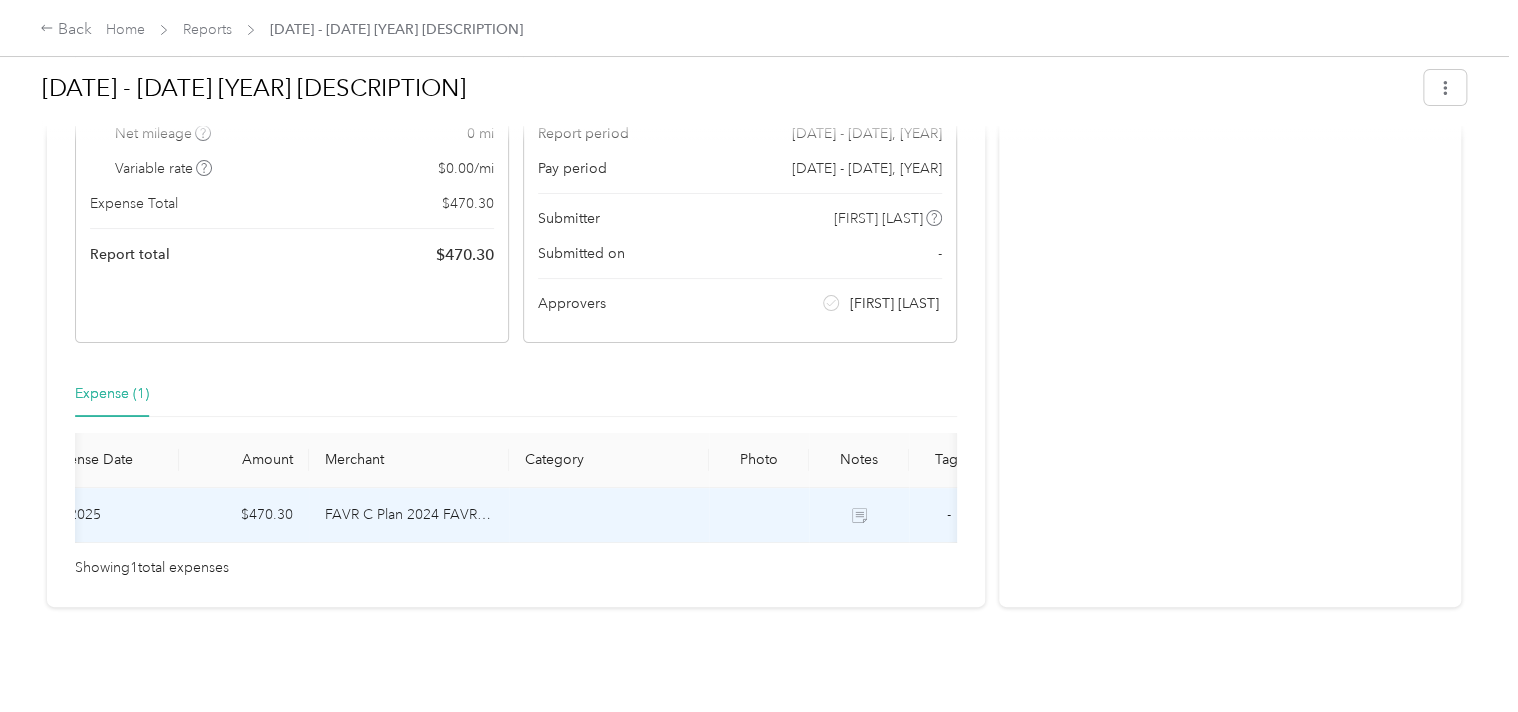 scroll, scrollTop: 0, scrollLeft: 87, axis: horizontal 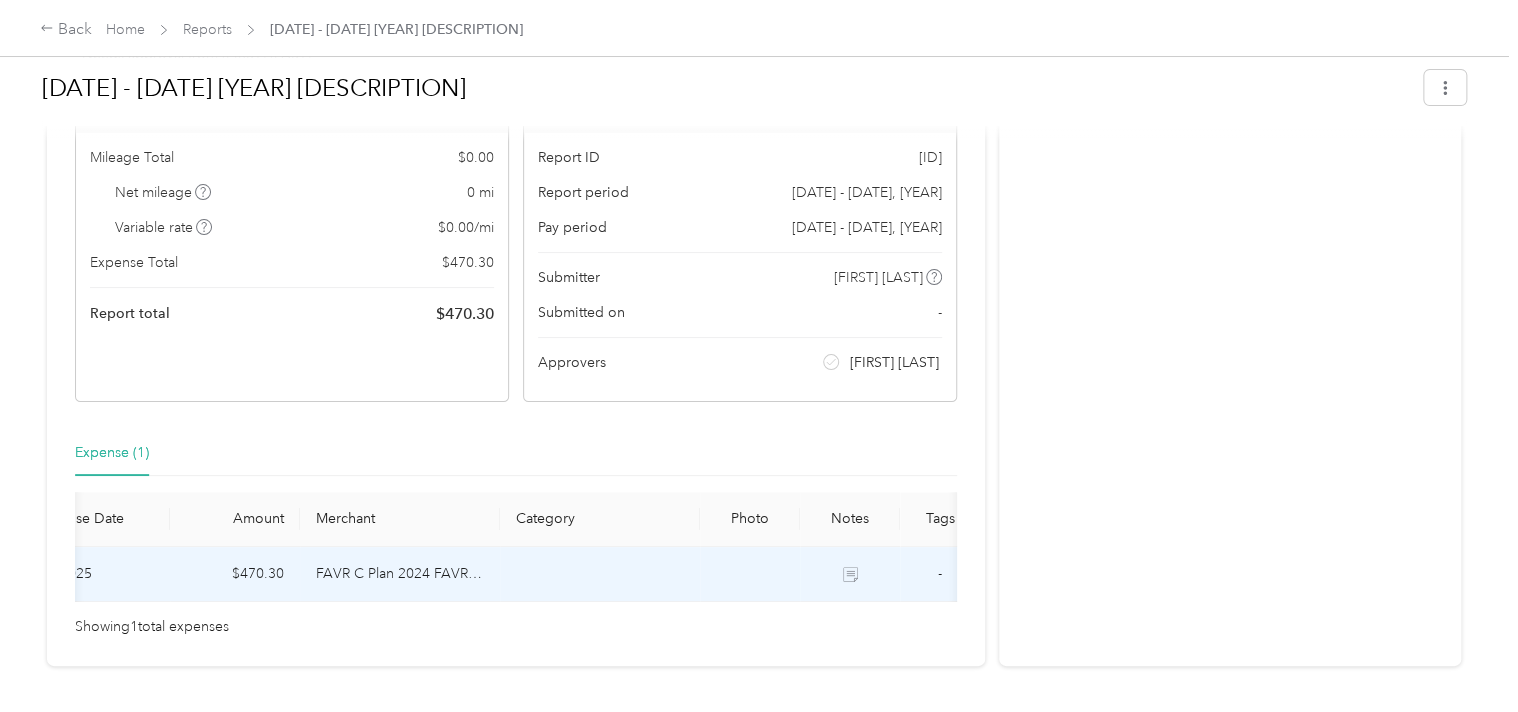click on "[MONTH] [DAY] - [DAY], [YEAR] Fixed Payment [MONTH] [DAY] - [DAY], [YEAR] Needs Approval Needs approval from [FIRST] [LAST] View  activity & comments Report Summary Mileage Total [CURRENCY][VALUE] Net mileage   0   mi Variable rate   [CURRENCY][VALUE] / mi Expense Total [CURRENCY][VALUE] Report total [CURRENCY][VALUE] Report details Report ID [ID] Report period [MONTH] [DAY] - [DAY], [YEAR] Pay period [MONTH] [DAY] - [DAY], [YEAR] Submitter [FIRST] [LAST] Submitted on - Approvers [FIRST] [LAST] Expense (1) Expense Date Amount Merchant Category Photo Notes Tags                 [DATE] [CURRENCY][VALUE] FAVR C Plan [YEAR] FAVR program - Showing  1  total expenses Activity and Comments" at bounding box center (754, 338) 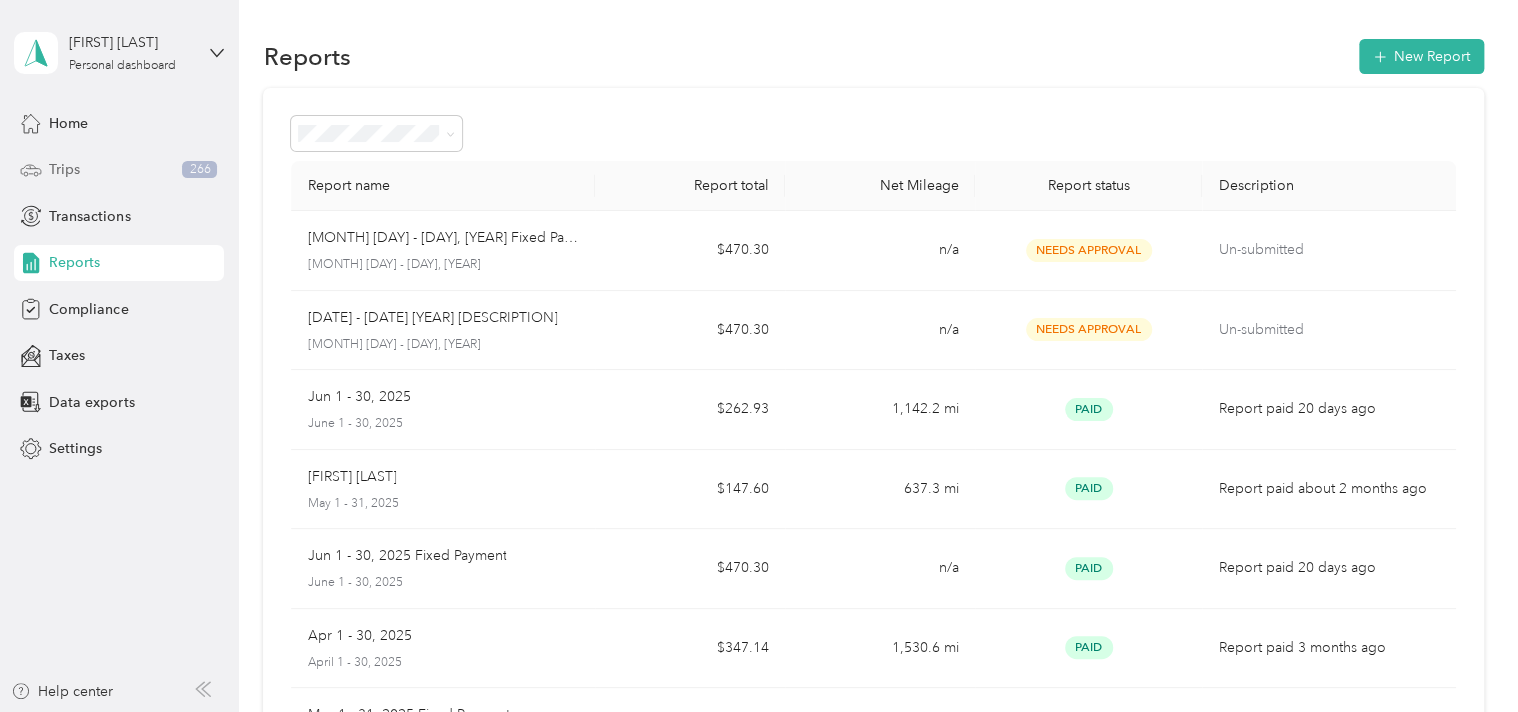 click on "Trips" at bounding box center (64, 169) 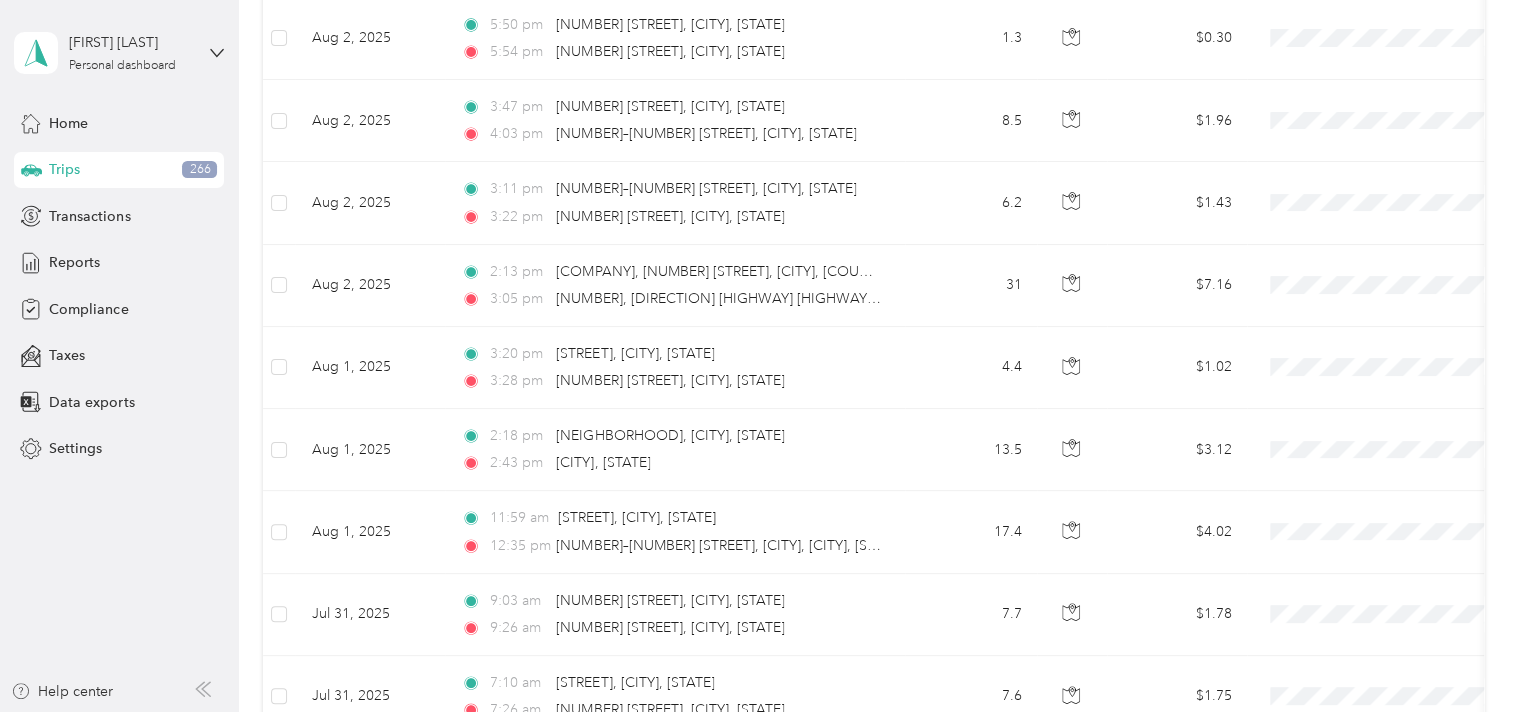 scroll, scrollTop: 1867, scrollLeft: 0, axis: vertical 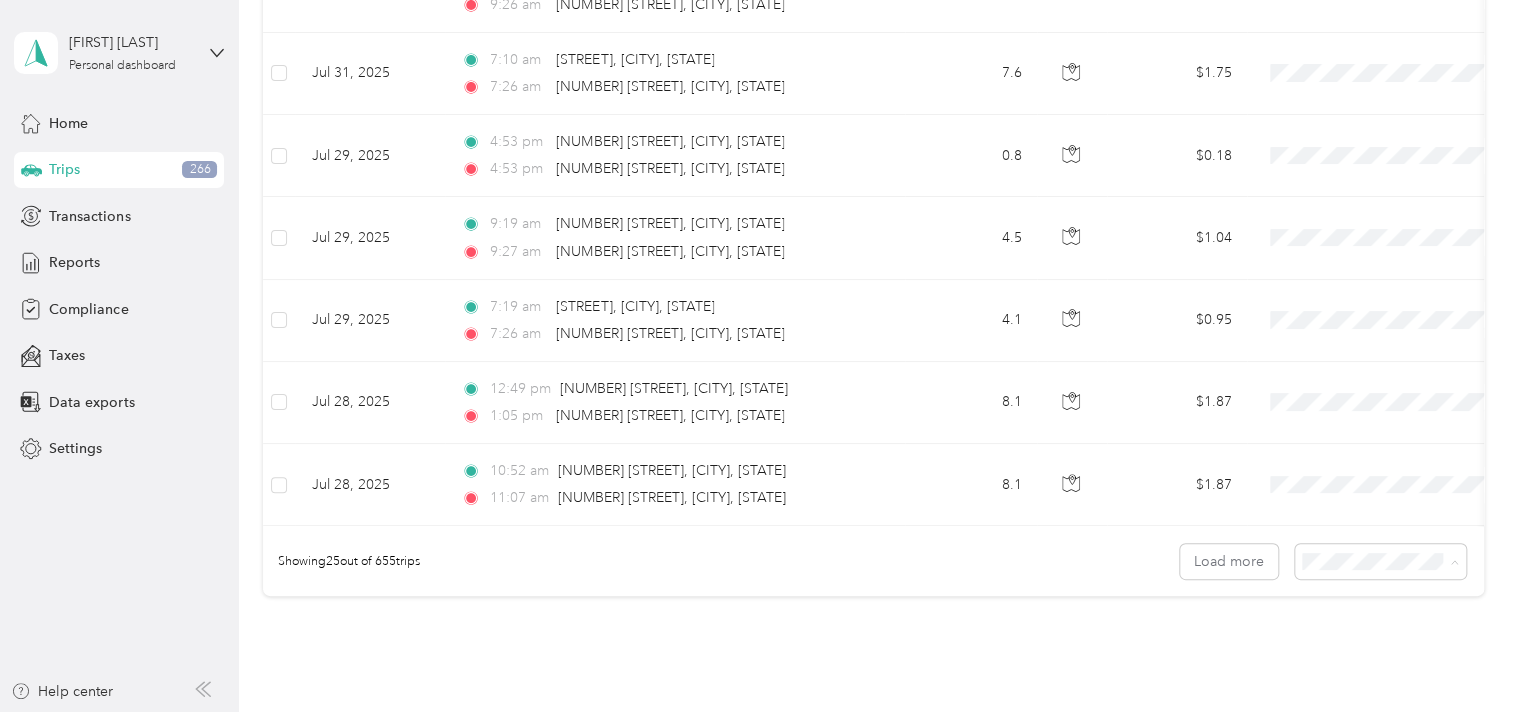 click on "100 per load" at bounding box center (1345, 677) 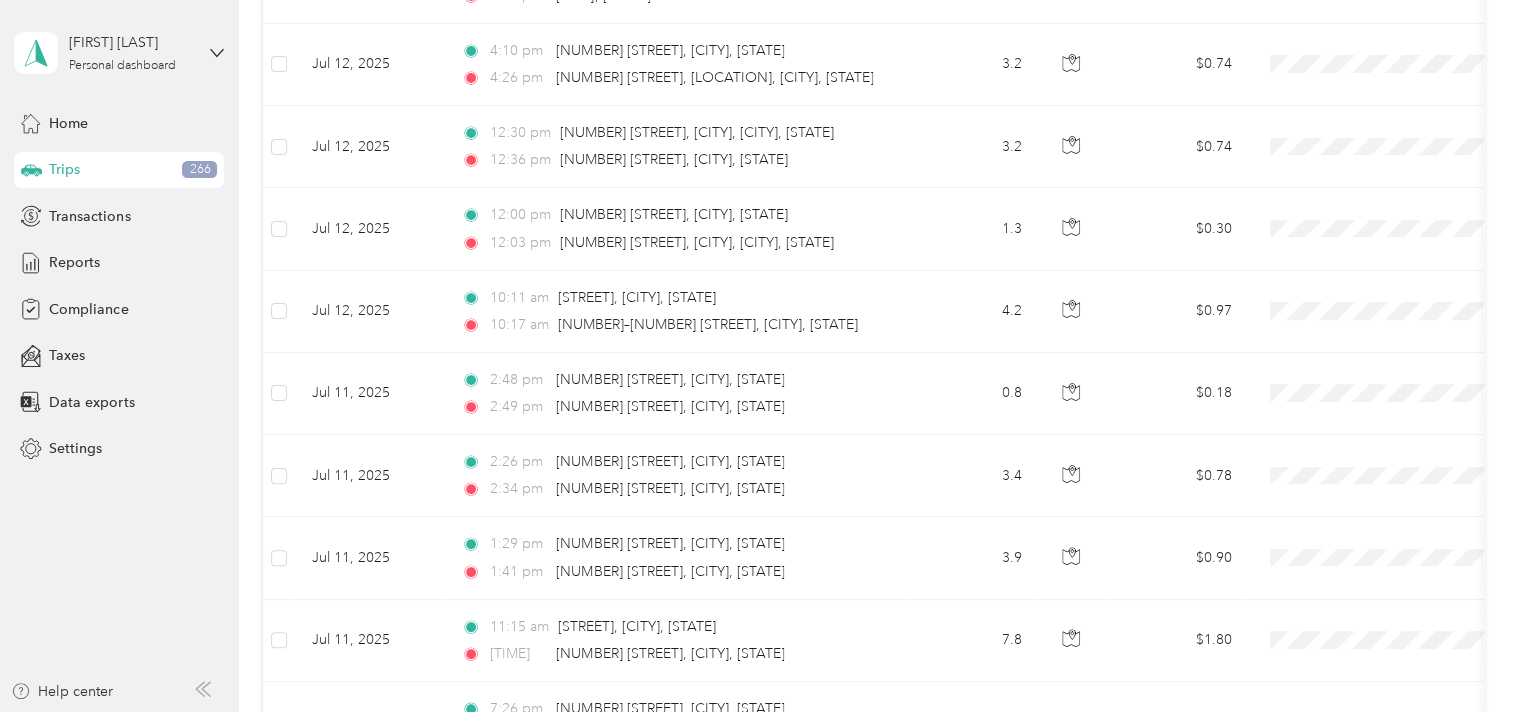 scroll, scrollTop: 8191, scrollLeft: 0, axis: vertical 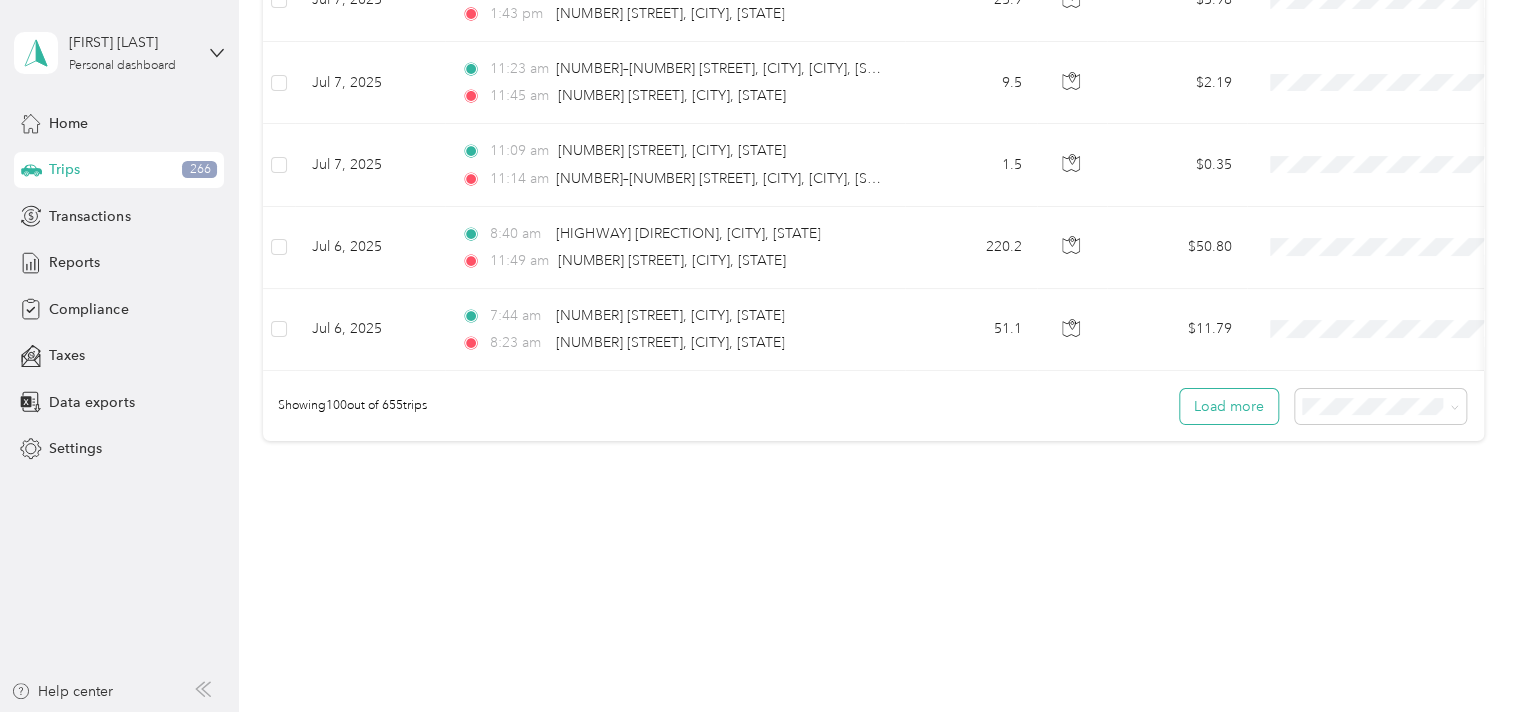 click on "Load more" at bounding box center (1229, 406) 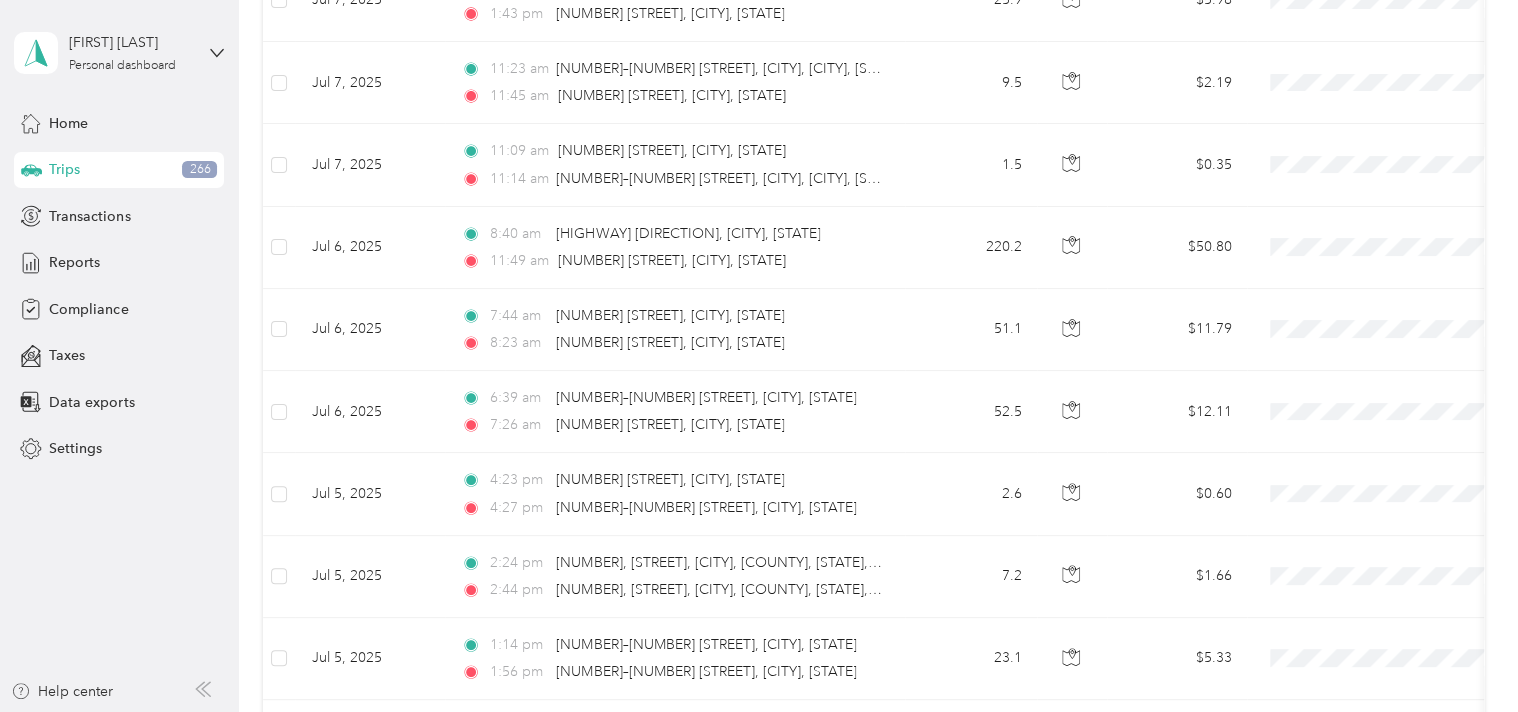 click on "Trips New trip [MILEAGE] mi Work [MILEAGE] mi Personal [MILEAGE] mi Unclassified [CURRENCY][VALUE] Value All purposes Filters Date Locations Mileage (mi) Map Mileage value Purpose Track Method Report                     [DATE] [TIME] [NUMBER] [STREET], [CITY], [STATE] [TIME] [NUMBER] [STREET], [CITY], [STATE] [MILEAGE] [CURRENCY][VALUE] GPS -- [DATE] [TIME] [NUMBER] [STREET], [CITY], [STATE] [TIME] [NUMBER] [STREET], [CITY], [STATE] [MILEAGE] [CURRENCY][VALUE] GPS -- [DATE] [TIME] [NUMBER] [STREET], [CITY], [STATE] [TIME] [NUMBER] [STREET], [CITY], [STATE] [MILEAGE] [CURRENCY][VALUE] GPS -- [DATE] [TIME] [NUMBER]–[NUMBER] [STREET], [CITY], [STATE] [TIME] [NUMBER] [STREET], [CITY], [STATE] [MILEAGE] [CURRENCY][VALUE] GPS -- [DATE] [TIME] [NUMBER]–[NUMBER] [STREET], [CITY], [STATE] [TIME] [NUMBER] [STREET], [CITY], [STATE] [MILEAGE] [CURRENCY][VALUE] GPS -- [DATE] [TIME] [NUMBER] [STREET], [CITY], [STATE] [TIME] [NUMBER]–[NUMBER] [STREET], [CITY], [STATE] [MILEAGE] [CURRENCY][VALUE] GPS -- [DATE] [TIME] [NUMBER] [STREET], [CITY], [STATE] [TIME] [NUMBER] [STREET], [CITY], [STATE] [MILEAGE] [CURRENCY][VALUE] GPS -- [MILEAGE]" at bounding box center (873, 327) 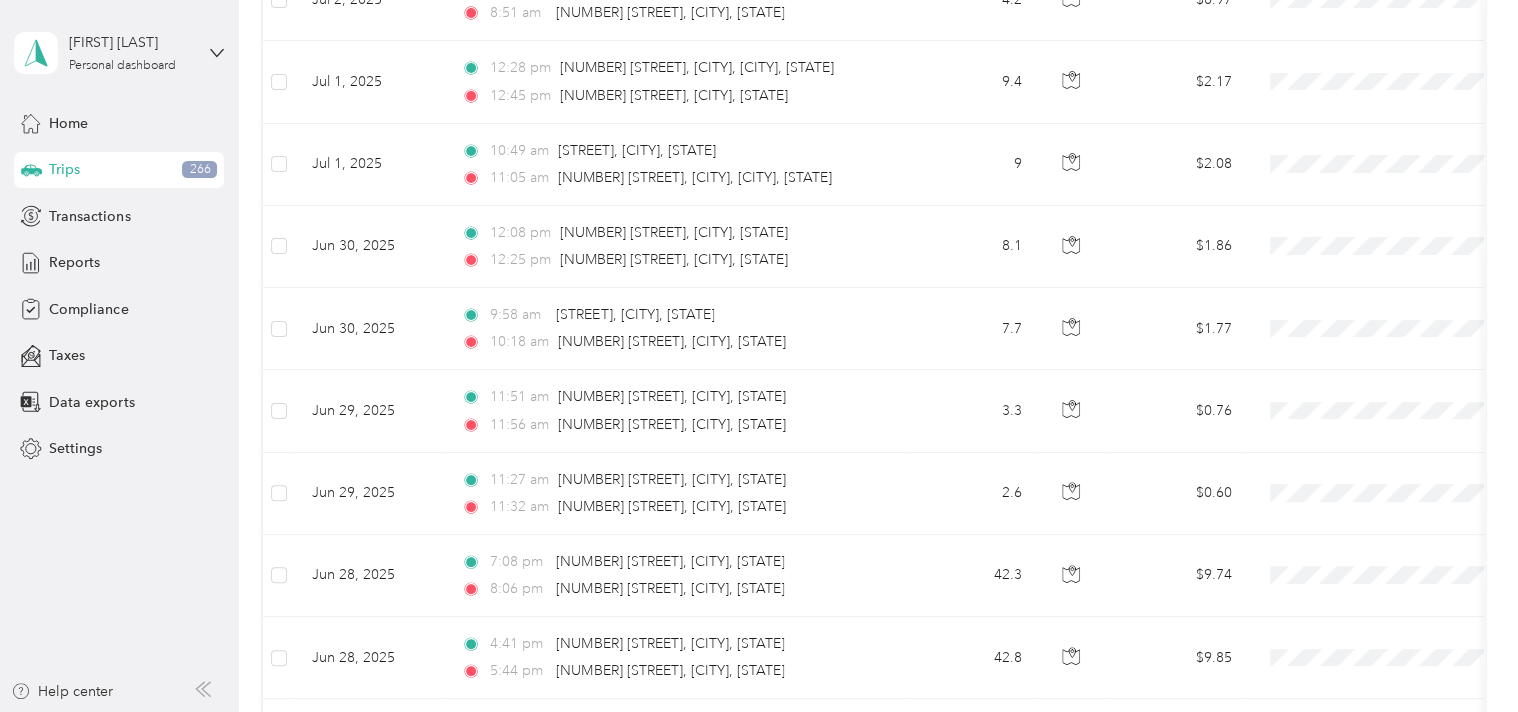 scroll, scrollTop: 10248, scrollLeft: 0, axis: vertical 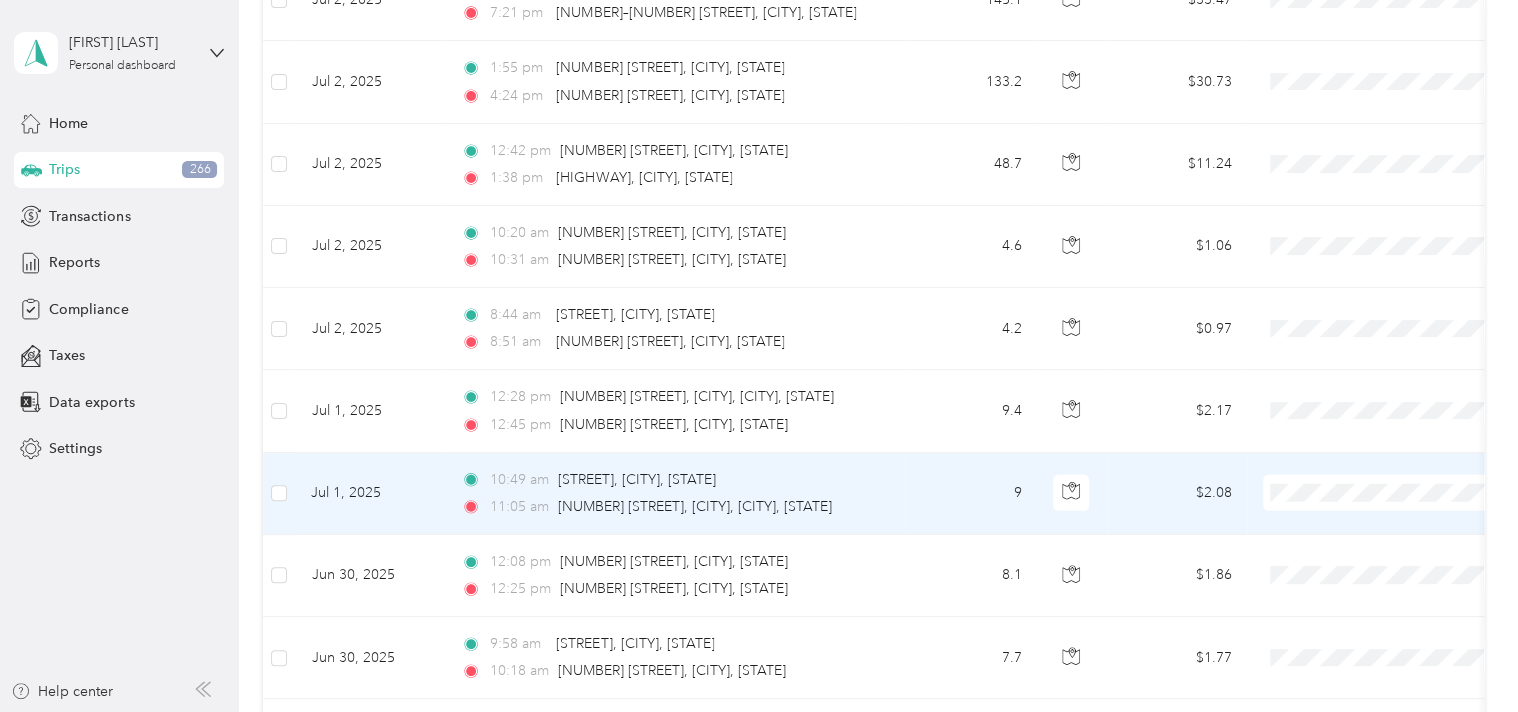 click on "Personal" at bounding box center [1405, 539] 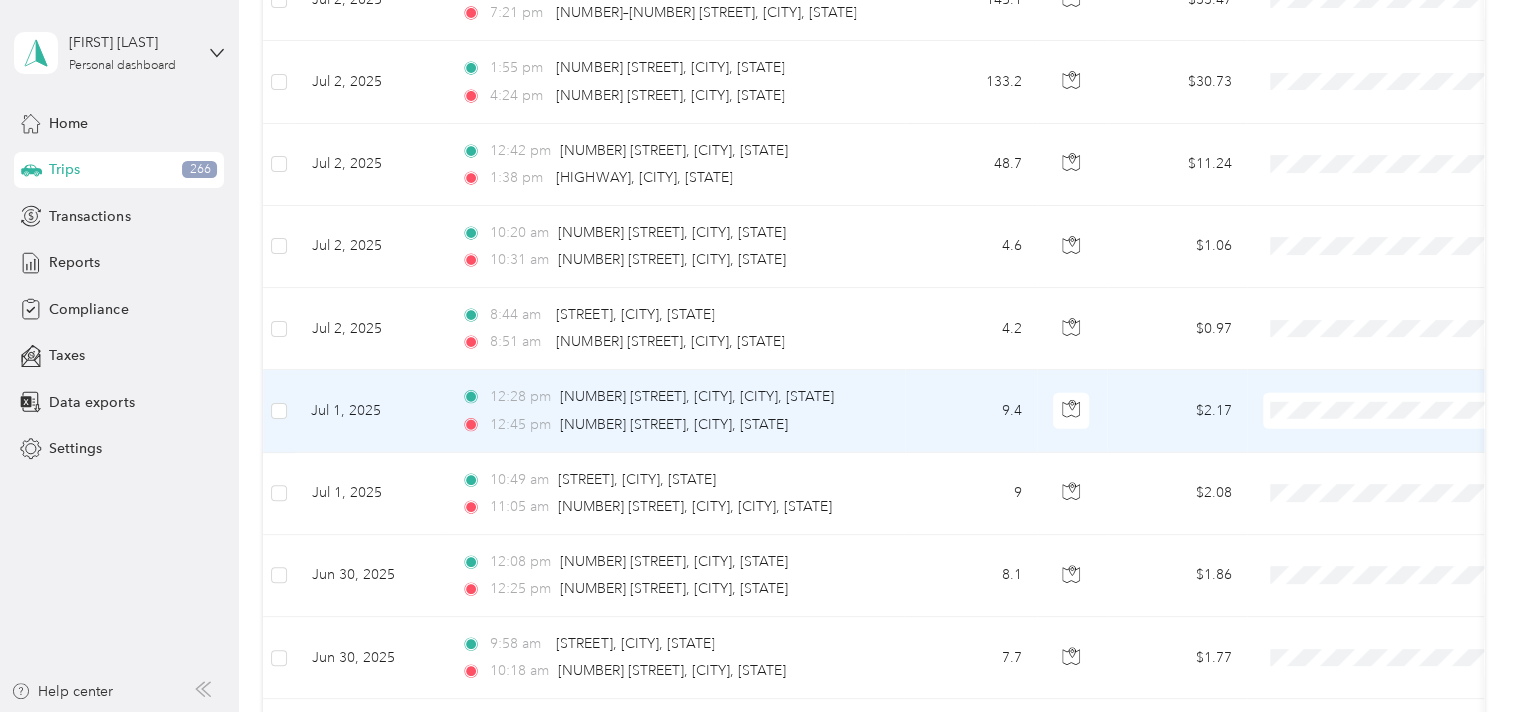 click on "Personal" at bounding box center (1405, 456) 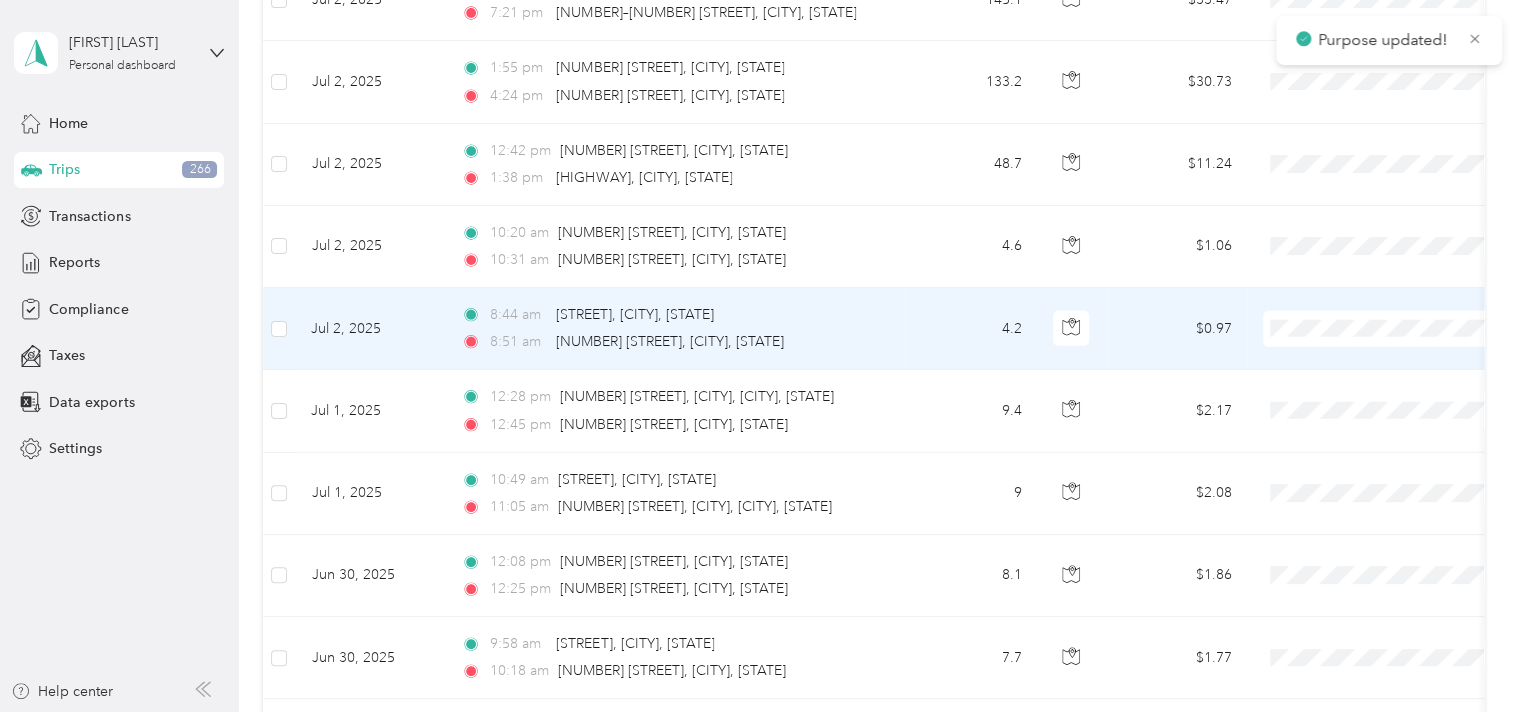 click on "Personal" at bounding box center (1405, 373) 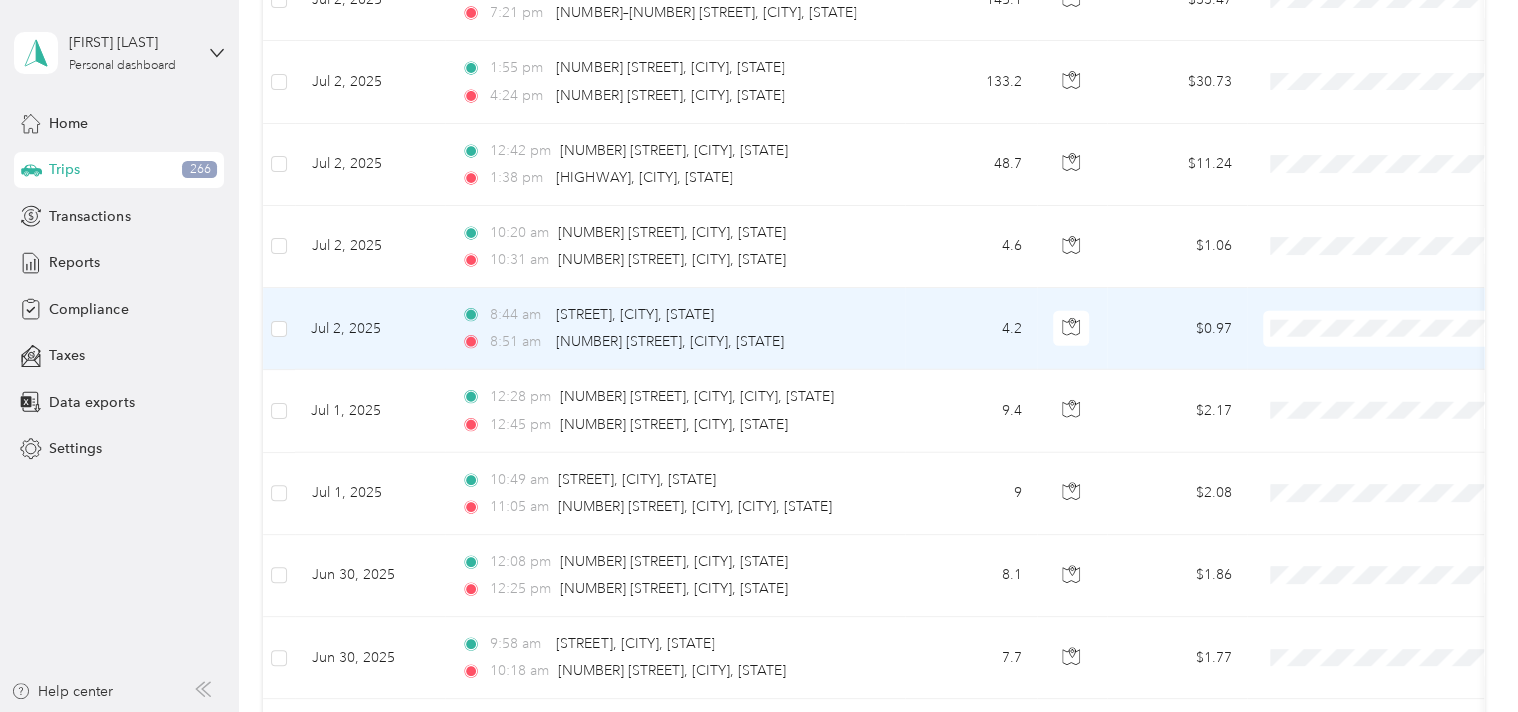click at bounding box center (1387, 329) 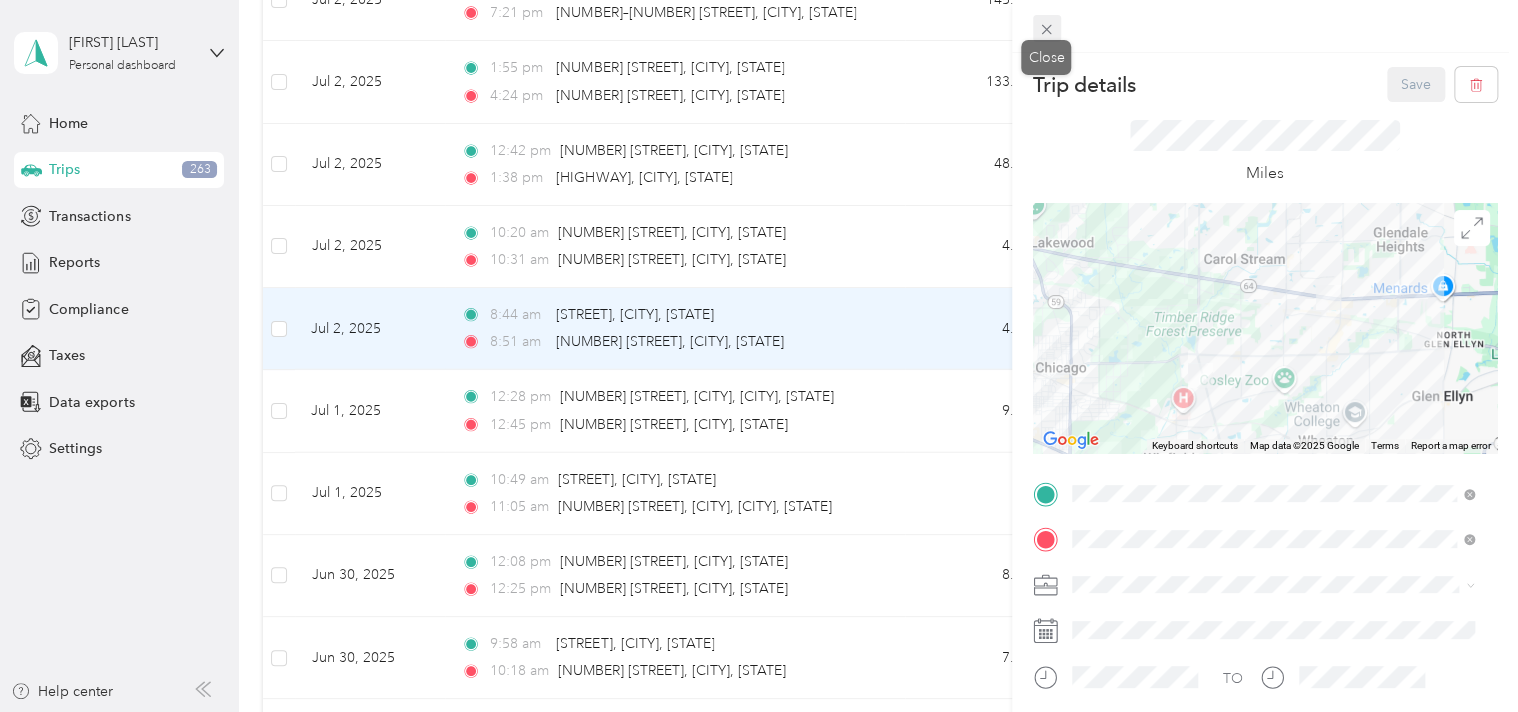 click 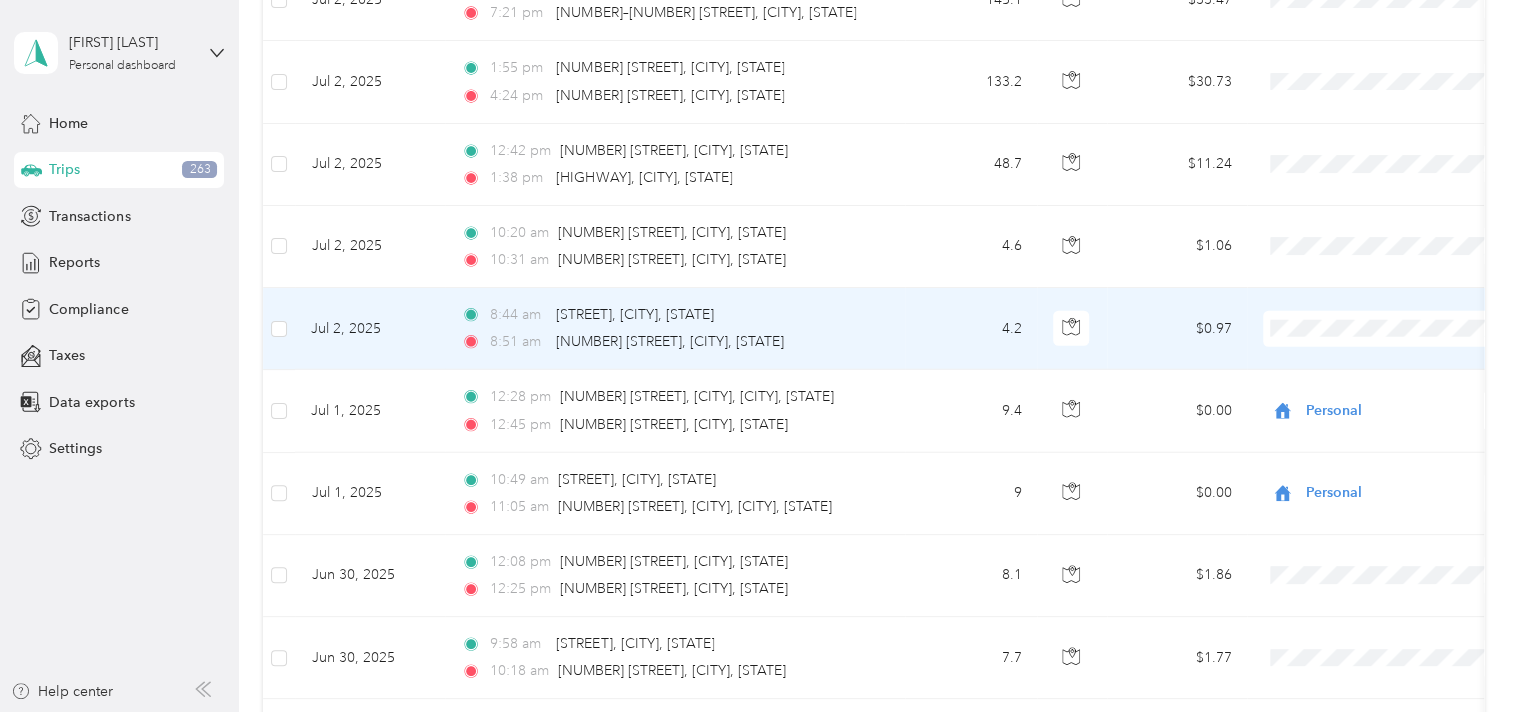click on "Personal" at bounding box center [1405, 374] 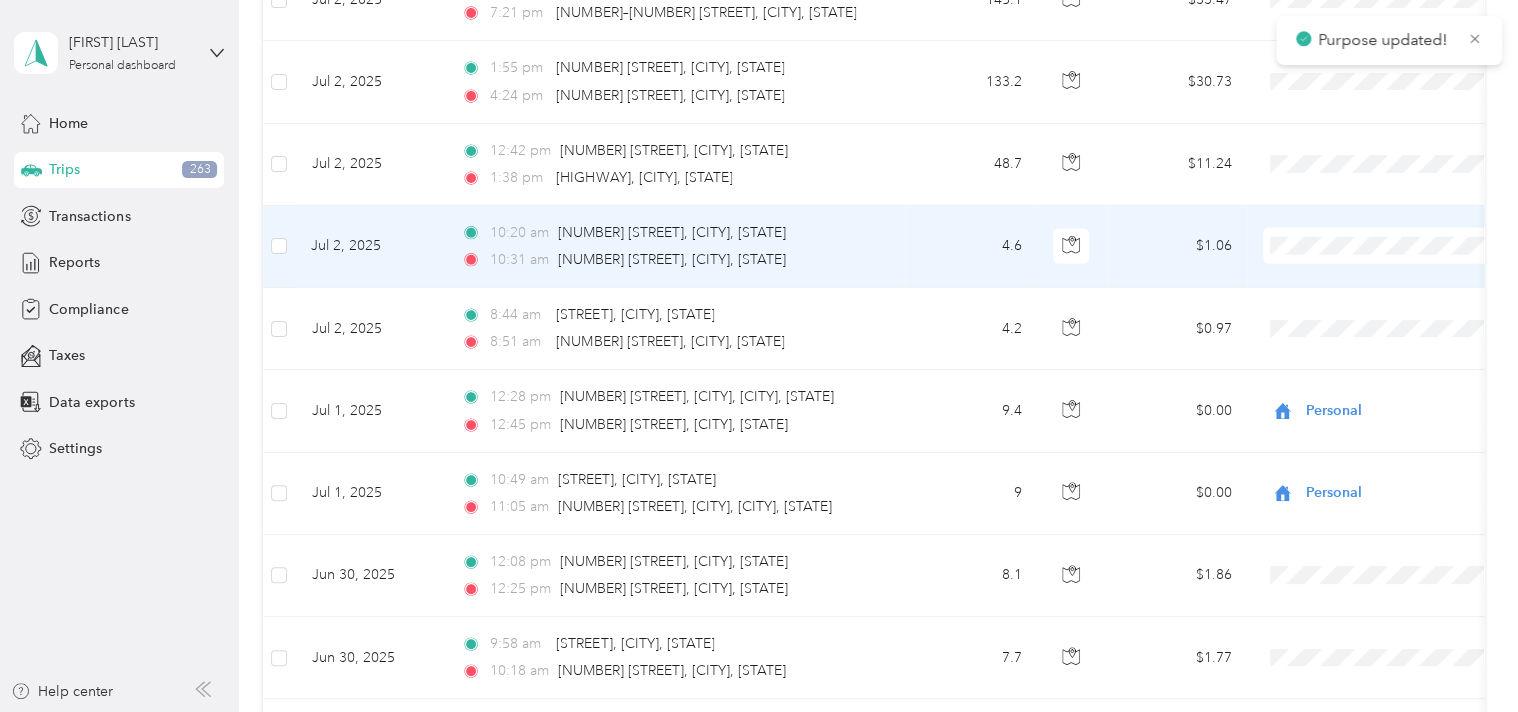 click on "Personal" at bounding box center [1405, 292] 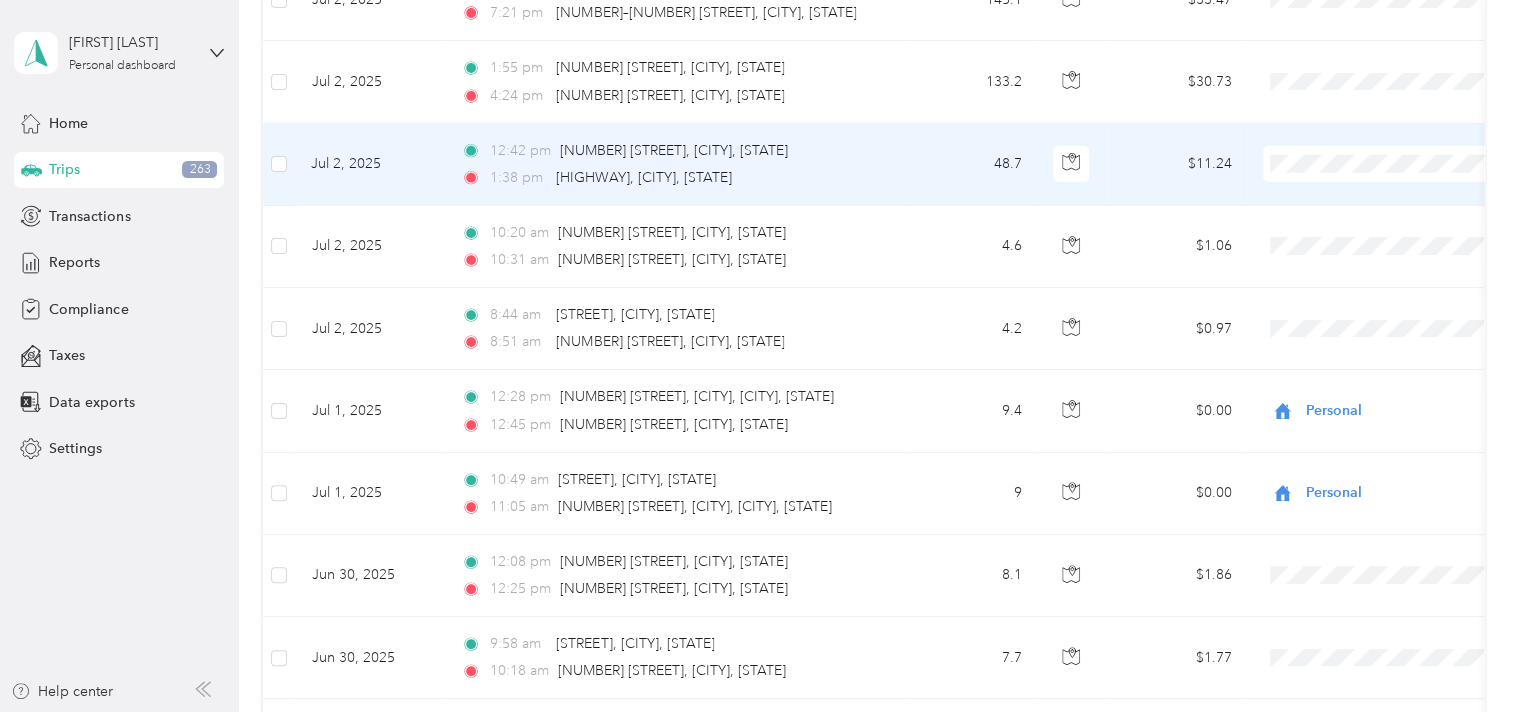 click on "Personal" at bounding box center (1405, 210) 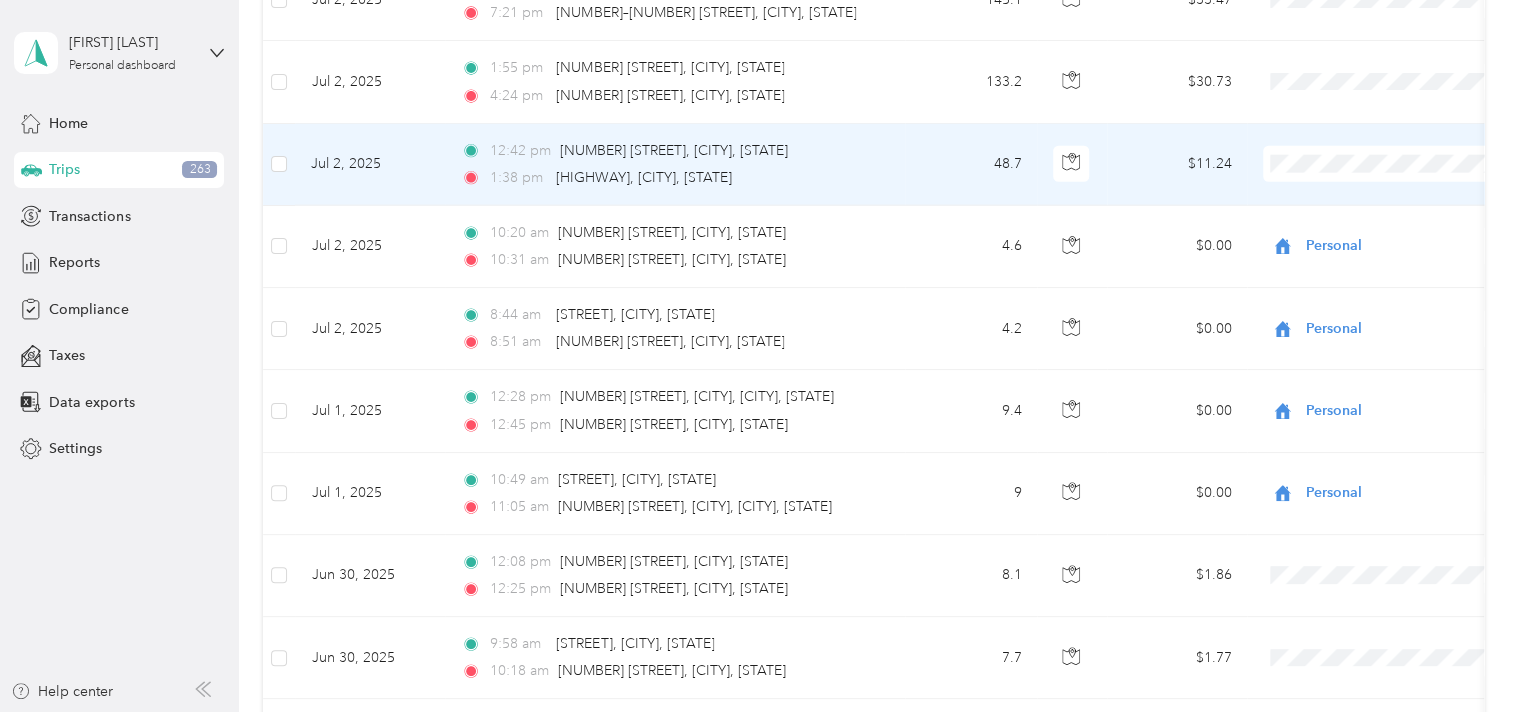 click on "Personal" at bounding box center [1405, 210] 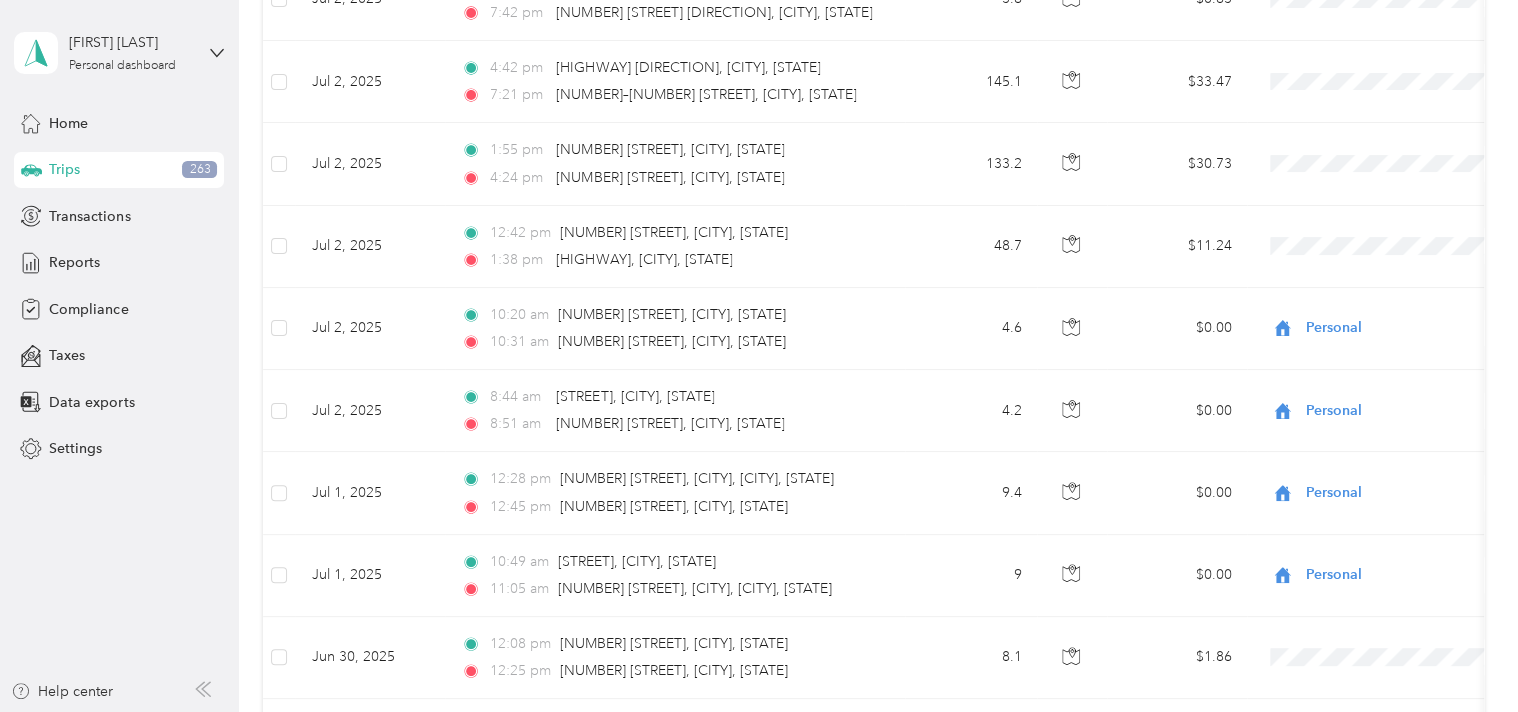 scroll, scrollTop: 9919, scrollLeft: 0, axis: vertical 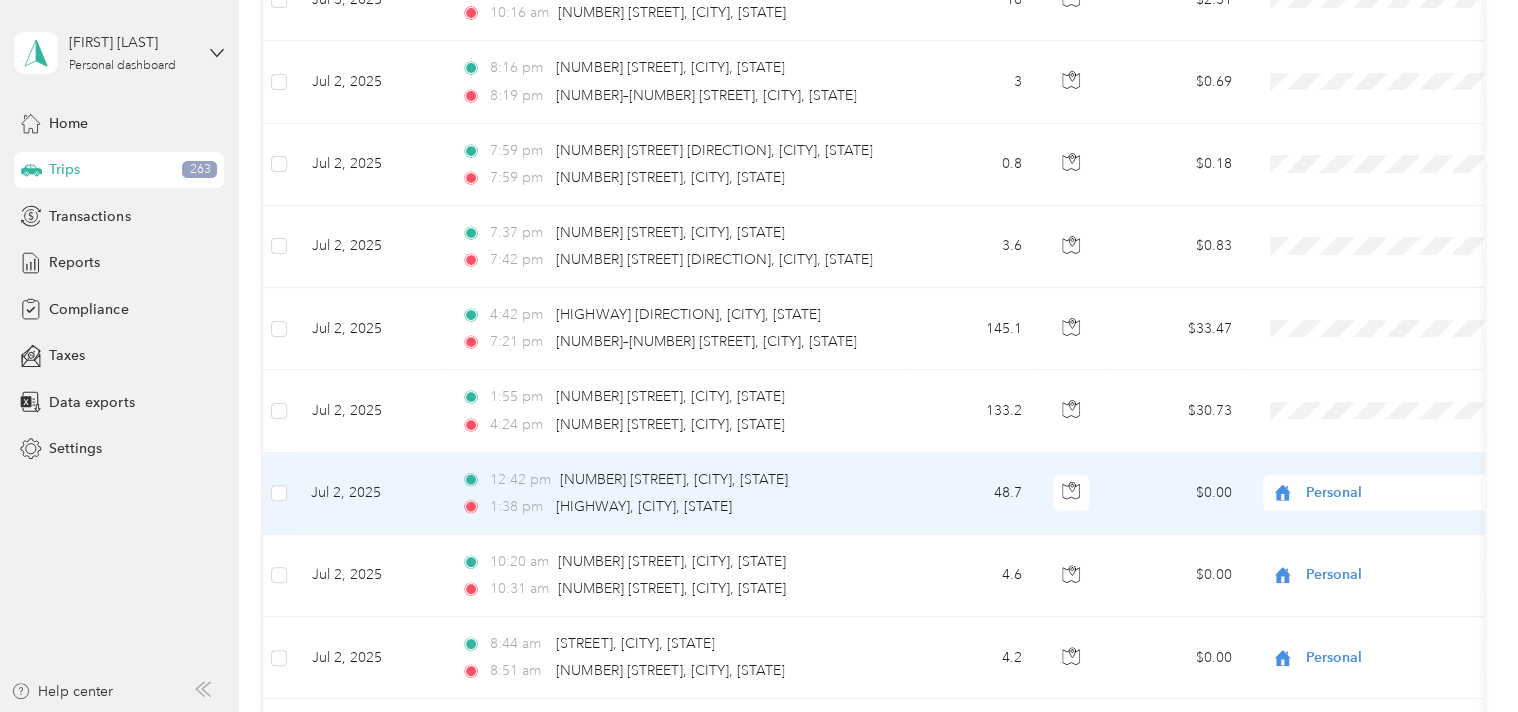 click on "Personal" at bounding box center (1397, 493) 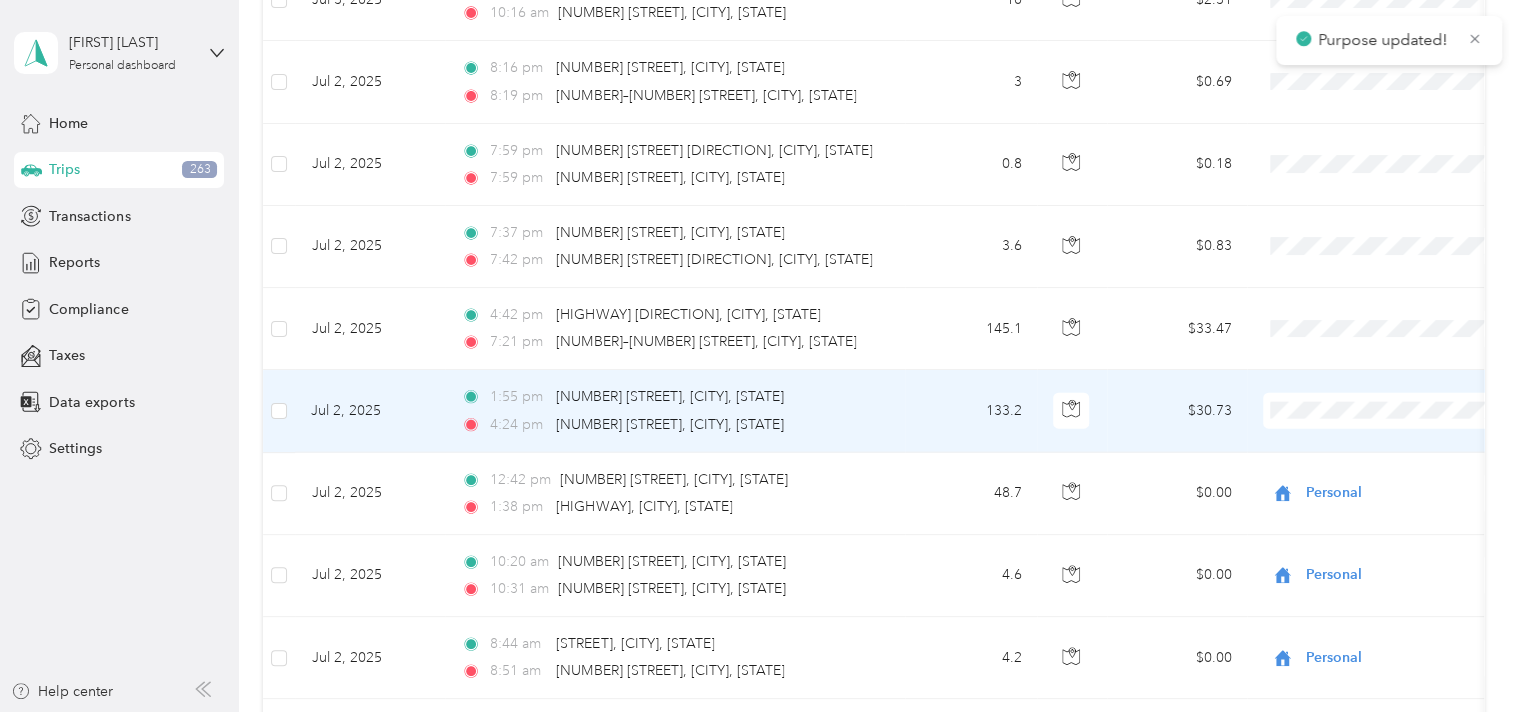 click at bounding box center [1387, 411] 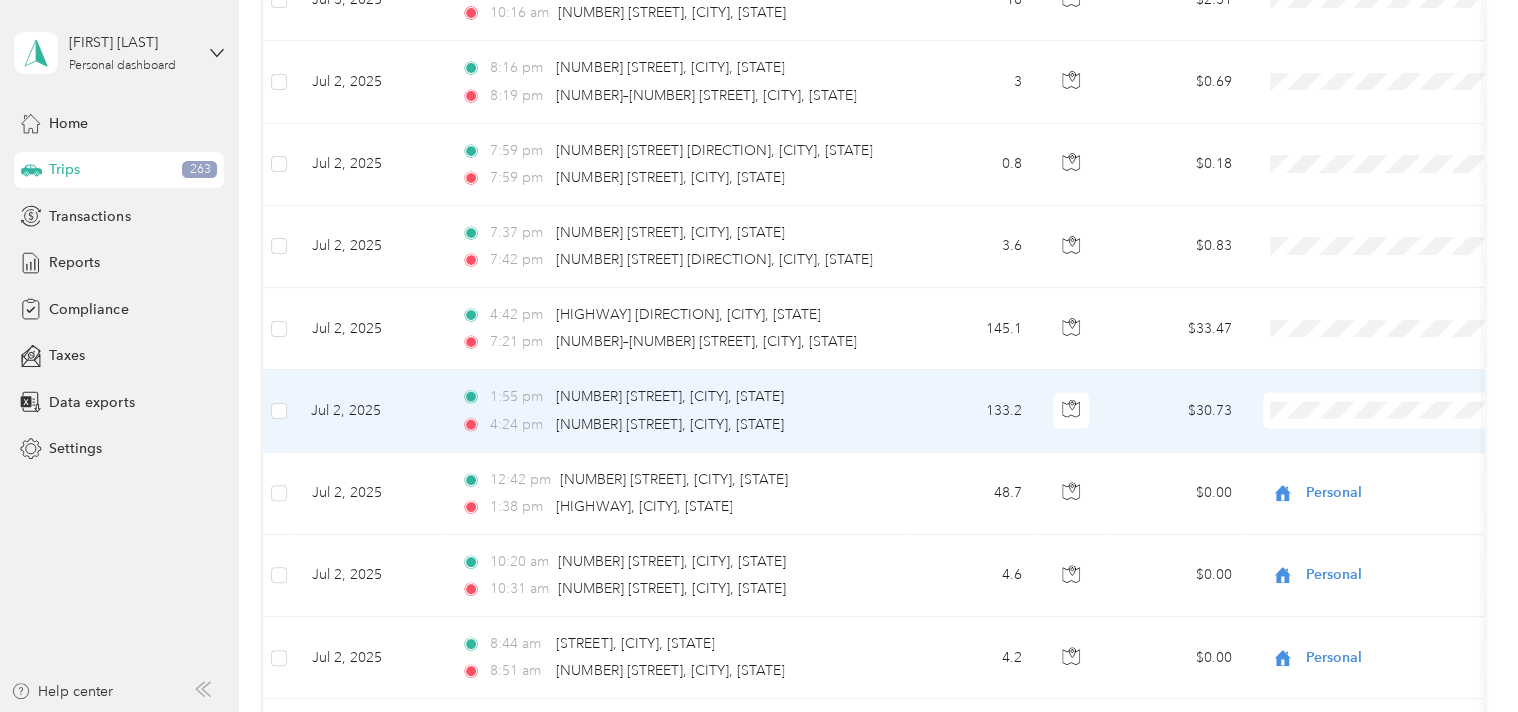 click on "Personal" at bounding box center (1405, 456) 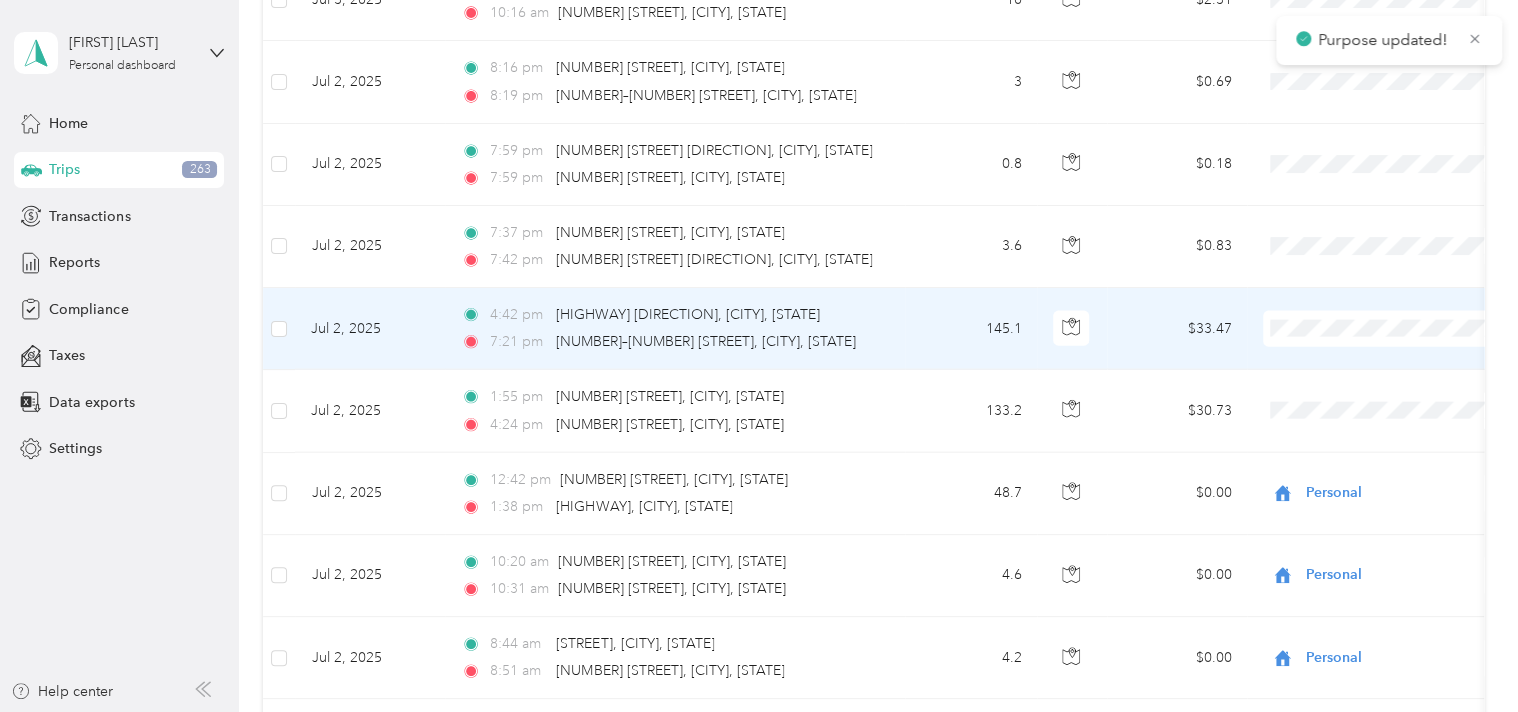 click at bounding box center (1387, 329) 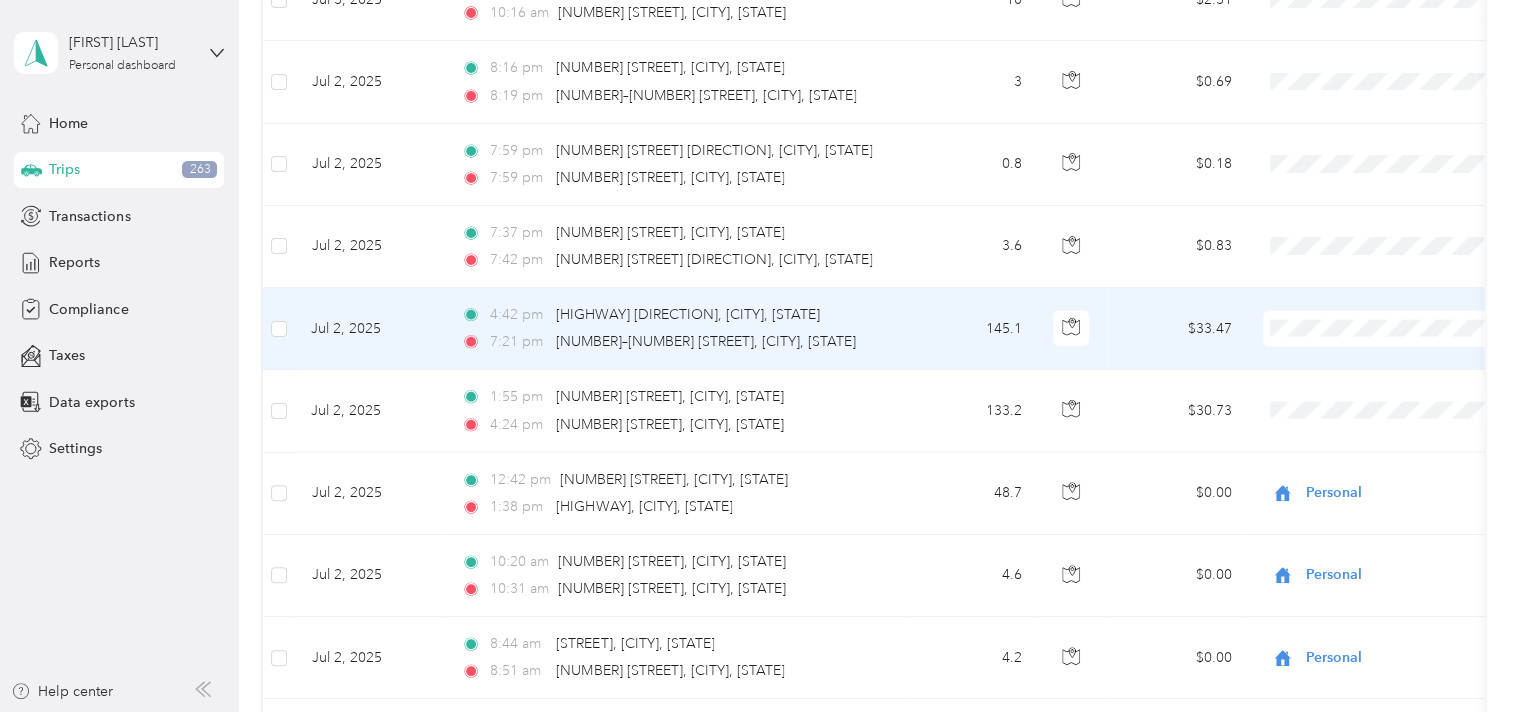 click on "Personal" at bounding box center [1405, 376] 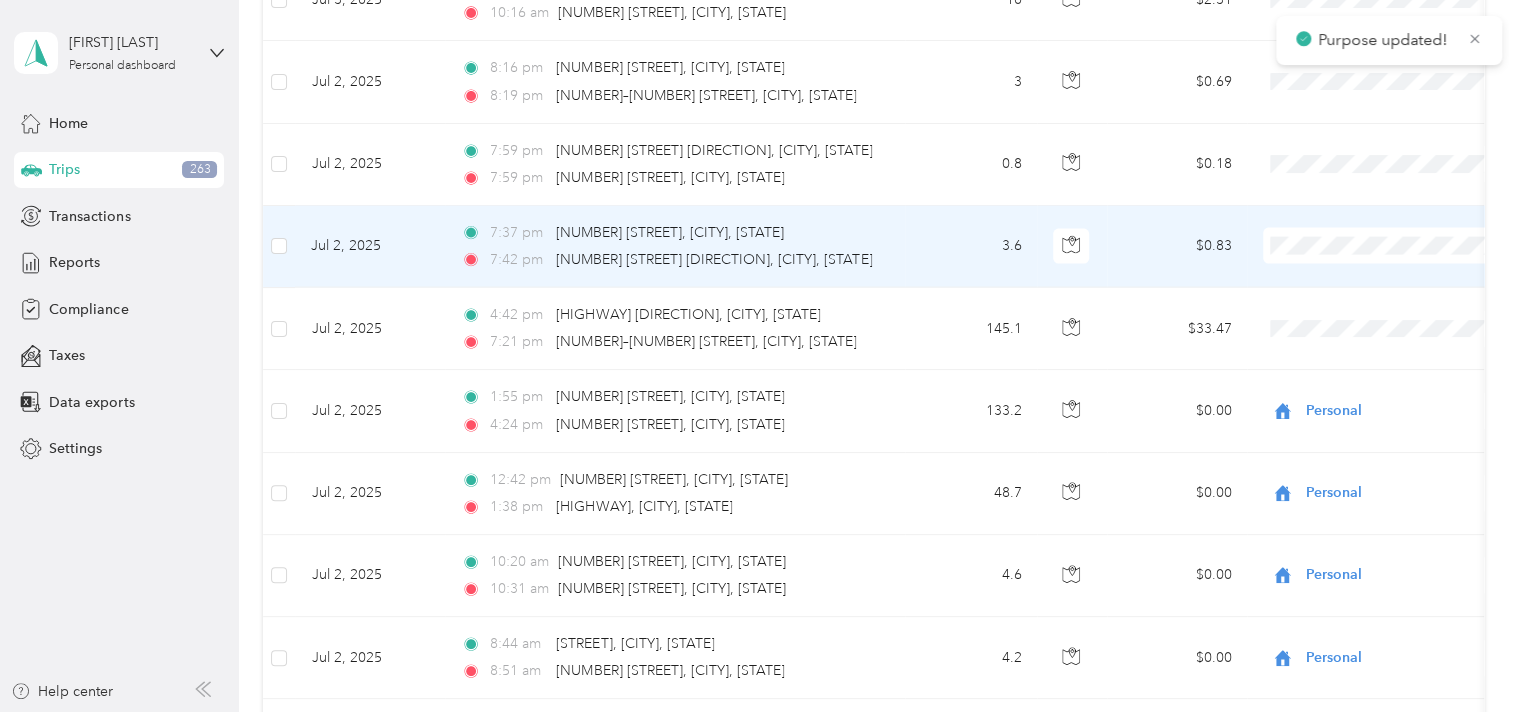 click on "Personal" at bounding box center (1405, 293) 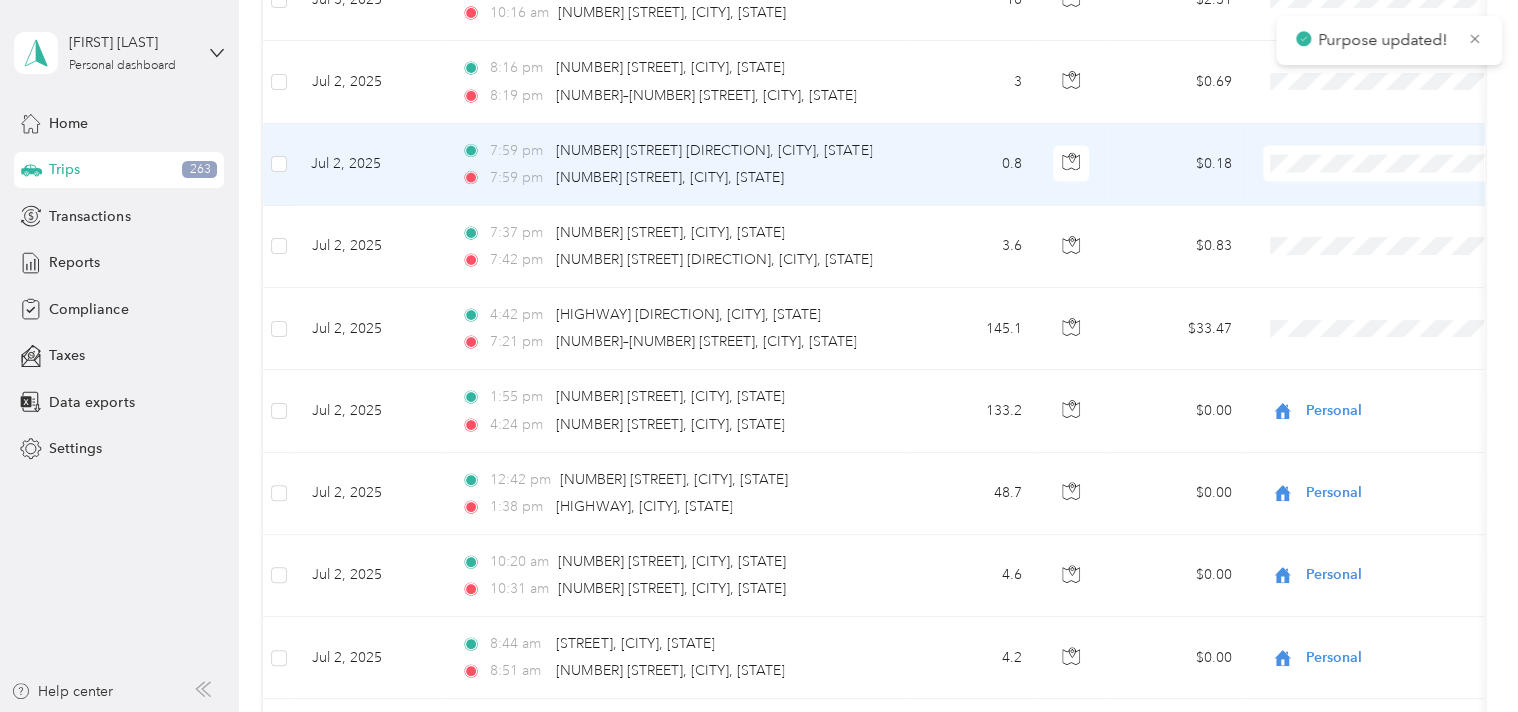 click at bounding box center (1387, 164) 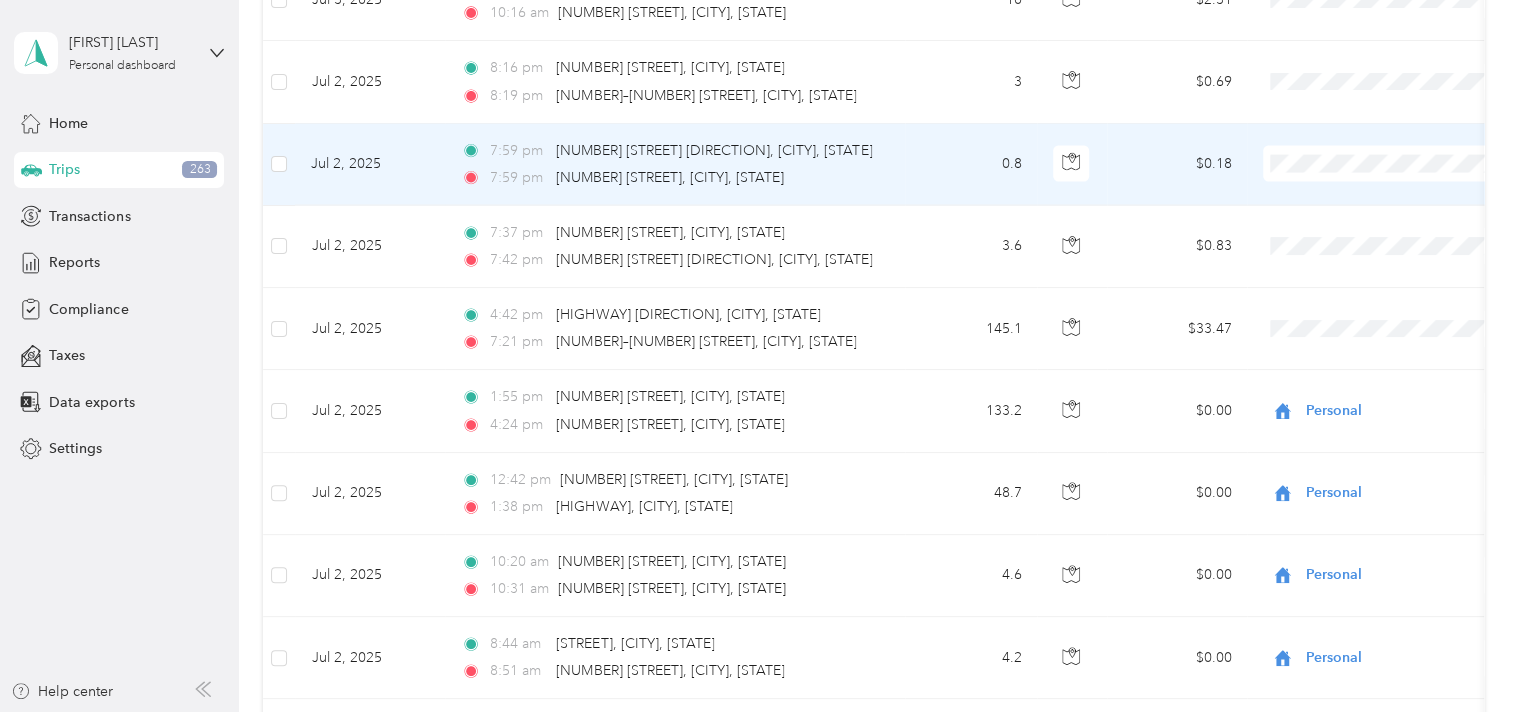 click on "Personal" at bounding box center [1405, 212] 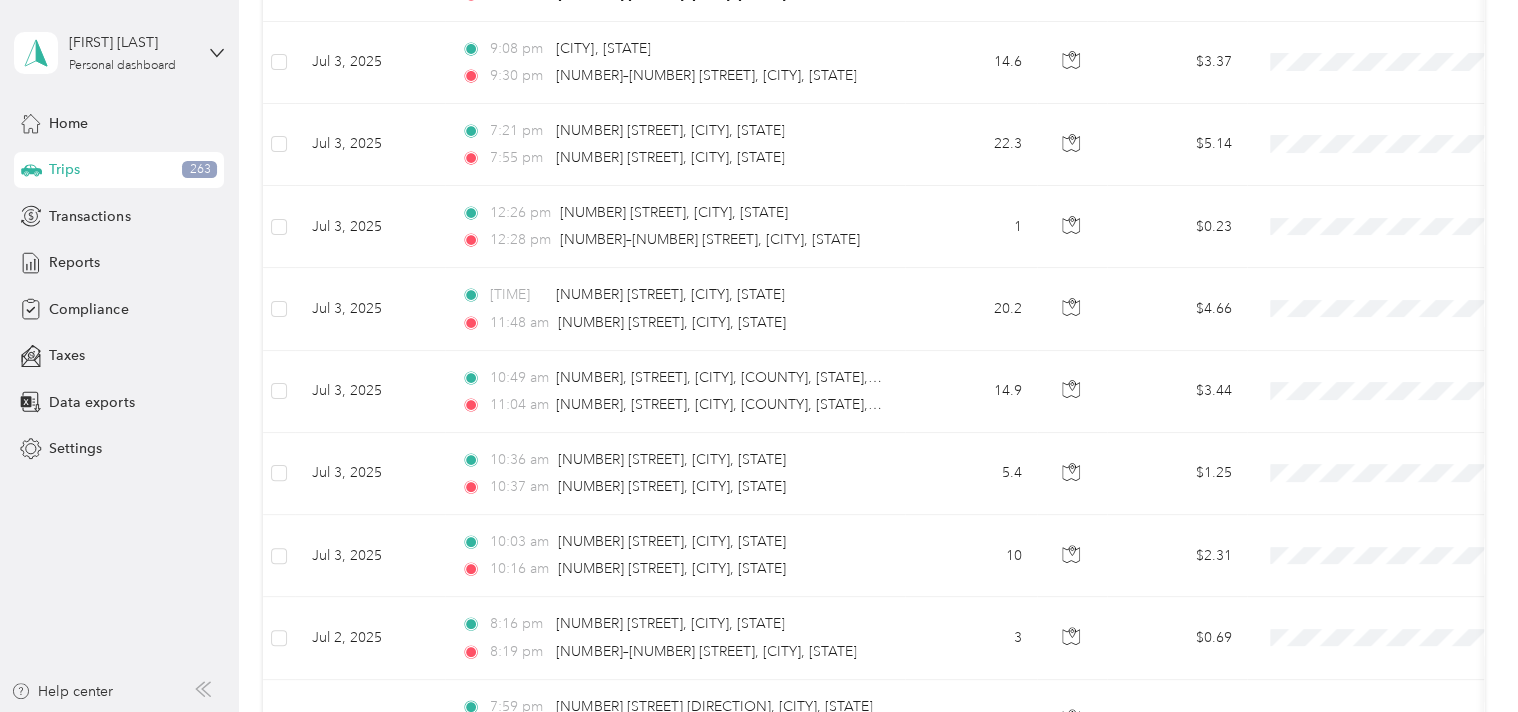 scroll, scrollTop: 9404, scrollLeft: 0, axis: vertical 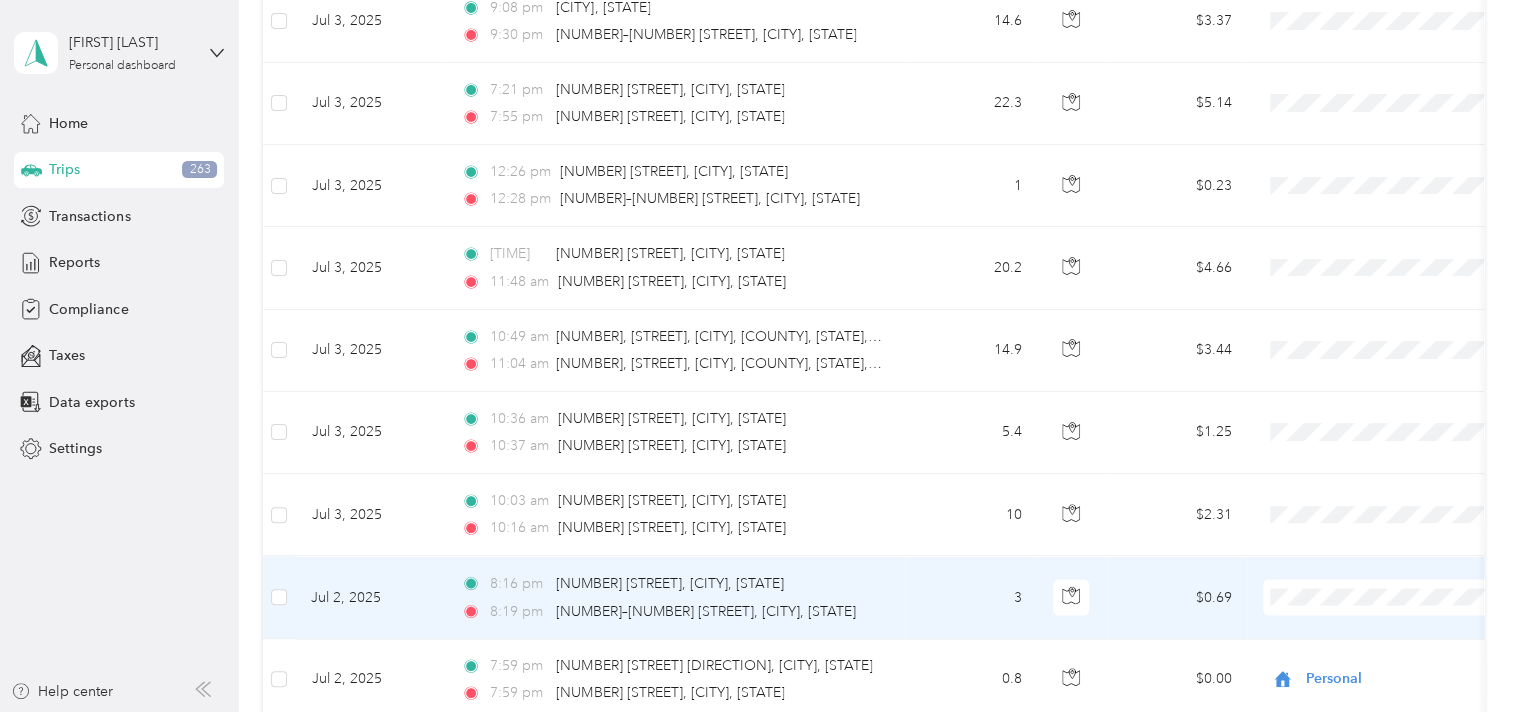 click on "Personal" at bounding box center (1405, 645) 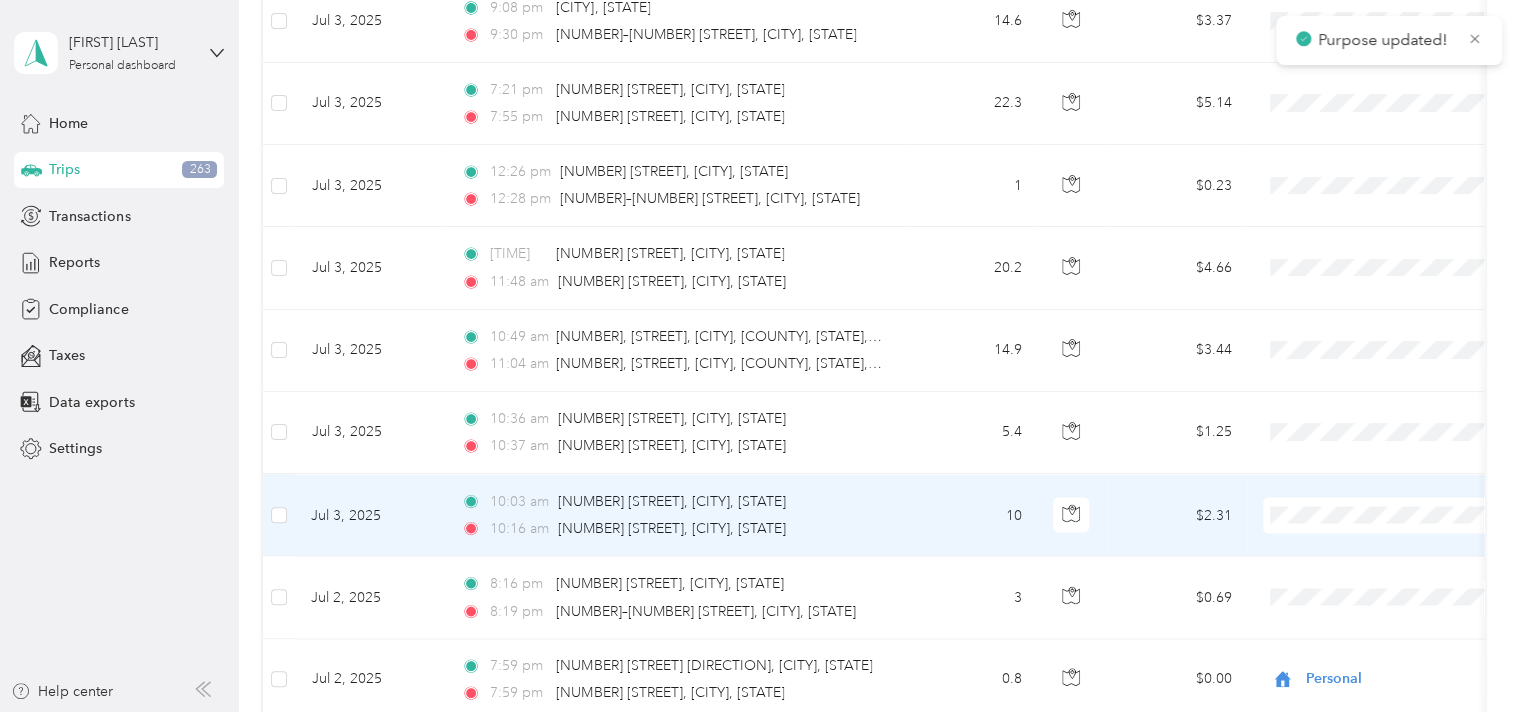 click on "Personal" at bounding box center [1405, 561] 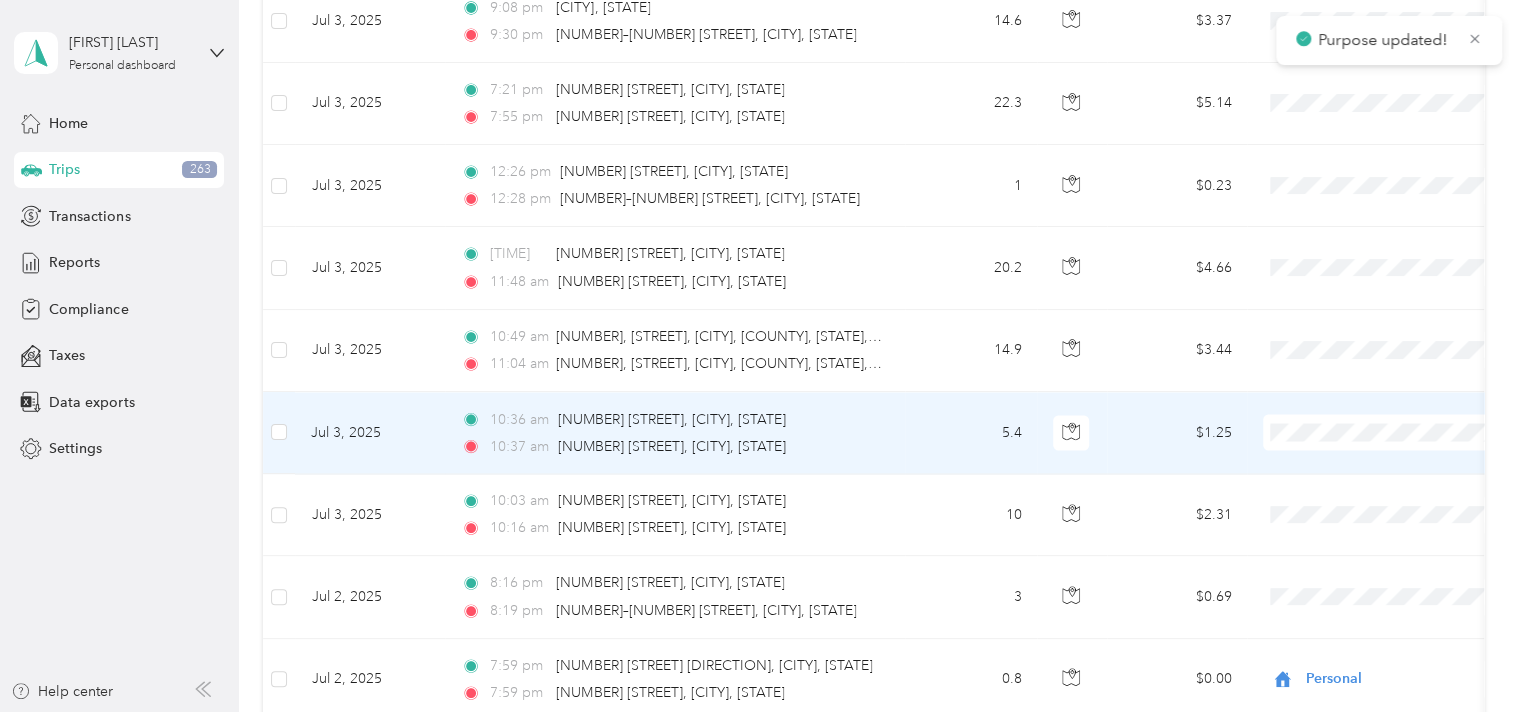 click on "Personal" at bounding box center (1405, 481) 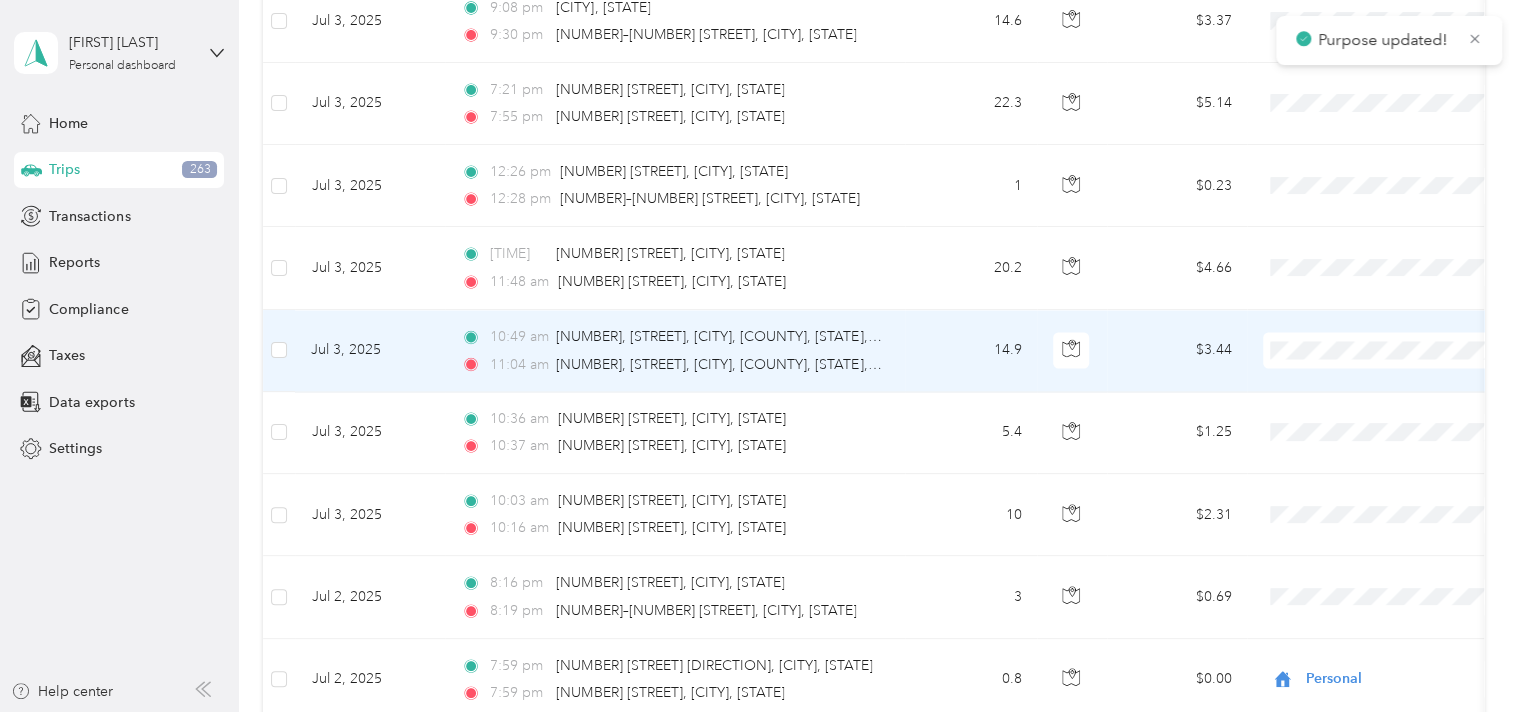 click on "Personal" at bounding box center [1405, 397] 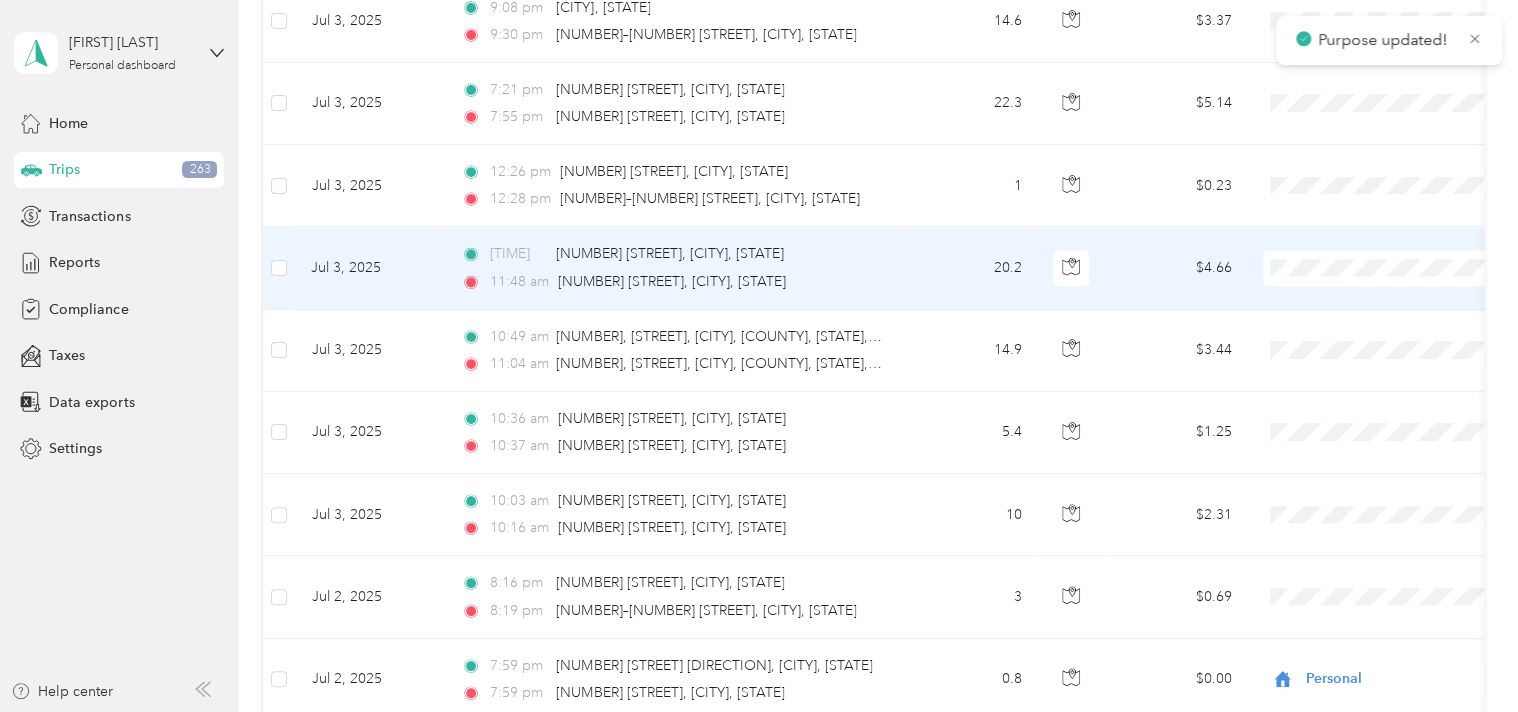 click on "Personal" at bounding box center [1405, 316] 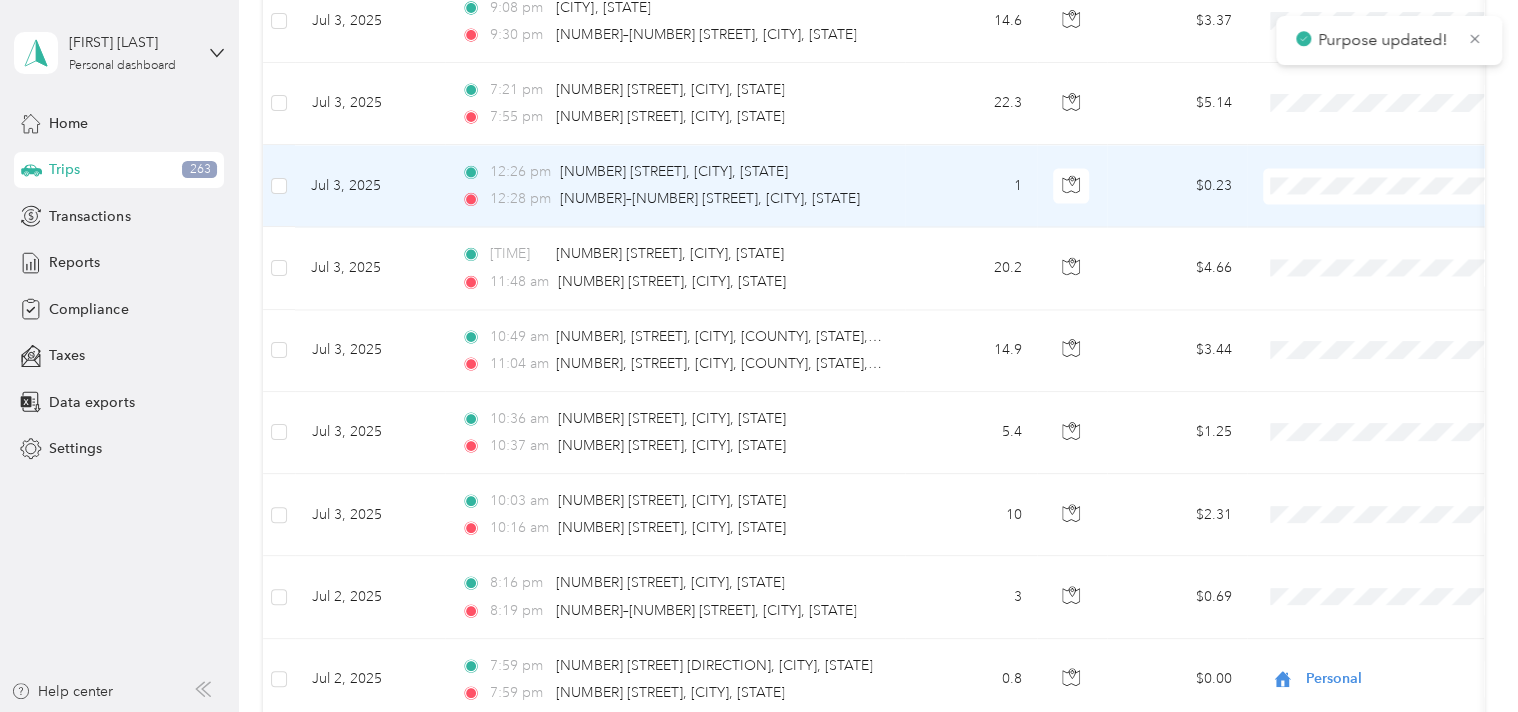 click on "Personal" at bounding box center (1405, 235) 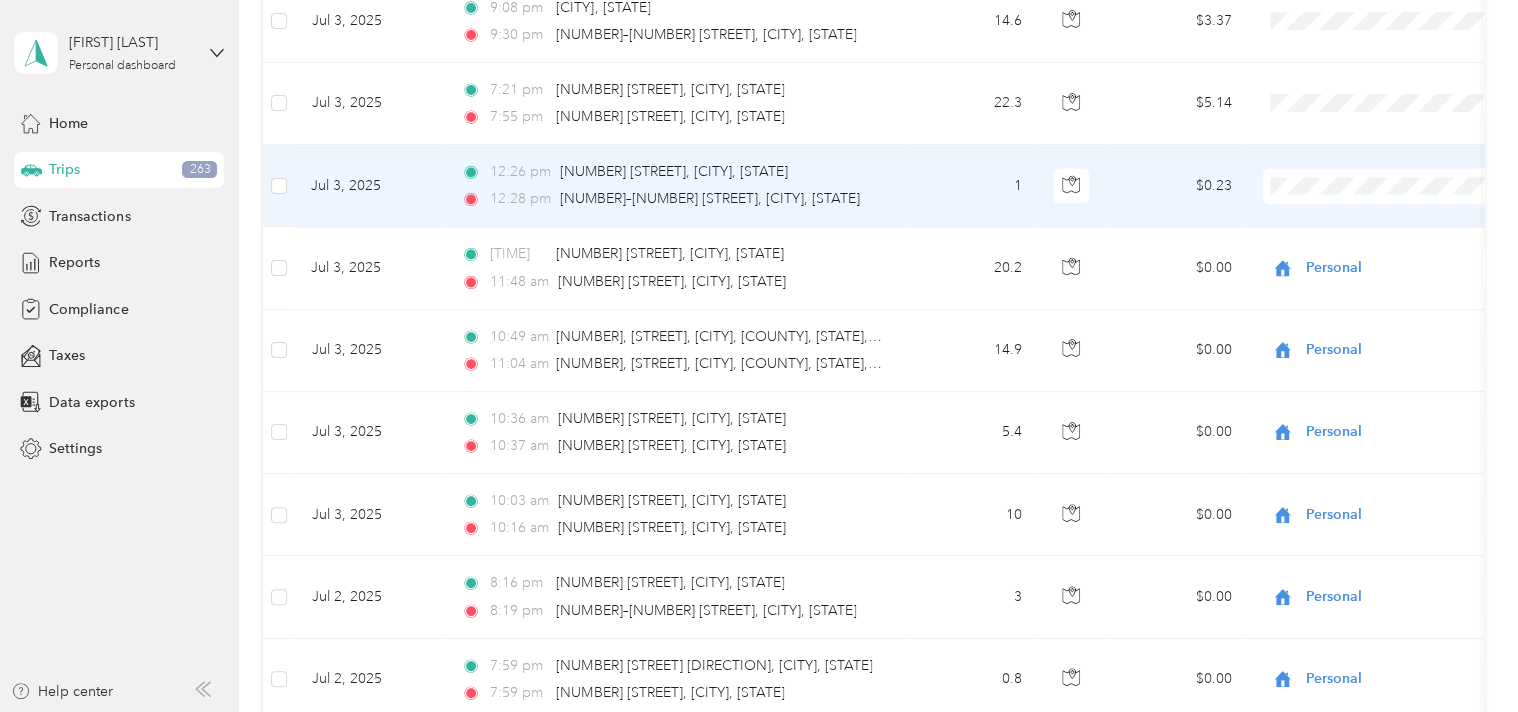 click on "Personal" at bounding box center (1405, 235) 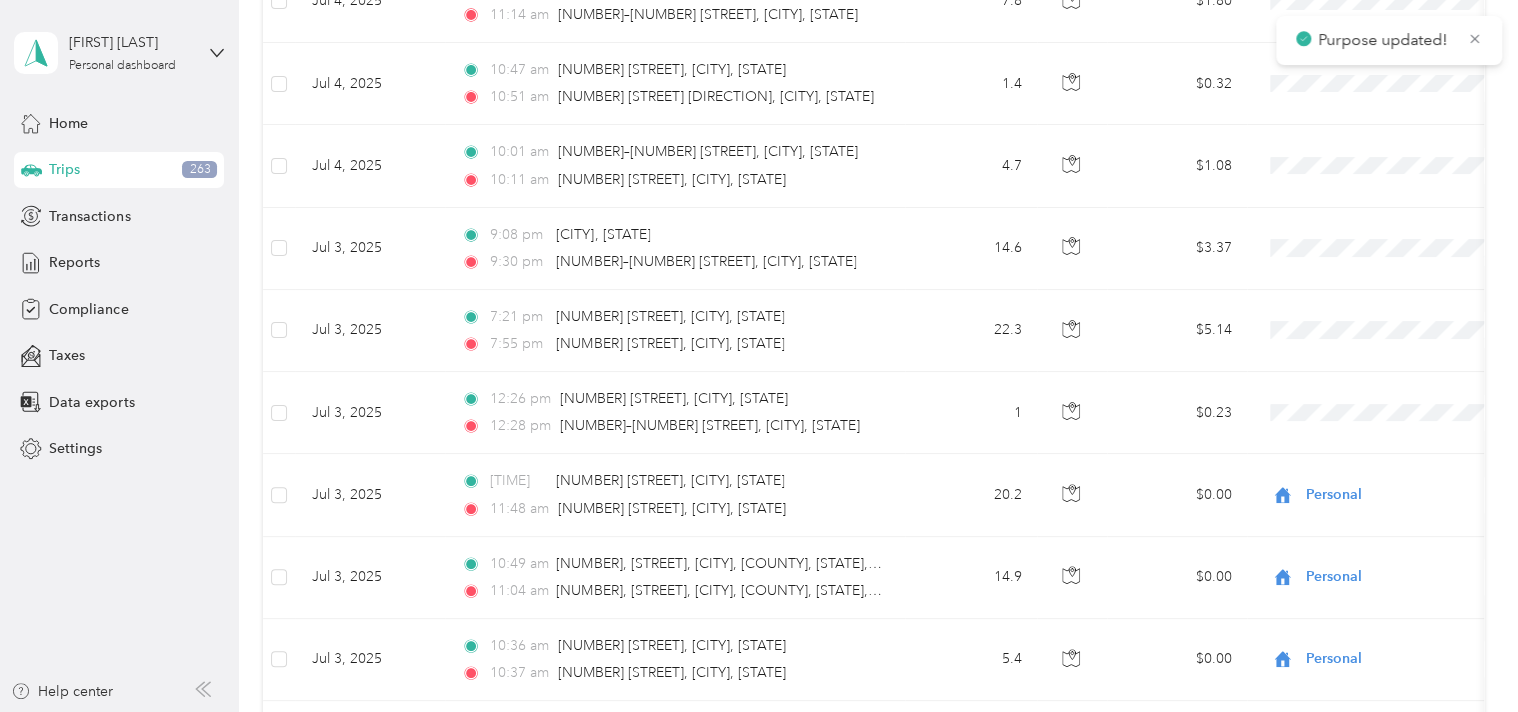 scroll, scrollTop: 9219, scrollLeft: 0, axis: vertical 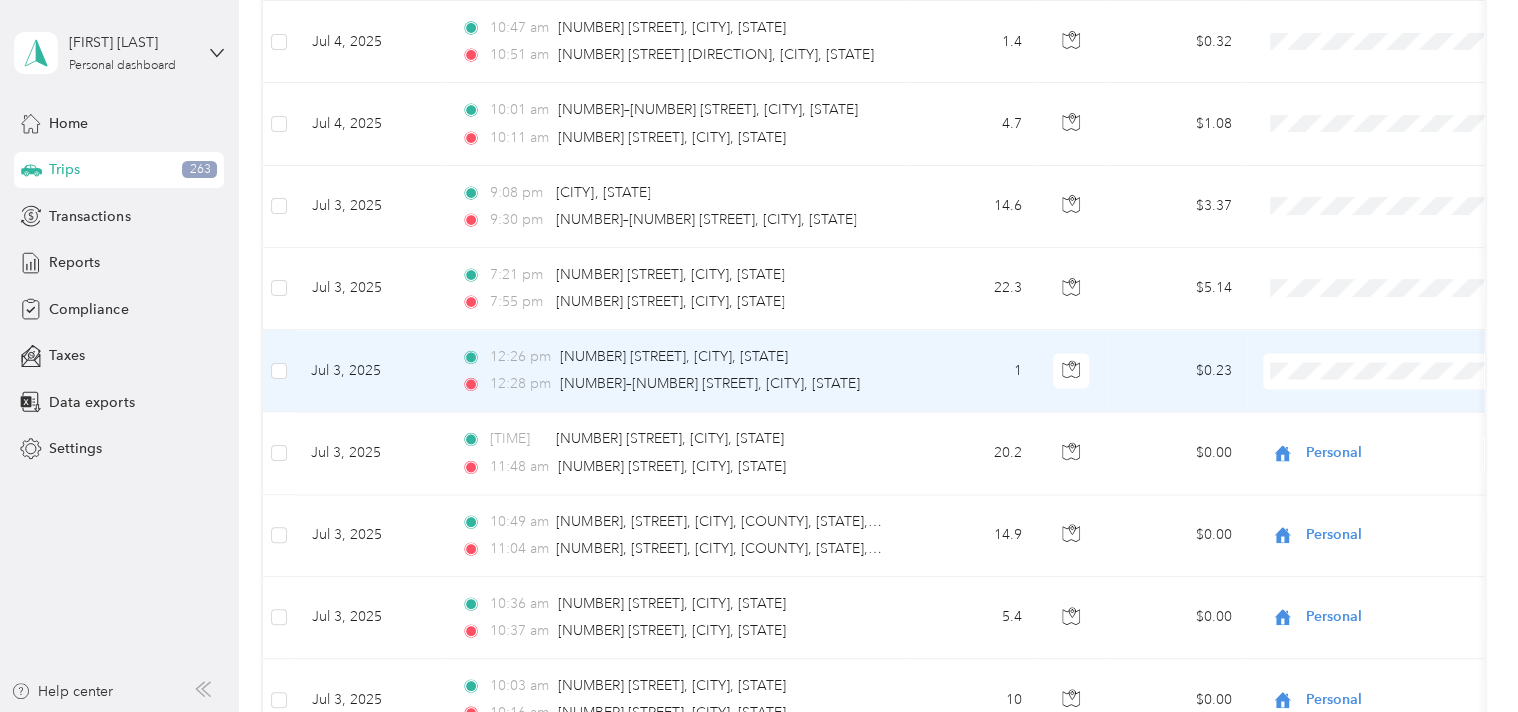 click on "Personal" at bounding box center [1405, 419] 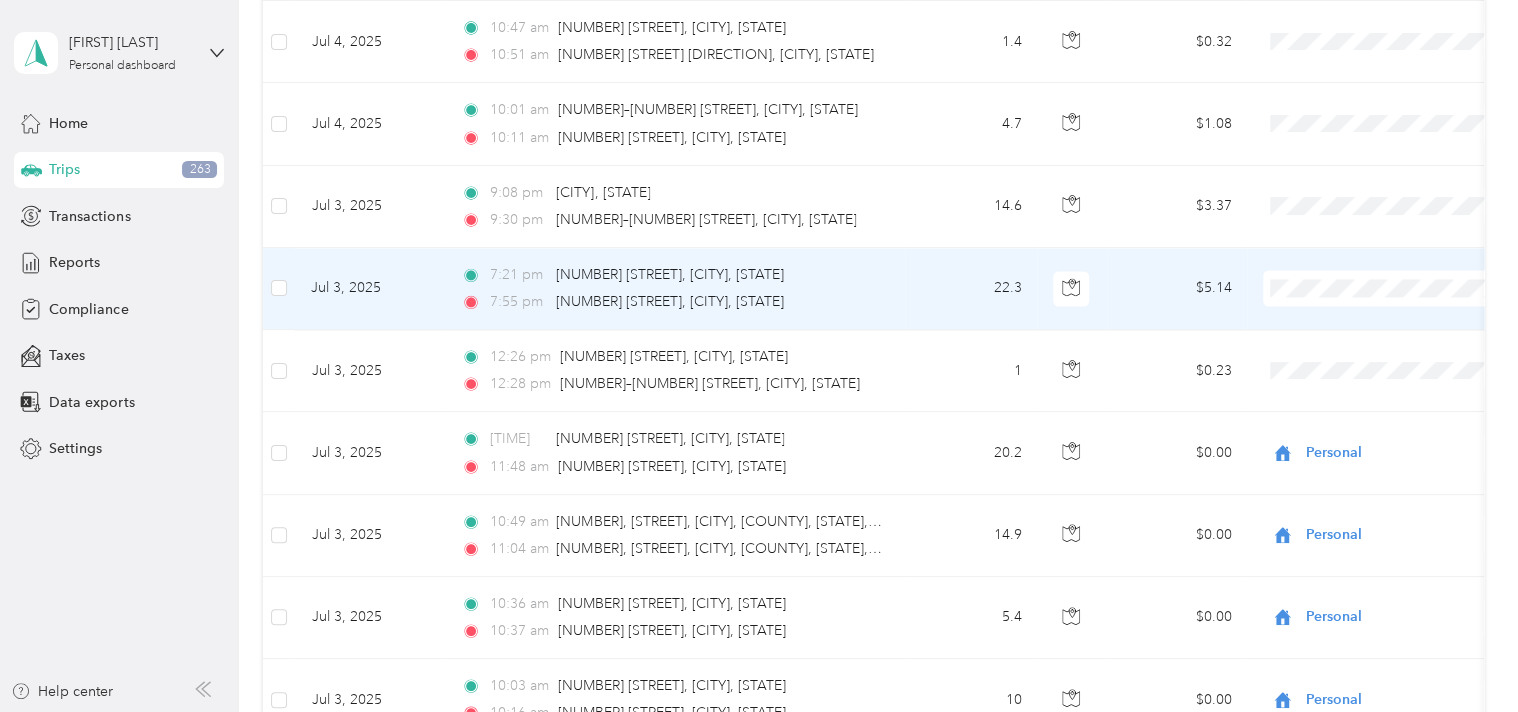 click on "Personal" at bounding box center [1388, 337] 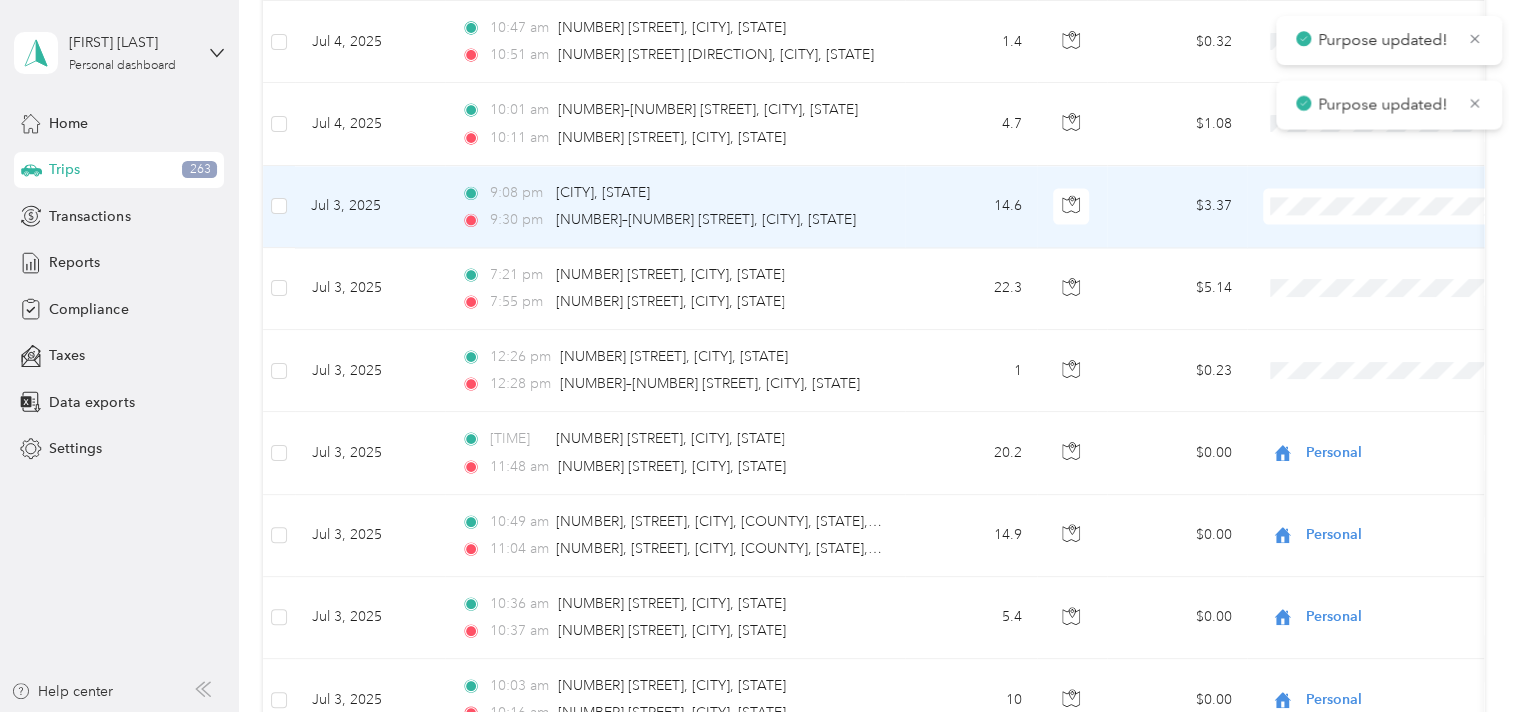 click on "Personal" at bounding box center [1388, 255] 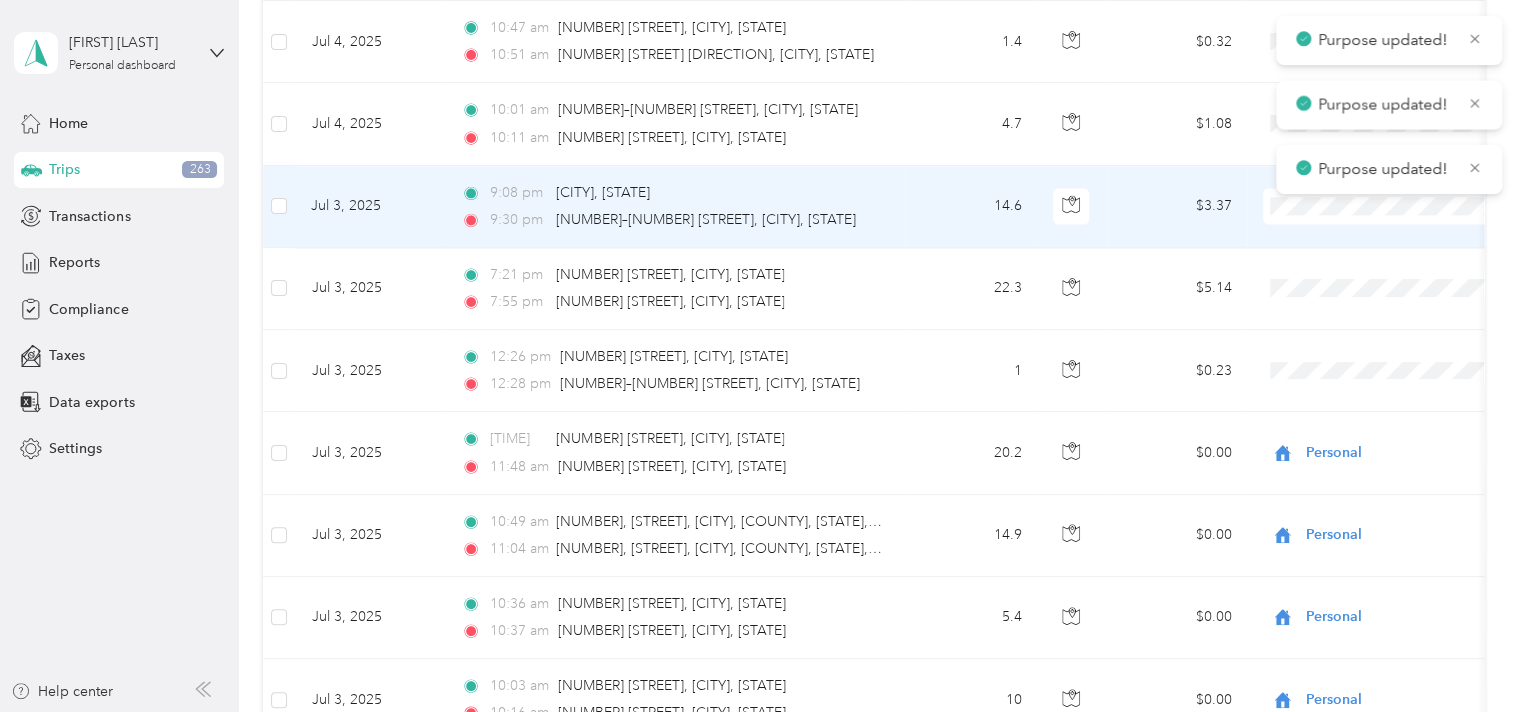 click at bounding box center (1387, 206) 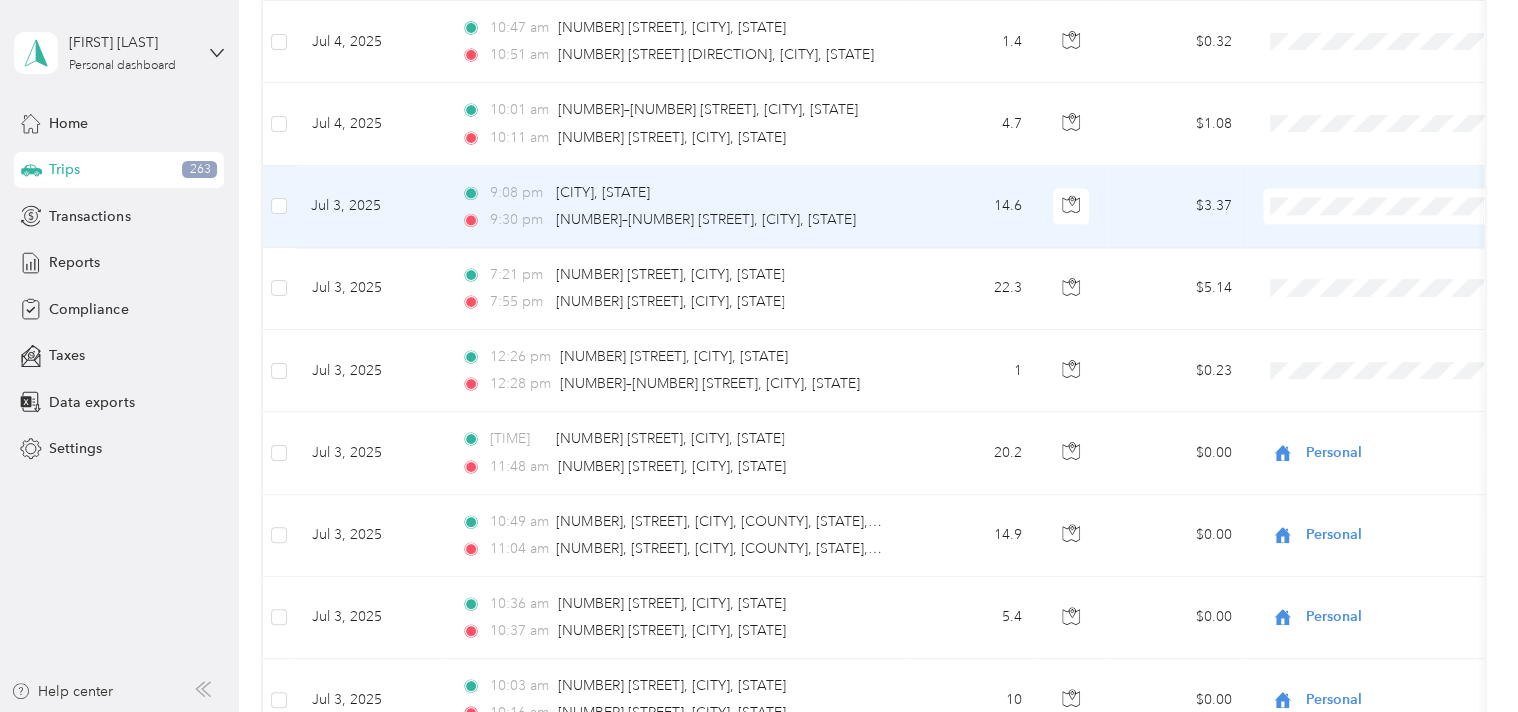click on "Personal" at bounding box center (1405, 255) 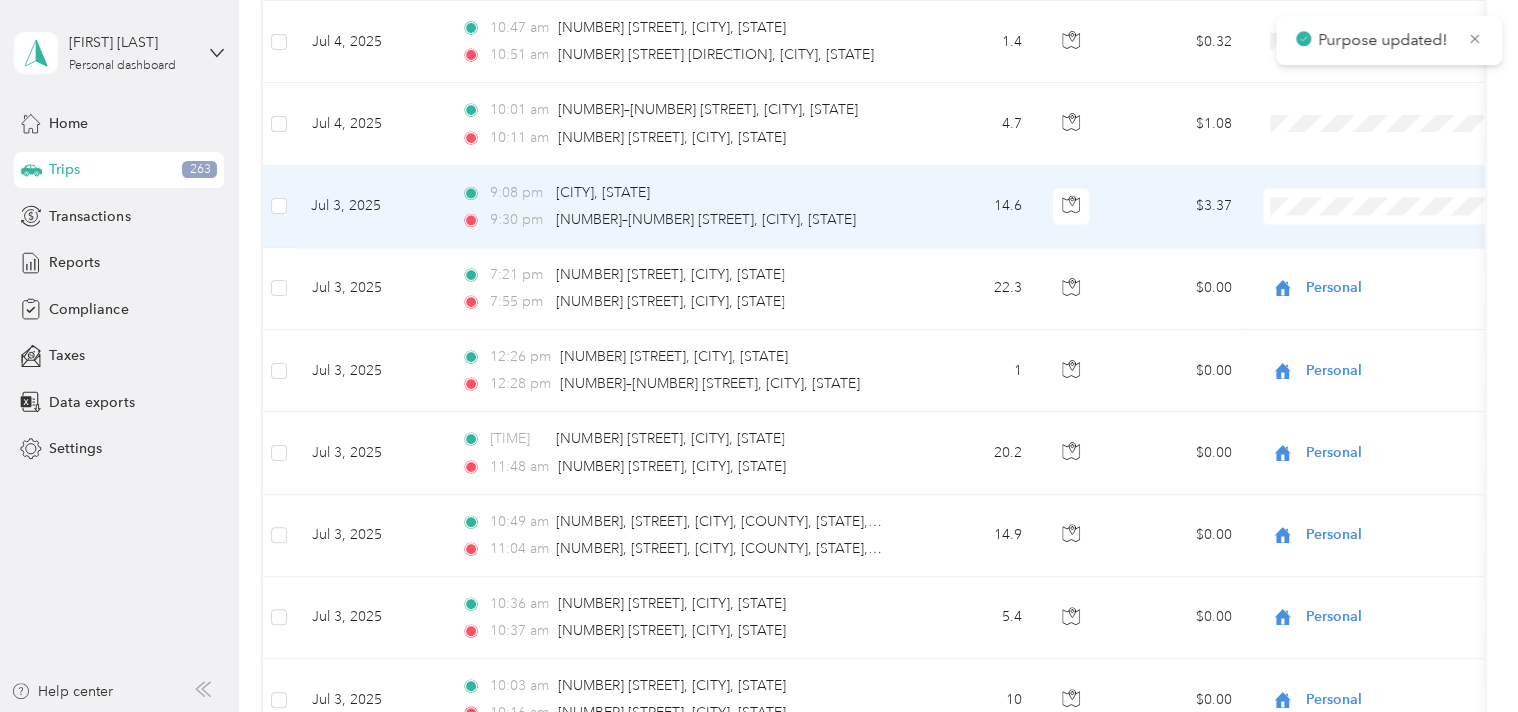 click at bounding box center (1387, 206) 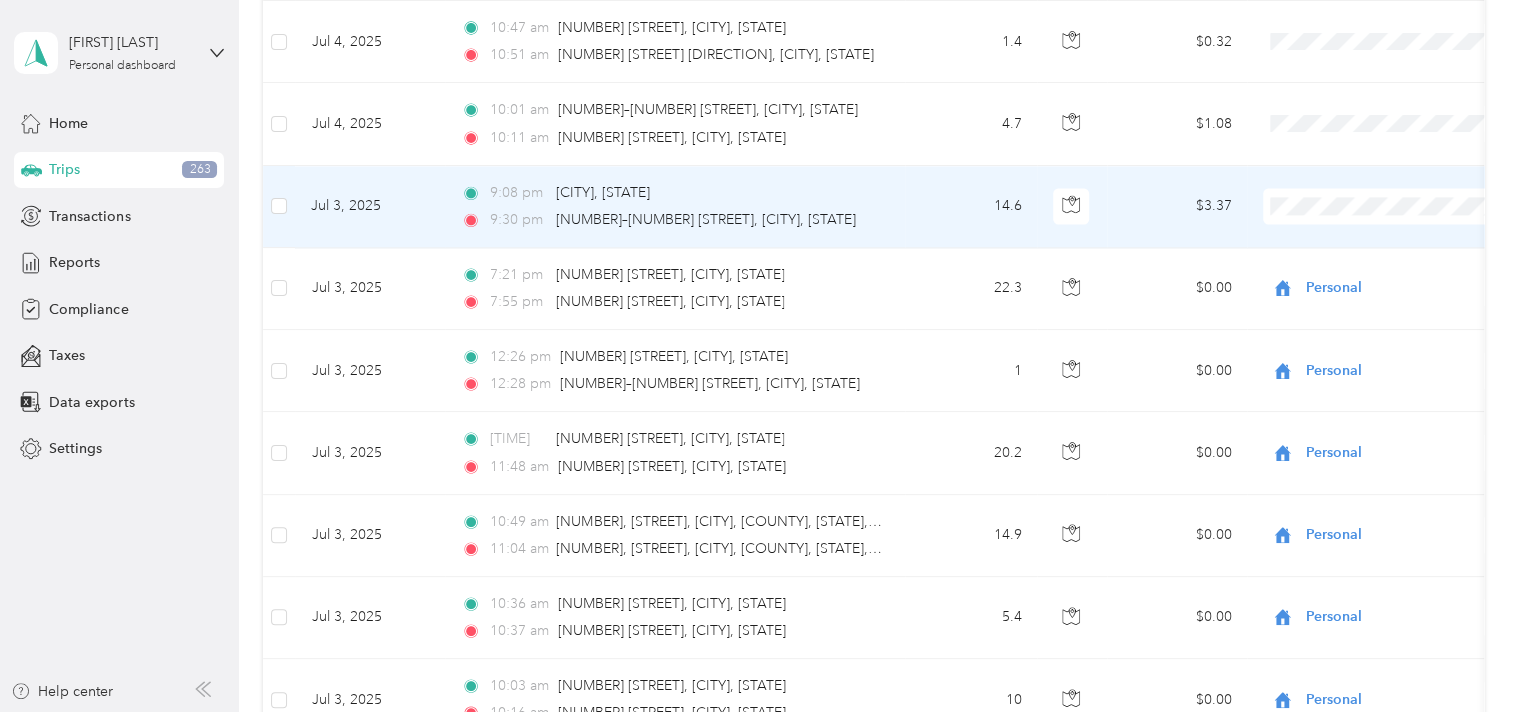 click at bounding box center [1387, 206] 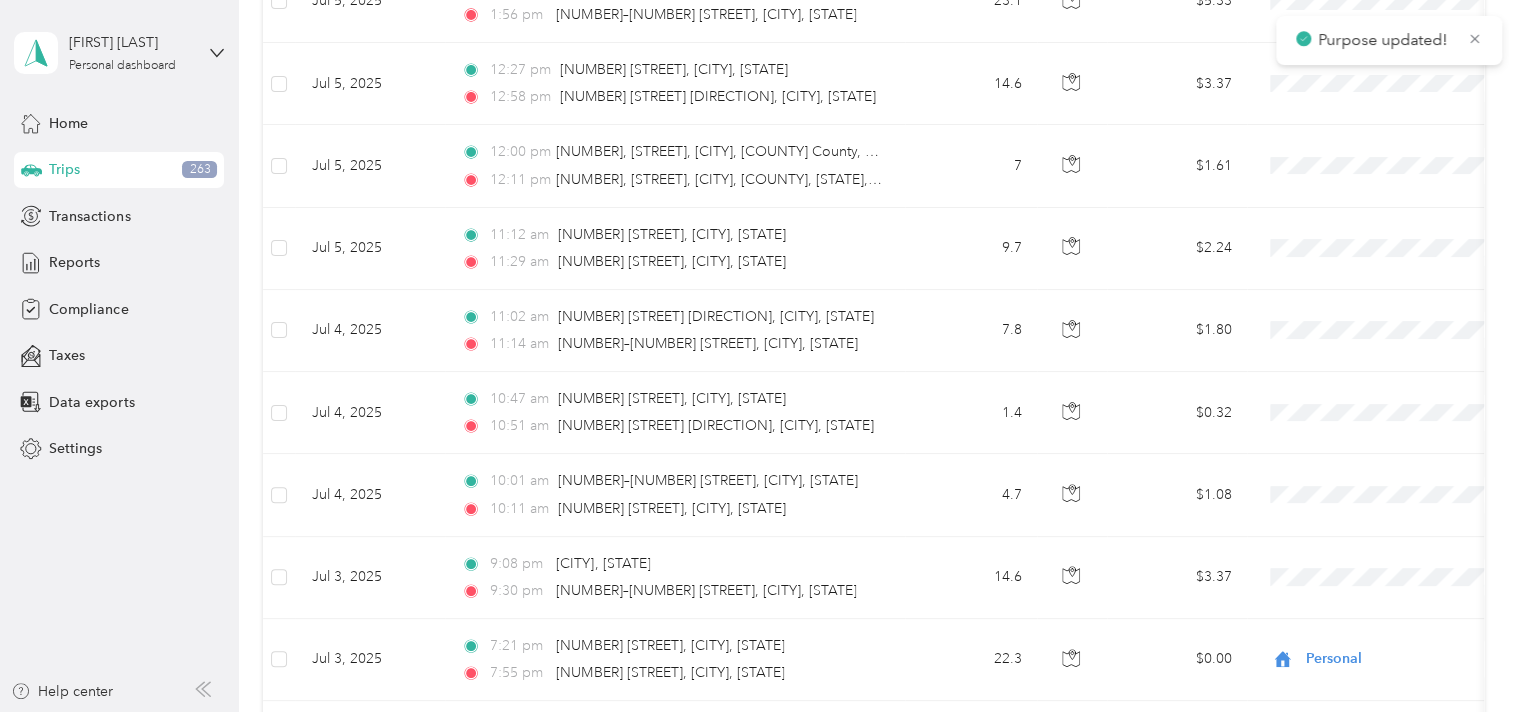 scroll, scrollTop: 8910, scrollLeft: 0, axis: vertical 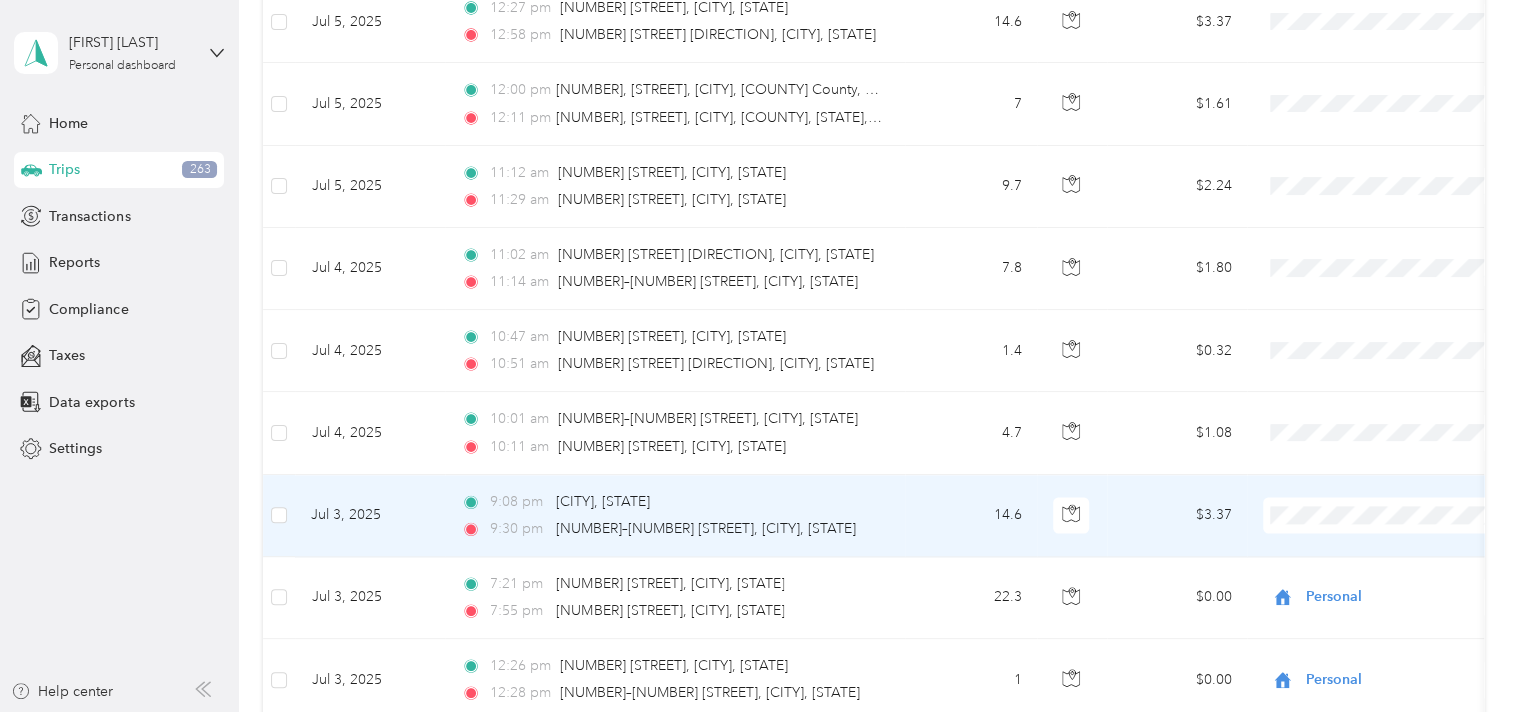 click on "Personal" at bounding box center (1405, 562) 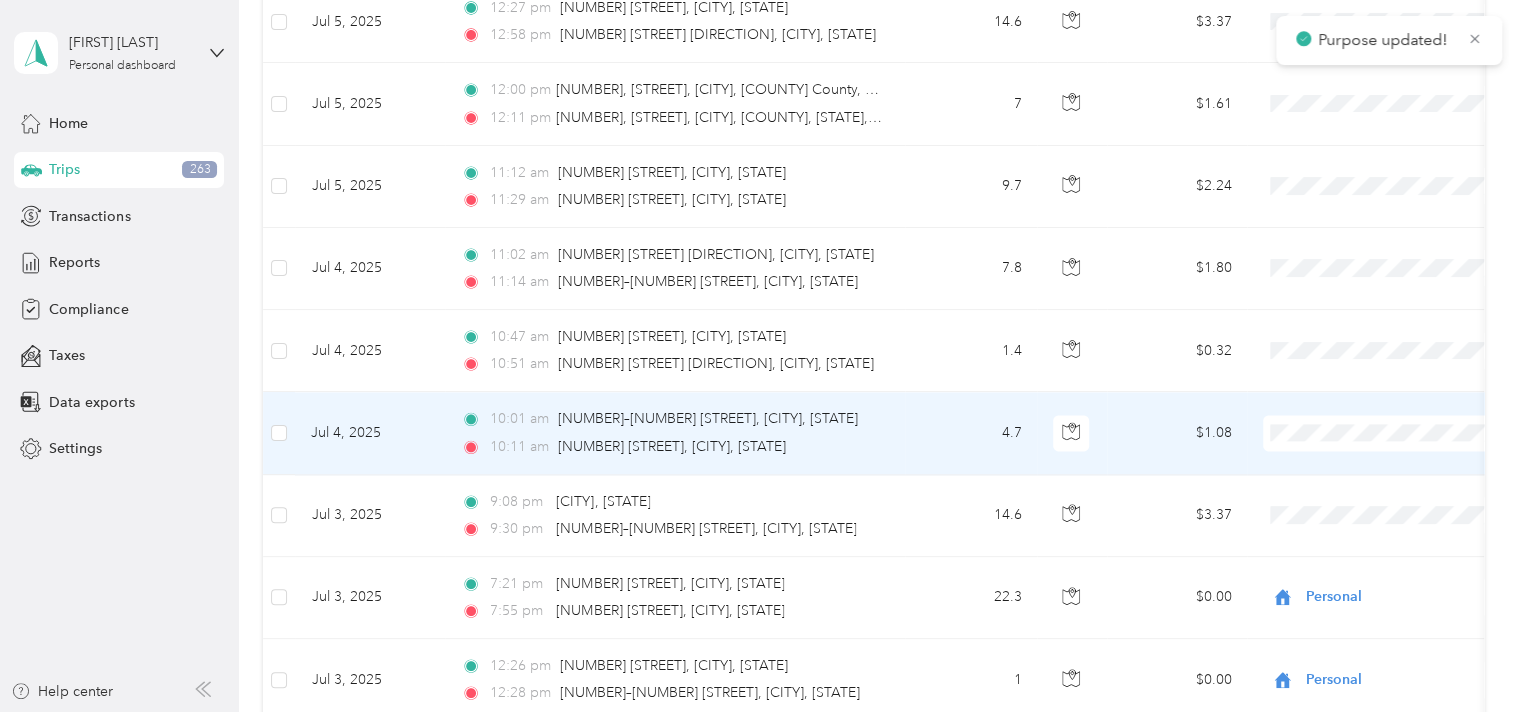 click on "Personal" at bounding box center (1388, 482) 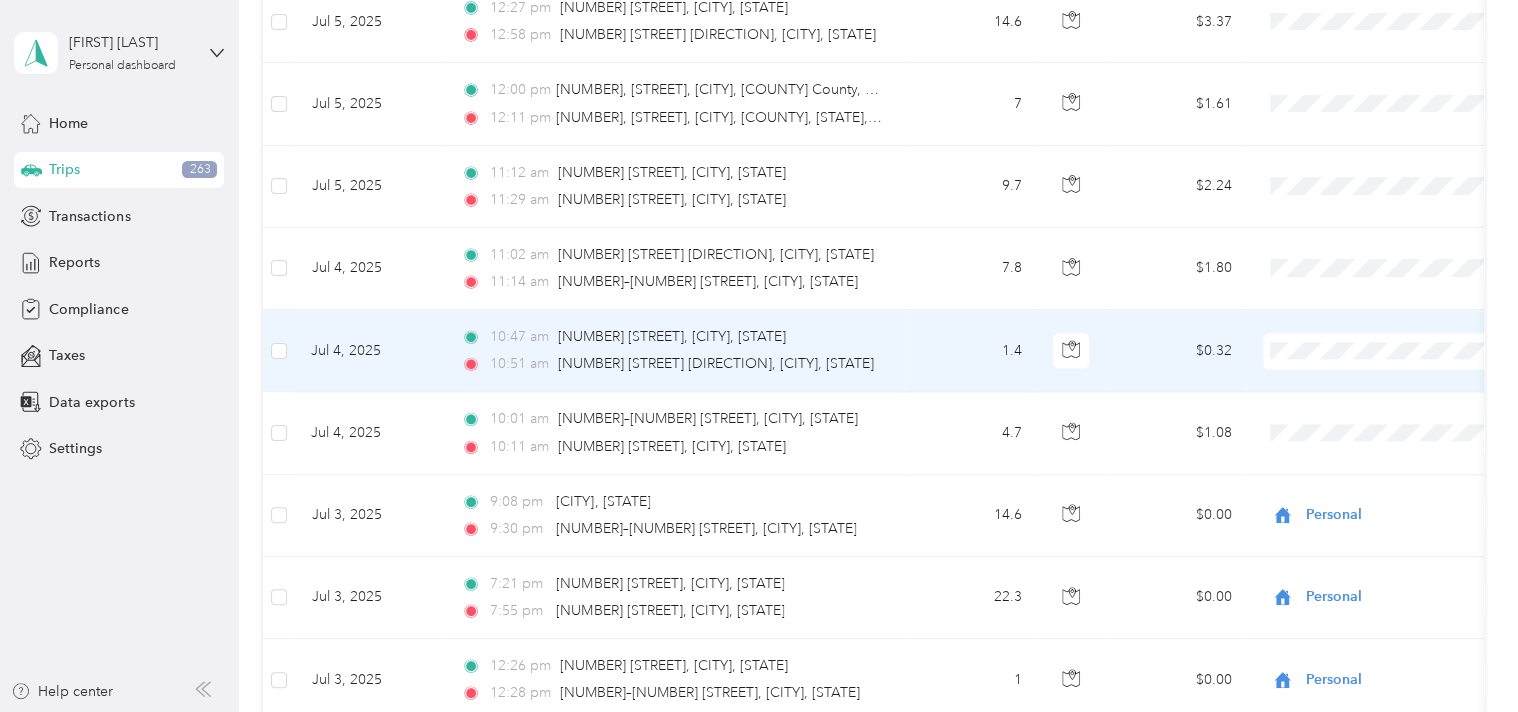 click at bounding box center [1387, 351] 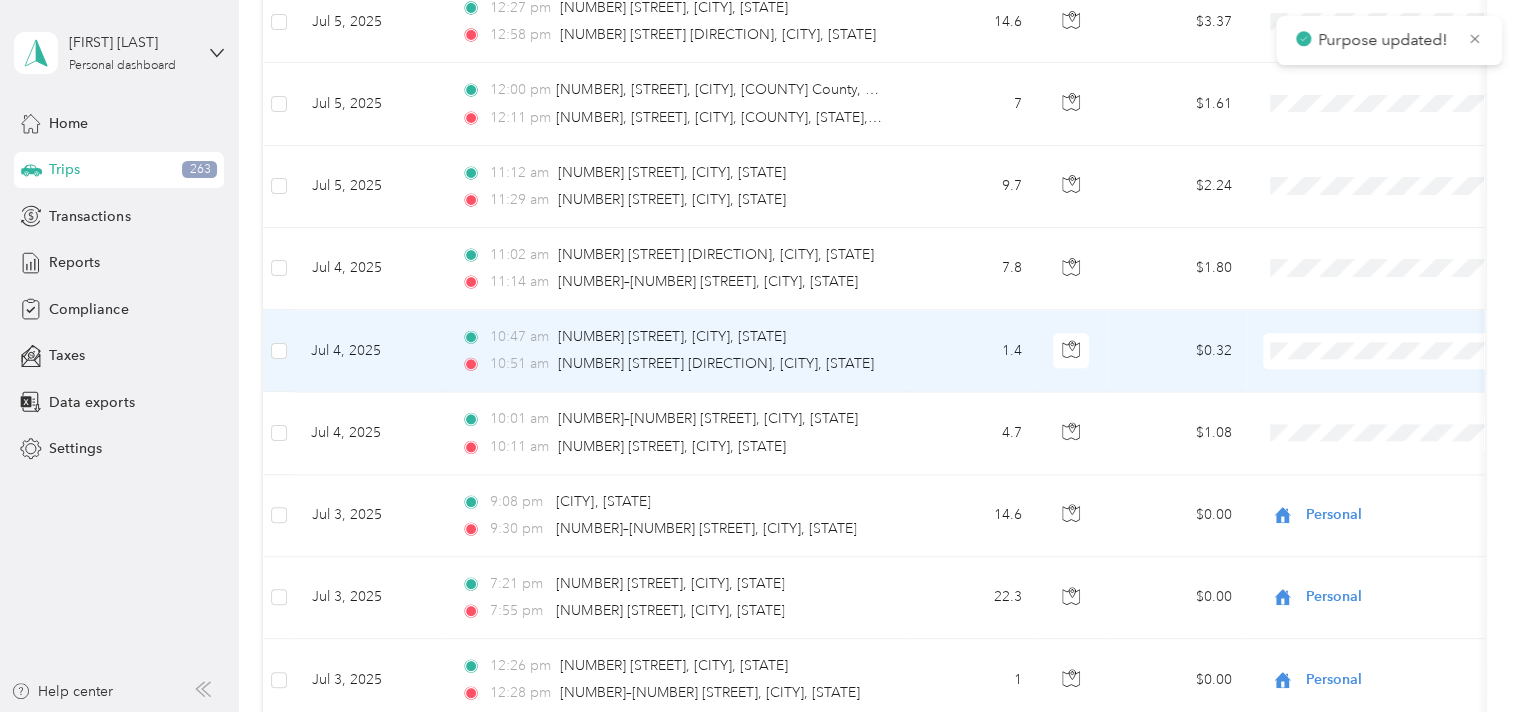 click at bounding box center (1387, 351) 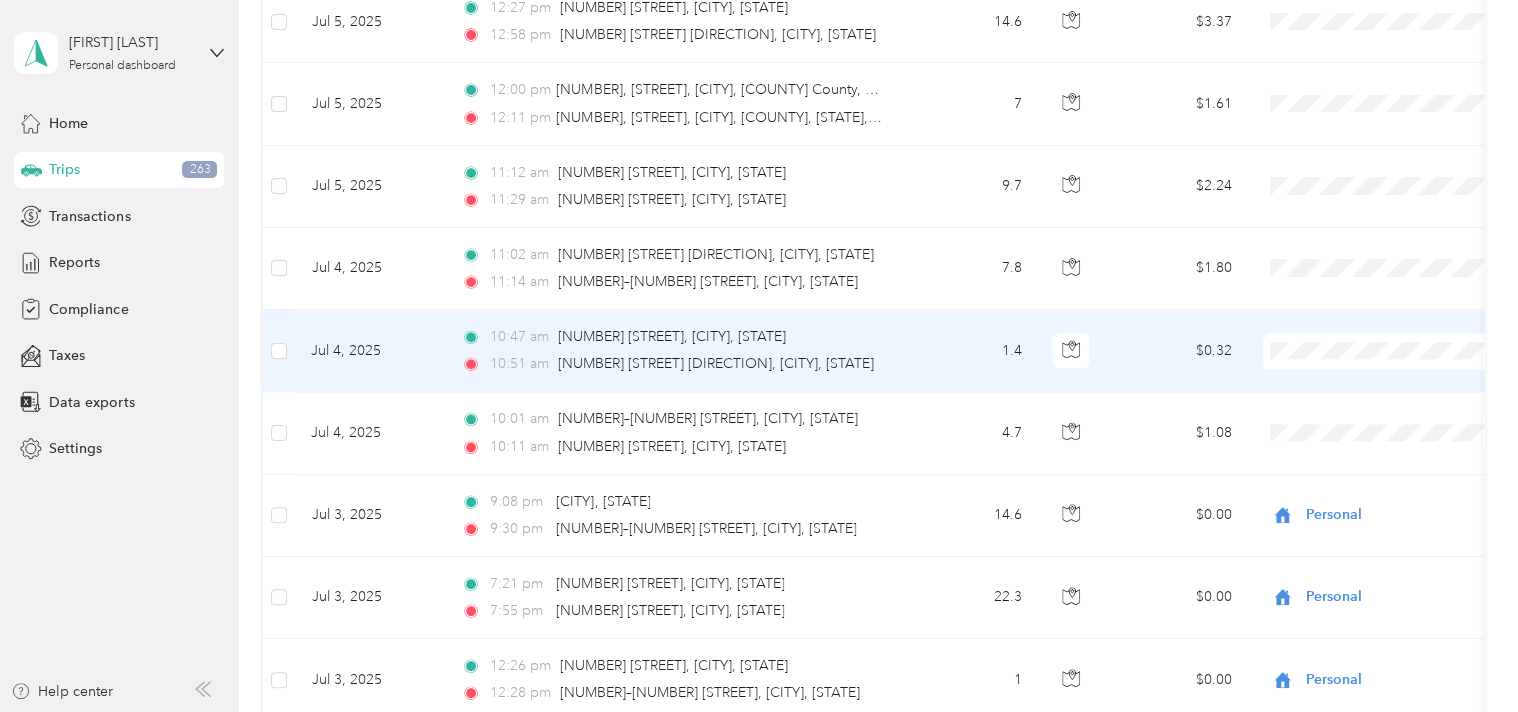 click on "Personal" at bounding box center (1405, 398) 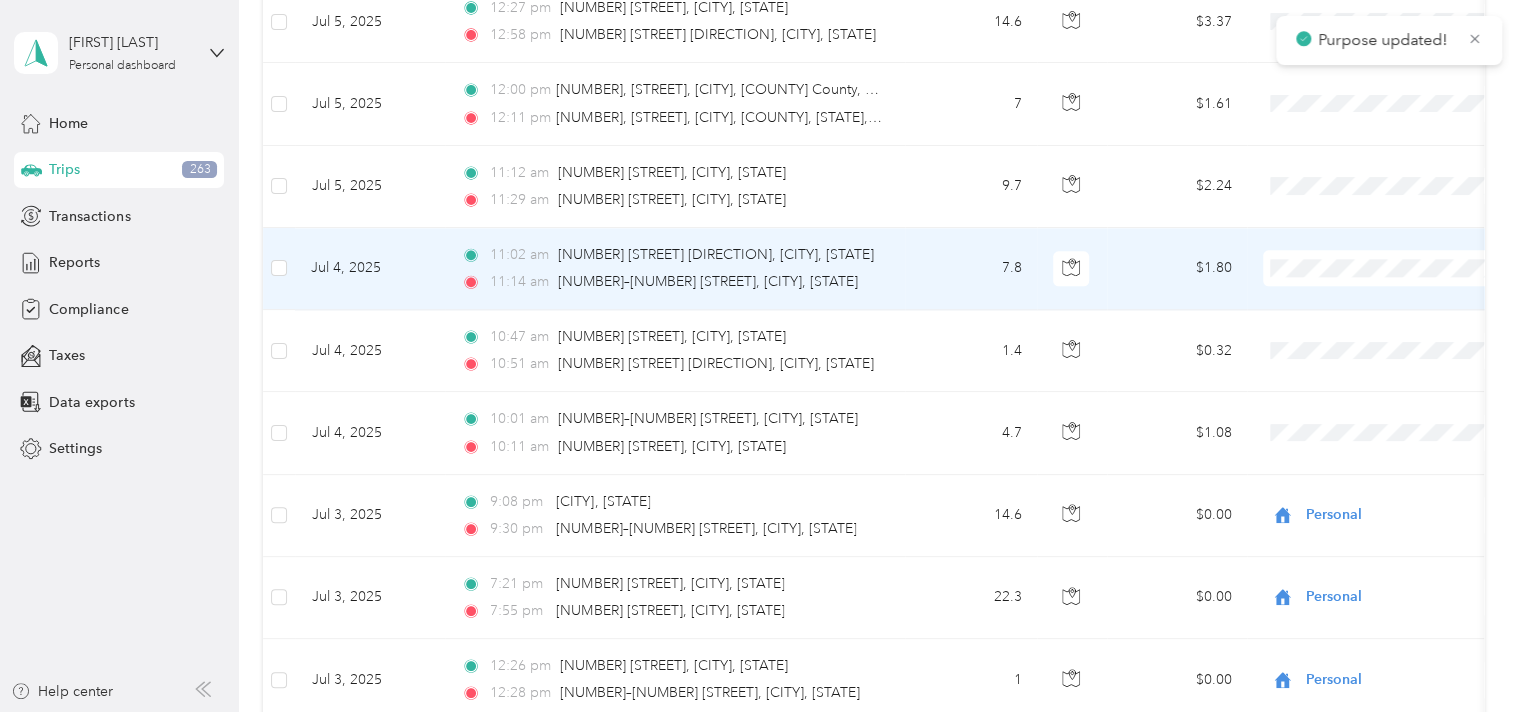 click on "Personal" at bounding box center (1405, 318) 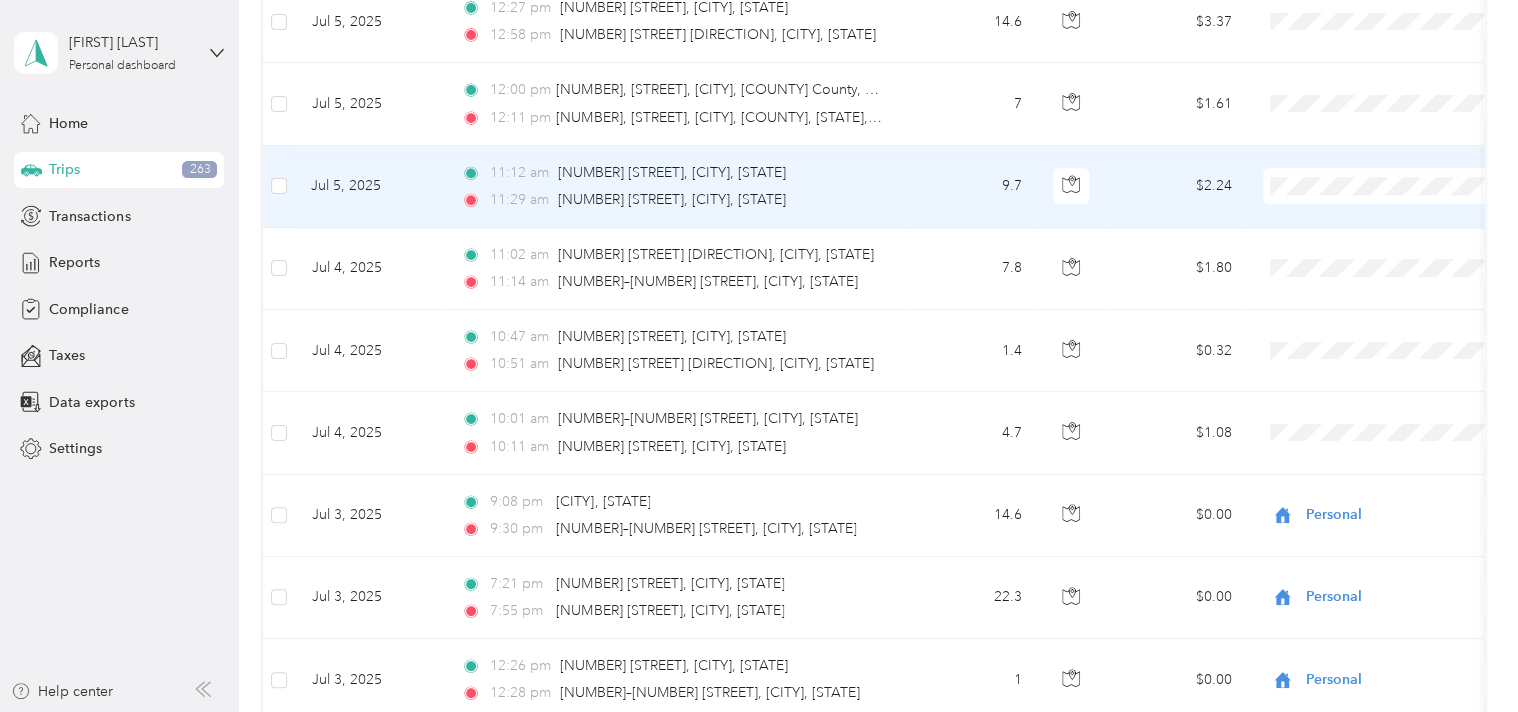 click on "Personal" at bounding box center [1405, 236] 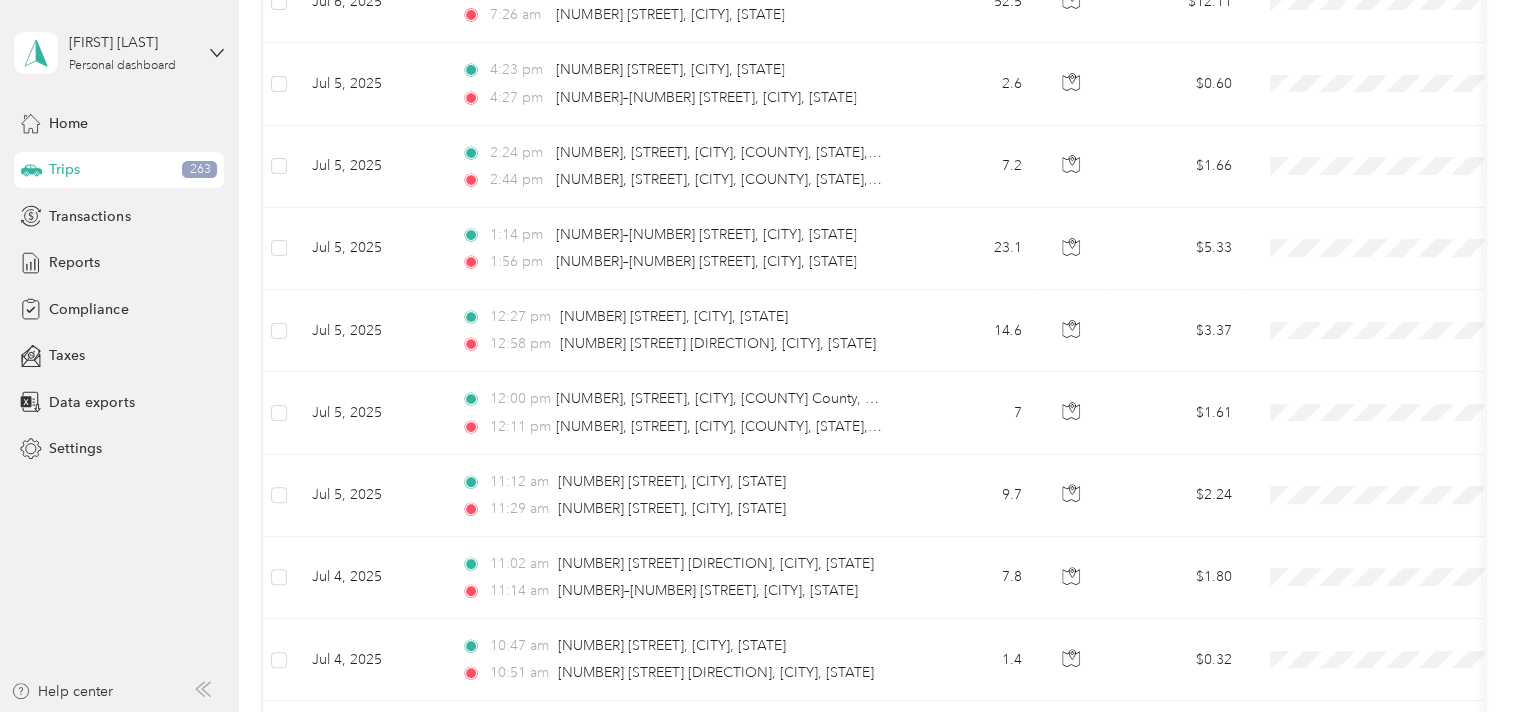 scroll, scrollTop: 8663, scrollLeft: 0, axis: vertical 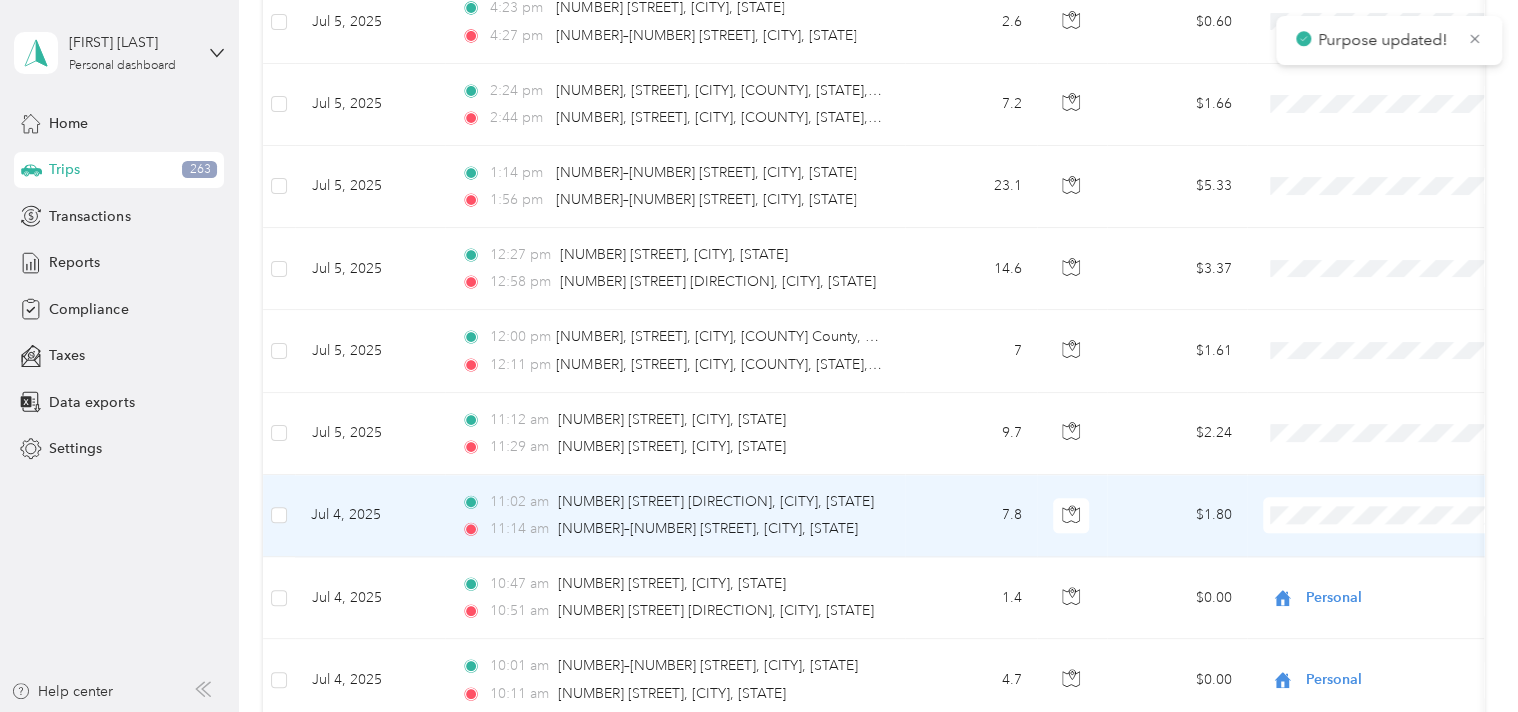 click at bounding box center [1387, 515] 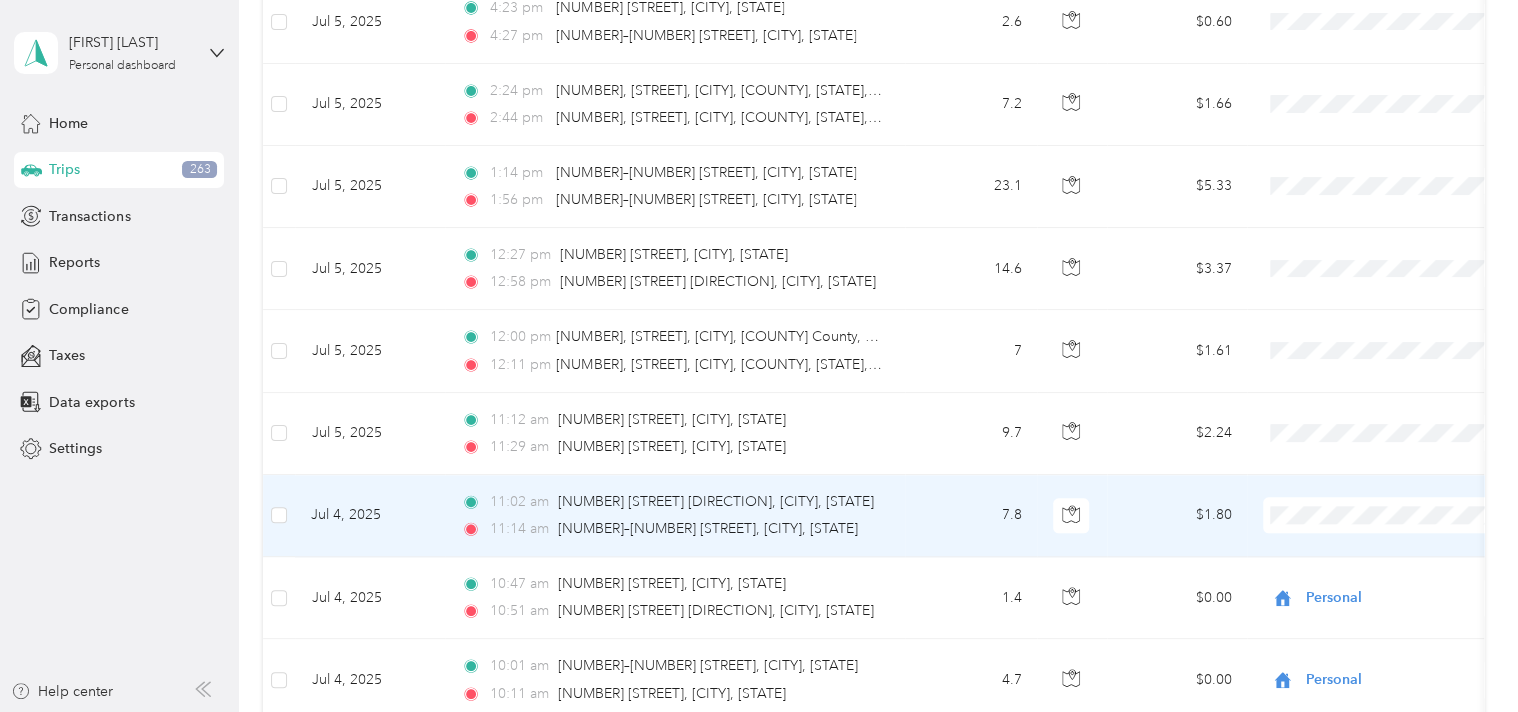 click at bounding box center (1387, 515) 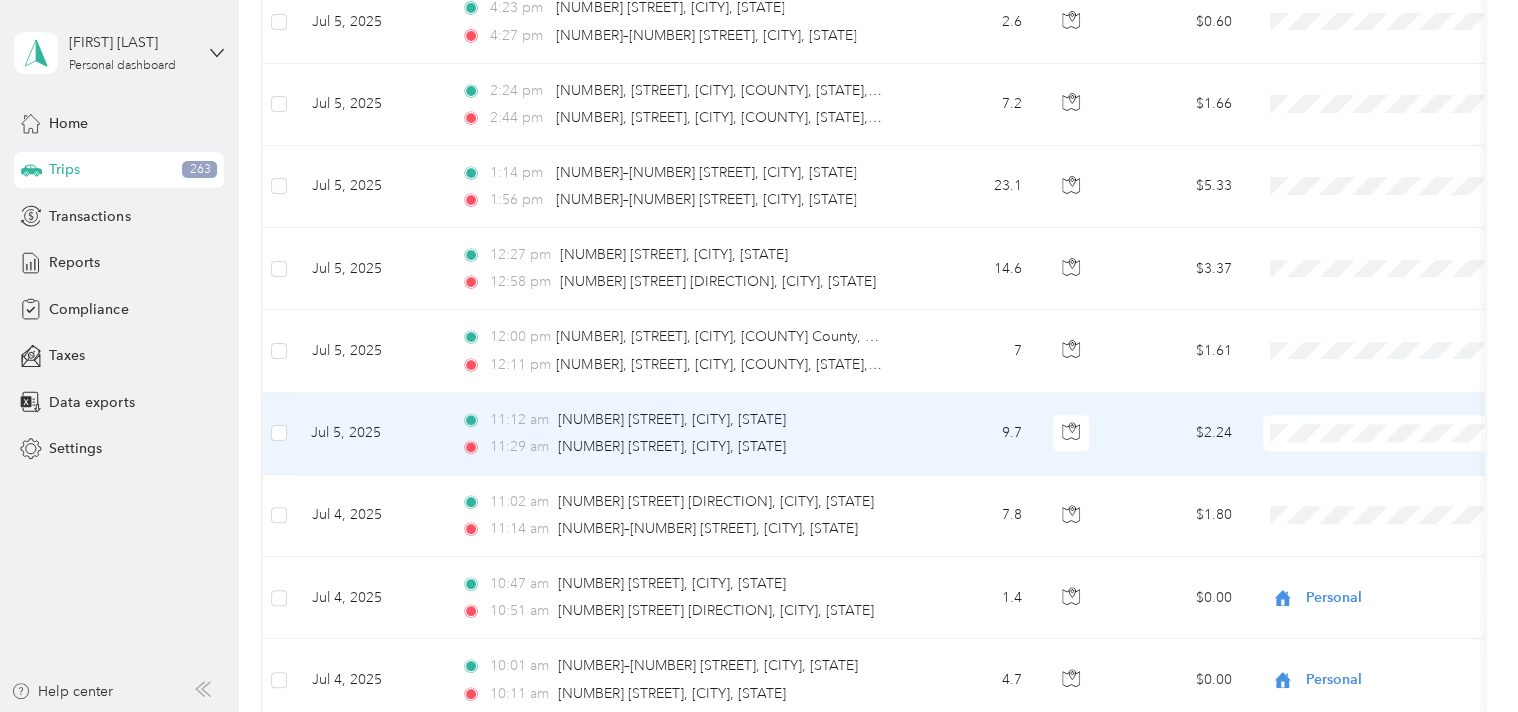 click on "Personal" at bounding box center [1405, 476] 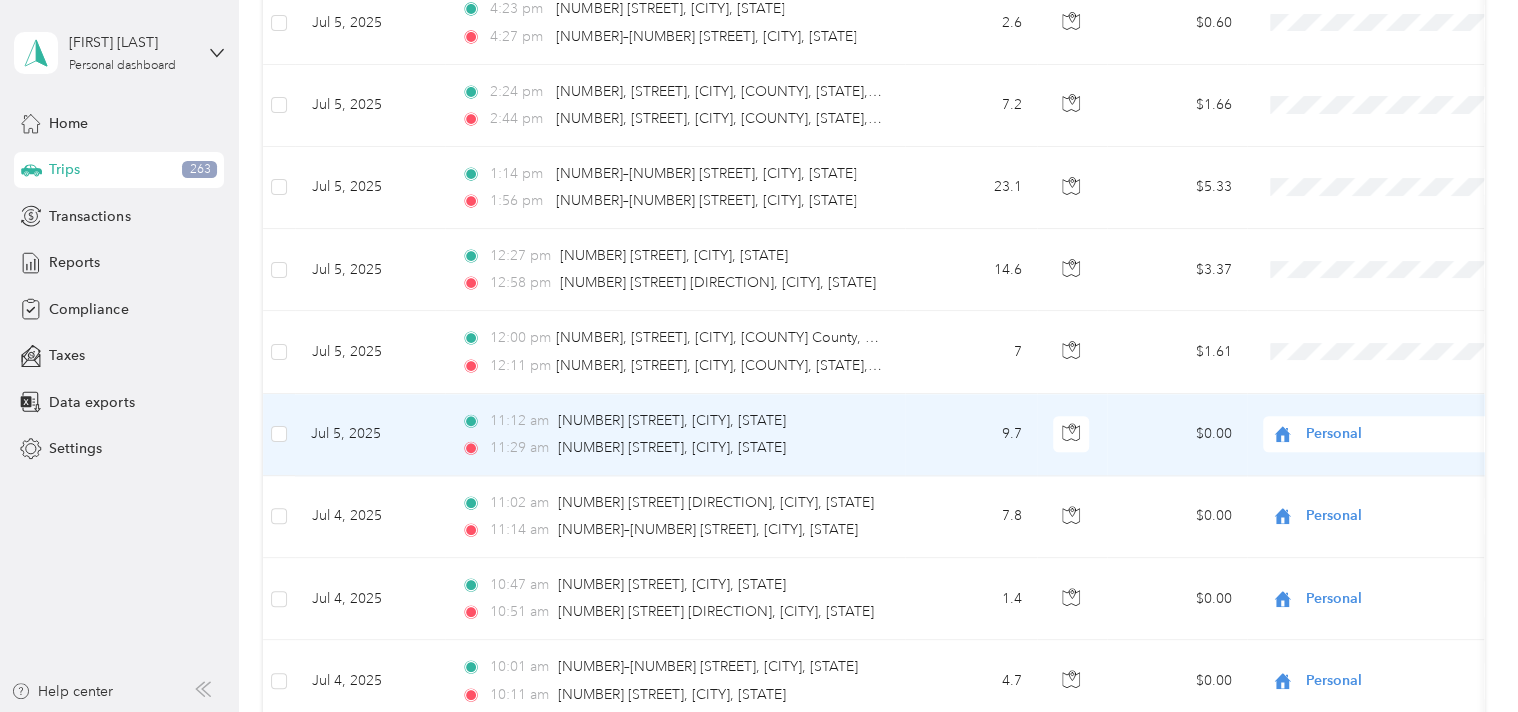 click on "Personal" at bounding box center [1394, 484] 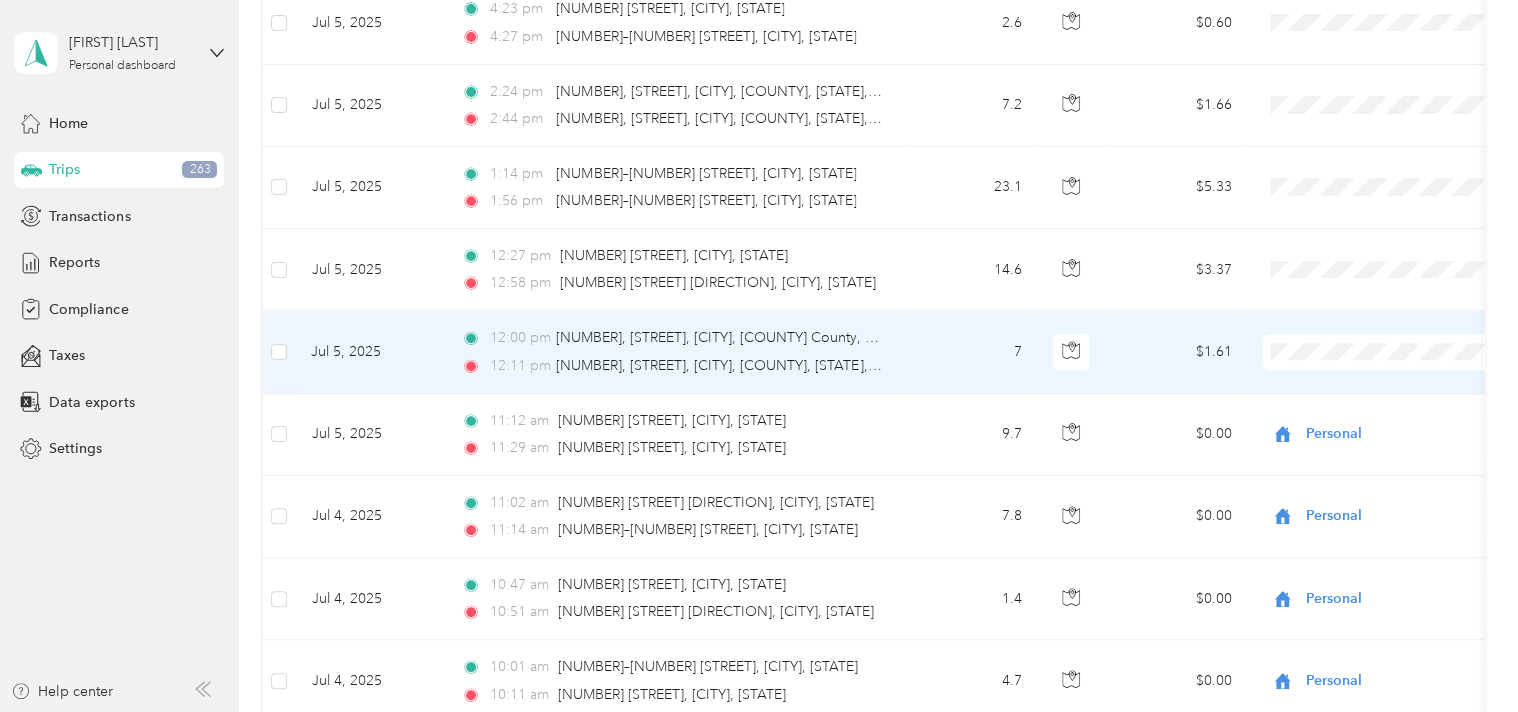 click at bounding box center [1387, 352] 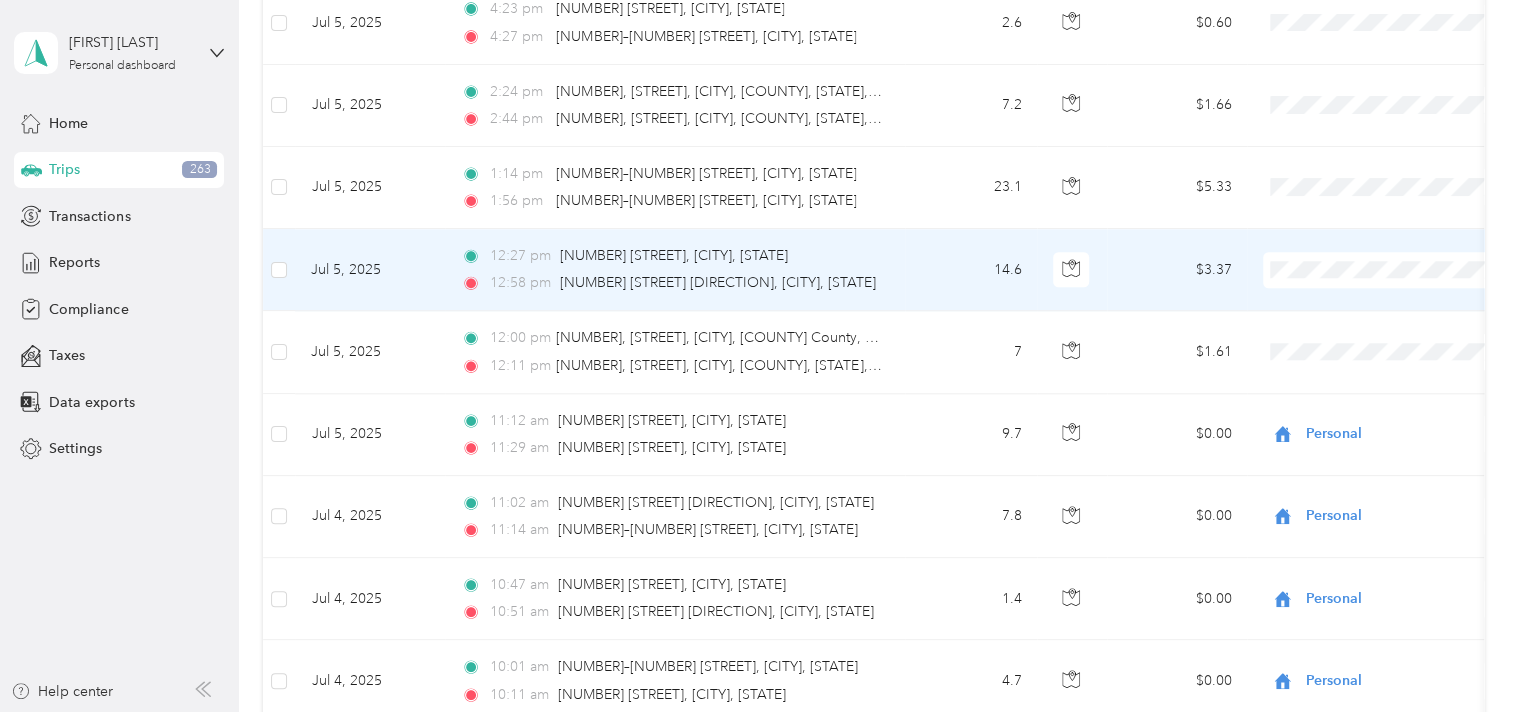 click on "Personal" at bounding box center [1405, 316] 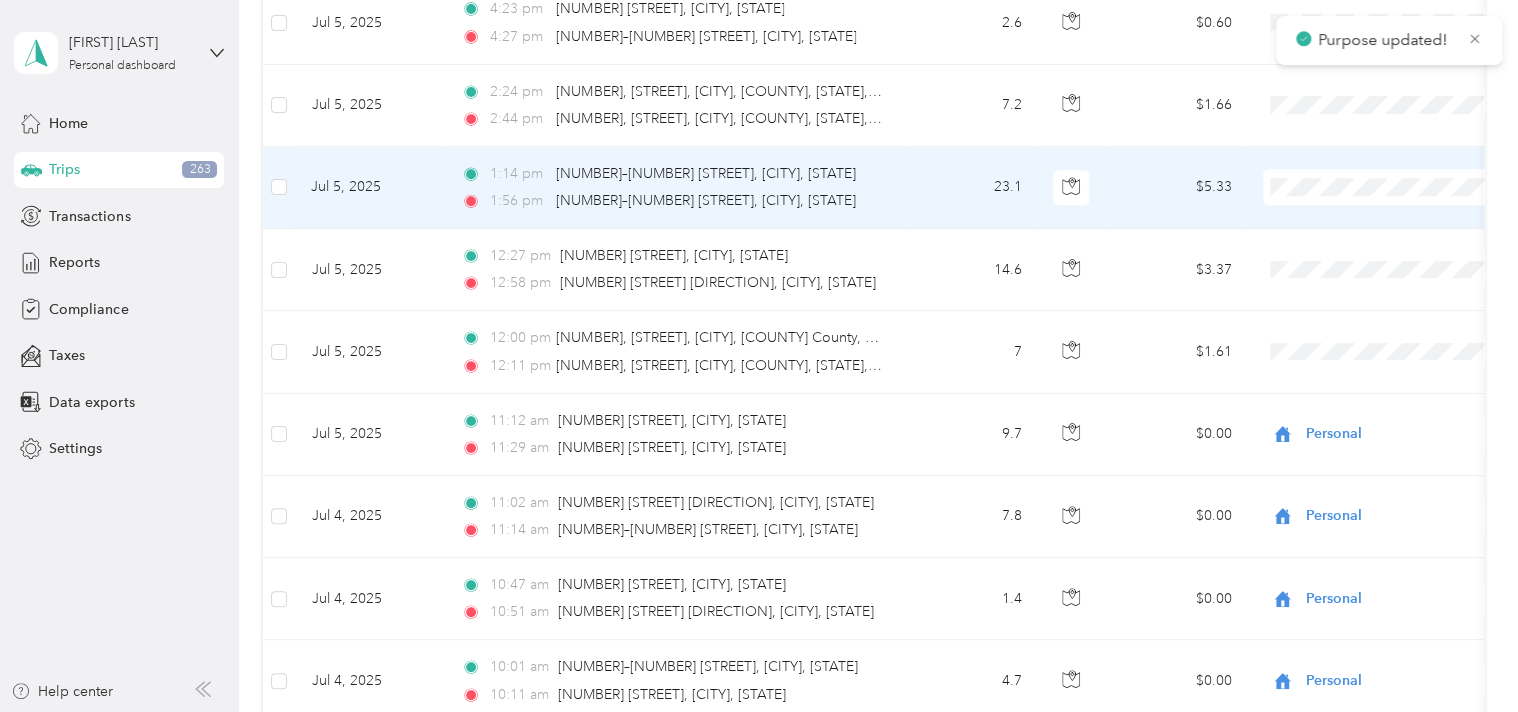 click on "Personal" at bounding box center (1405, 238) 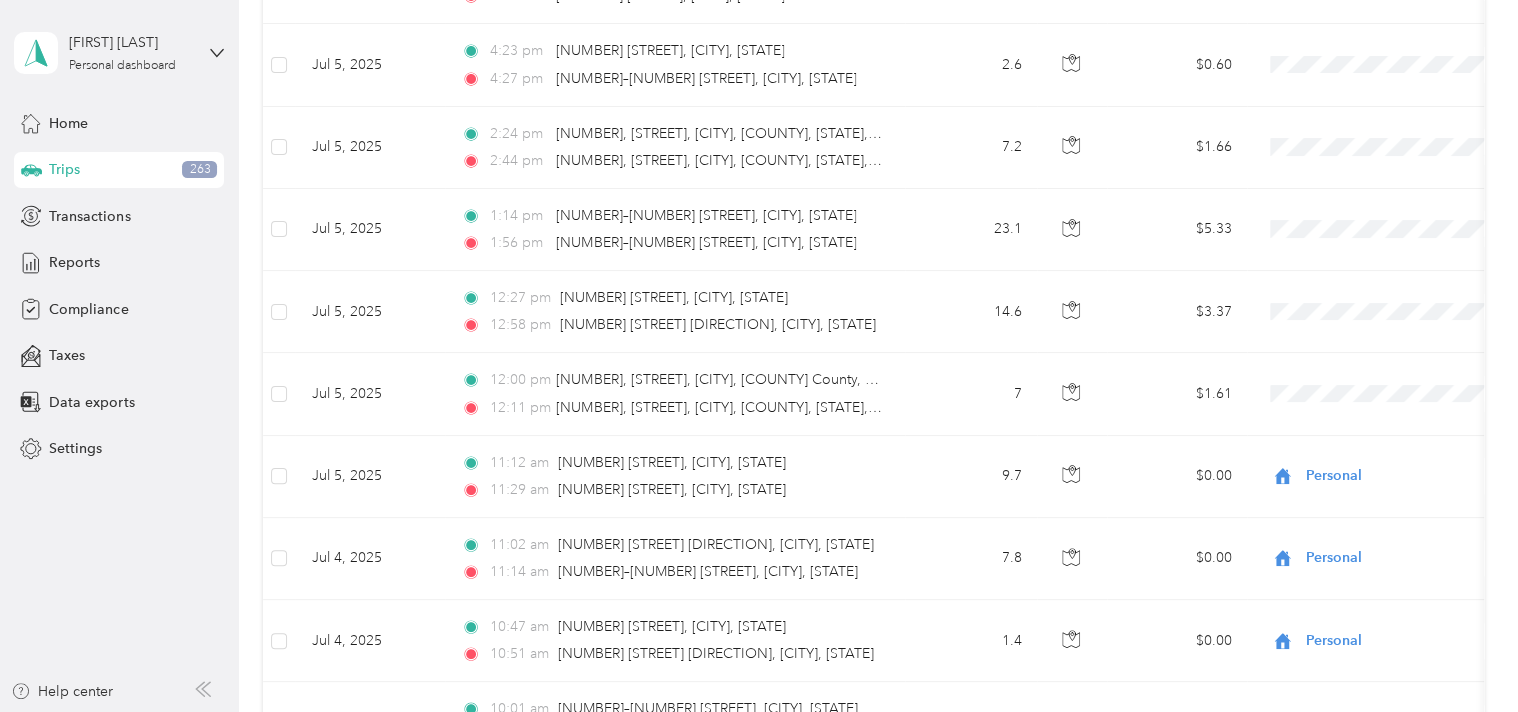 scroll, scrollTop: 8621, scrollLeft: 0, axis: vertical 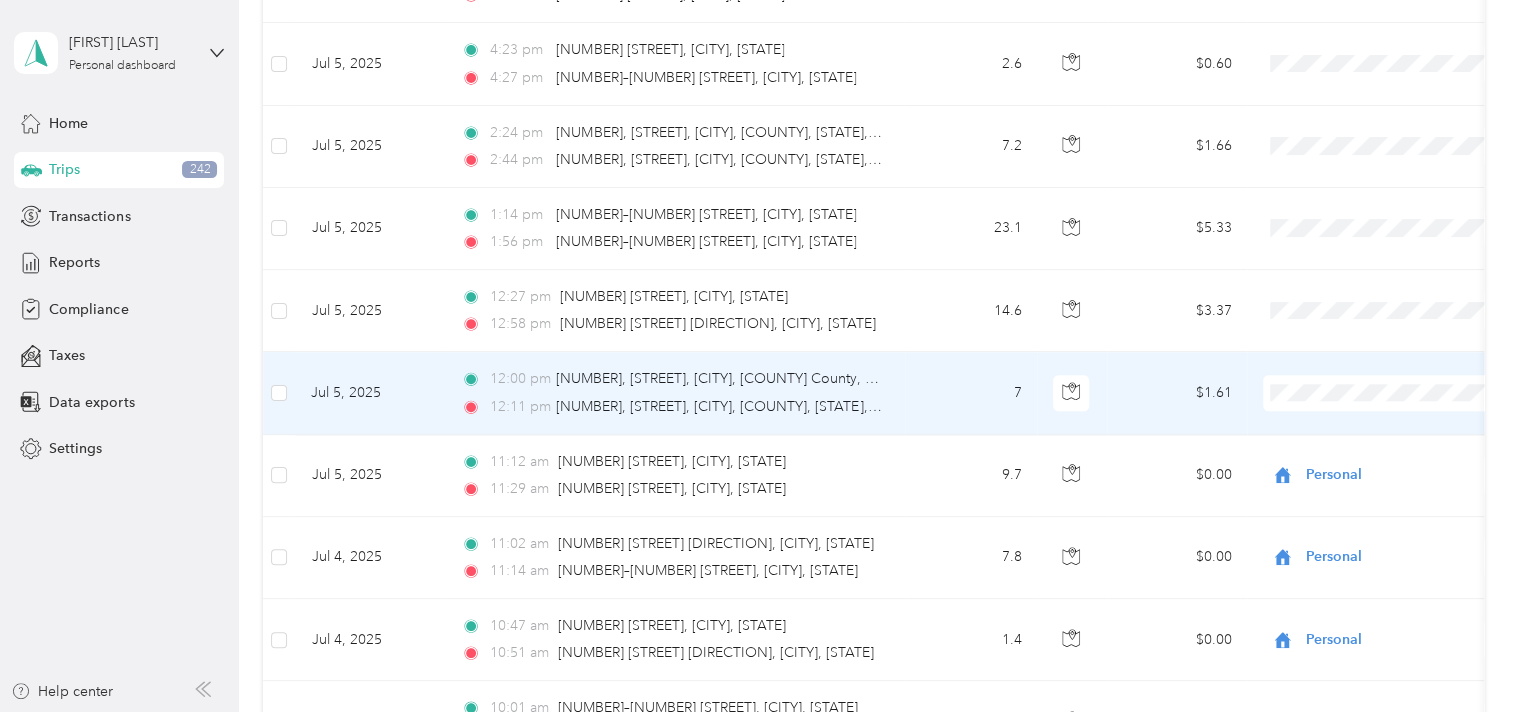 click on "Personal" at bounding box center (1388, 443) 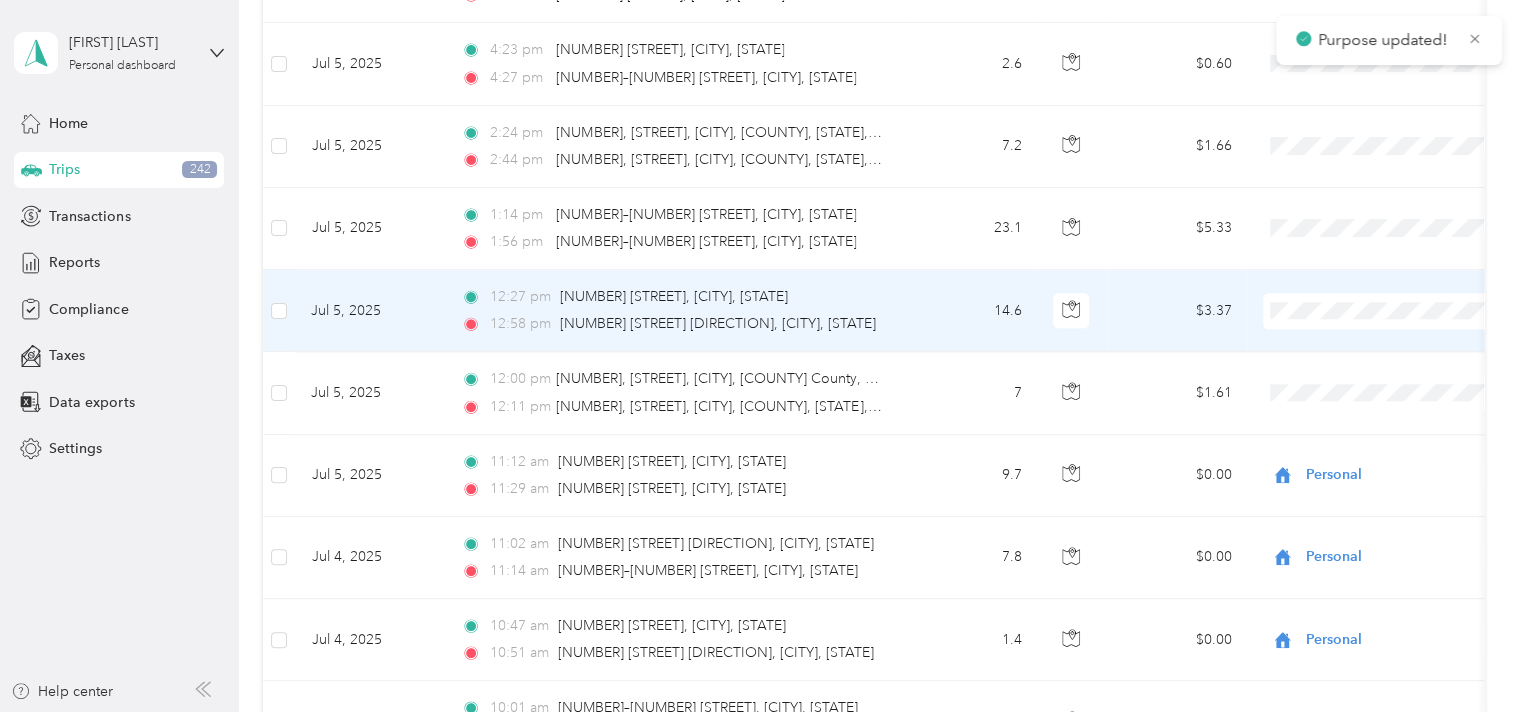click on "Personal" at bounding box center (1405, 359) 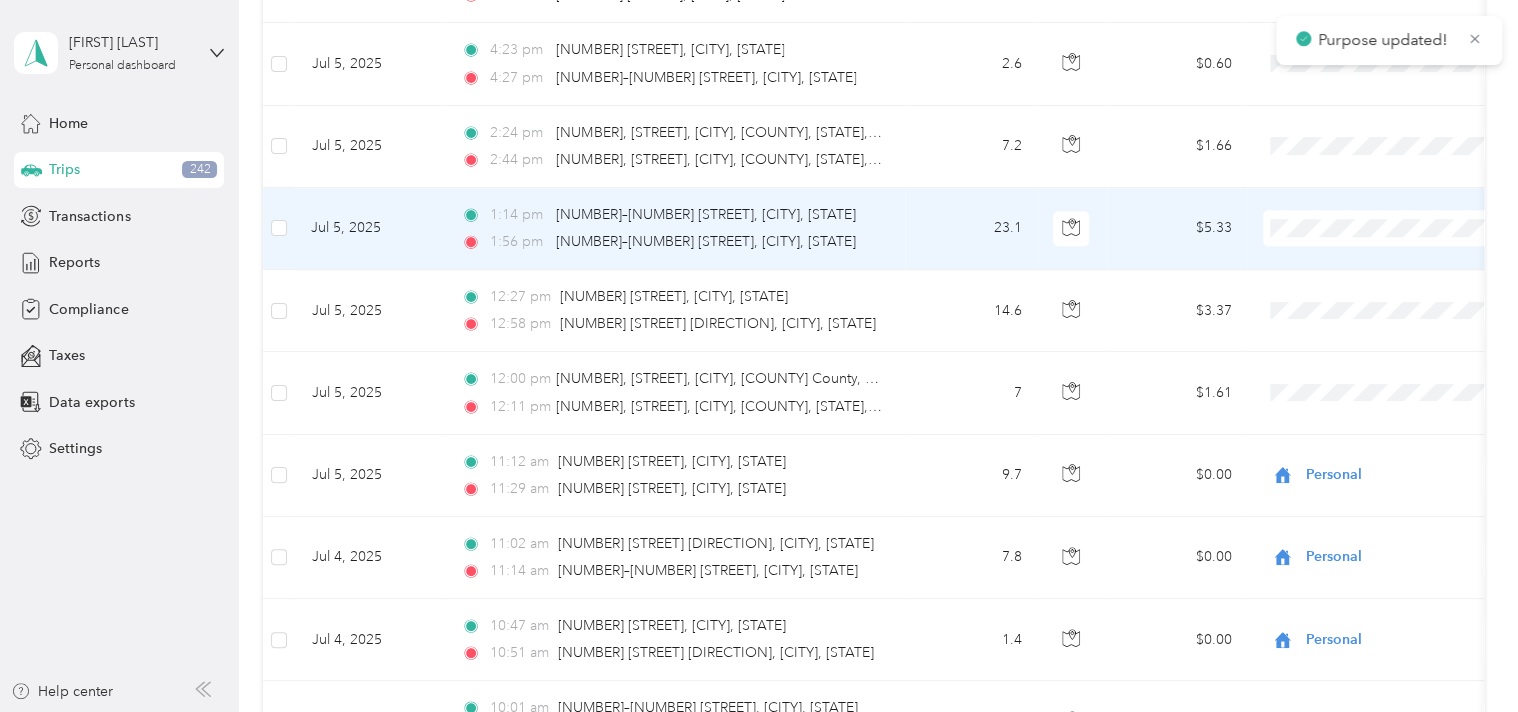click on "Personal" at bounding box center (1405, 279) 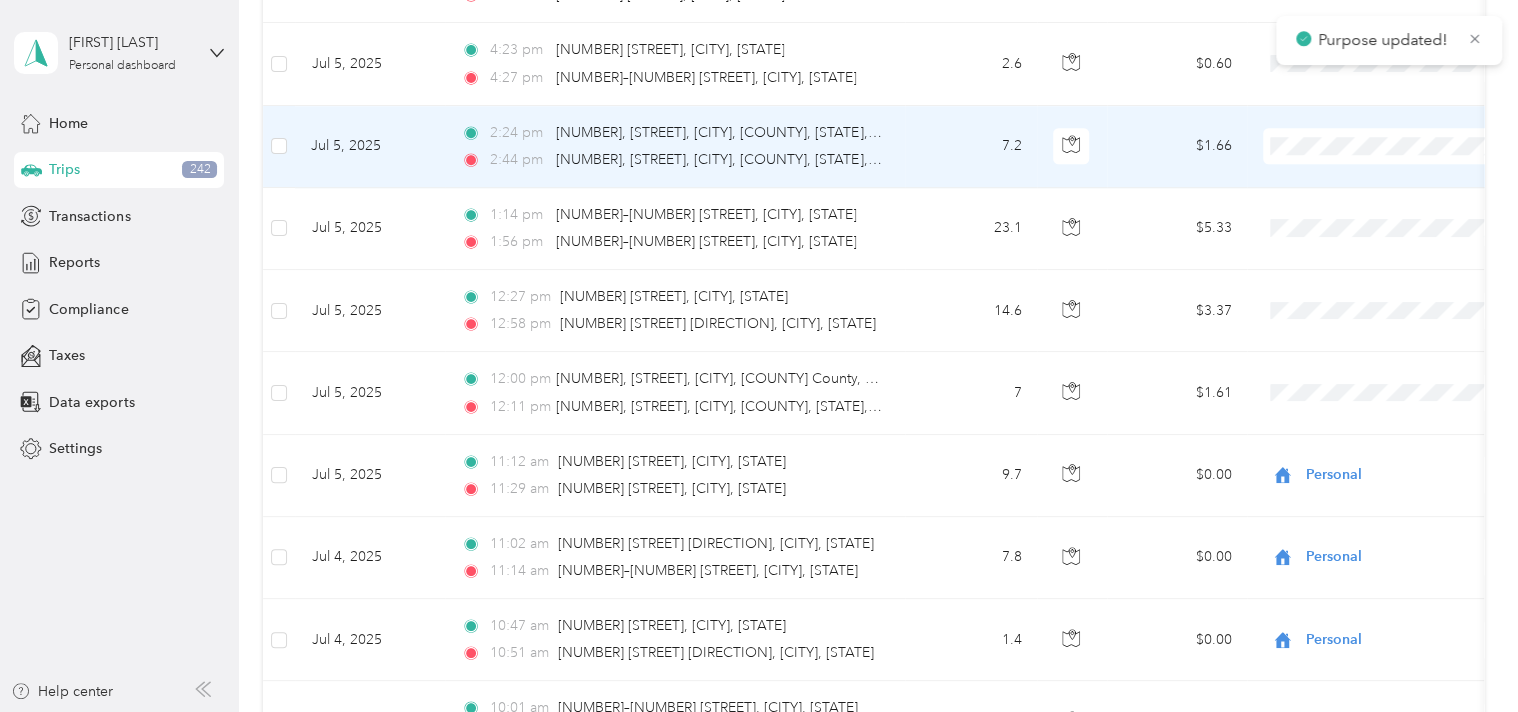 click on "Personal" at bounding box center [1388, 197] 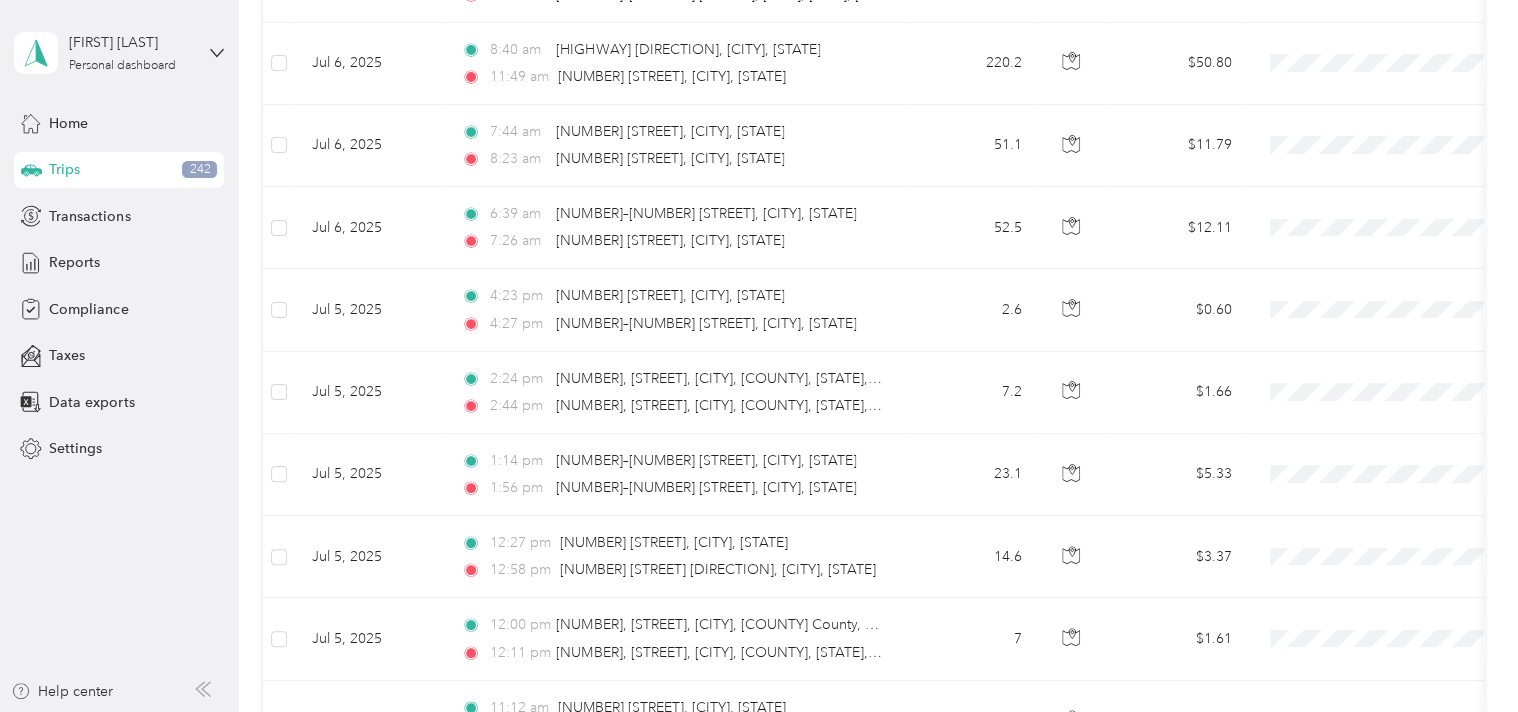 scroll, scrollTop: 8333, scrollLeft: 0, axis: vertical 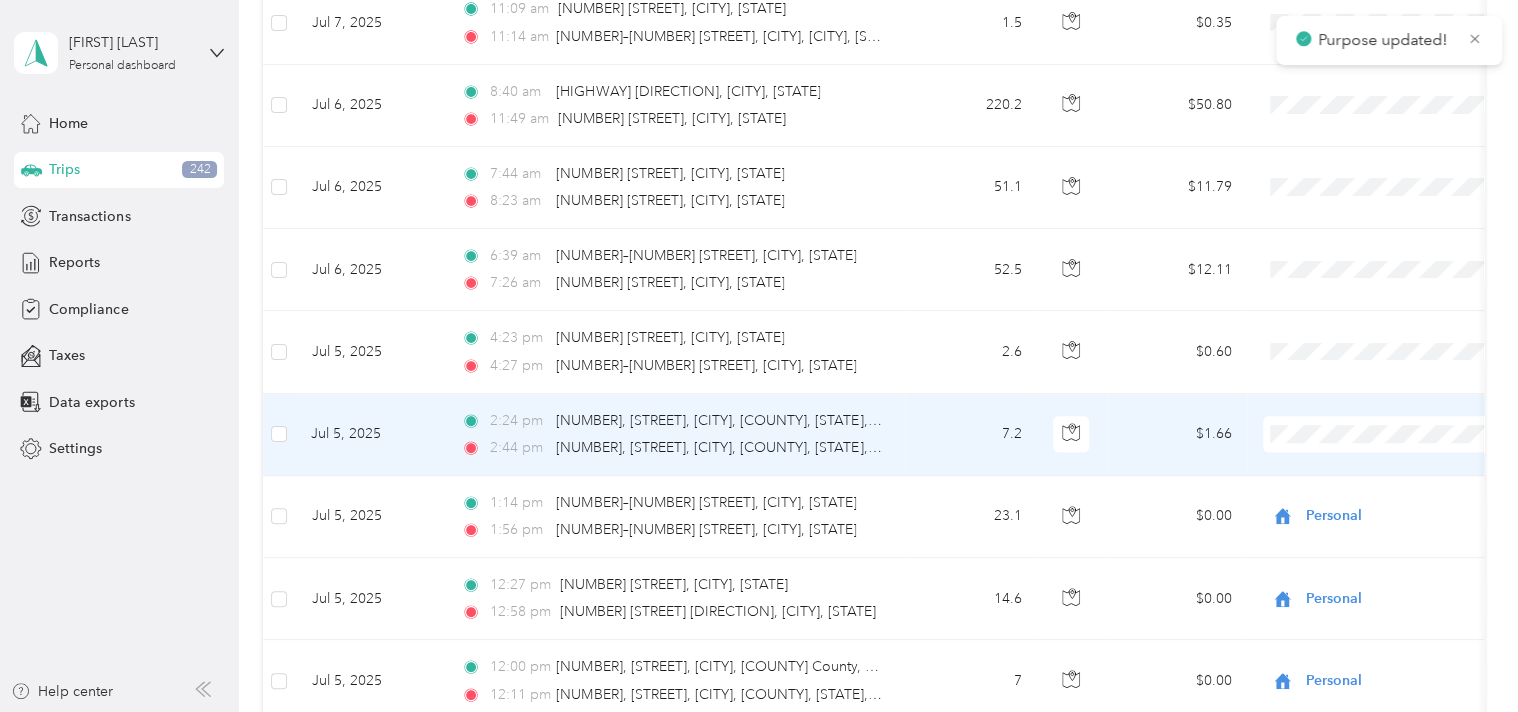 click on "Personal" at bounding box center [1405, 485] 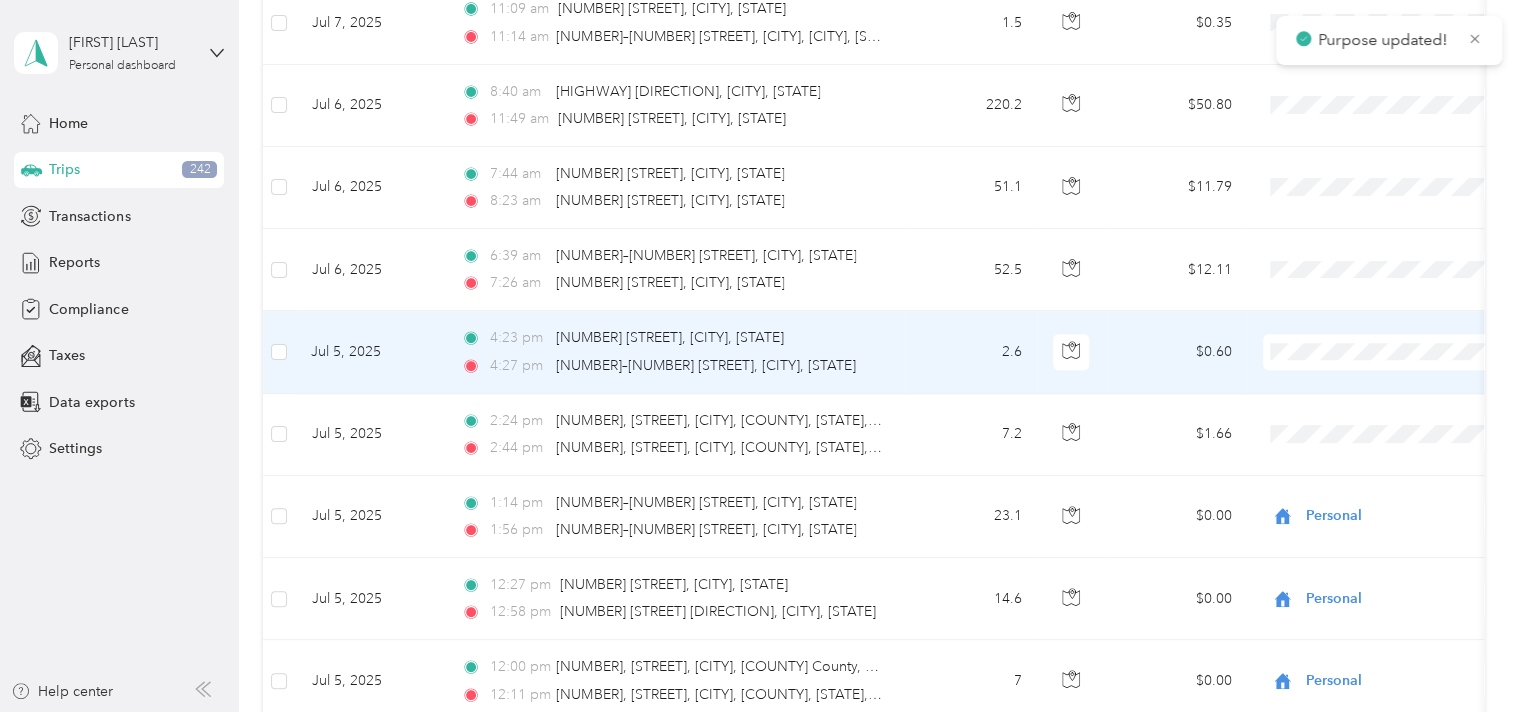 click at bounding box center (1387, 352) 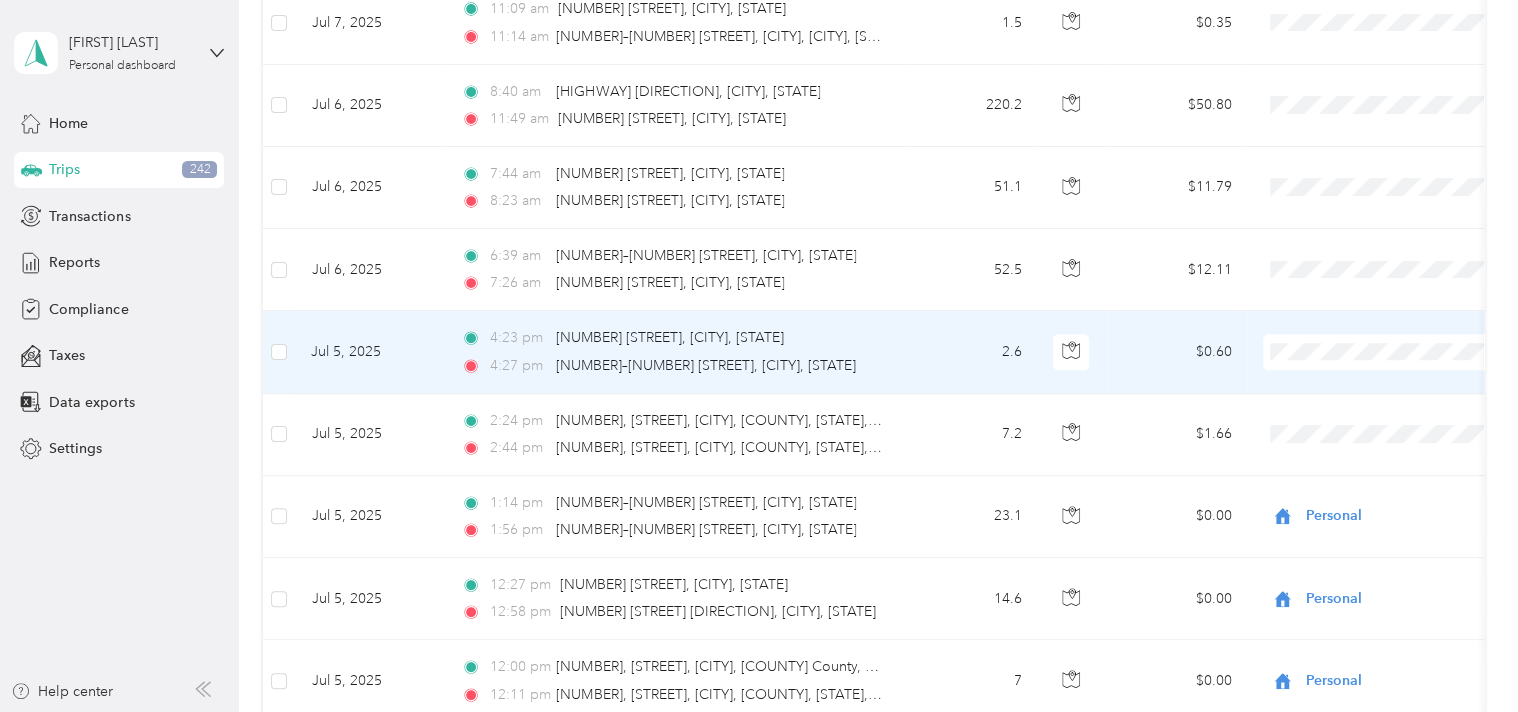 click on "Personal" at bounding box center [1405, 402] 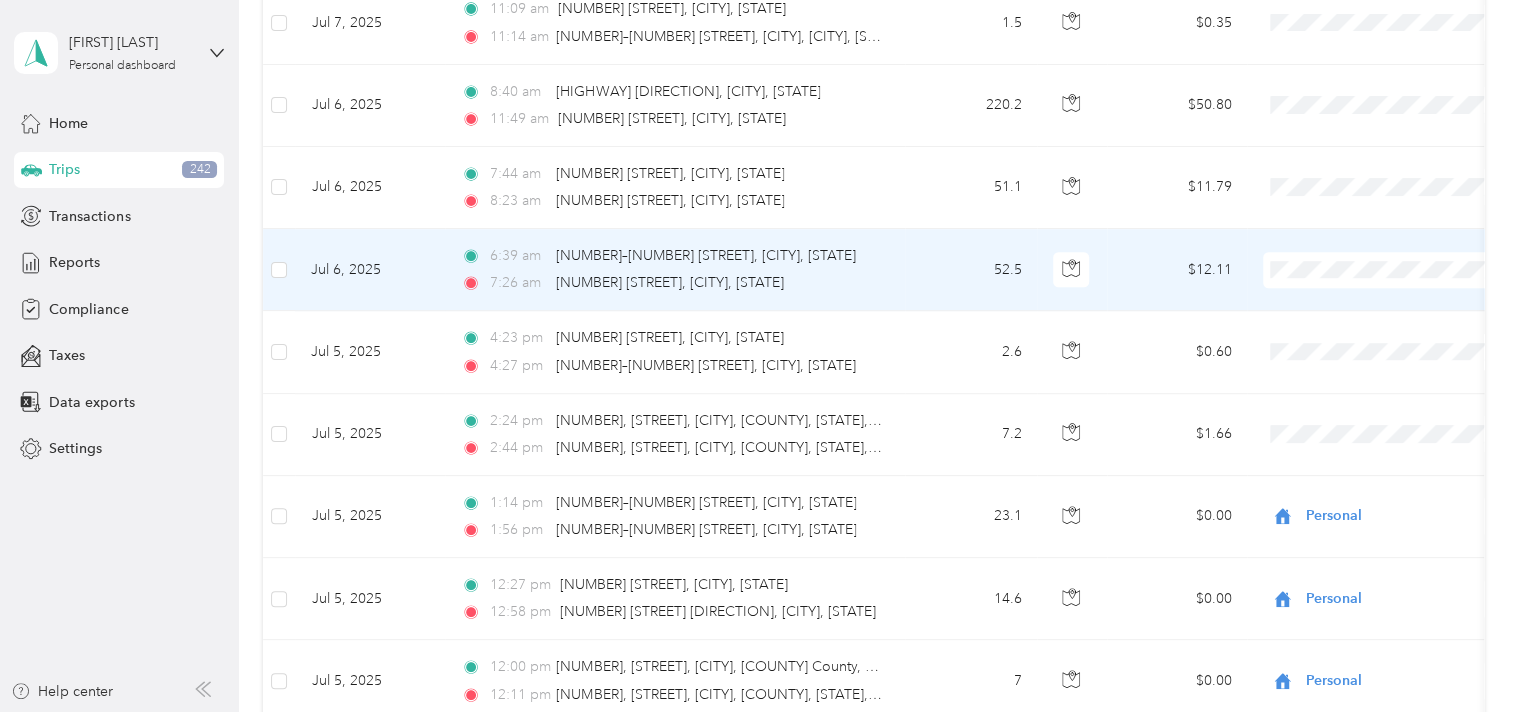 click on "Personal" at bounding box center (1405, 320) 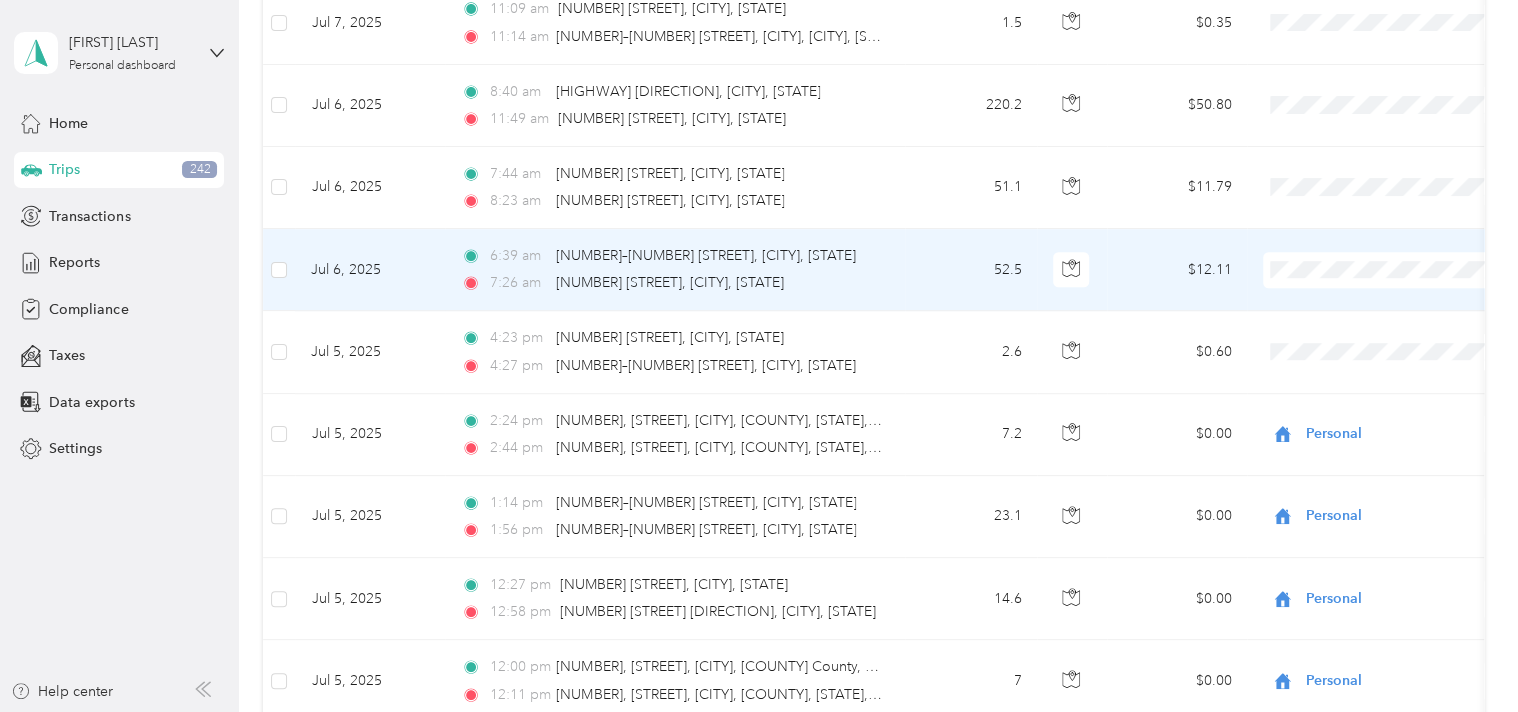 click on "Personal" at bounding box center [1405, 320] 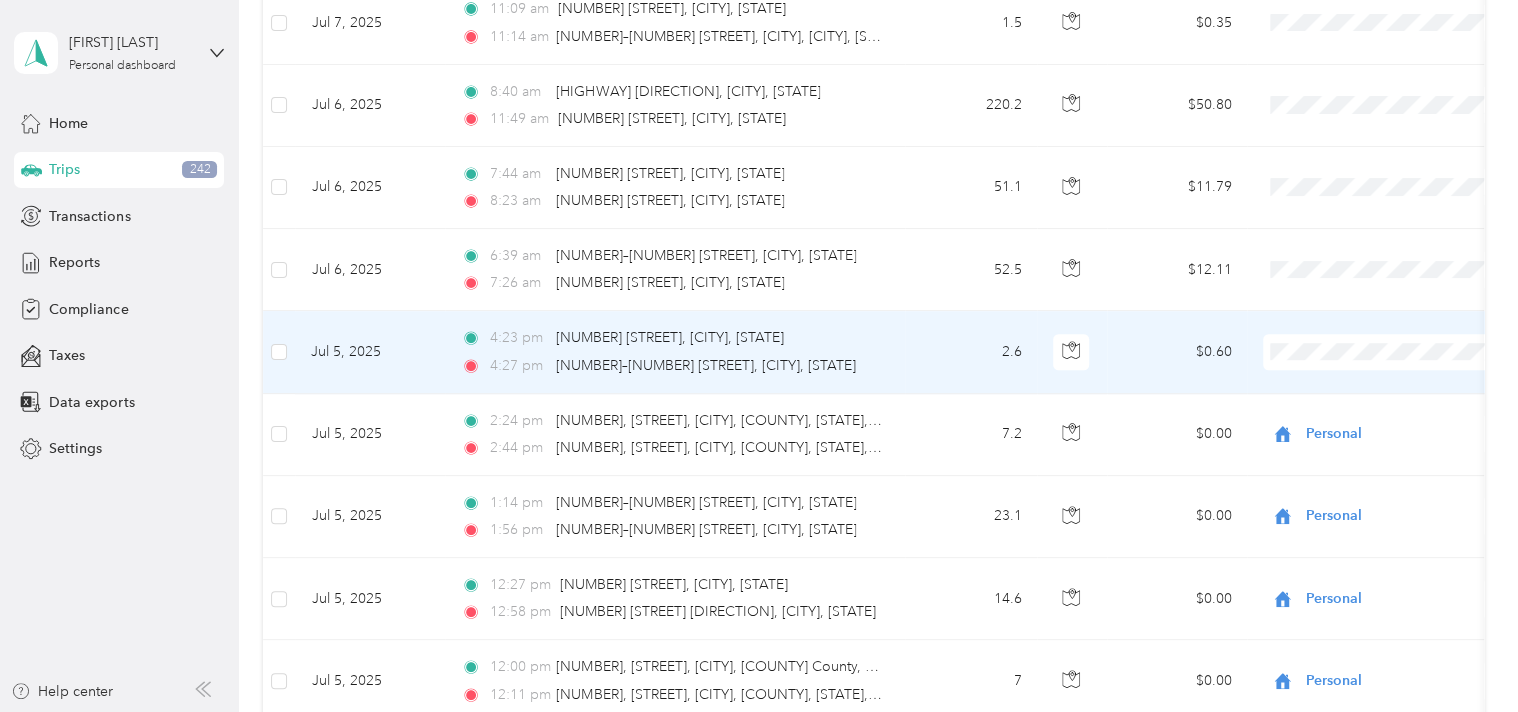 click at bounding box center [1387, 352] 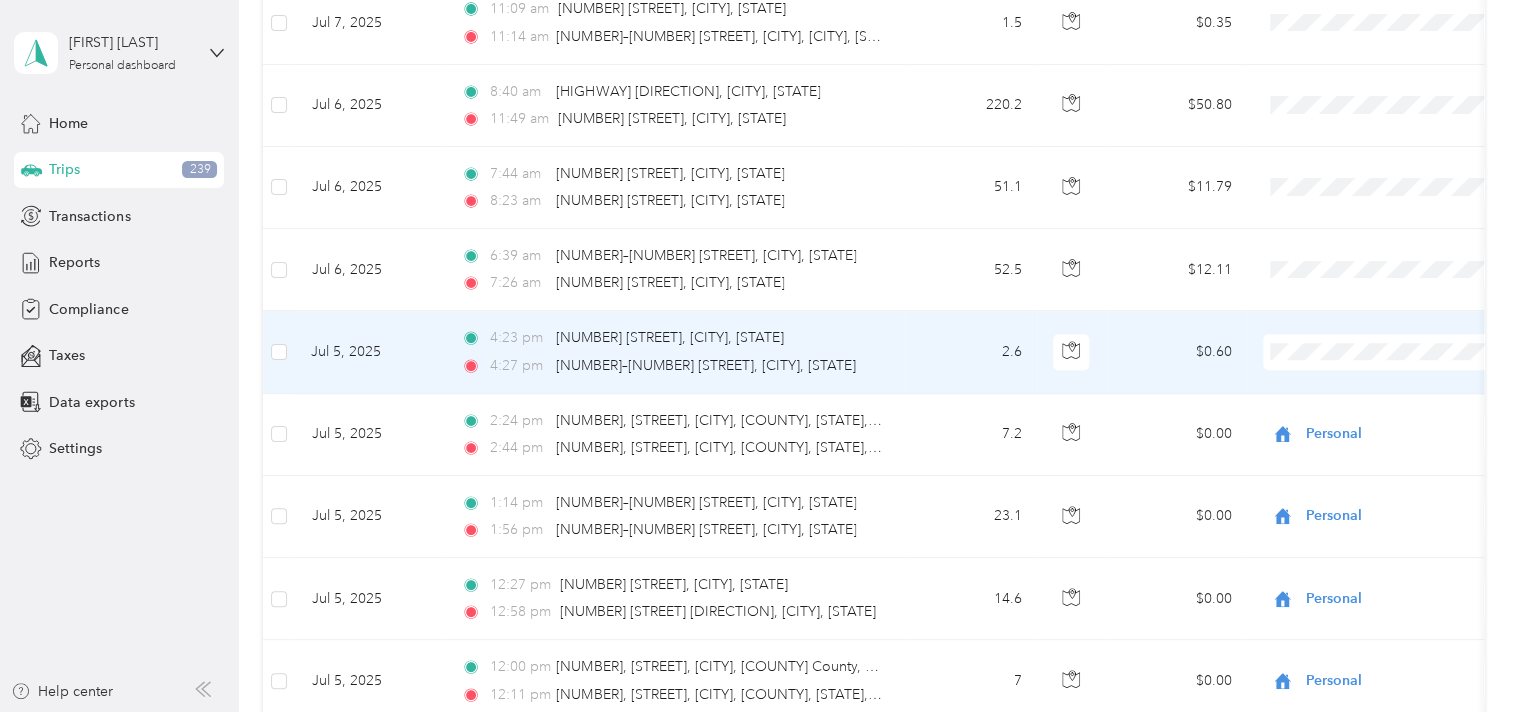 click at bounding box center [1387, 352] 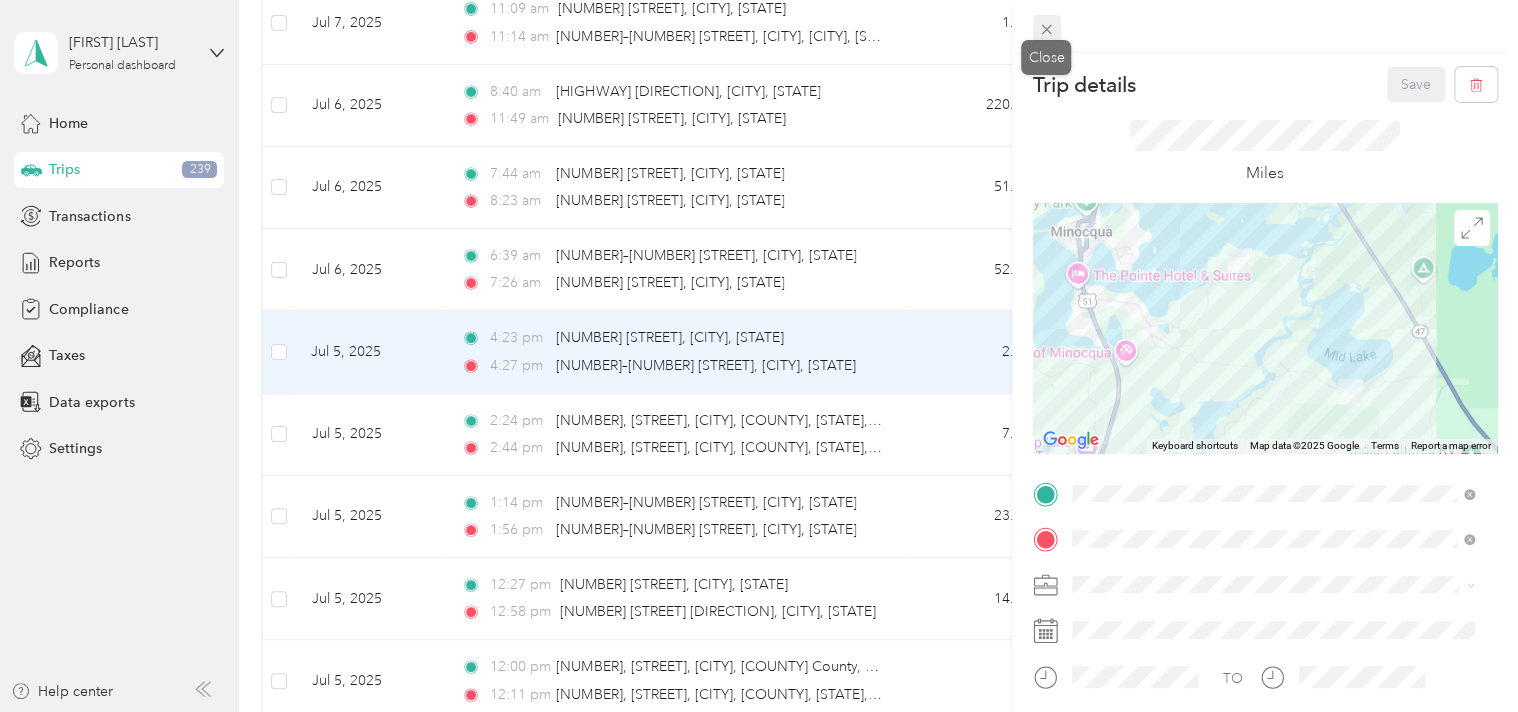 click 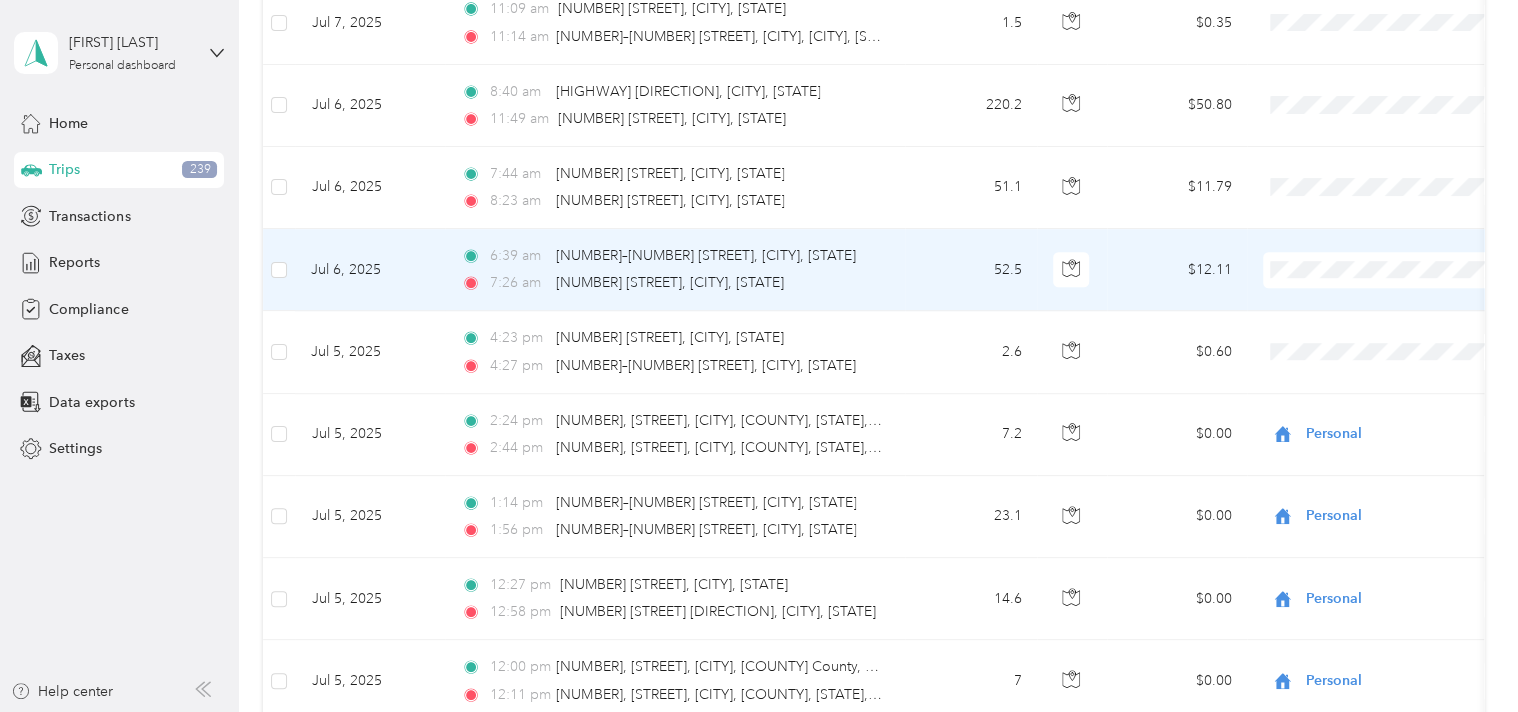 click on "Personal" at bounding box center [1405, 320] 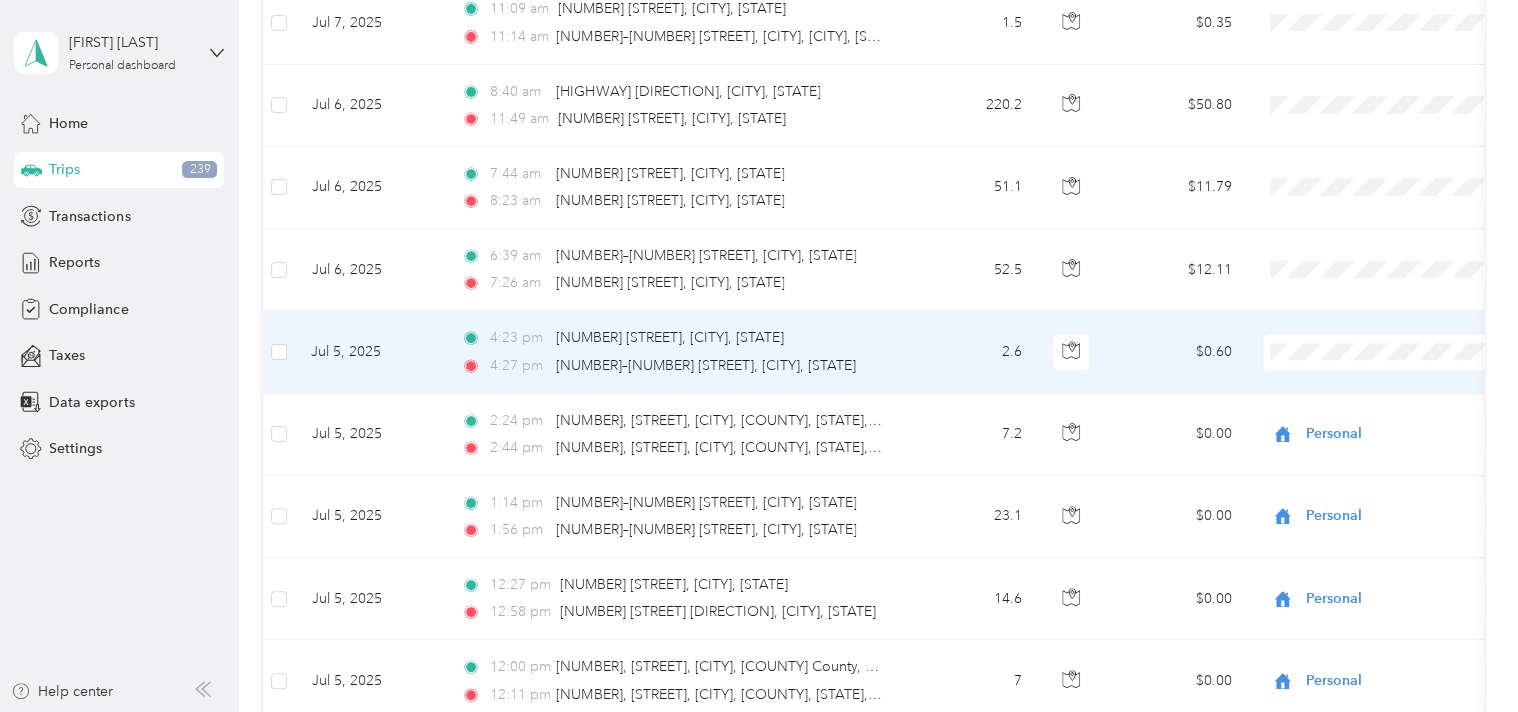click at bounding box center [1387, 352] 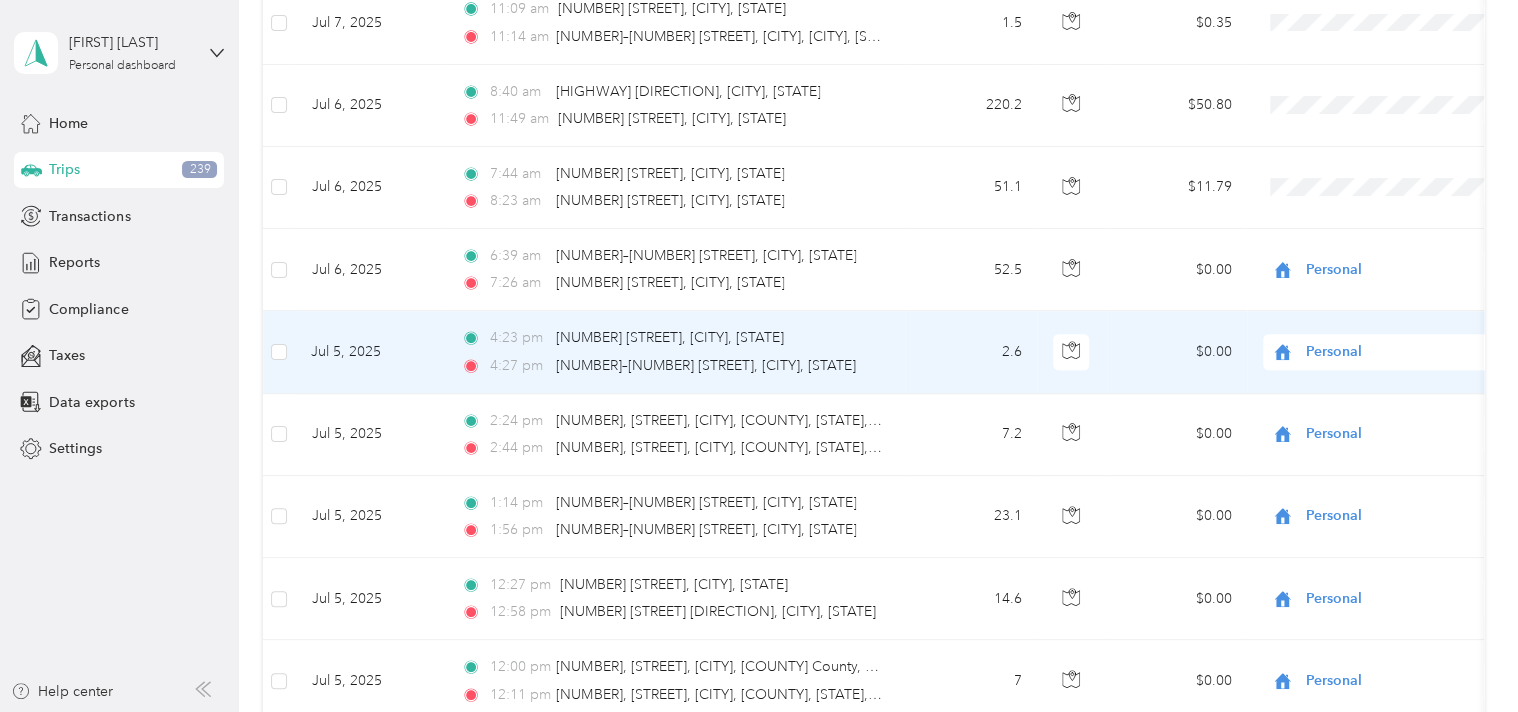 click on "Personal" at bounding box center (1397, 352) 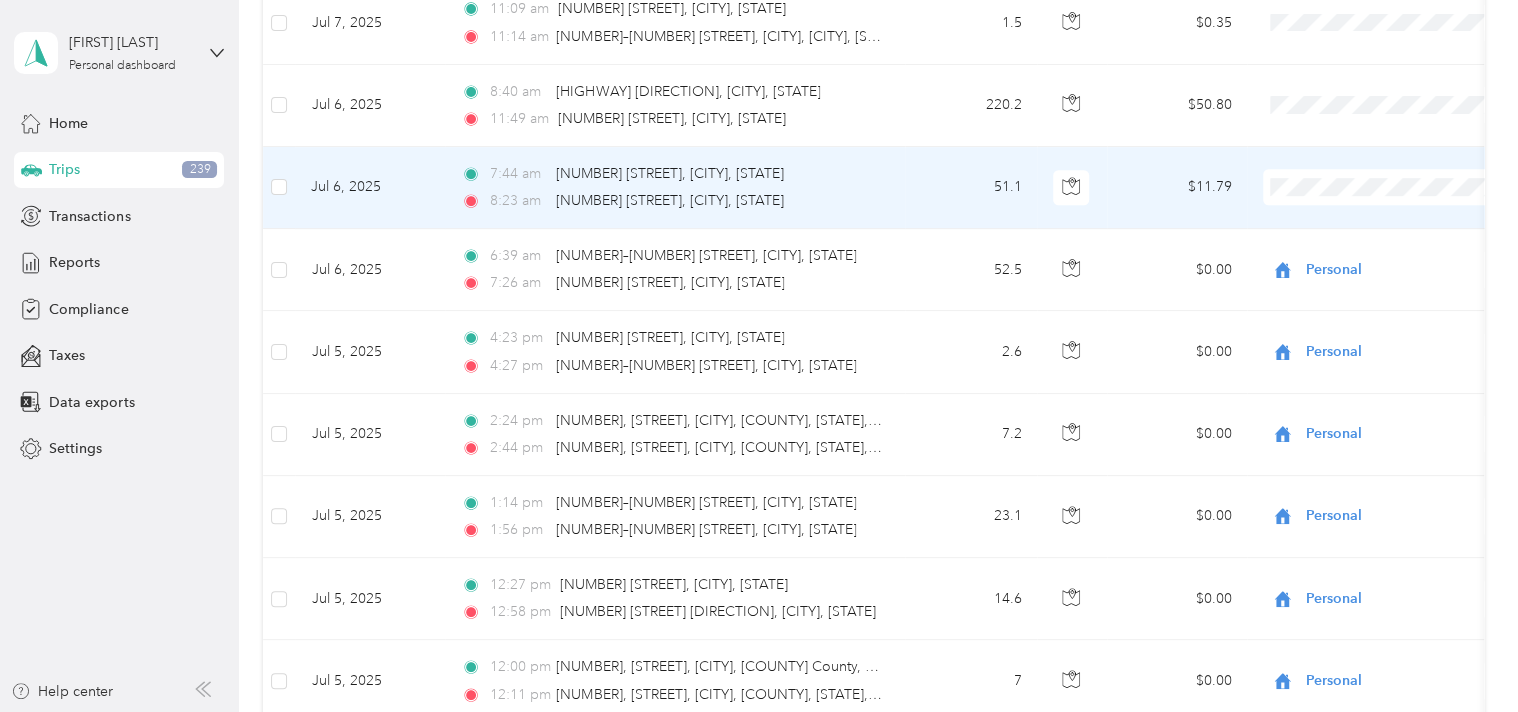 click on "Personal" at bounding box center (1405, 238) 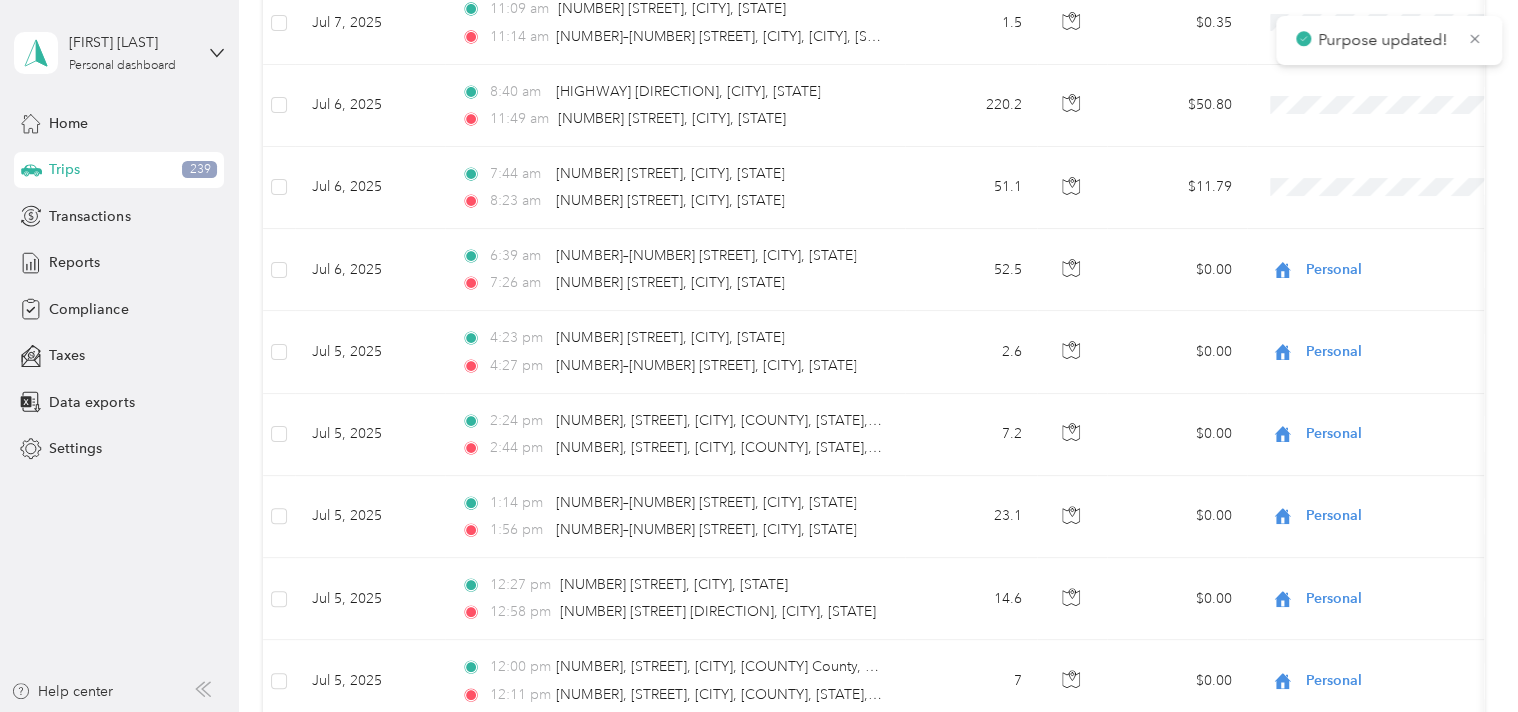 scroll, scrollTop: 7711, scrollLeft: 0, axis: vertical 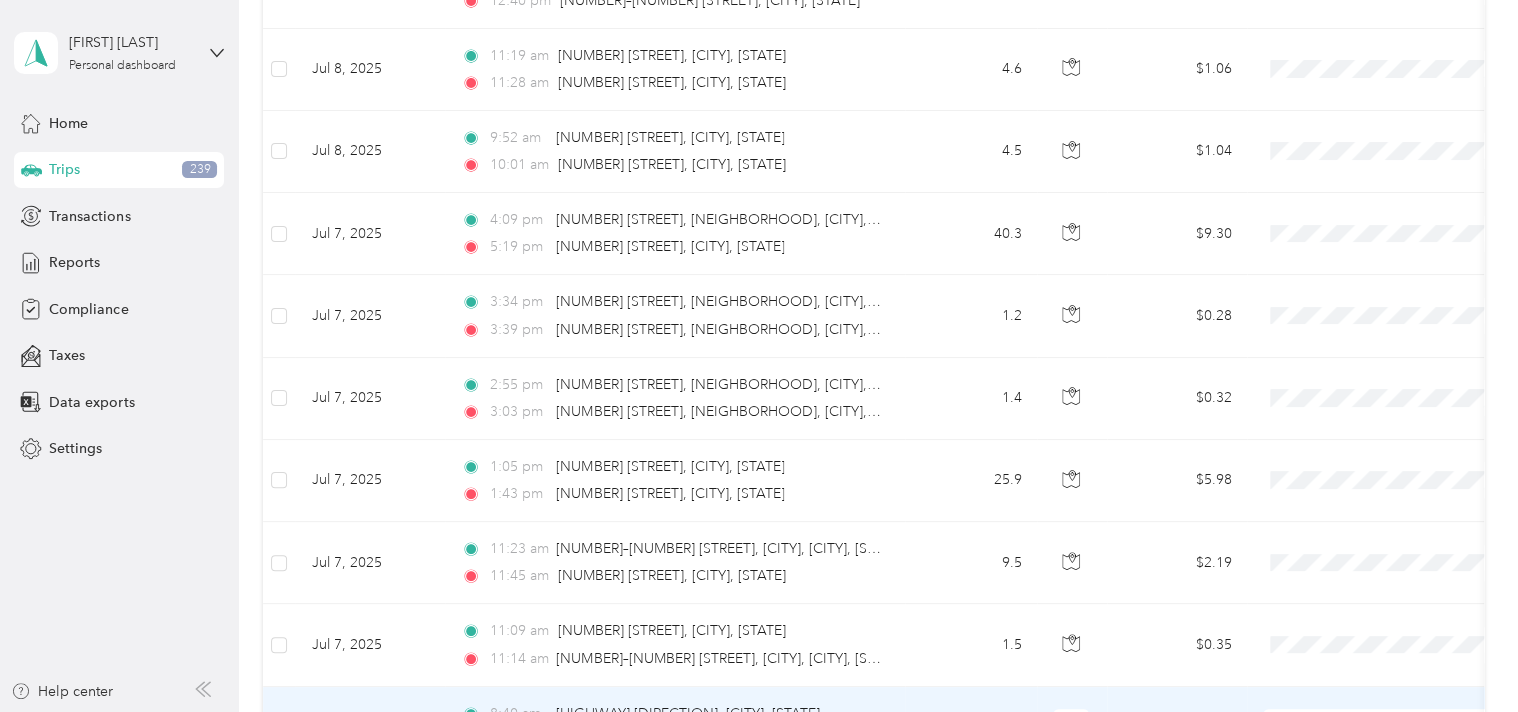 click on "Personal" at bounding box center [1388, 669] 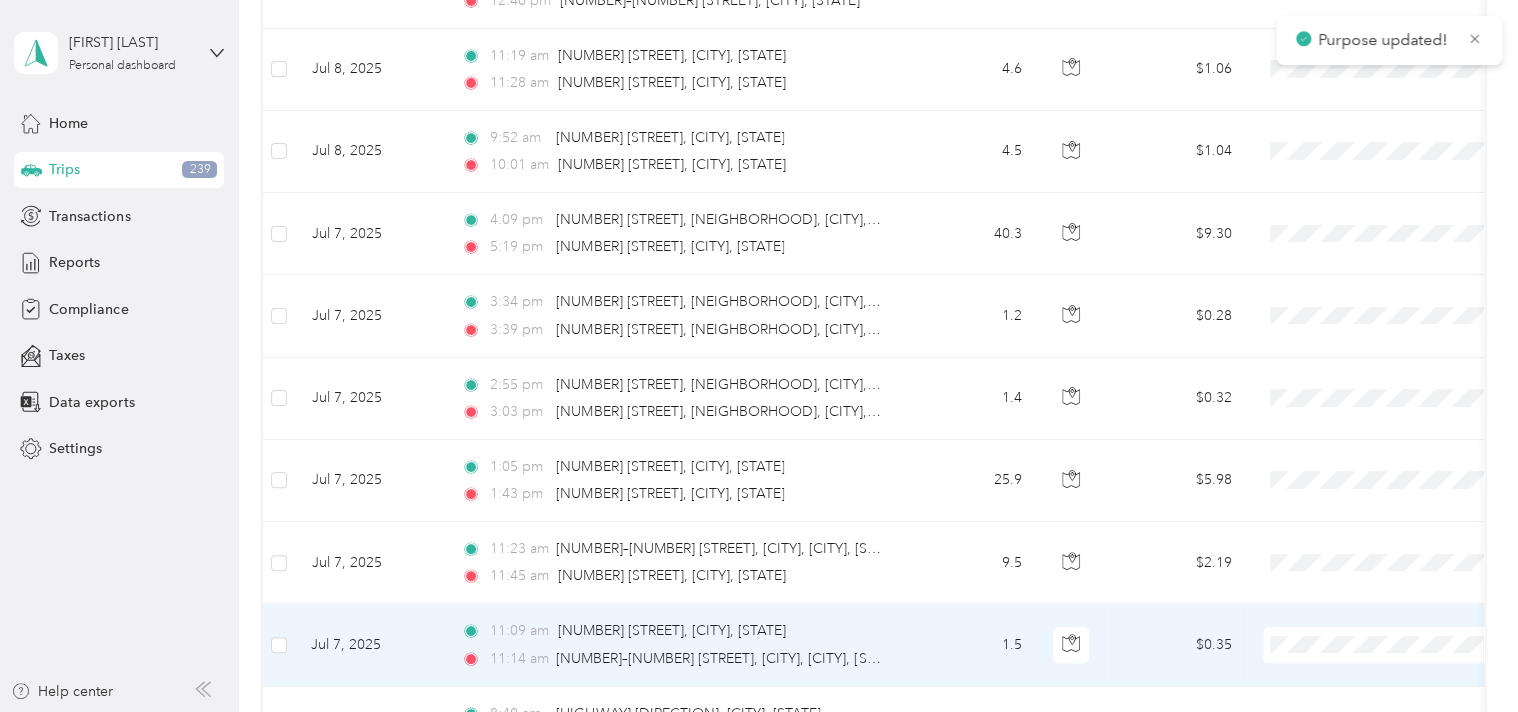 click on "Personal" at bounding box center (1388, 587) 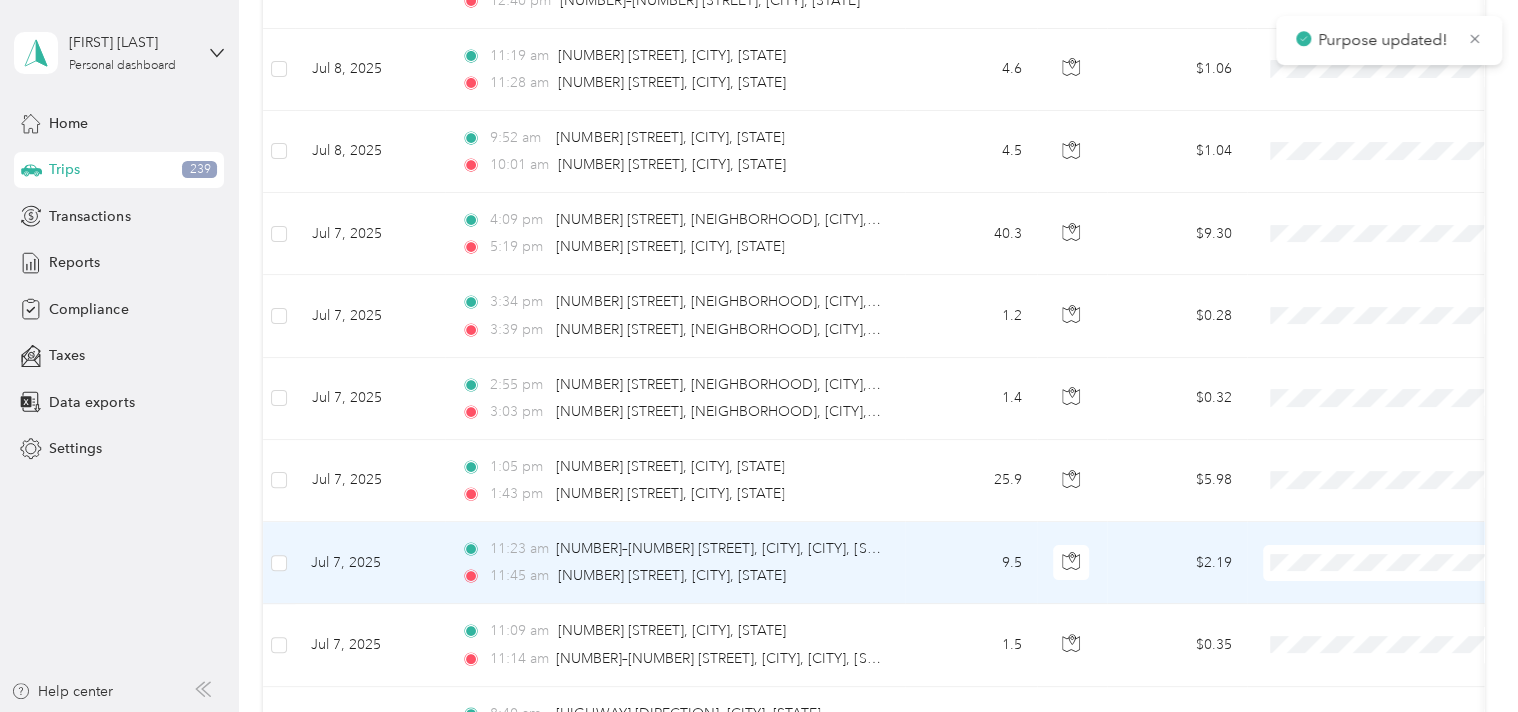 click on "Personal" at bounding box center [1405, 611] 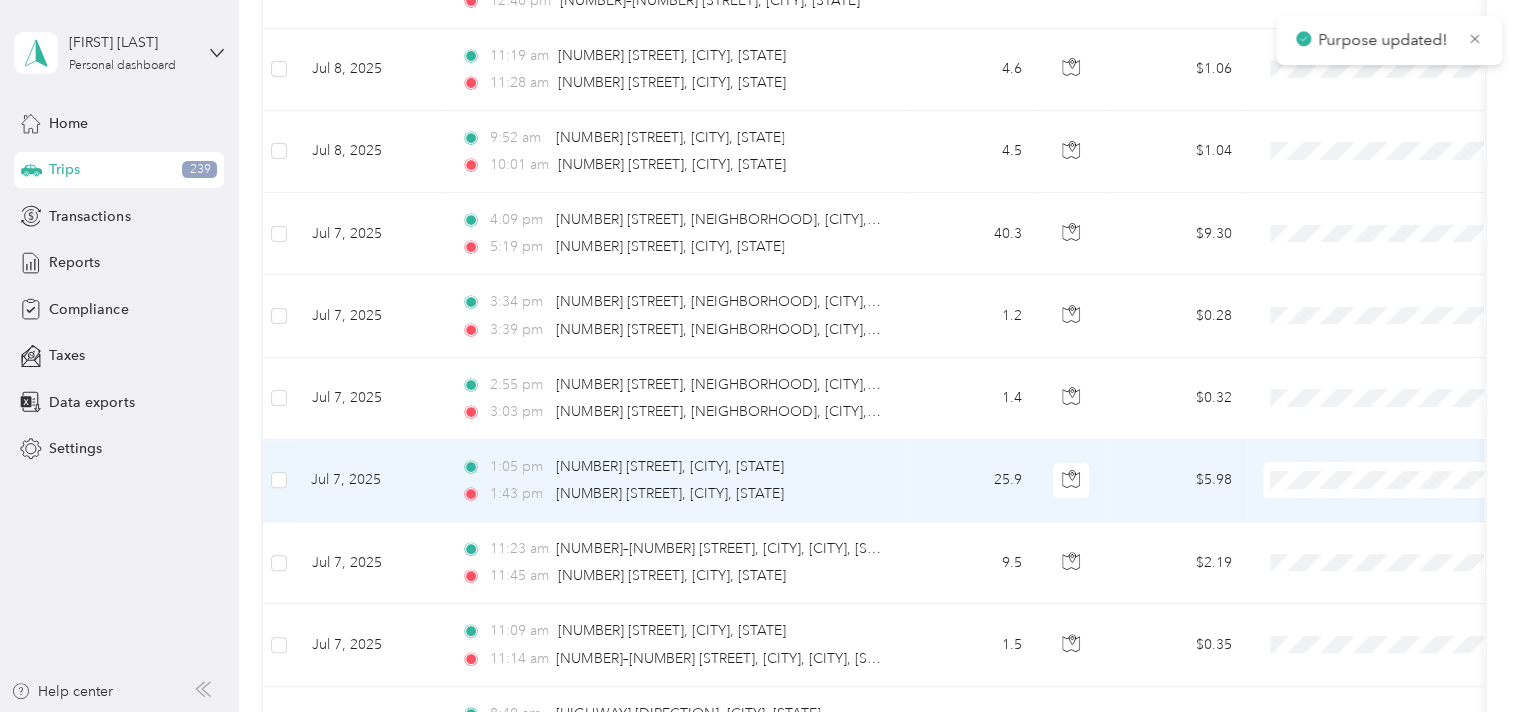 click on "Personal" at bounding box center (1405, 533) 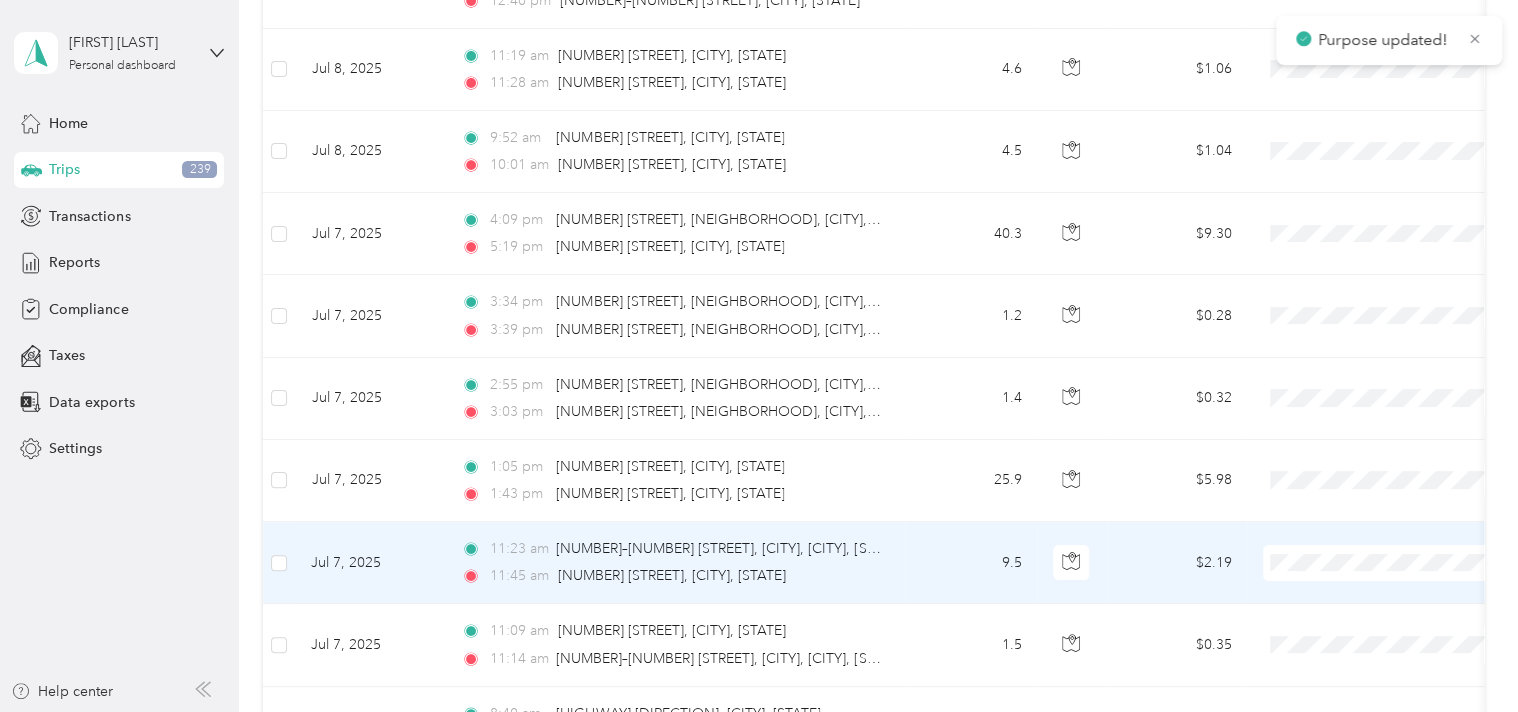 click at bounding box center [1387, 563] 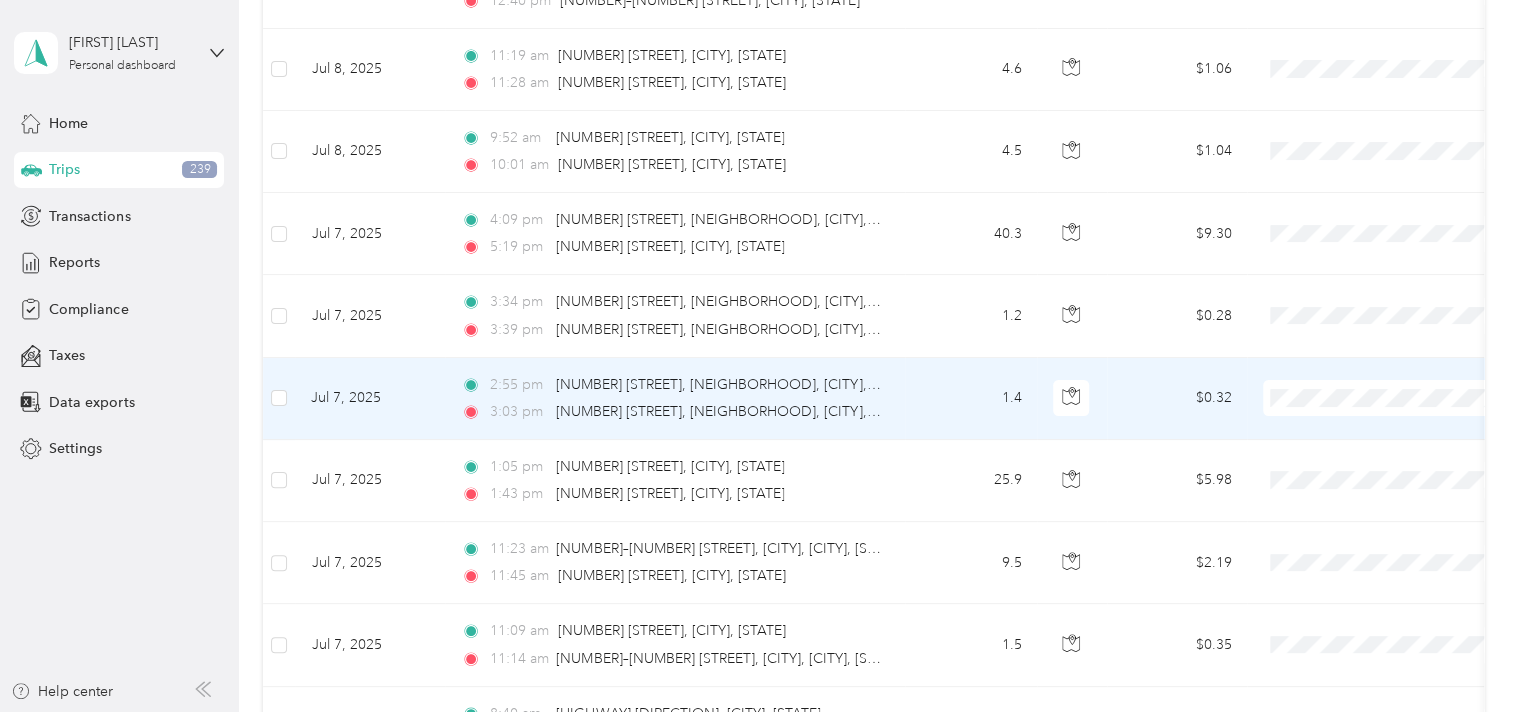 click on "Personal" at bounding box center (1388, 448) 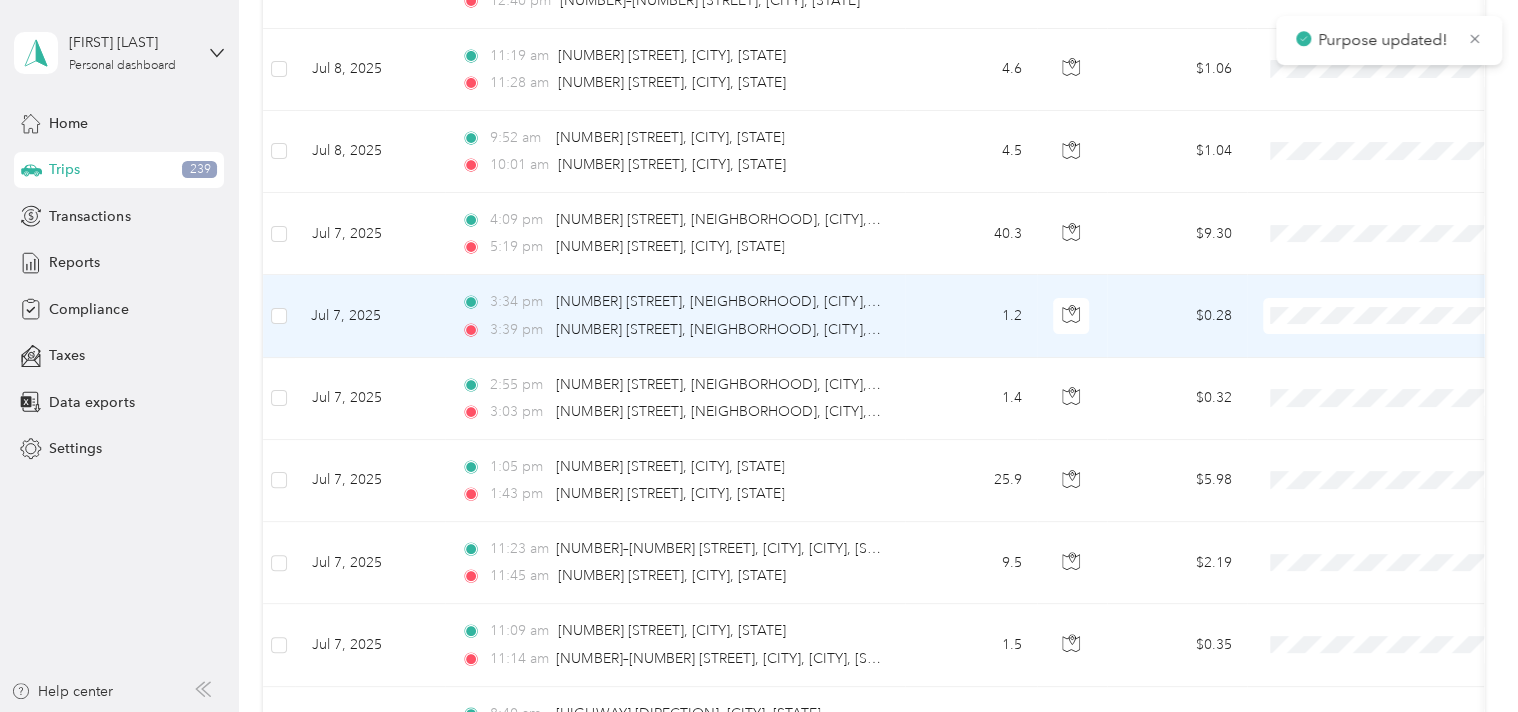 click at bounding box center [1387, 316] 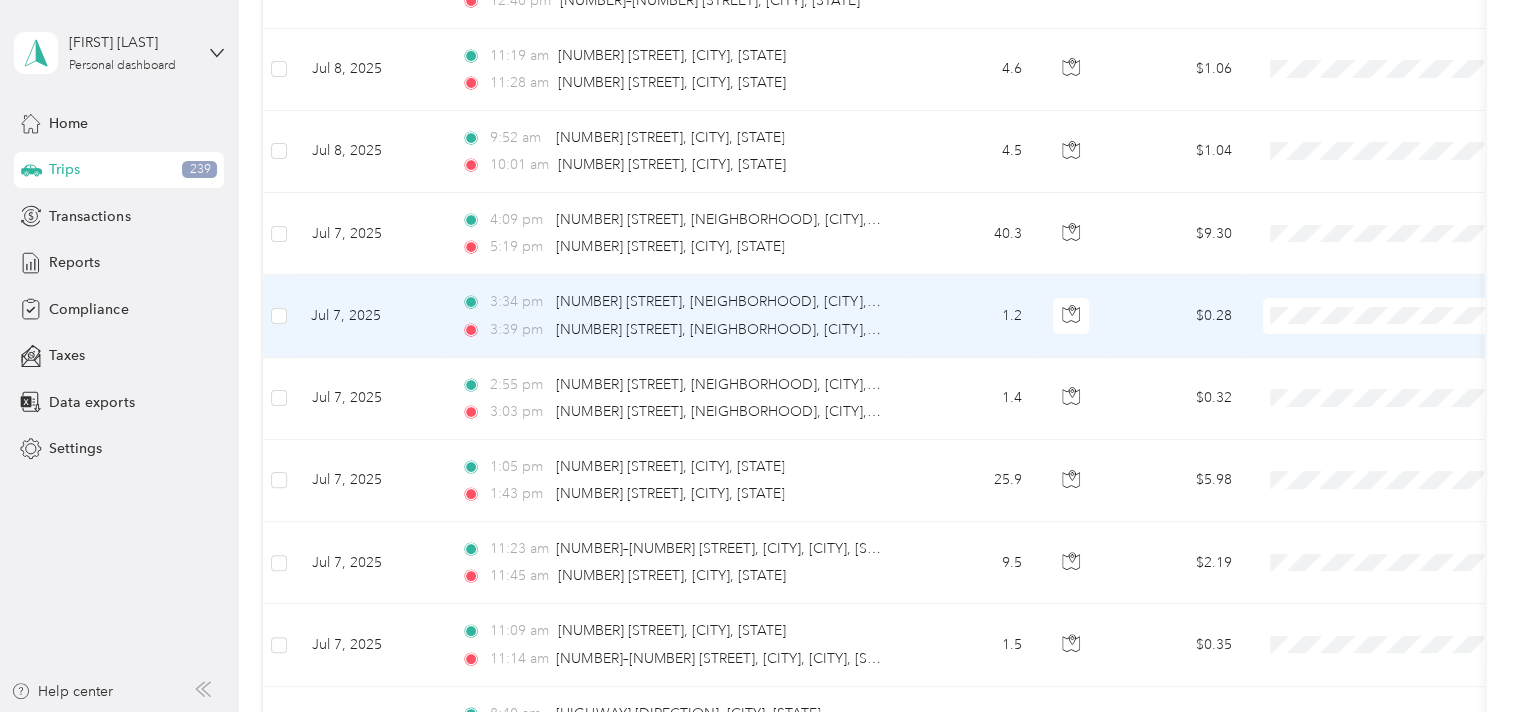 click on "Personal" at bounding box center (1405, 368) 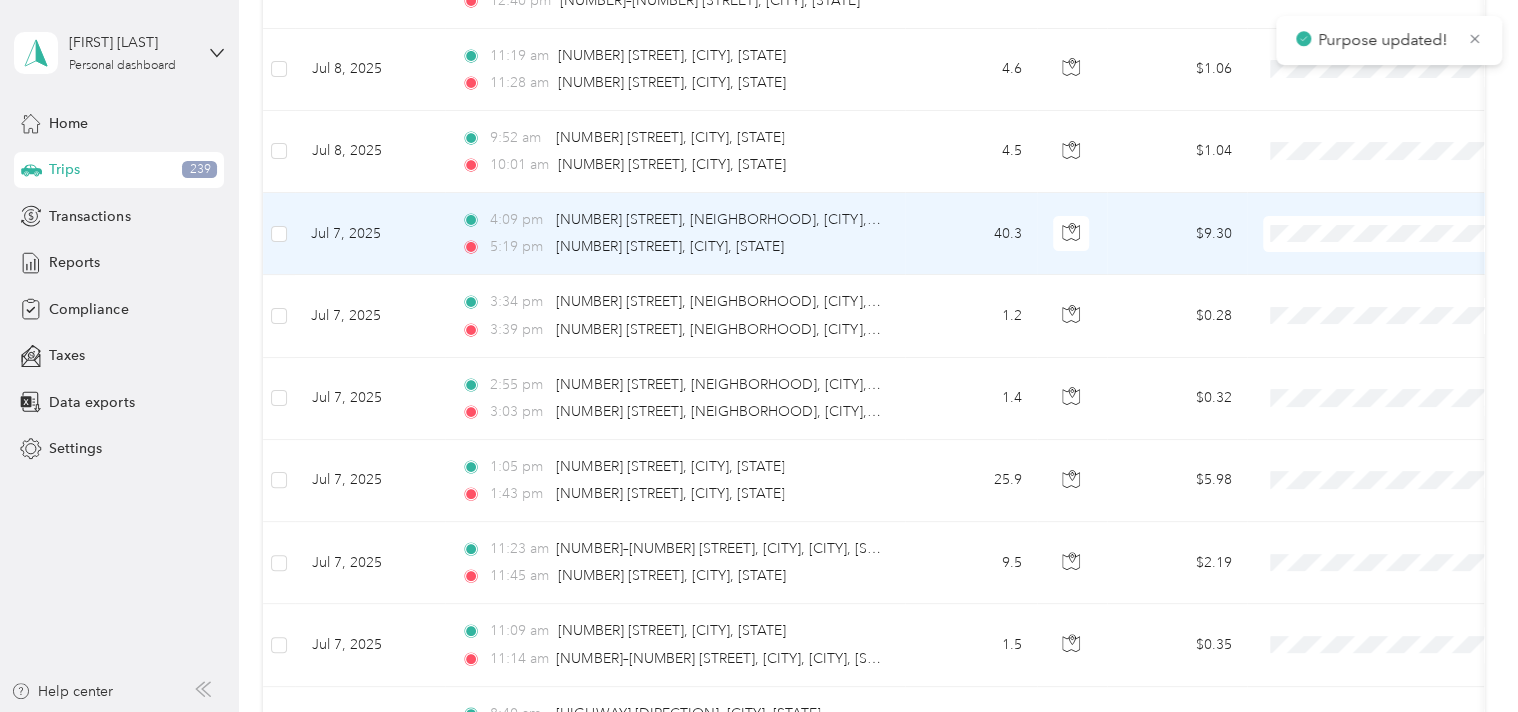 click on "Personal" at bounding box center (1405, 284) 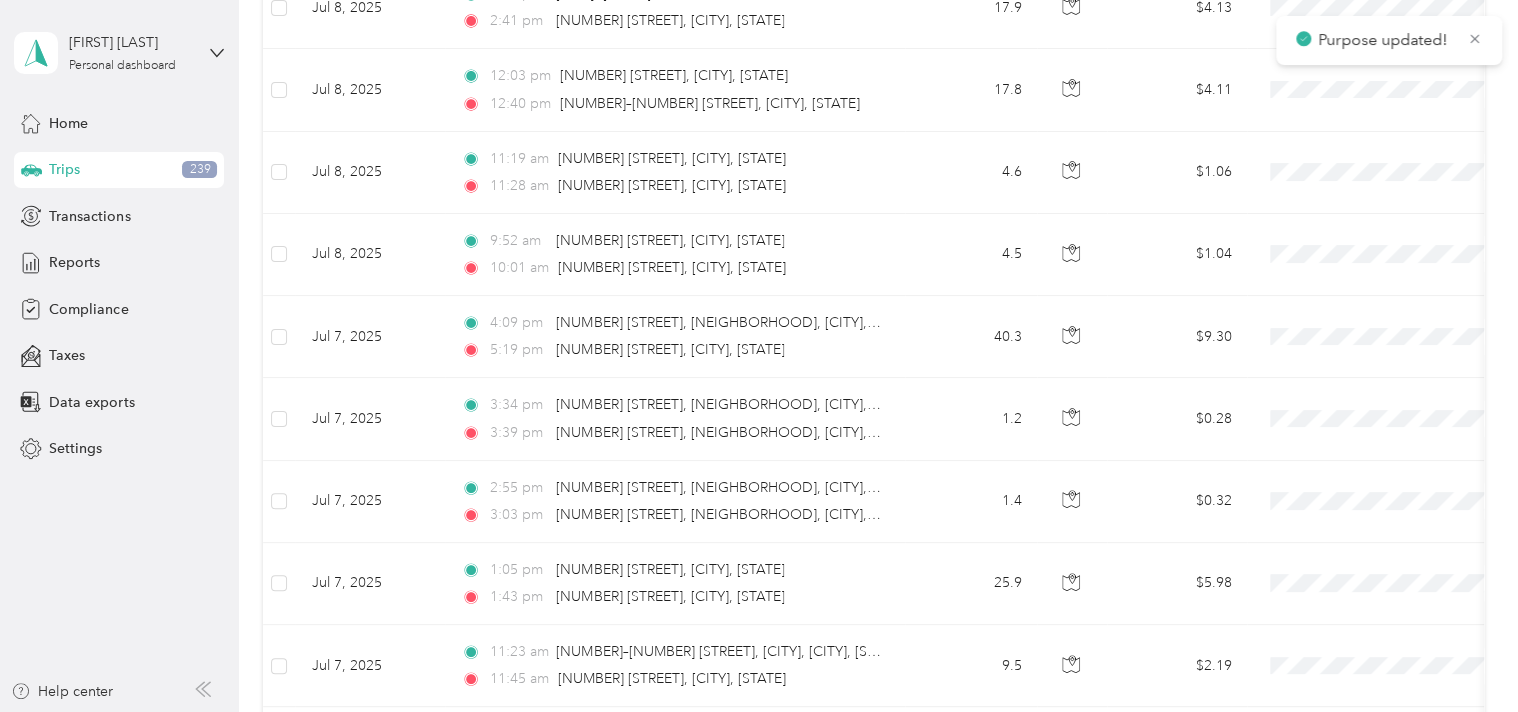 scroll, scrollTop: 7670, scrollLeft: 0, axis: vertical 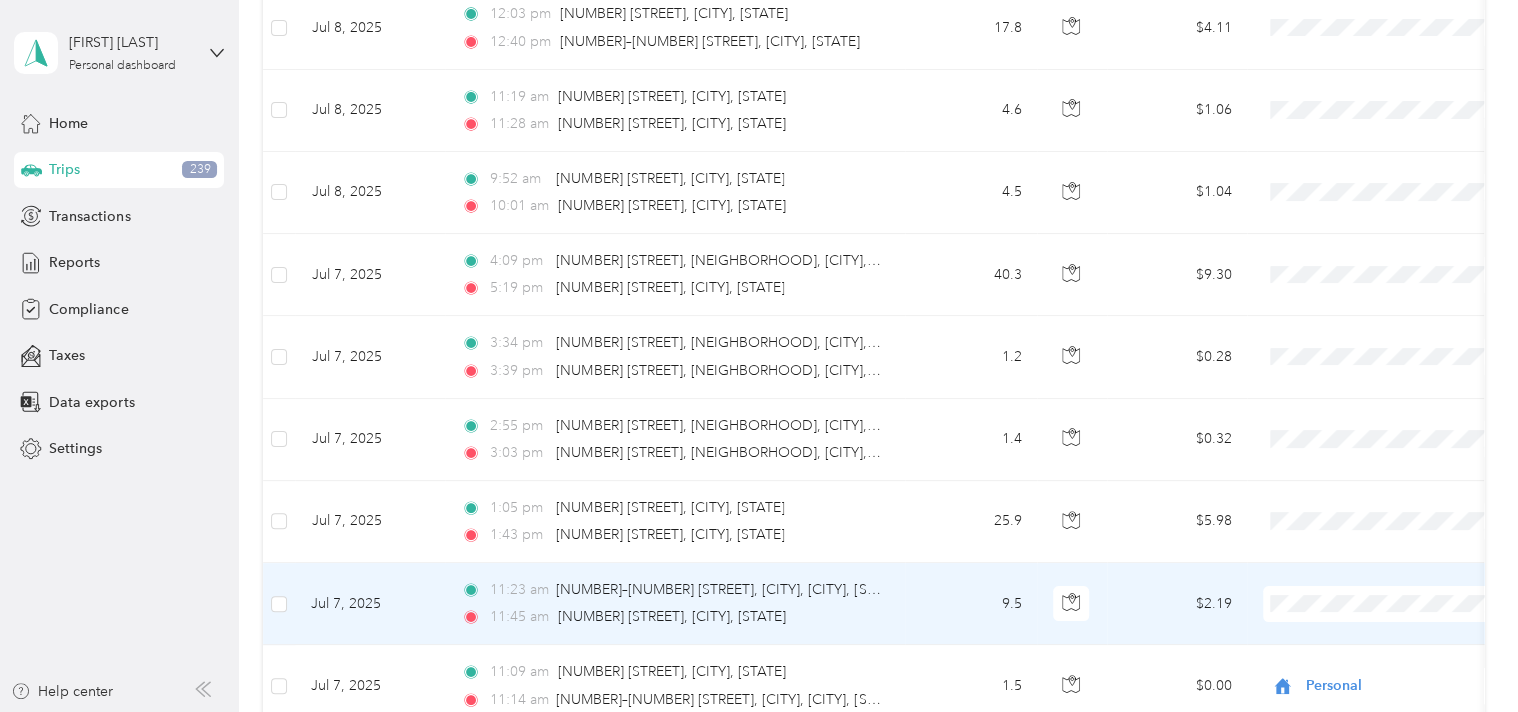 click at bounding box center [1387, 604] 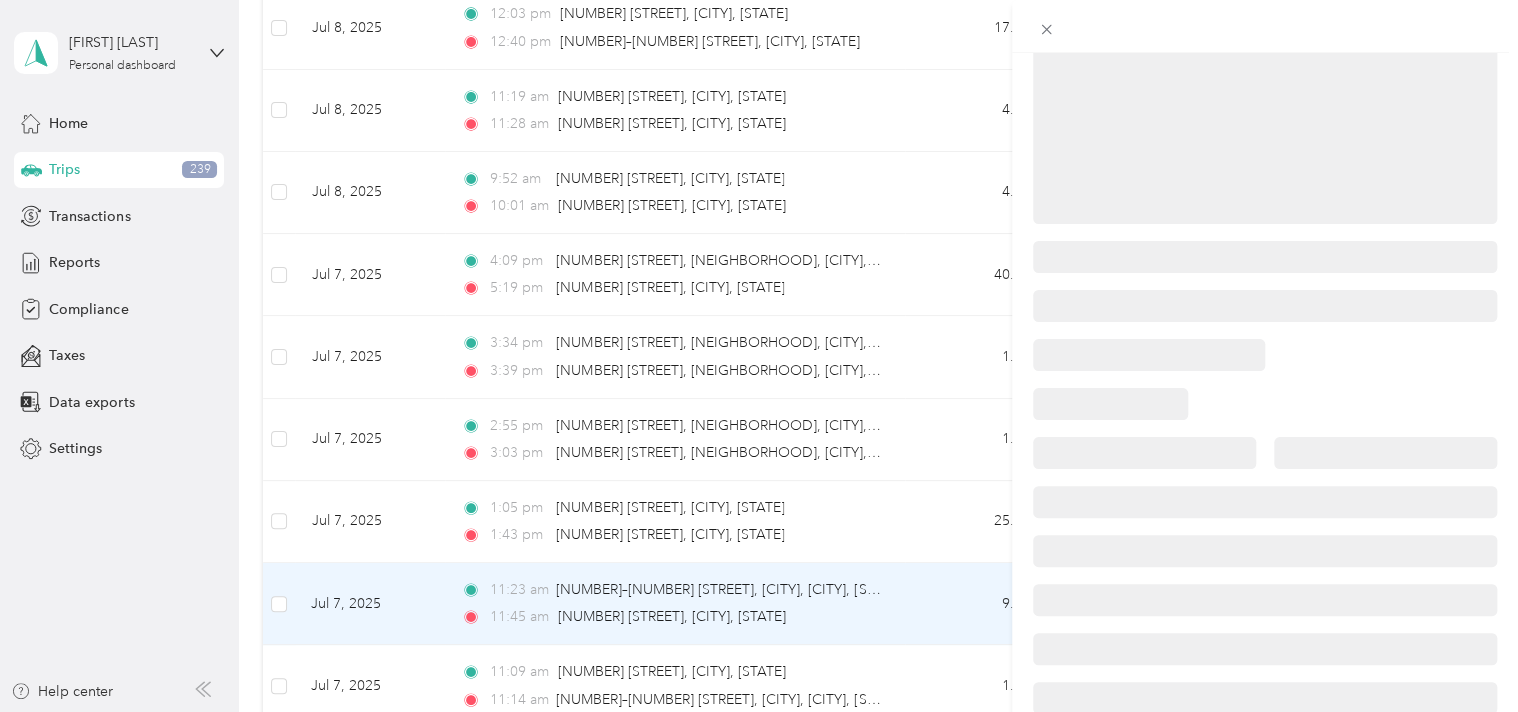 scroll, scrollTop: 264, scrollLeft: 0, axis: vertical 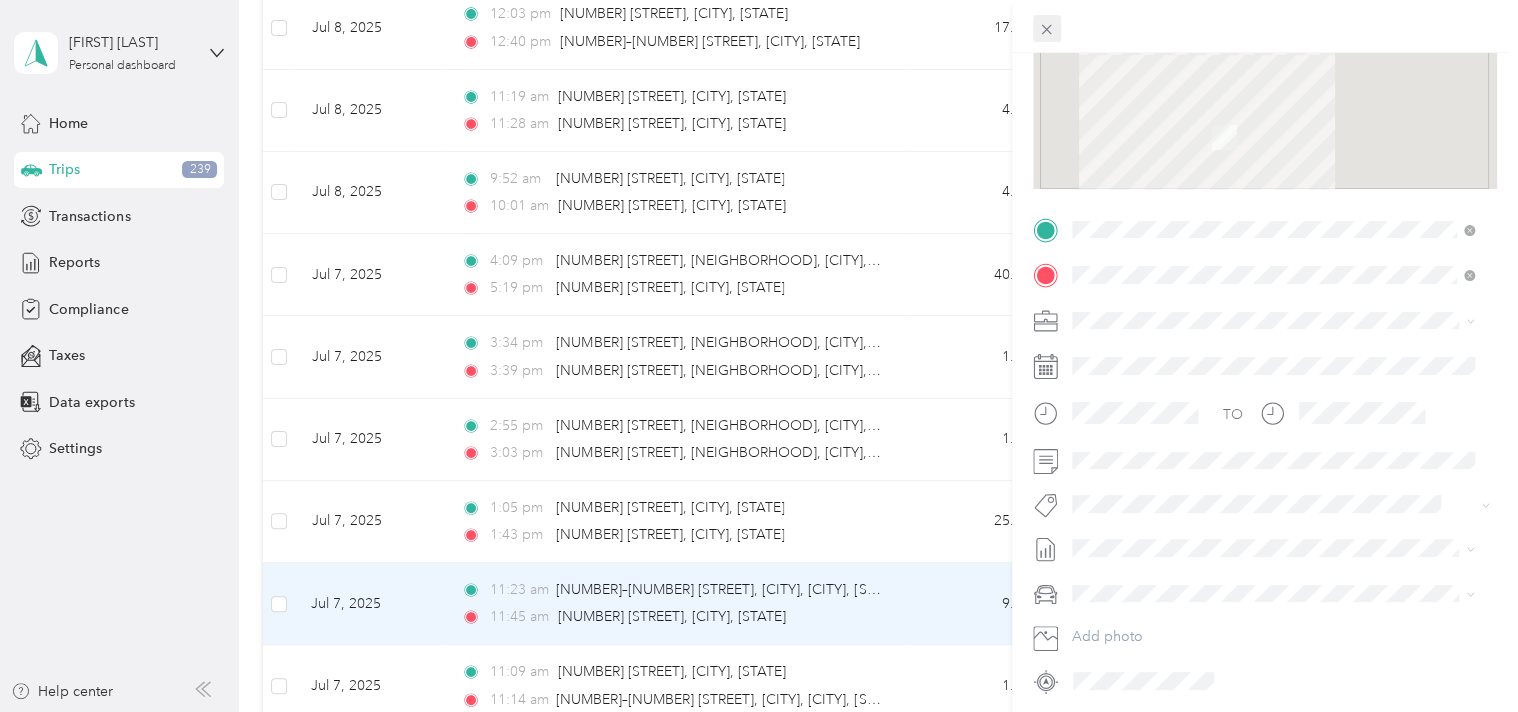 click 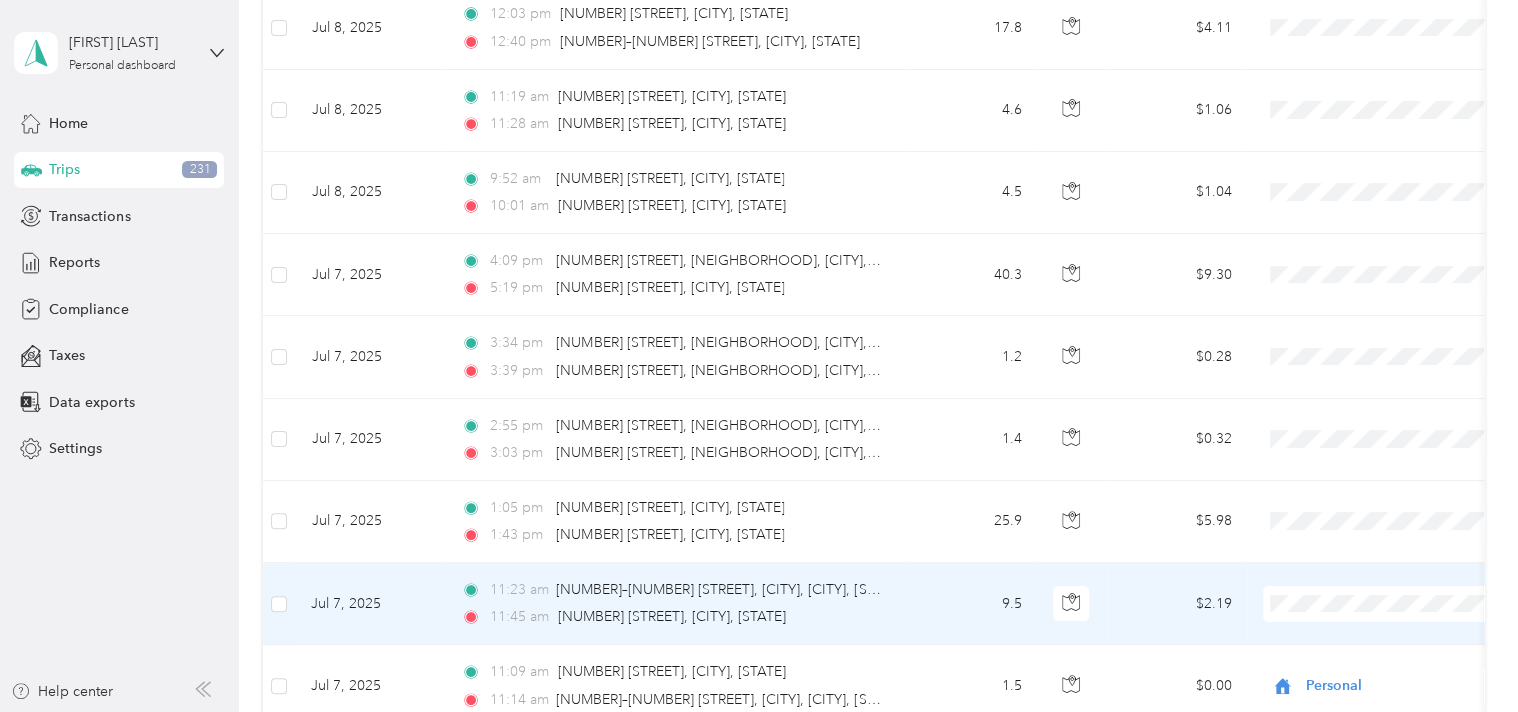 click at bounding box center (1387, 604) 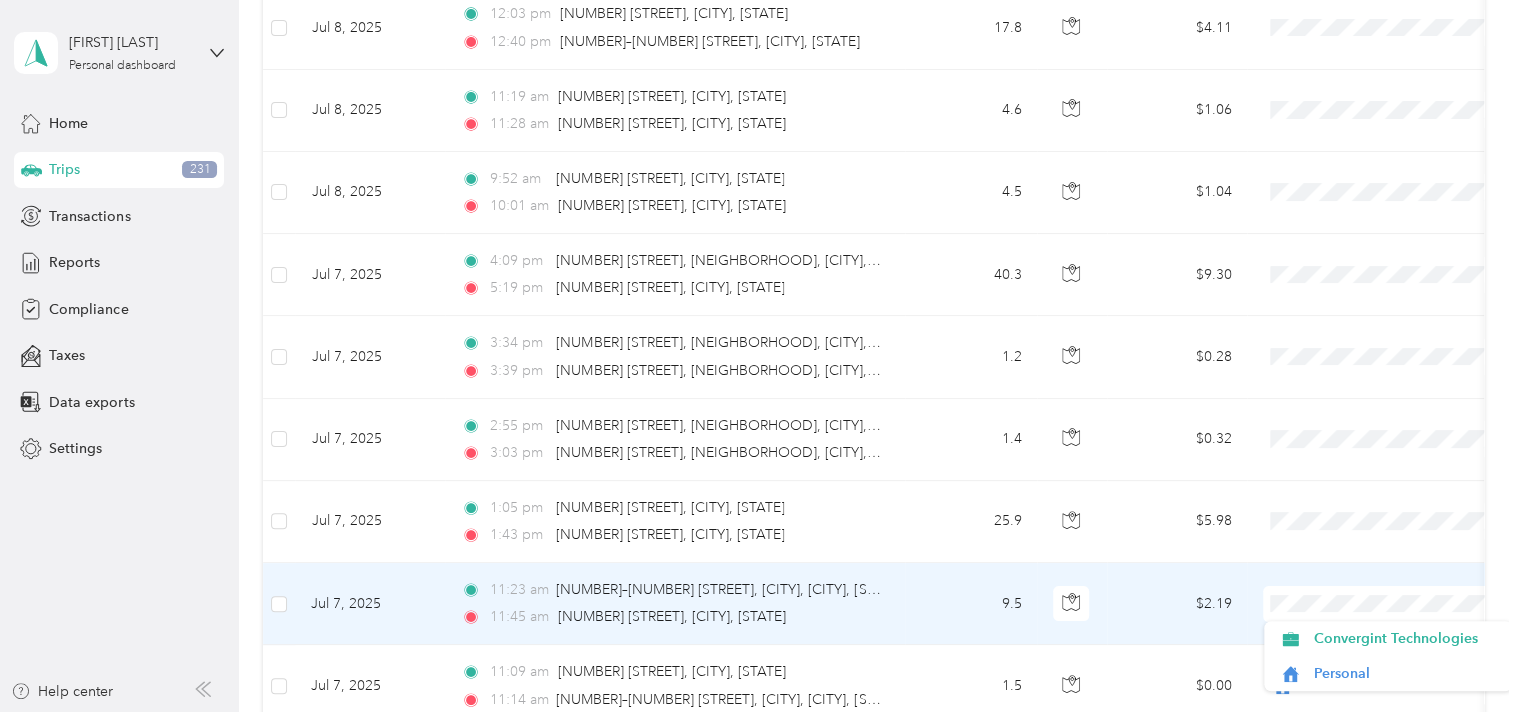 scroll, scrollTop: 7651, scrollLeft: 0, axis: vertical 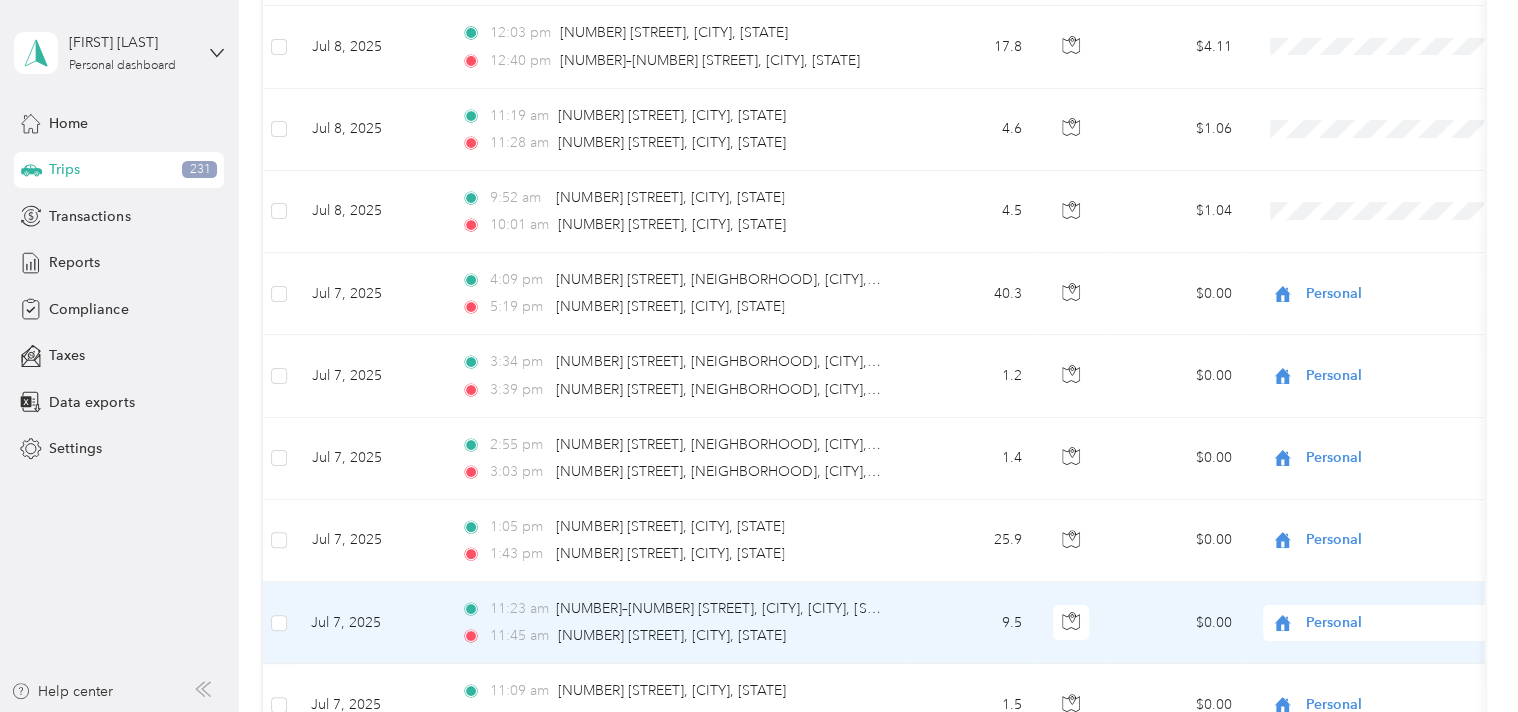 click on "Personal" at bounding box center (1394, 675) 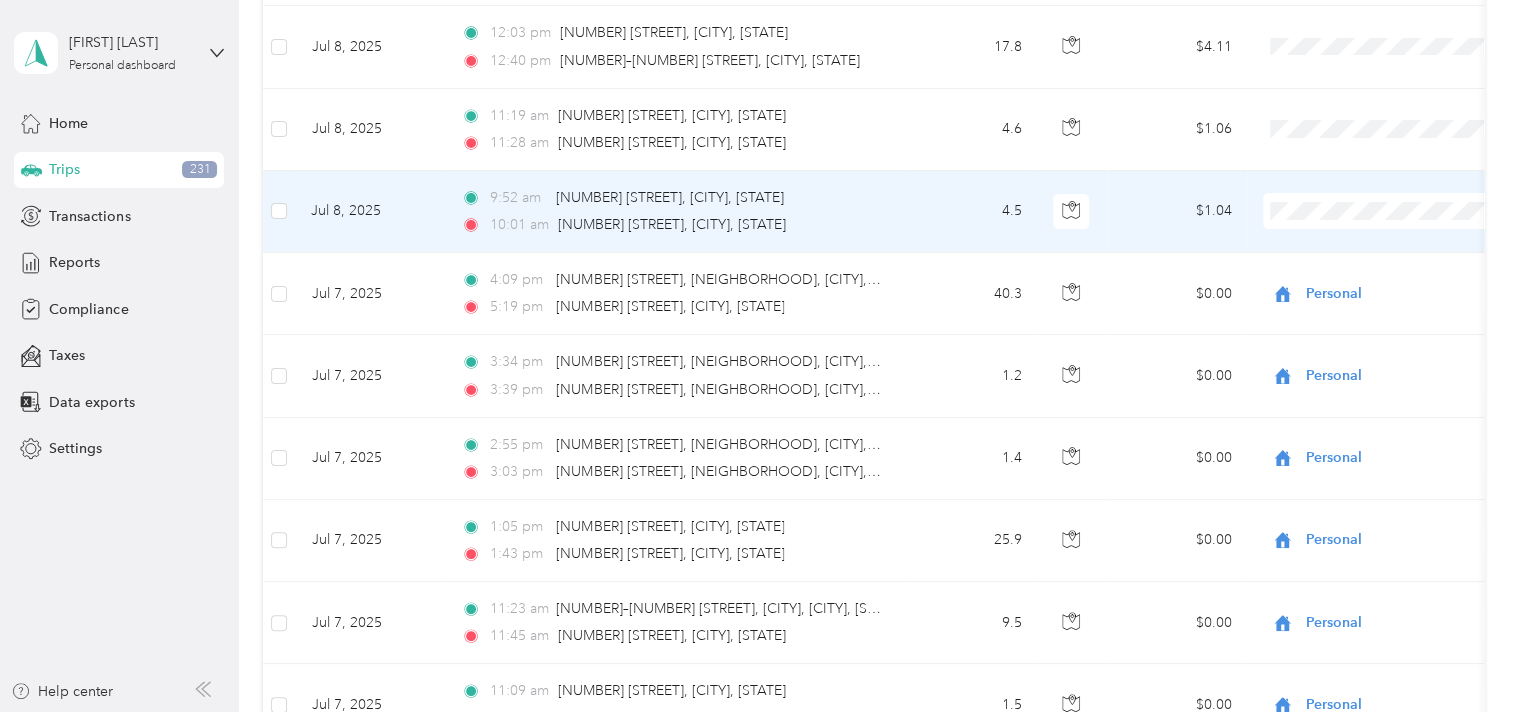 click on "Personal" at bounding box center (1388, 260) 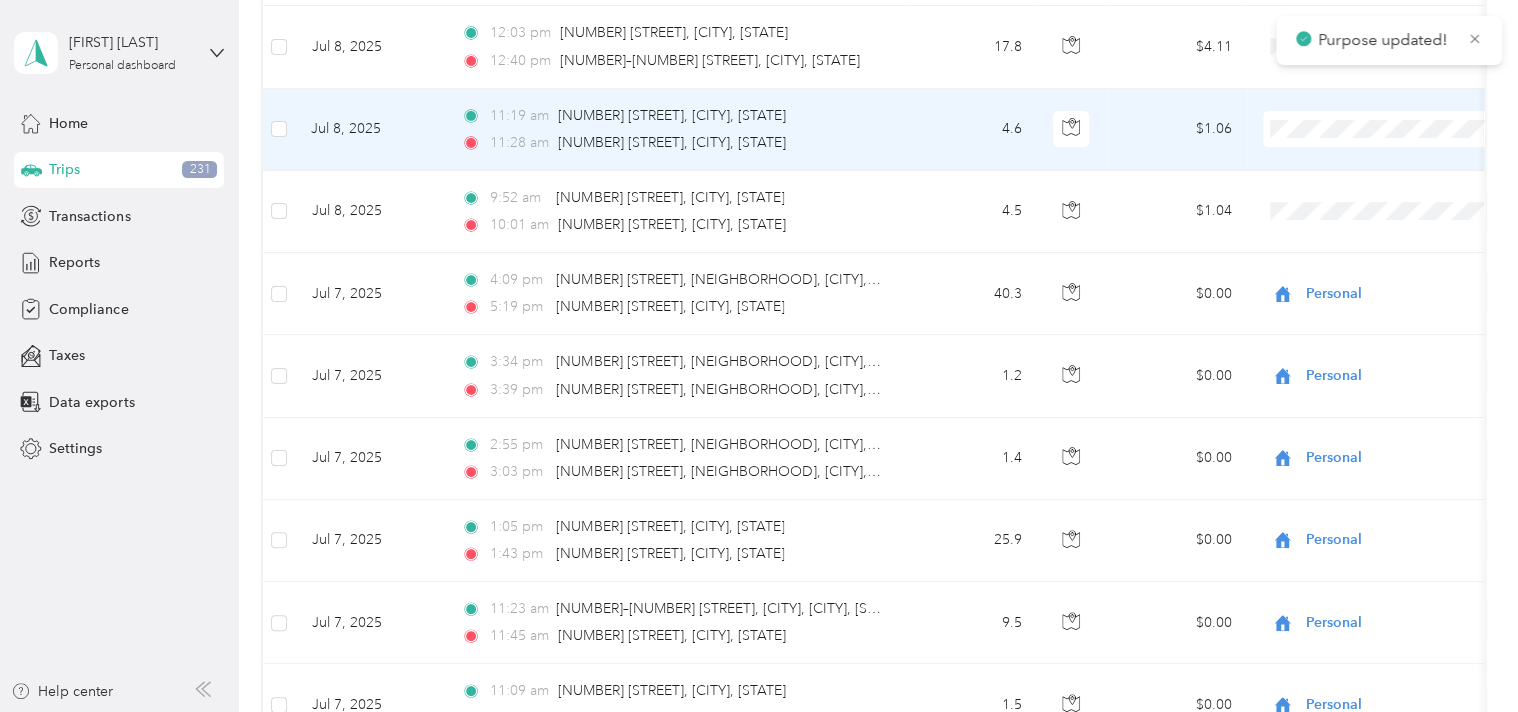 click on "Personal" at bounding box center [1405, 179] 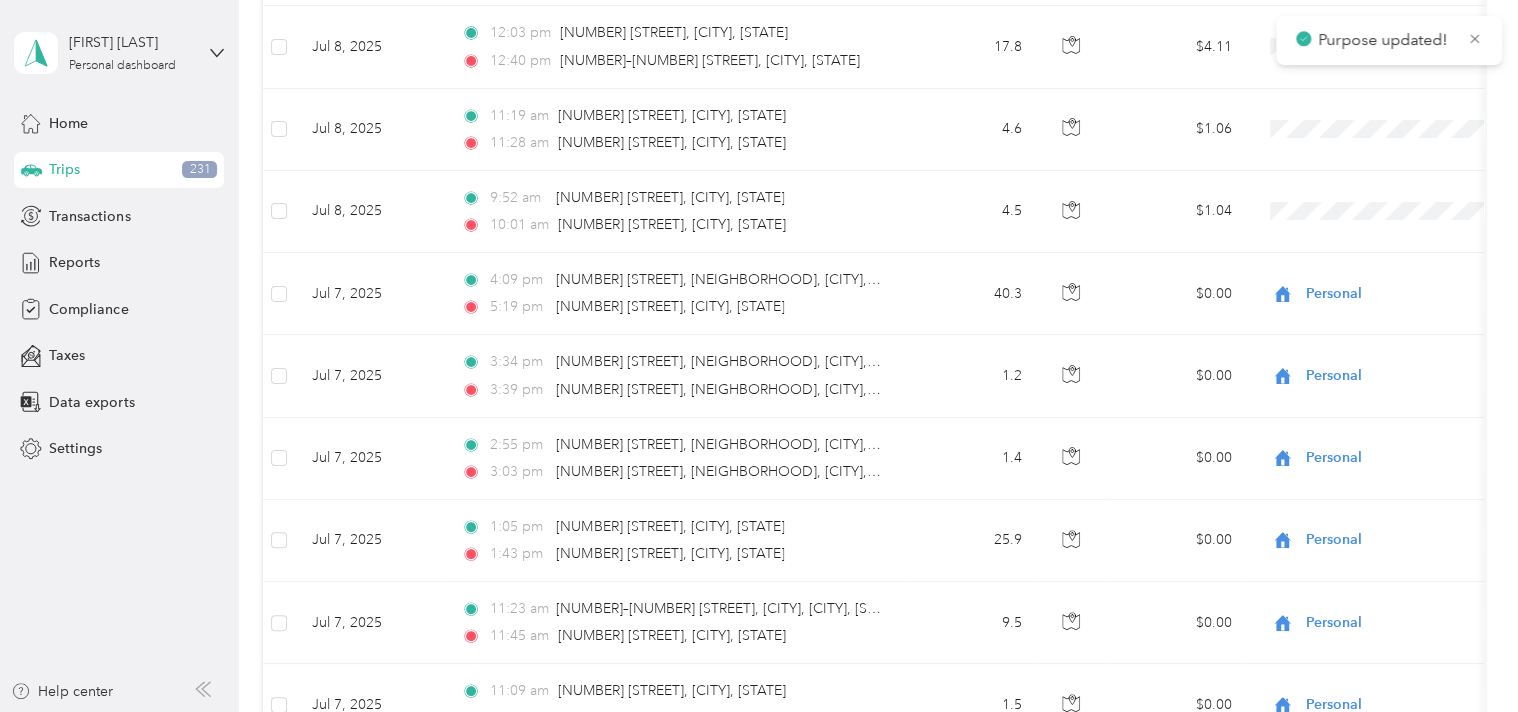 scroll, scrollTop: 7445, scrollLeft: 0, axis: vertical 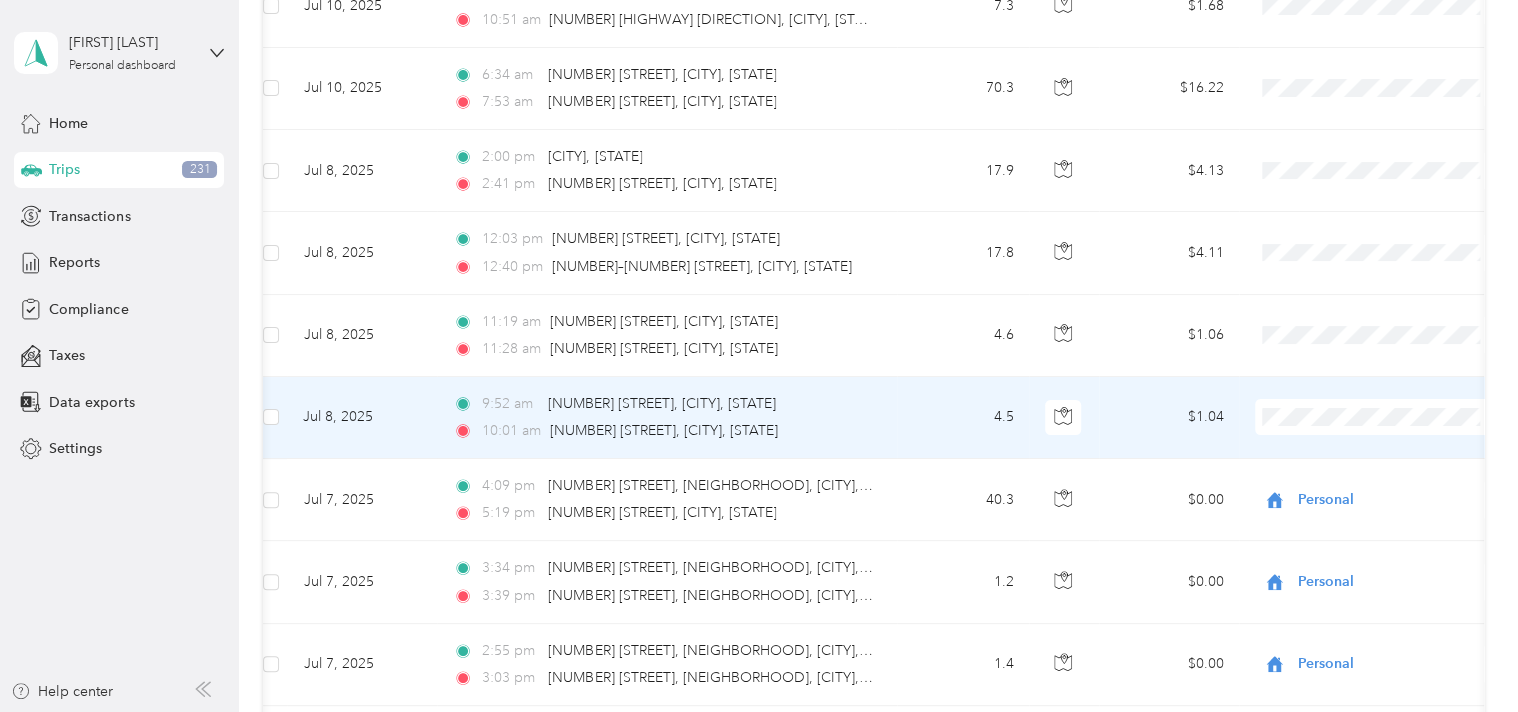 click at bounding box center (1379, 418) 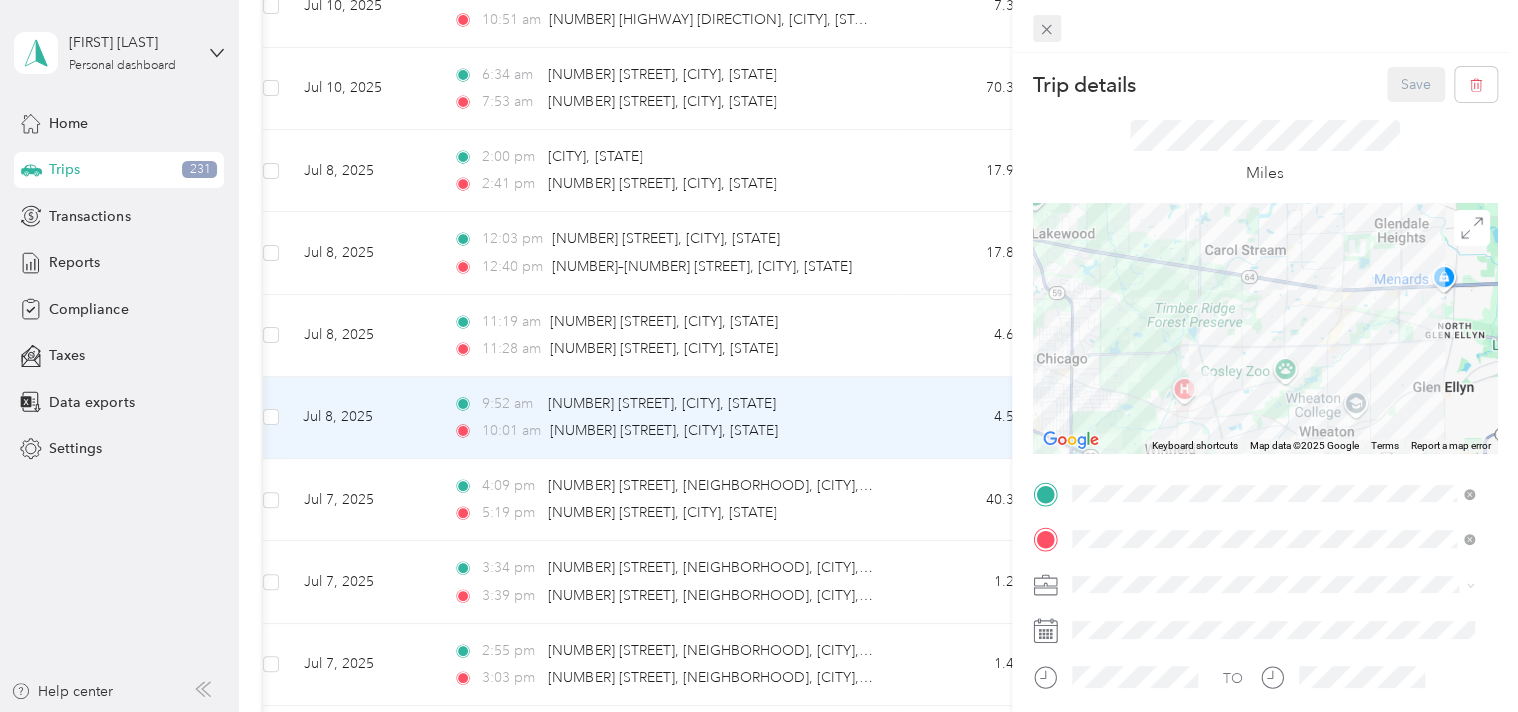 click 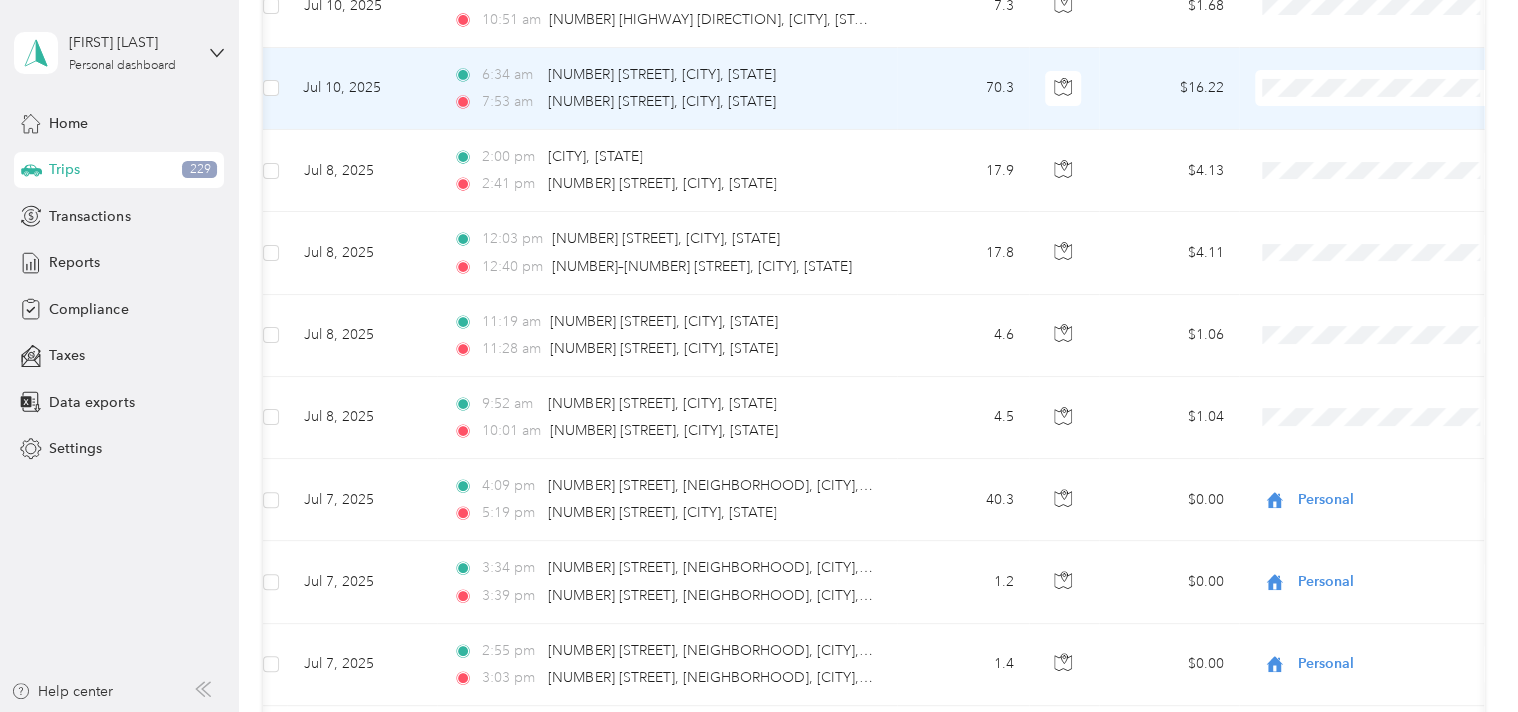 click at bounding box center (1064, 89) 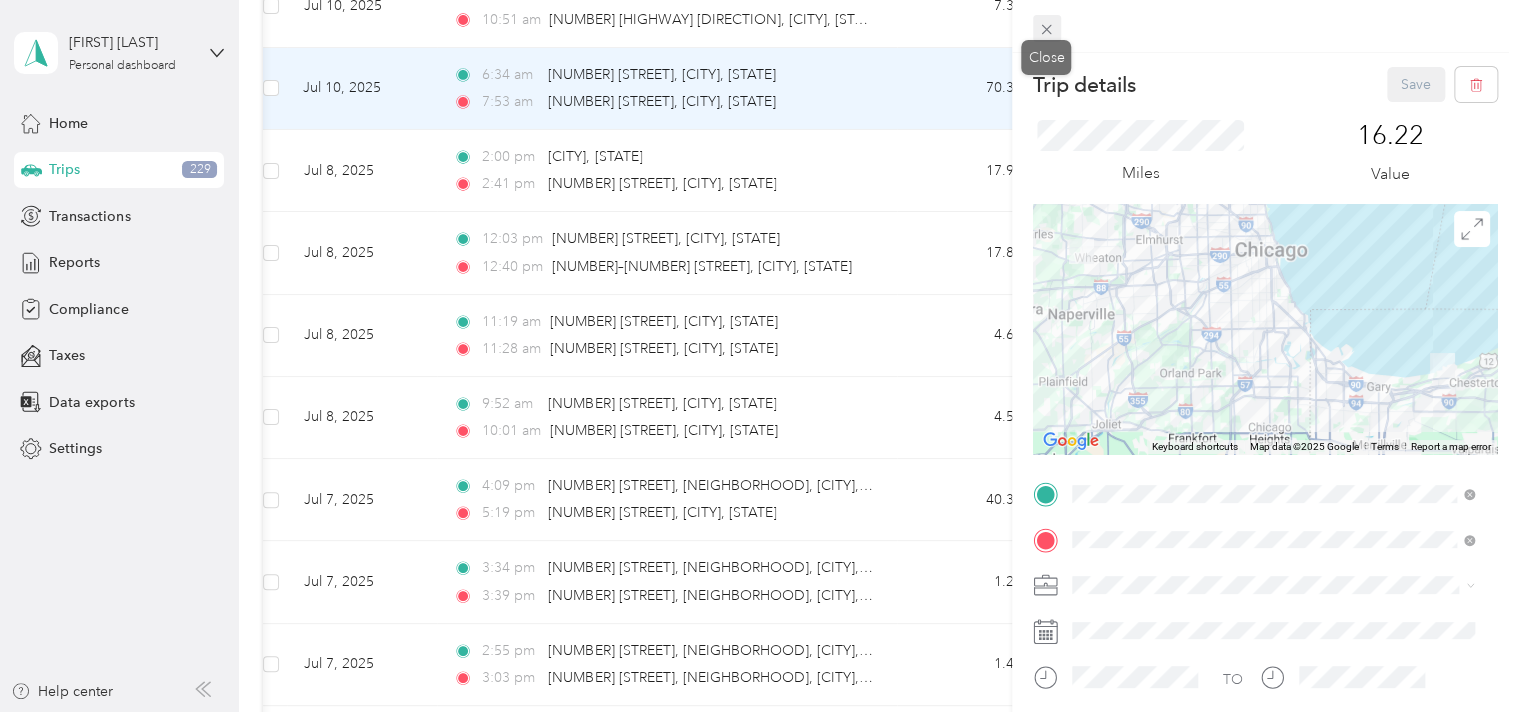 click 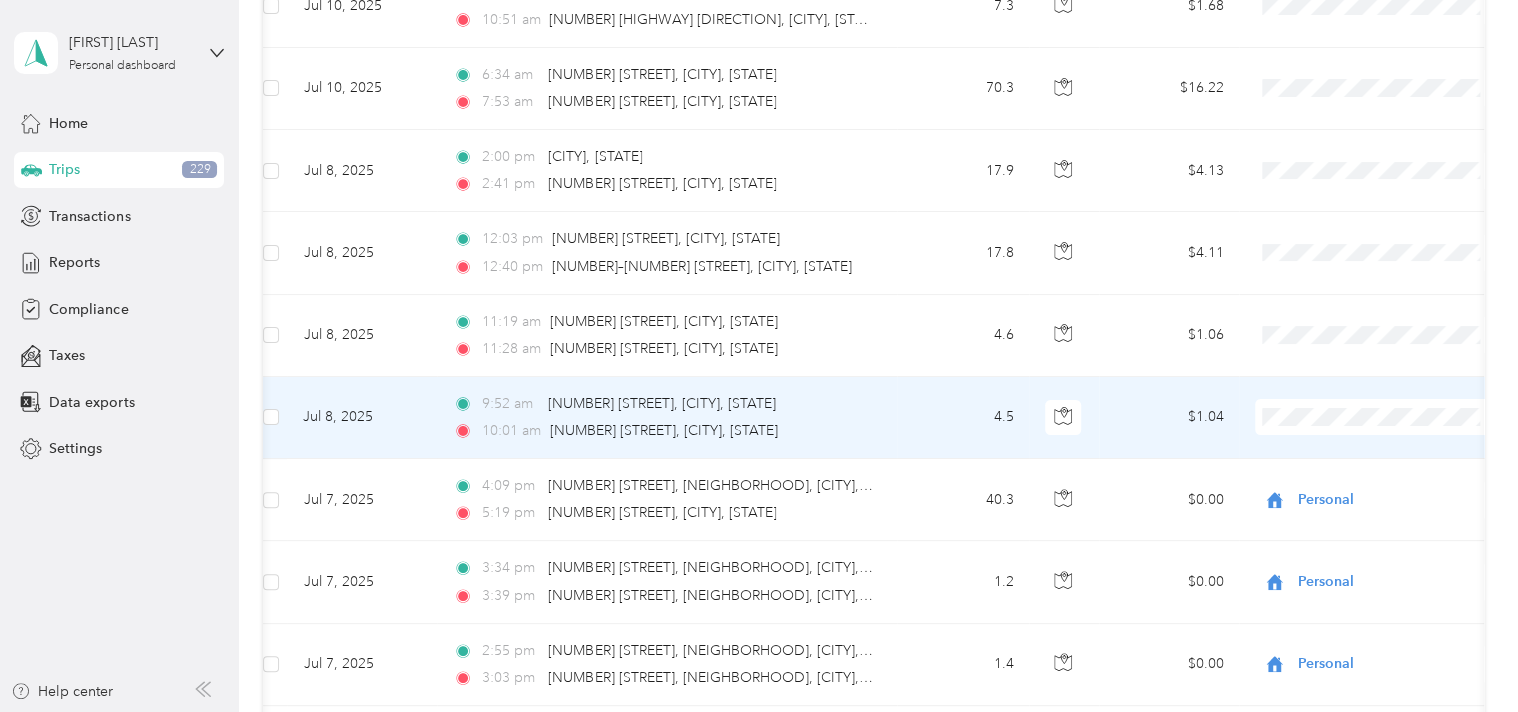 click on "Personal" at bounding box center (1380, 467) 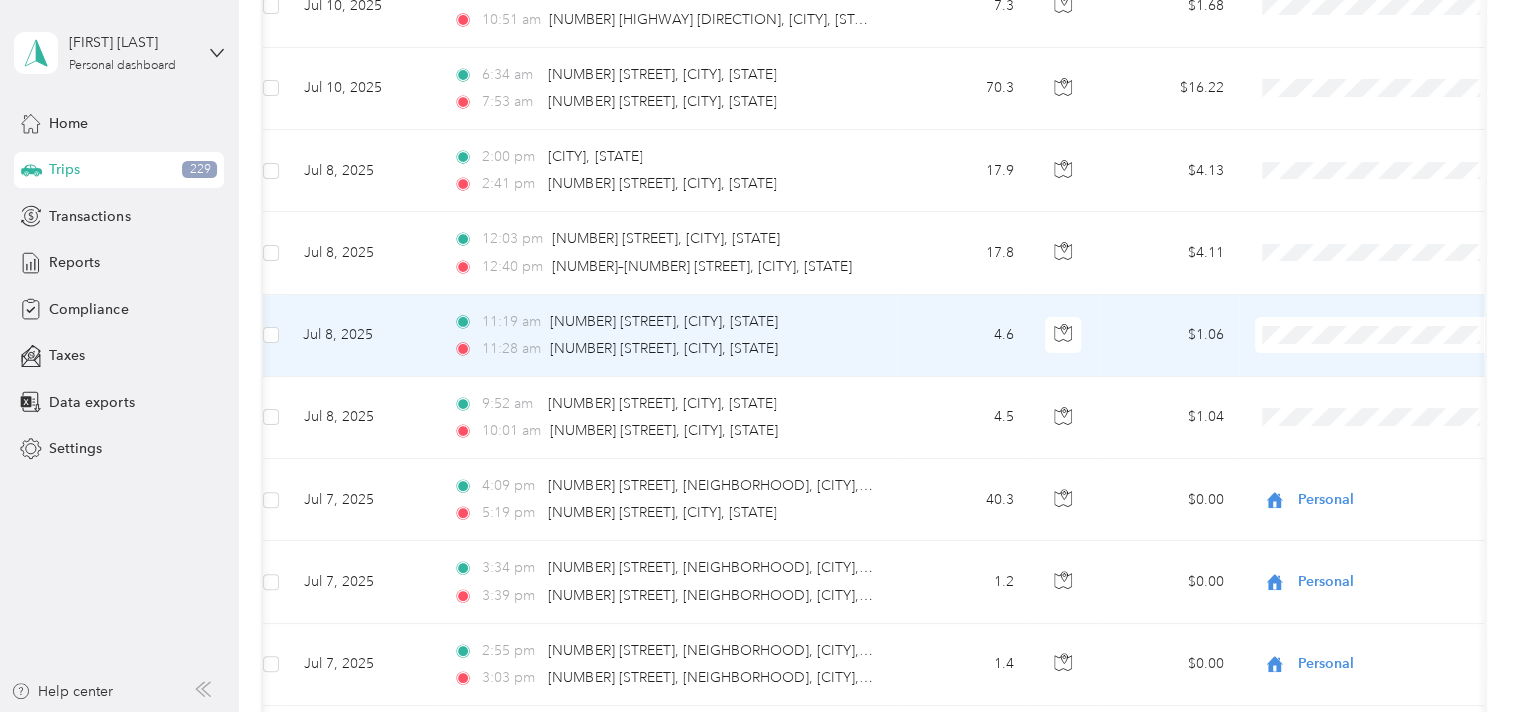 click on "Personal" at bounding box center [1380, 387] 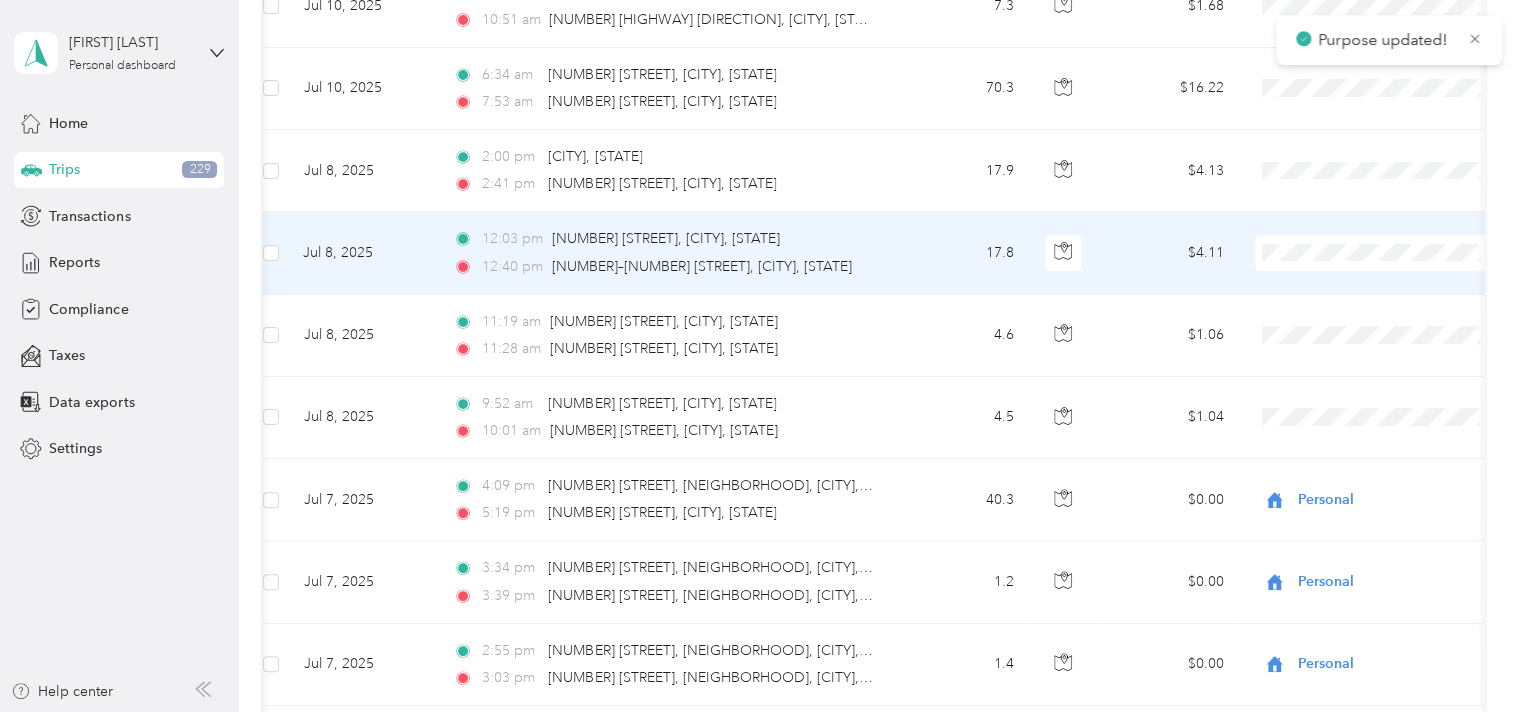 click on "Personal" at bounding box center (1380, 306) 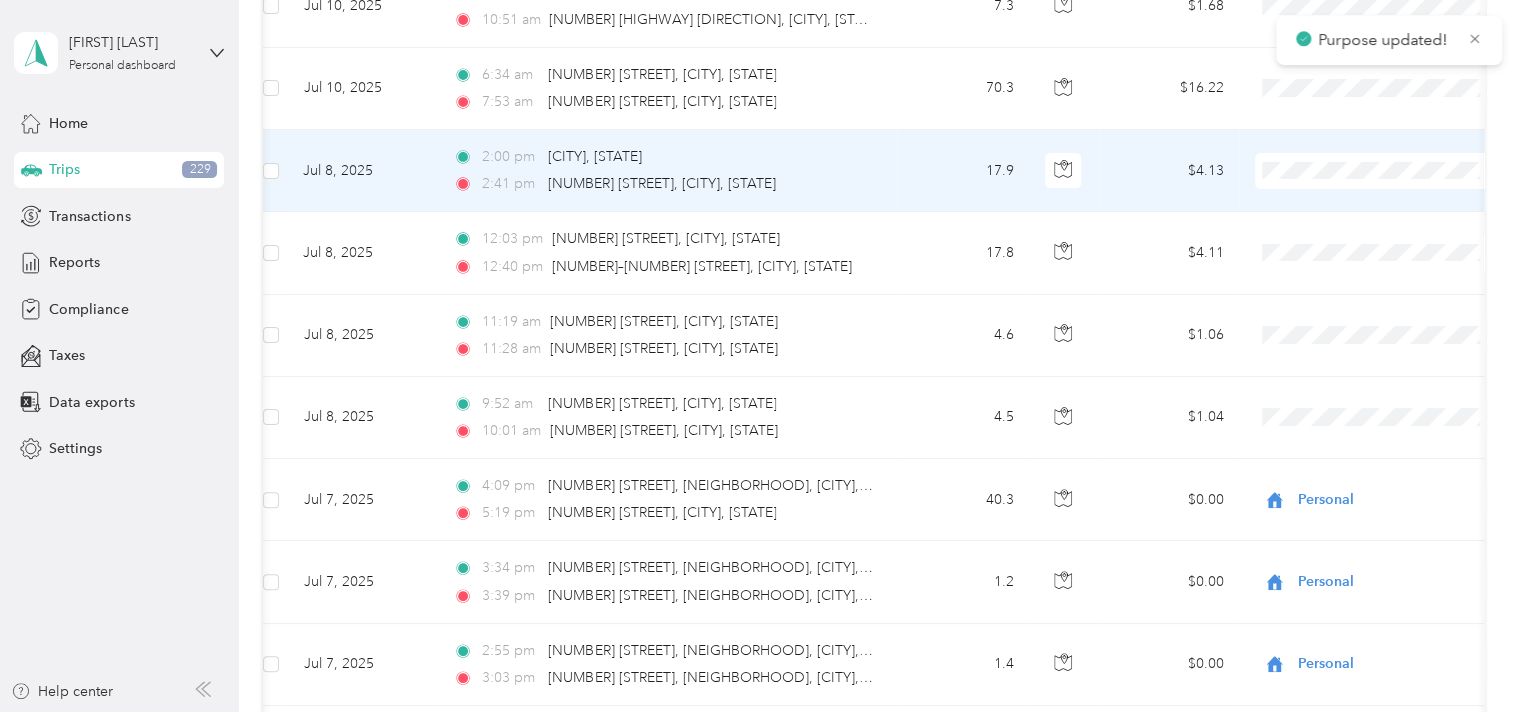 click on "Purpose updated! [FIRST] [LAST] Personal dashboard Home Trips [MILEAGE] Transactions Reports Compliance Taxes Data exports Settings   Help center Trips New trip [MILEAGE] mi Work [MILEAGE] mi Personal [MILEAGE] mi Unclassified [CURRENCY][VALUE] Value All purposes Filters Date Locations Mileage (mi) Map Mileage value Purpose Track Method Report                     [DATE] [TIME] [NUMBER] [STREET], [CITY], [STATE] [TIME] [NUMBER] [STREET], [CITY], [STATE] [MILEAGE] [CURRENCY][VALUE] GPS -- [DATE] [TIME] [NUMBER] [STREET], [CITY], [STATE] [TIME] [NUMBER] [STREET], [CITY], [STATE] [MILEAGE] [CURRENCY][VALUE] GPS -- [DATE] [TIME] [NUMBER] [STREET], [CITY], [STATE] [TIME] [NUMBER] [STREET], [CITY], [STATE] [MILEAGE] [CURRENCY][VALUE] GPS -- [DATE] [TIME] [NUMBER]–[NUMBER] [STREET], [CITY], [STATE] [TIME] [NUMBER] [STREET], [CITY], [STATE] [MILEAGE] [CURRENCY][VALUE] GPS -- [DATE] [TIME] [NUMBER] [STREET], [CITY], [STATE] [TIME] [NUMBER]–[NUMBER] [STREET], [CITY], [STATE] [MILEAGE] [CURRENCY][VALUE] GPS -- [DATE] [TIME] [NUMBER] [STREET], [CITY], [STATE] [TIME] [NUMBER] [STREET], [CITY], [STATE] [MILEAGE] [CURRENCY][VALUE] GPS --" at bounding box center [754, 356] 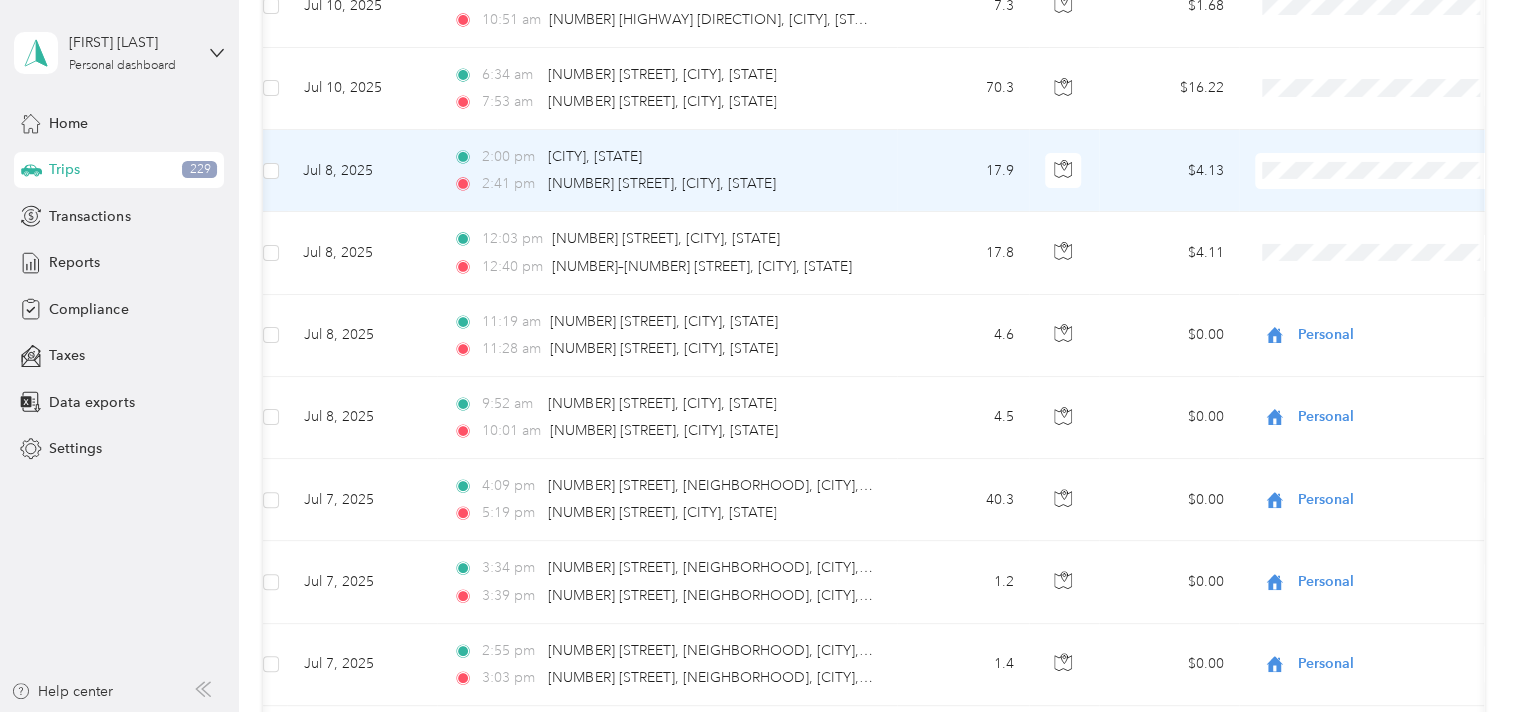 click on "Personal" at bounding box center (1380, 224) 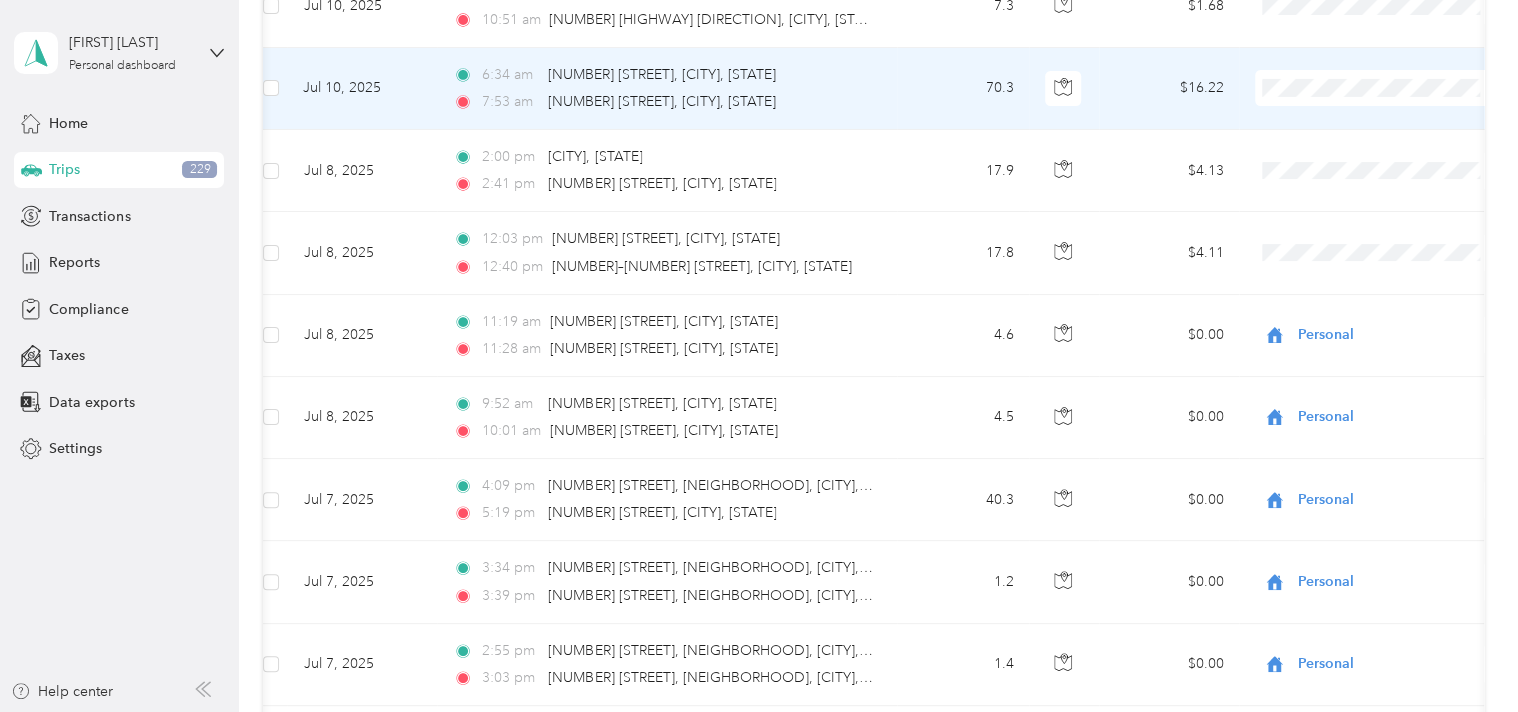 click at bounding box center [1379, 88] 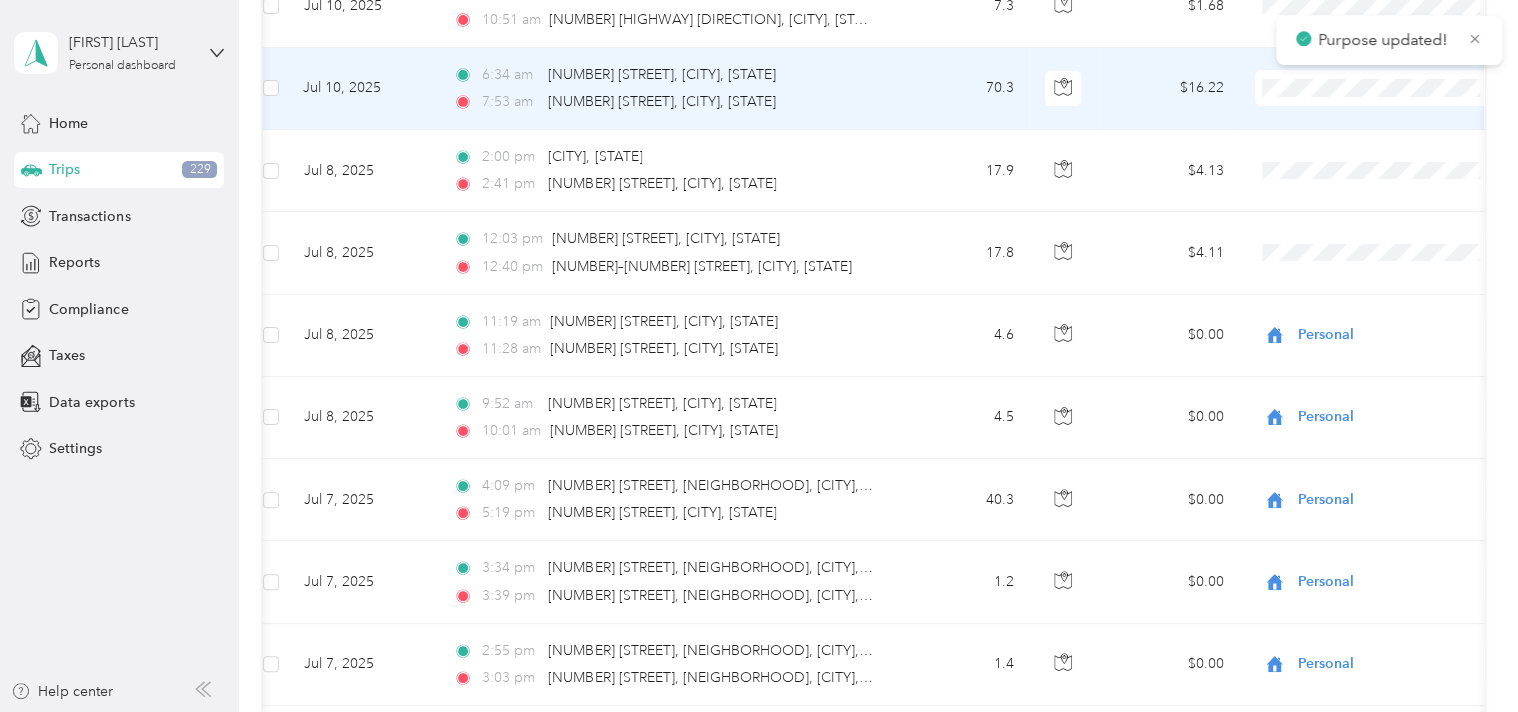 click at bounding box center [1379, 89] 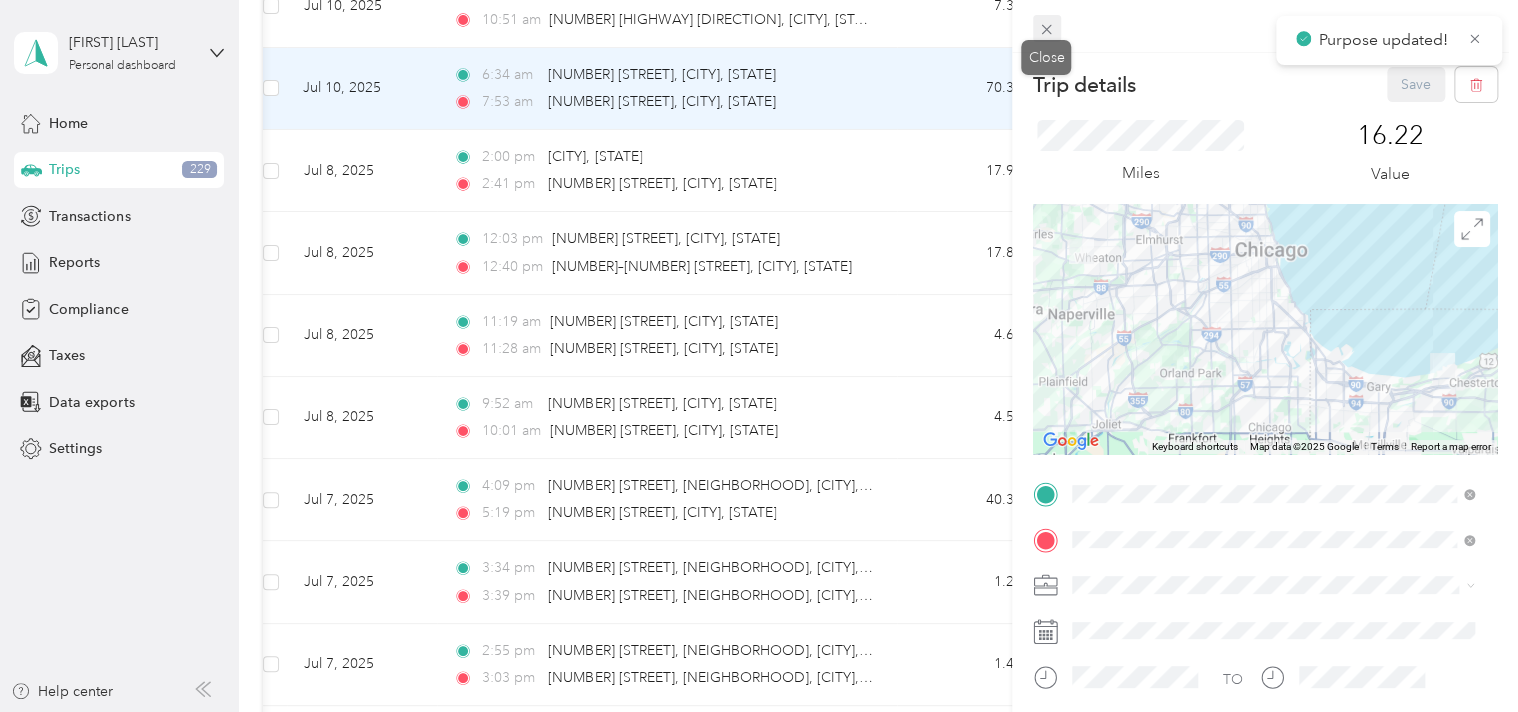 click 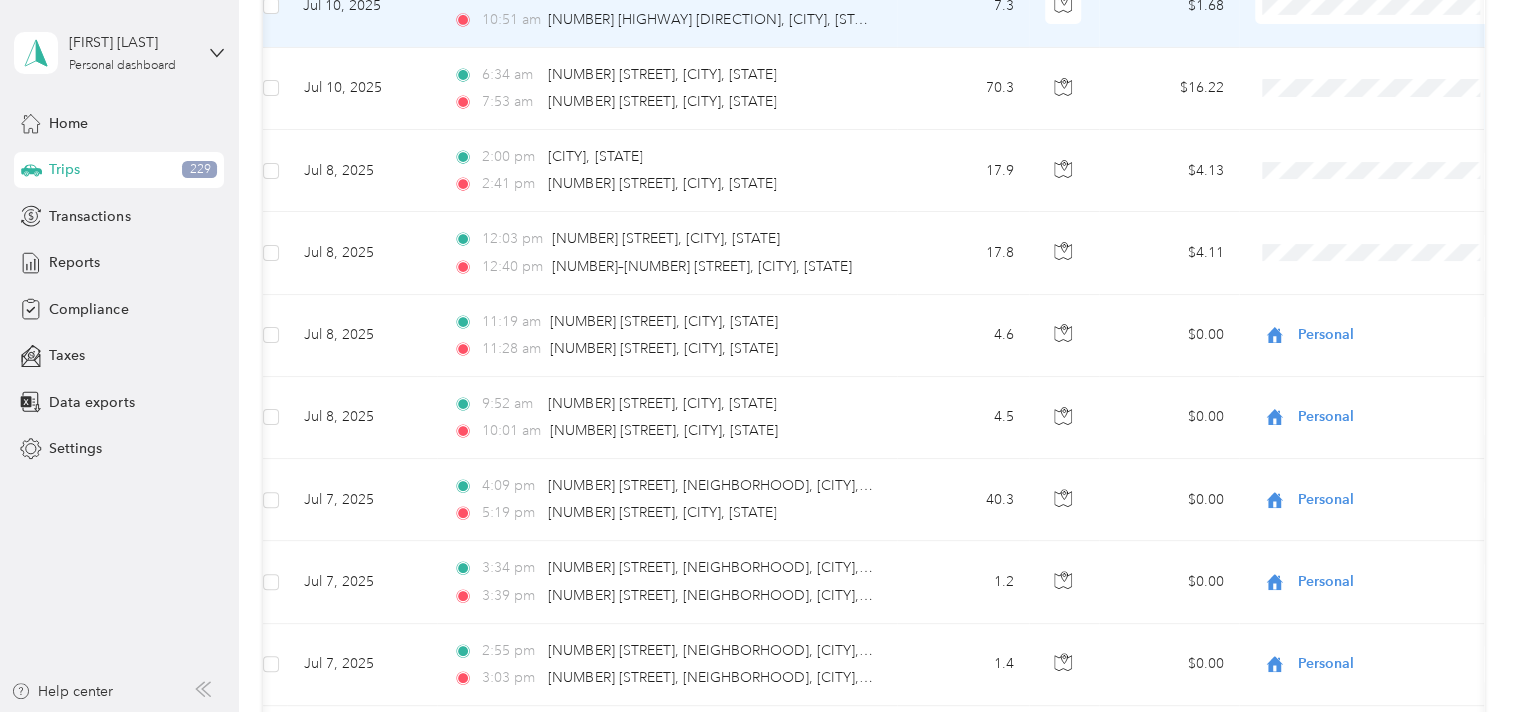 click at bounding box center (1064, 7) 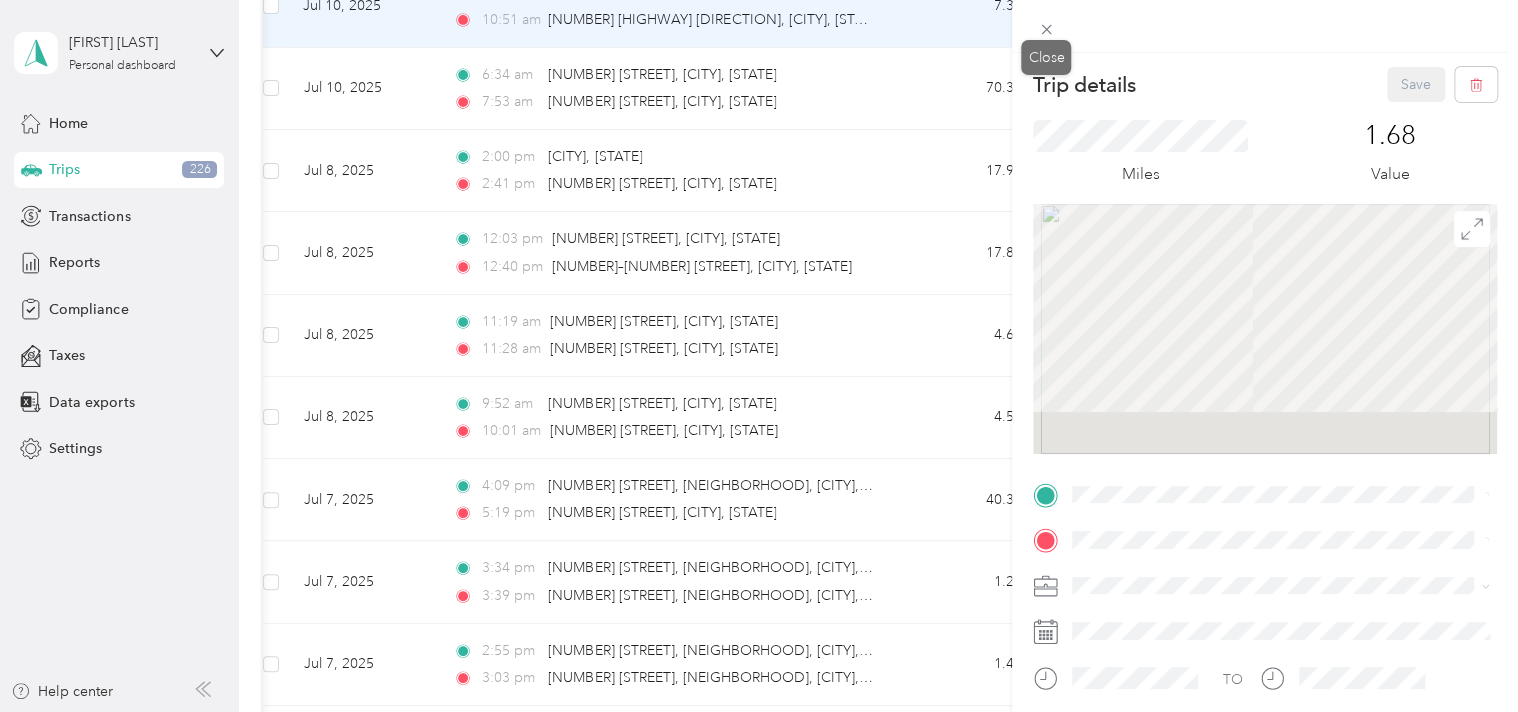 click 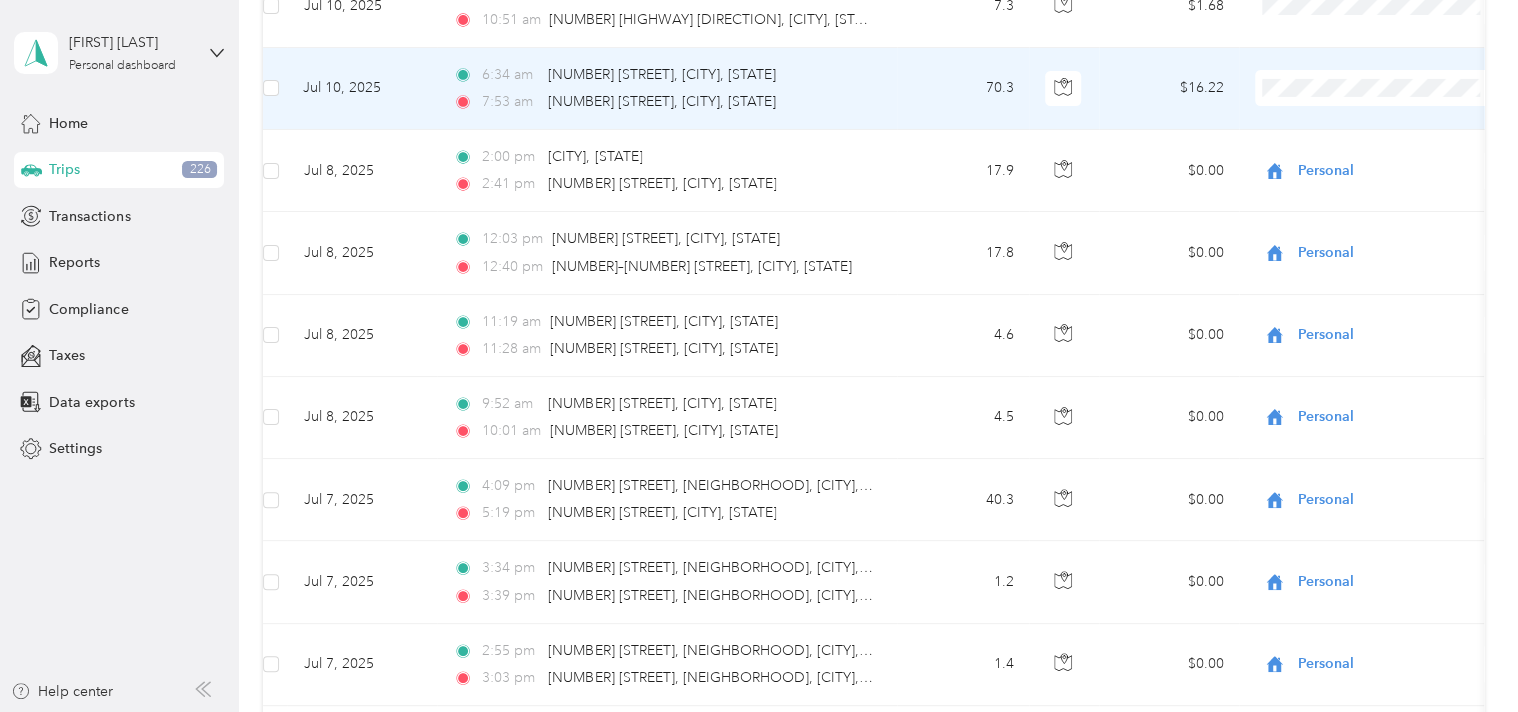 scroll, scrollTop: 0, scrollLeft: 0, axis: both 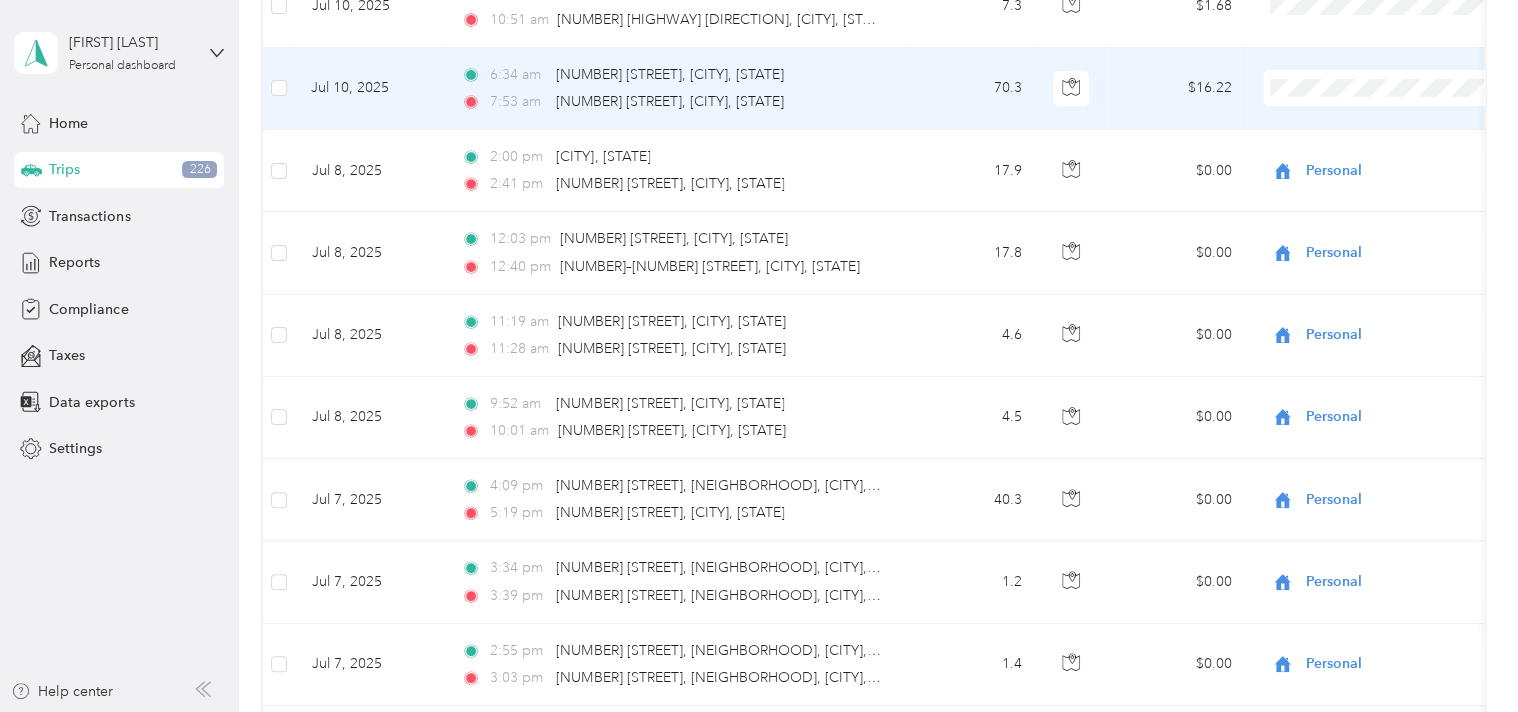 click on "Convergint Technologies" at bounding box center [1405, 107] 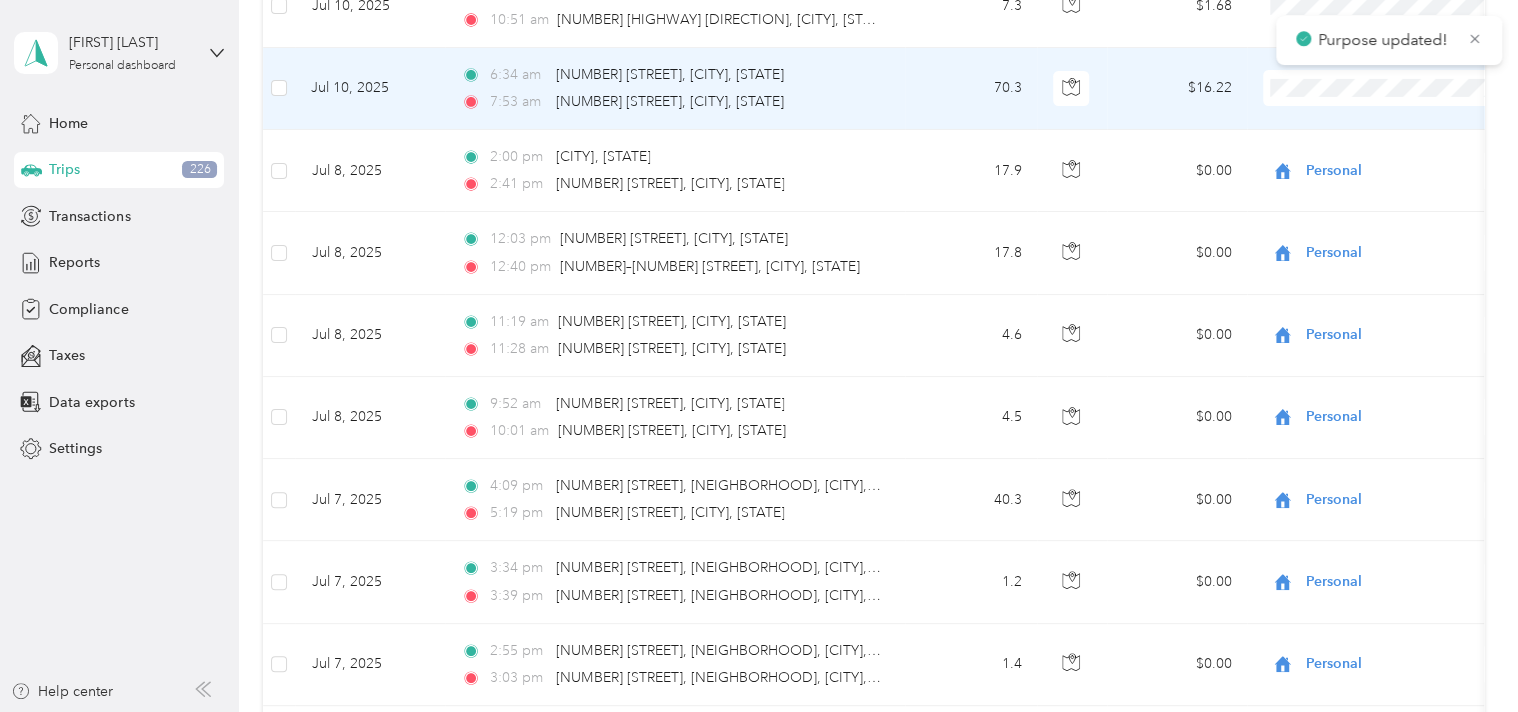 click at bounding box center (1387, 89) 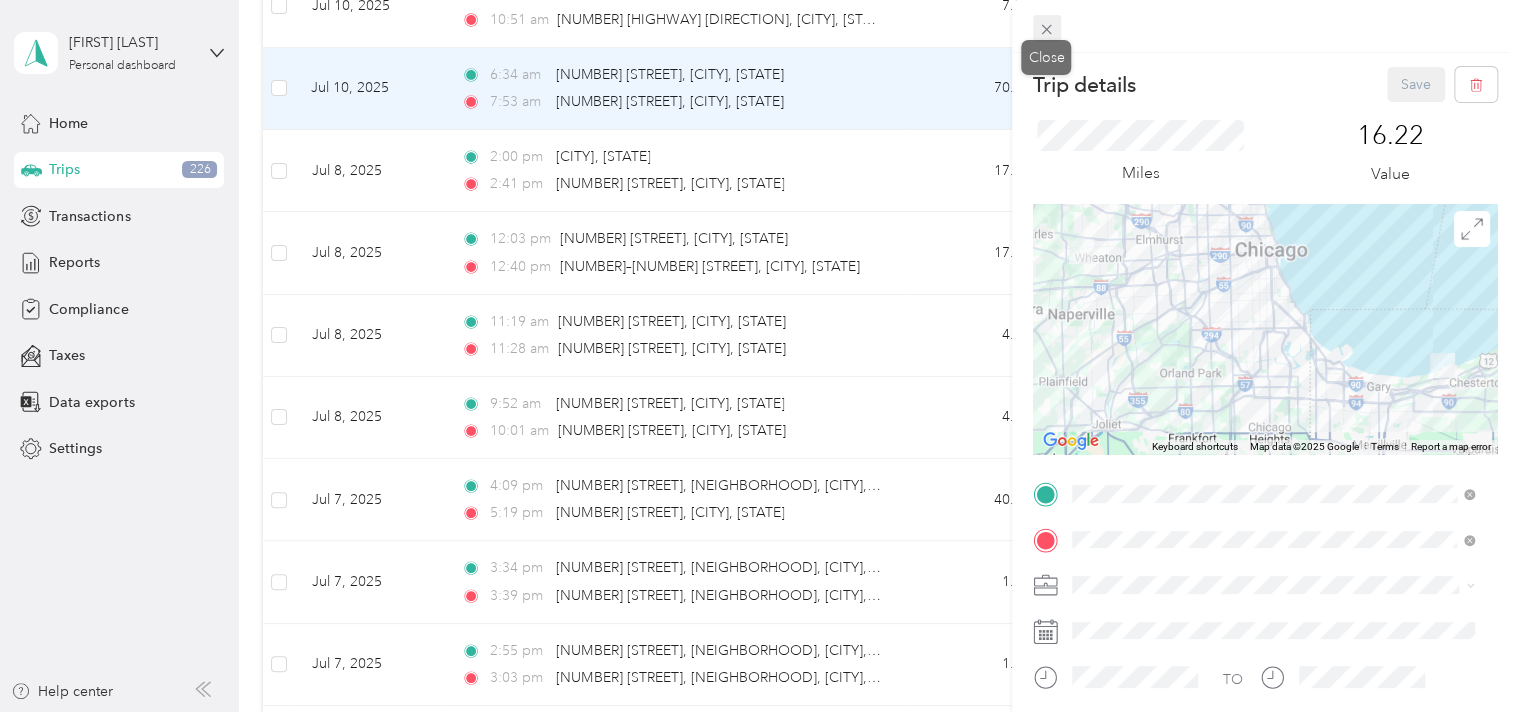 click 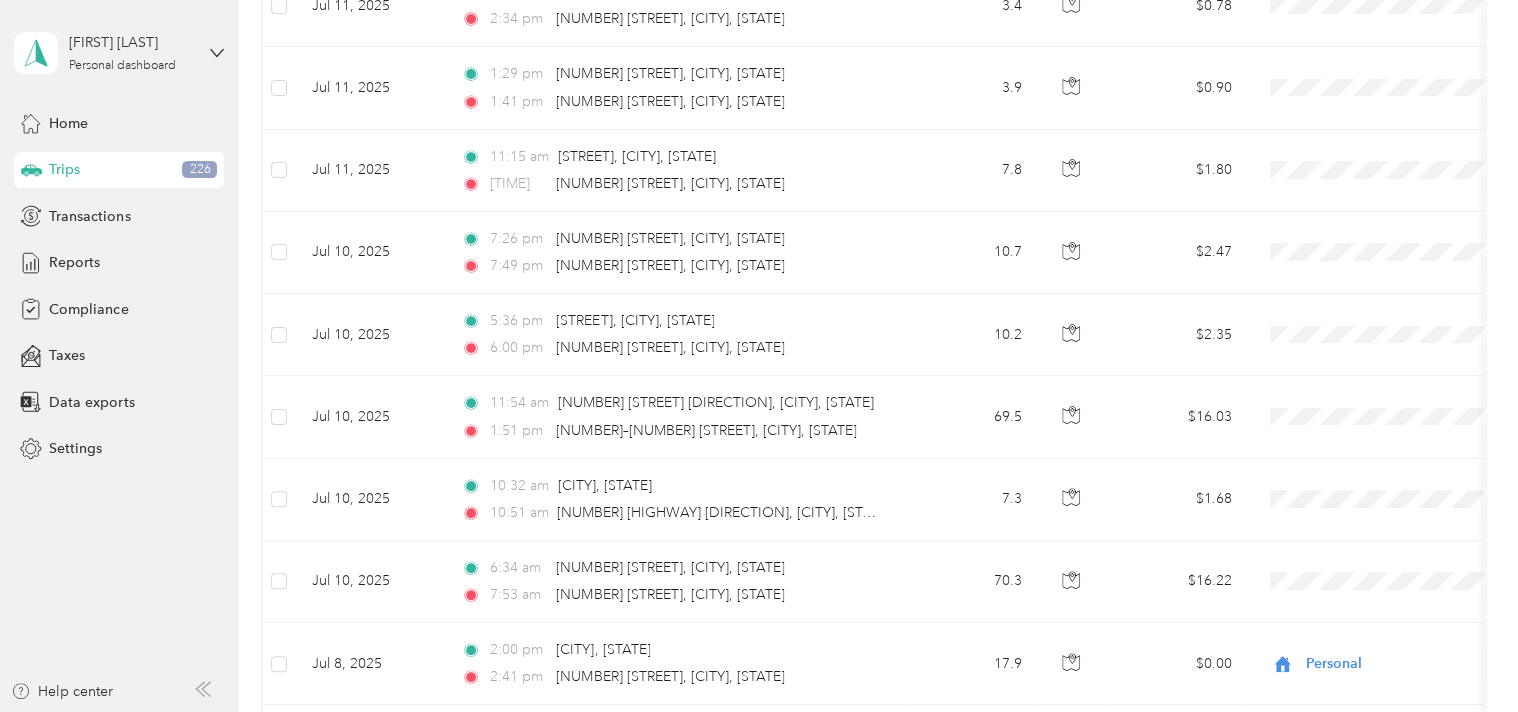 scroll, scrollTop: 7013, scrollLeft: 0, axis: vertical 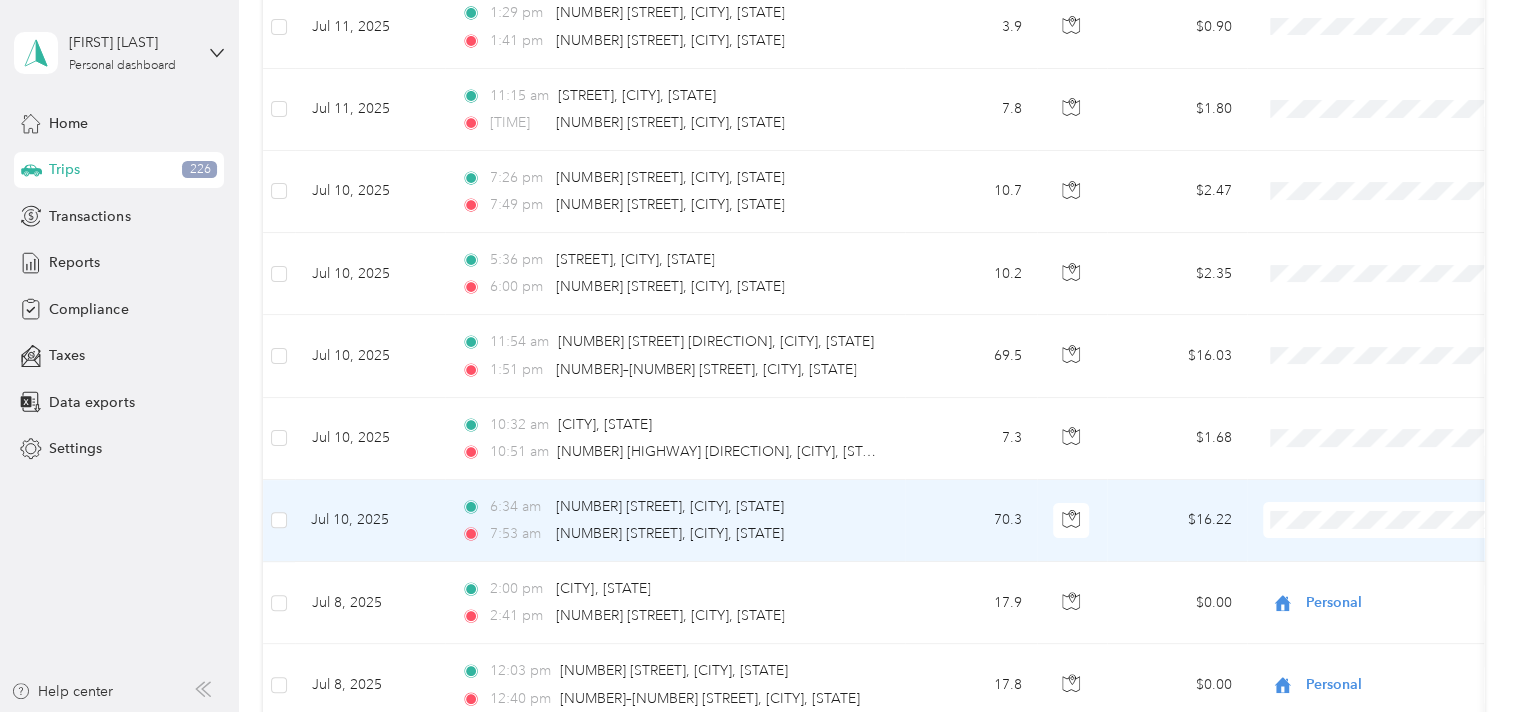 click on "Convergint Technologies" at bounding box center (1405, 539) 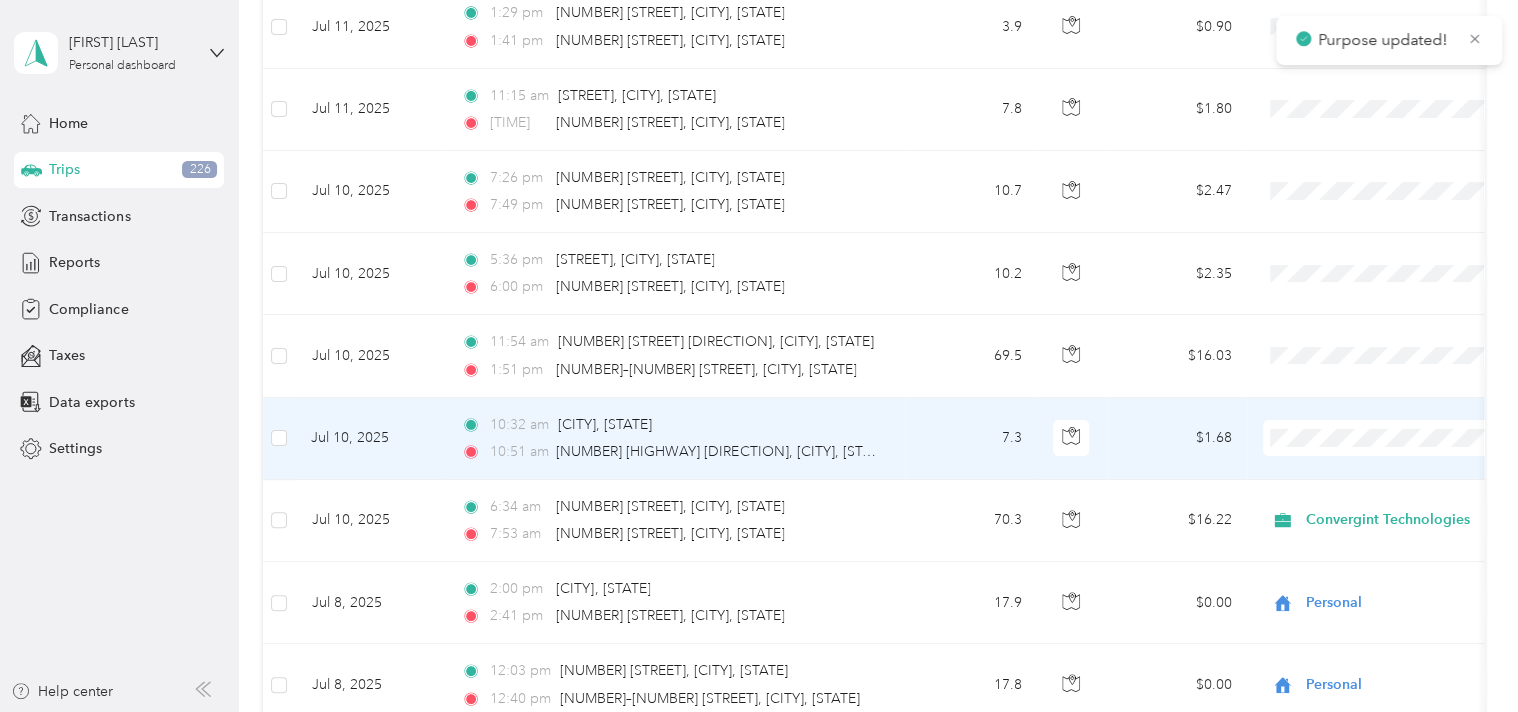 click on "Convergint Technologies" at bounding box center [1405, 455] 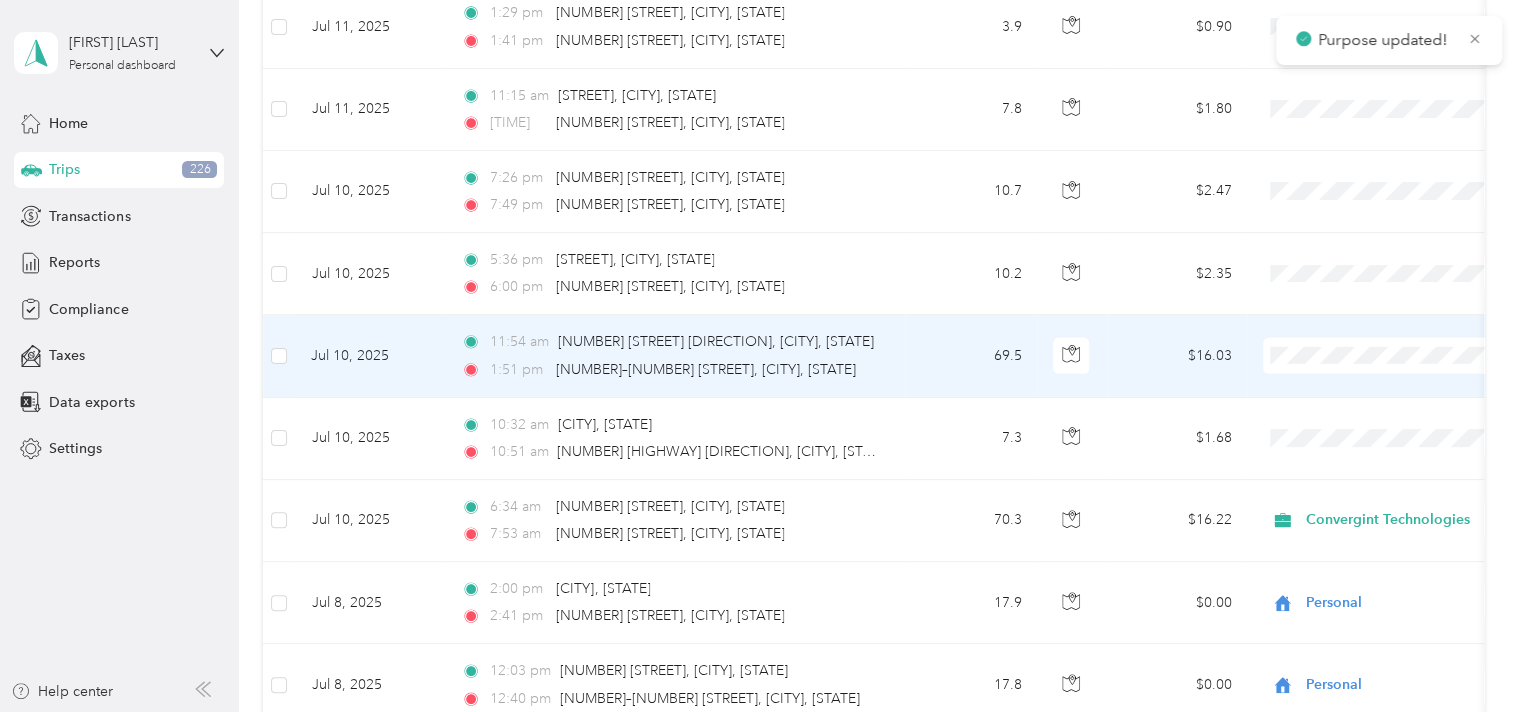 click on "Convergint Technologies" at bounding box center (1405, 375) 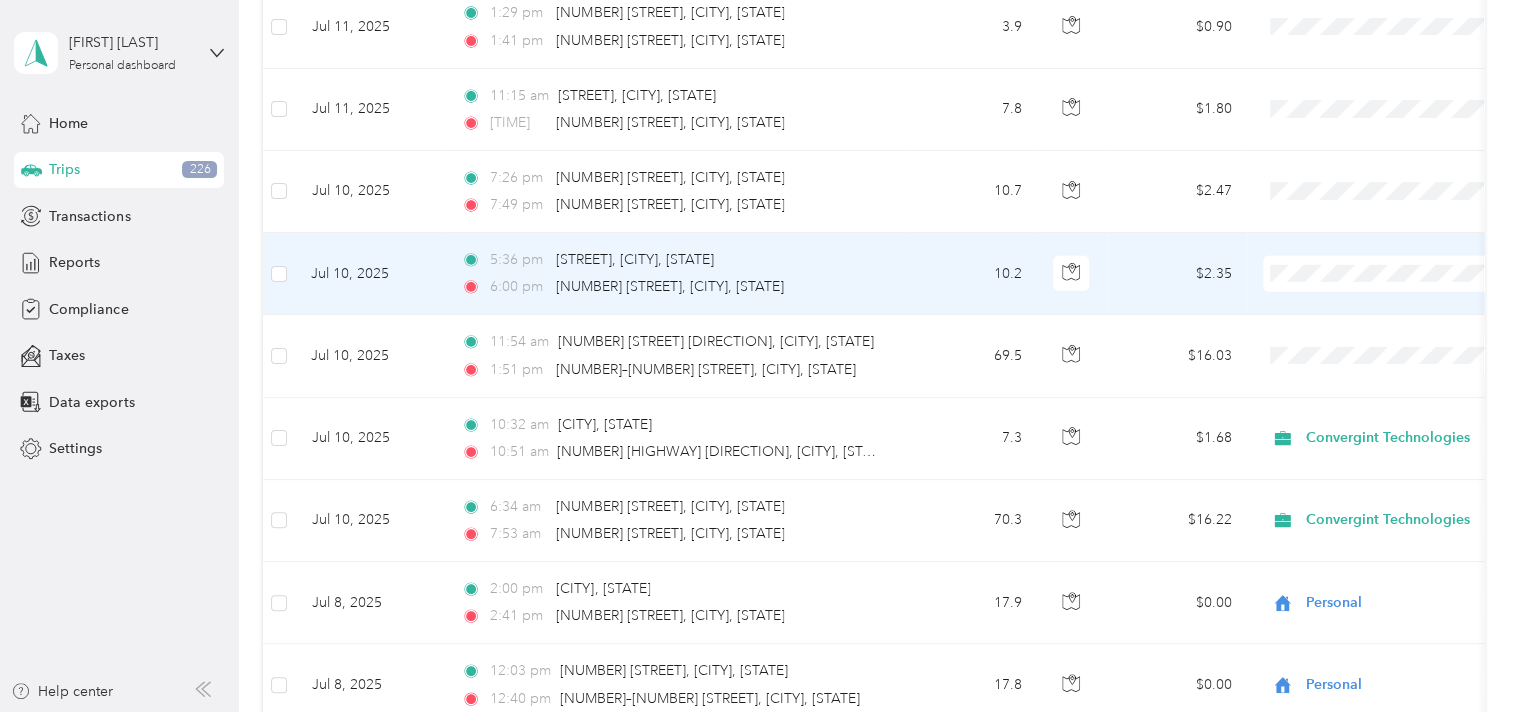 click at bounding box center (1387, 274) 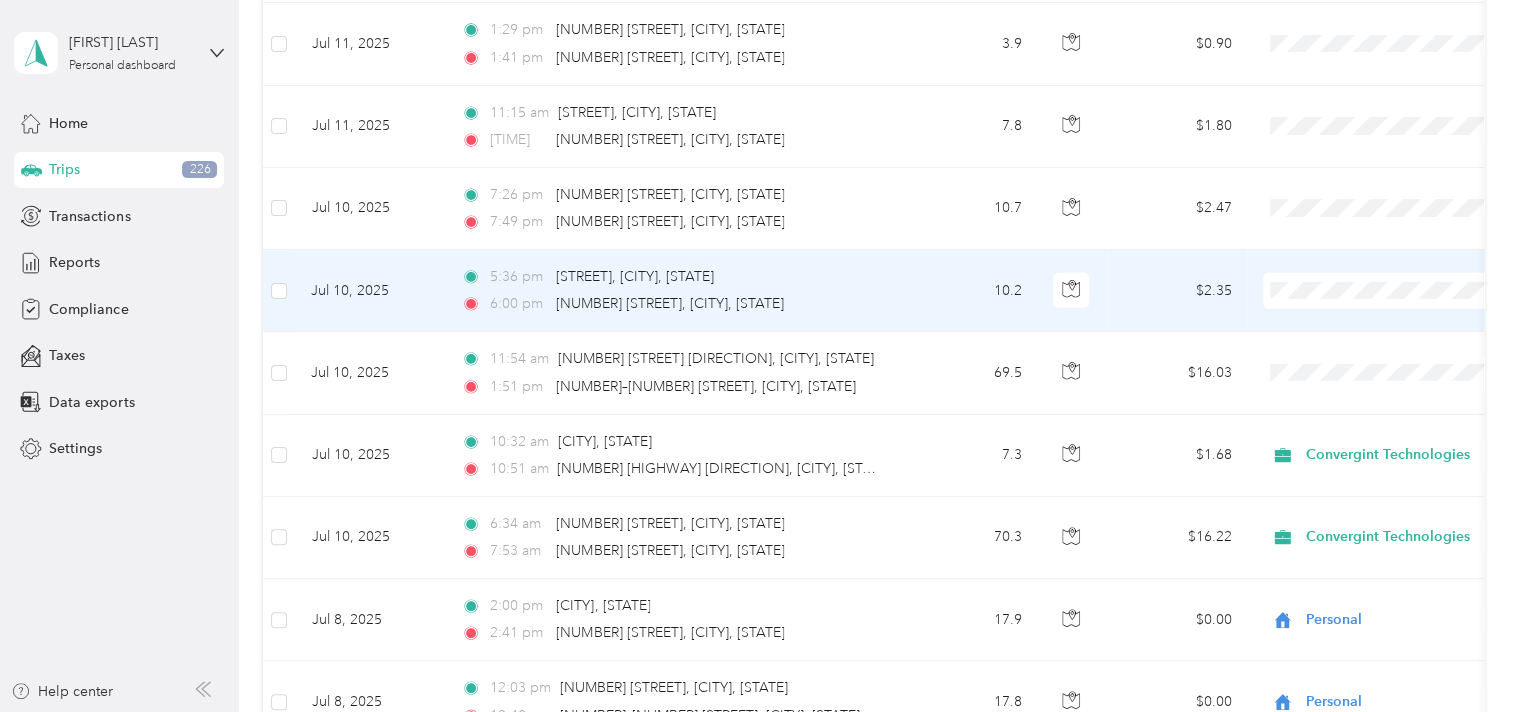 scroll, scrollTop: 6994, scrollLeft: 0, axis: vertical 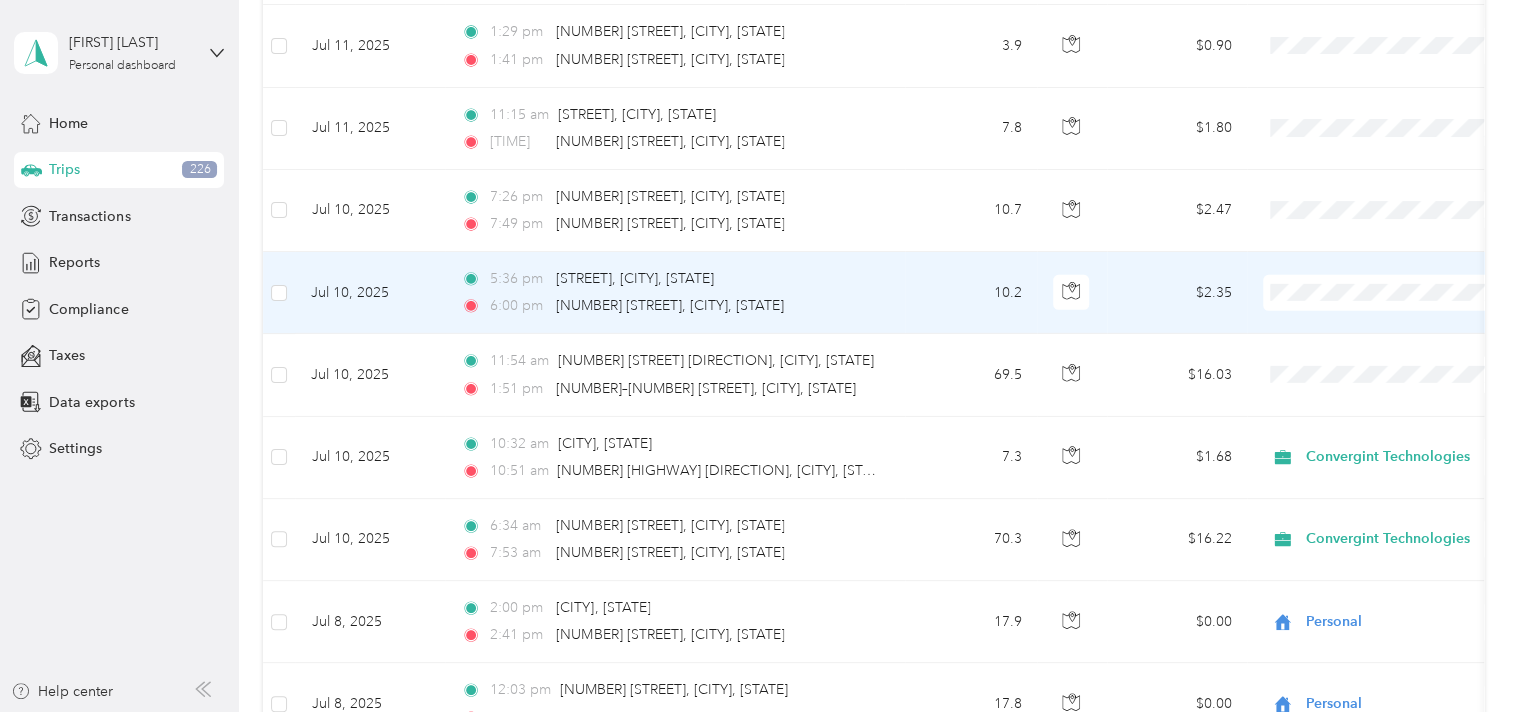 click on "Personal" at bounding box center [1405, 347] 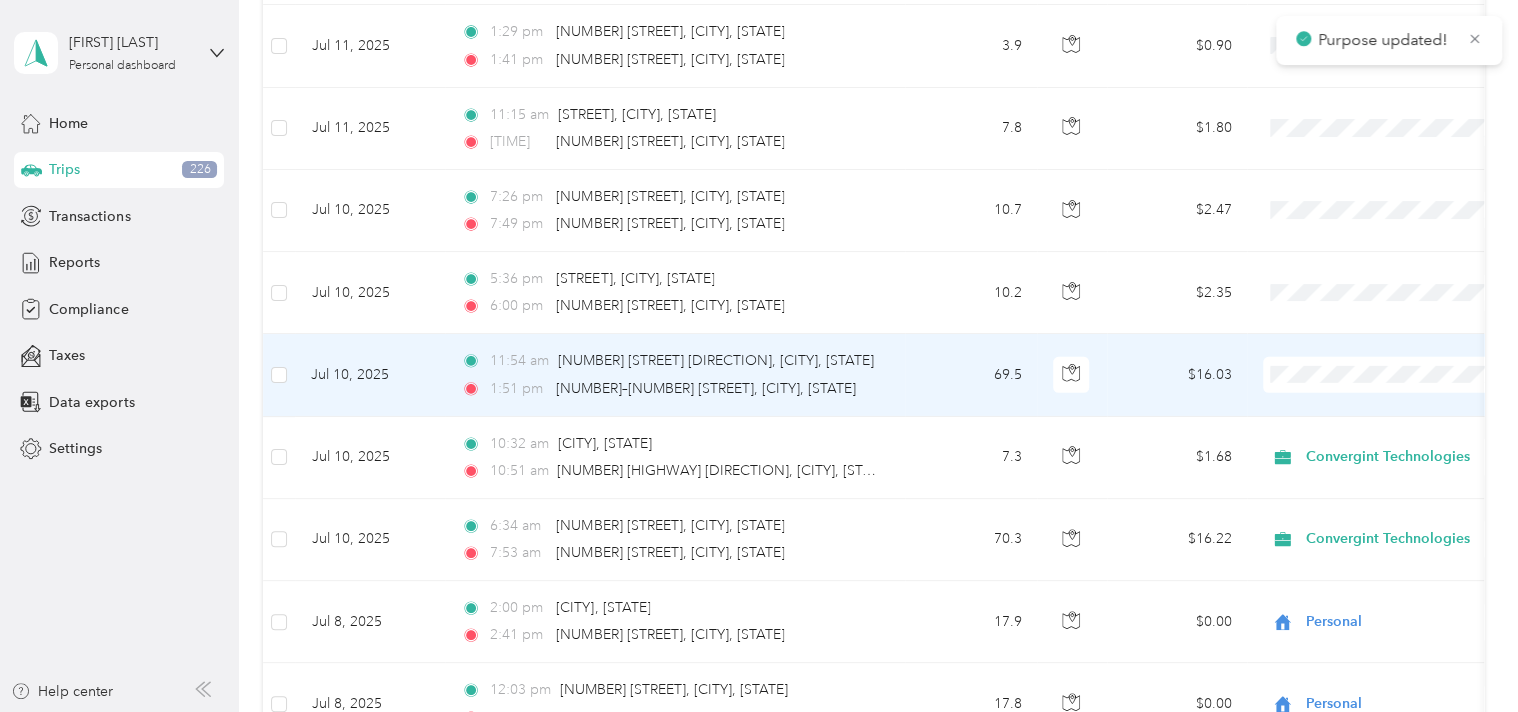 click on "Convergint Technologies" at bounding box center [1405, 394] 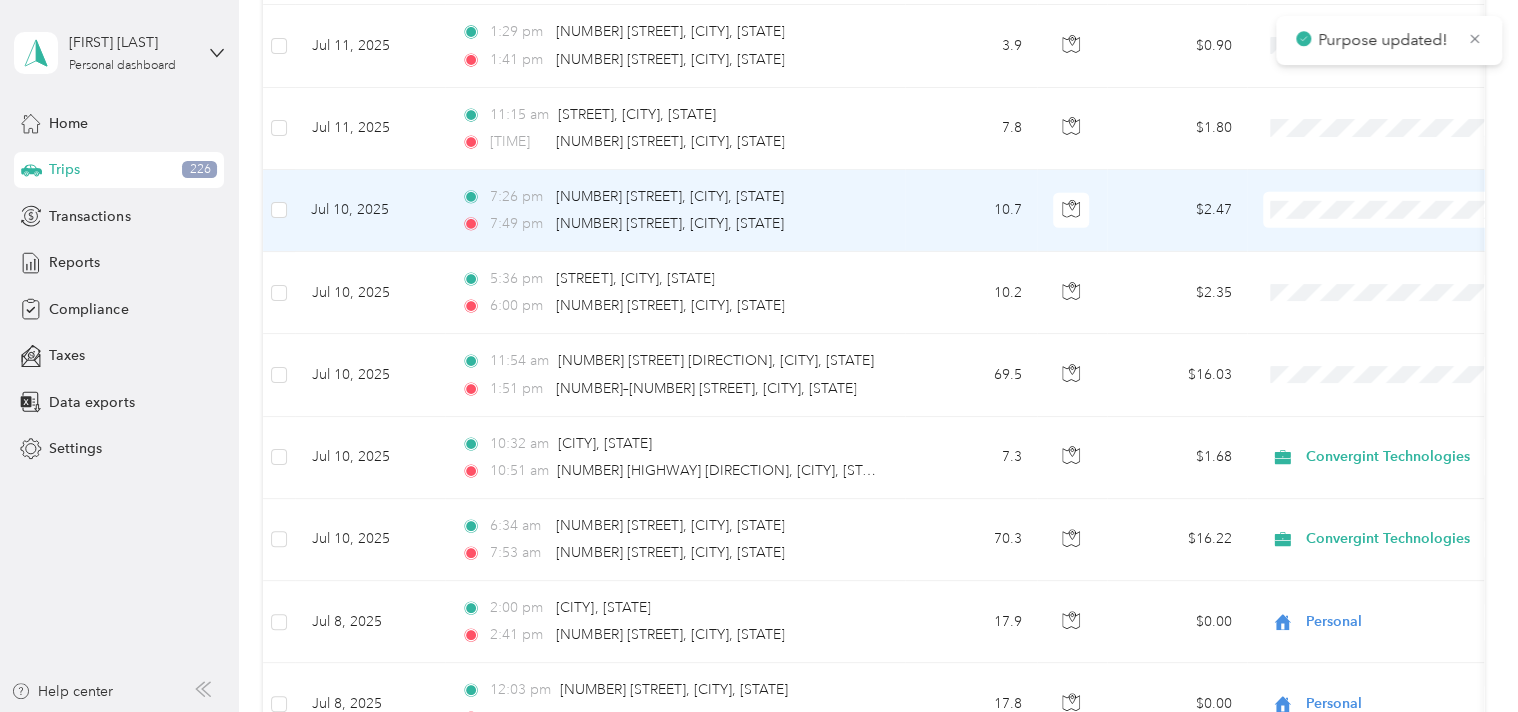 click on "Personal" at bounding box center [1388, 264] 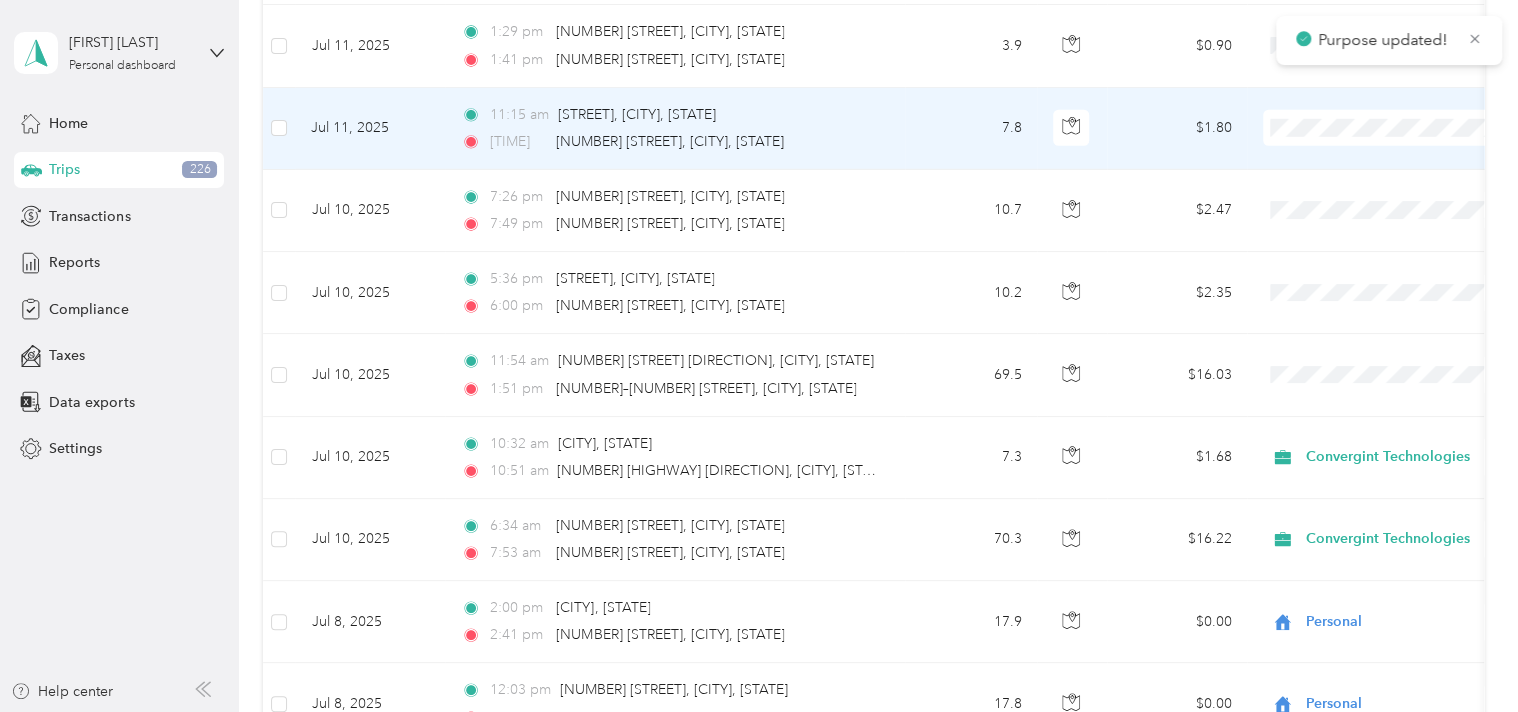 click at bounding box center [1387, 128] 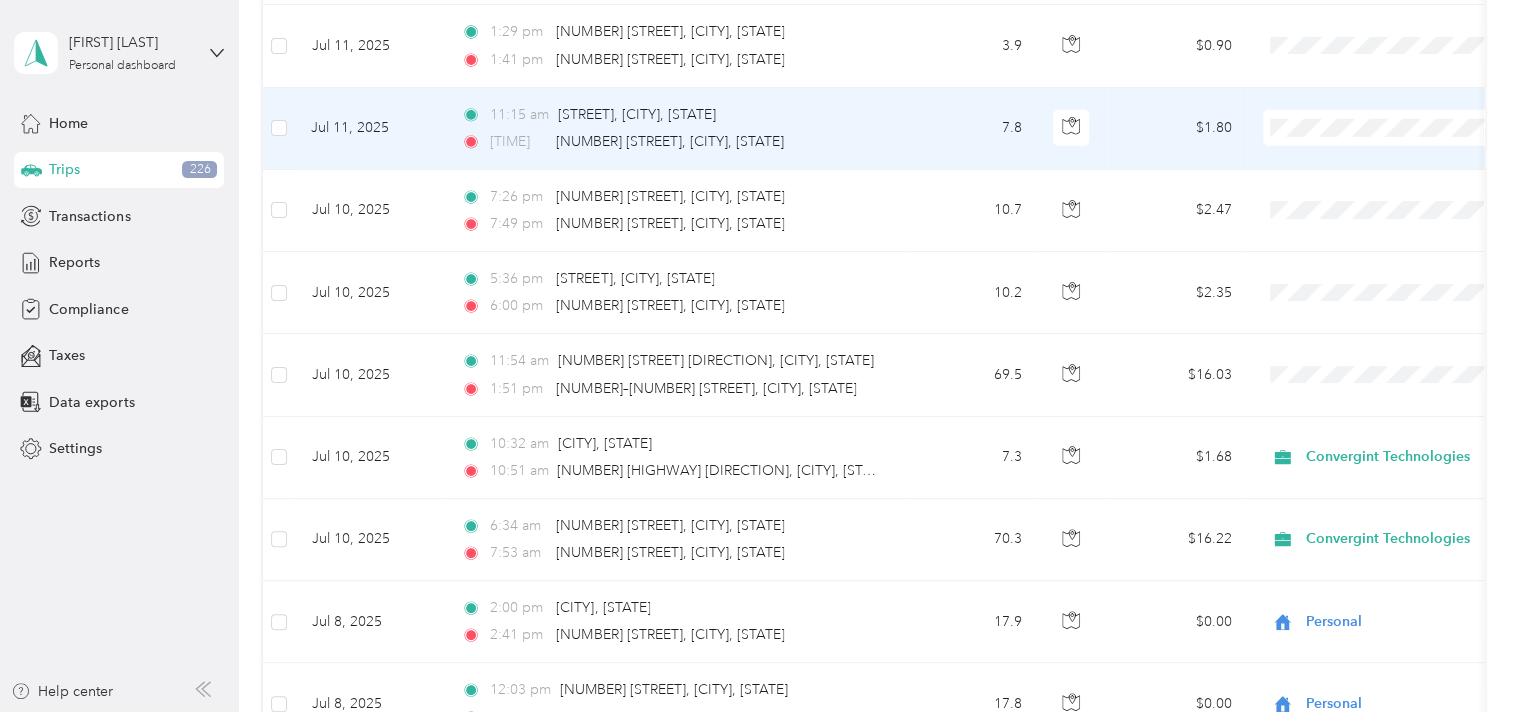 click on "Personal" at bounding box center (1405, 182) 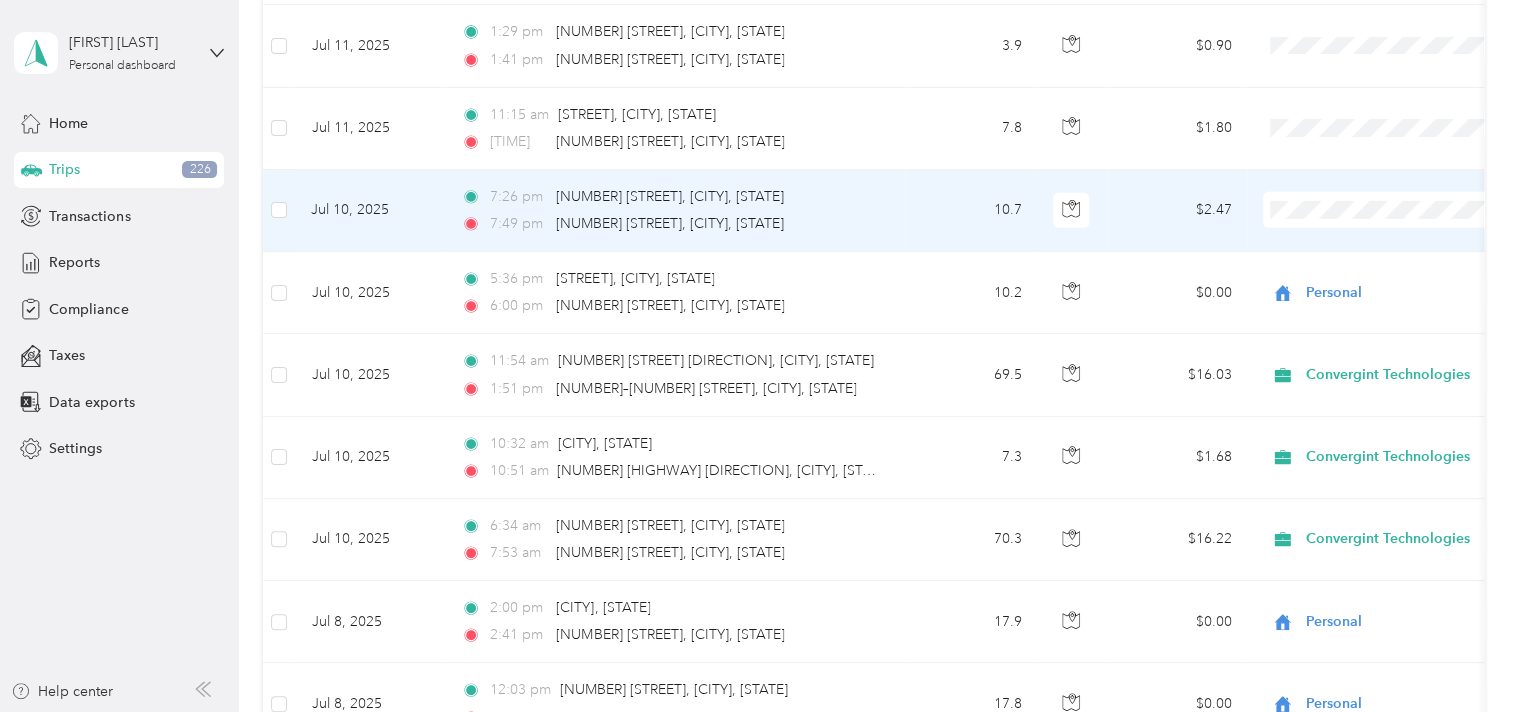 click on "Personal" at bounding box center [1405, 265] 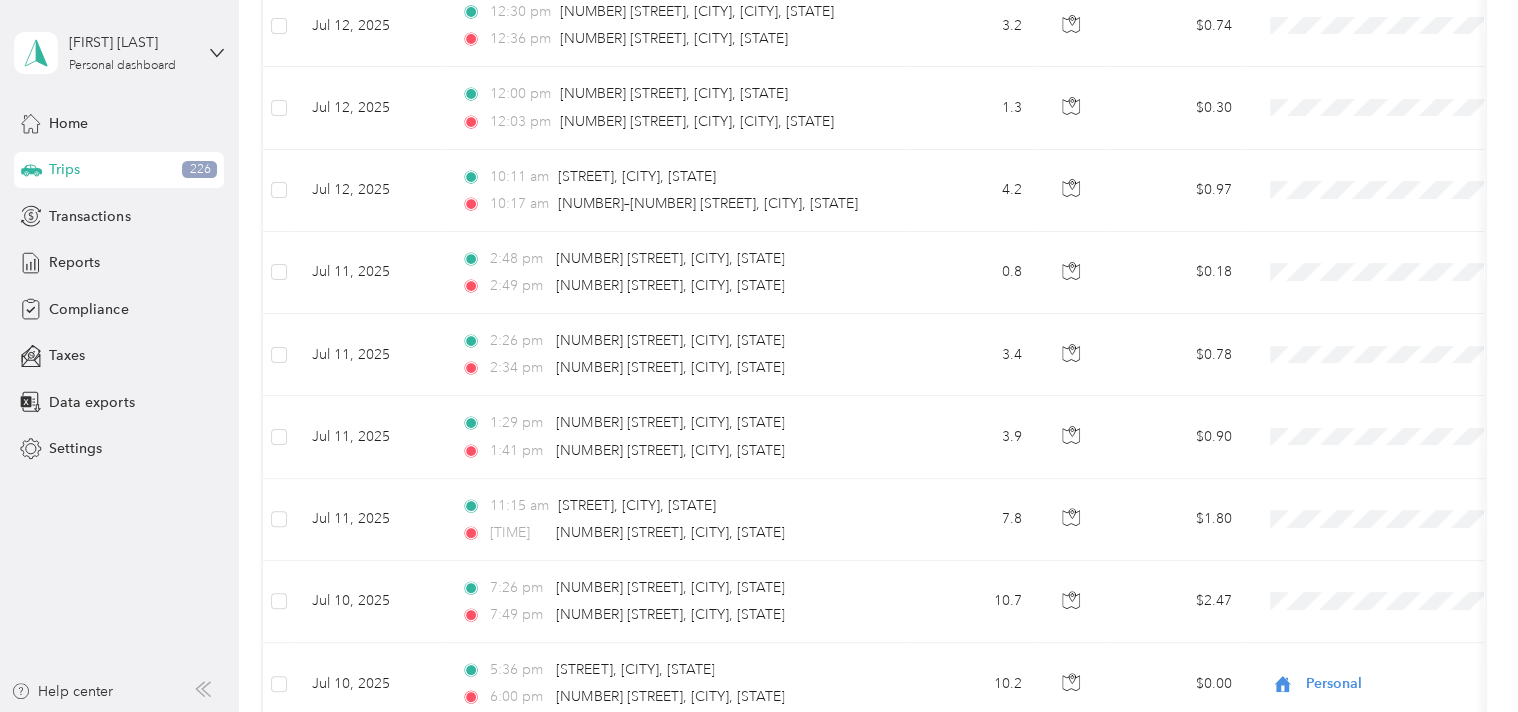 scroll, scrollTop: 6644, scrollLeft: 0, axis: vertical 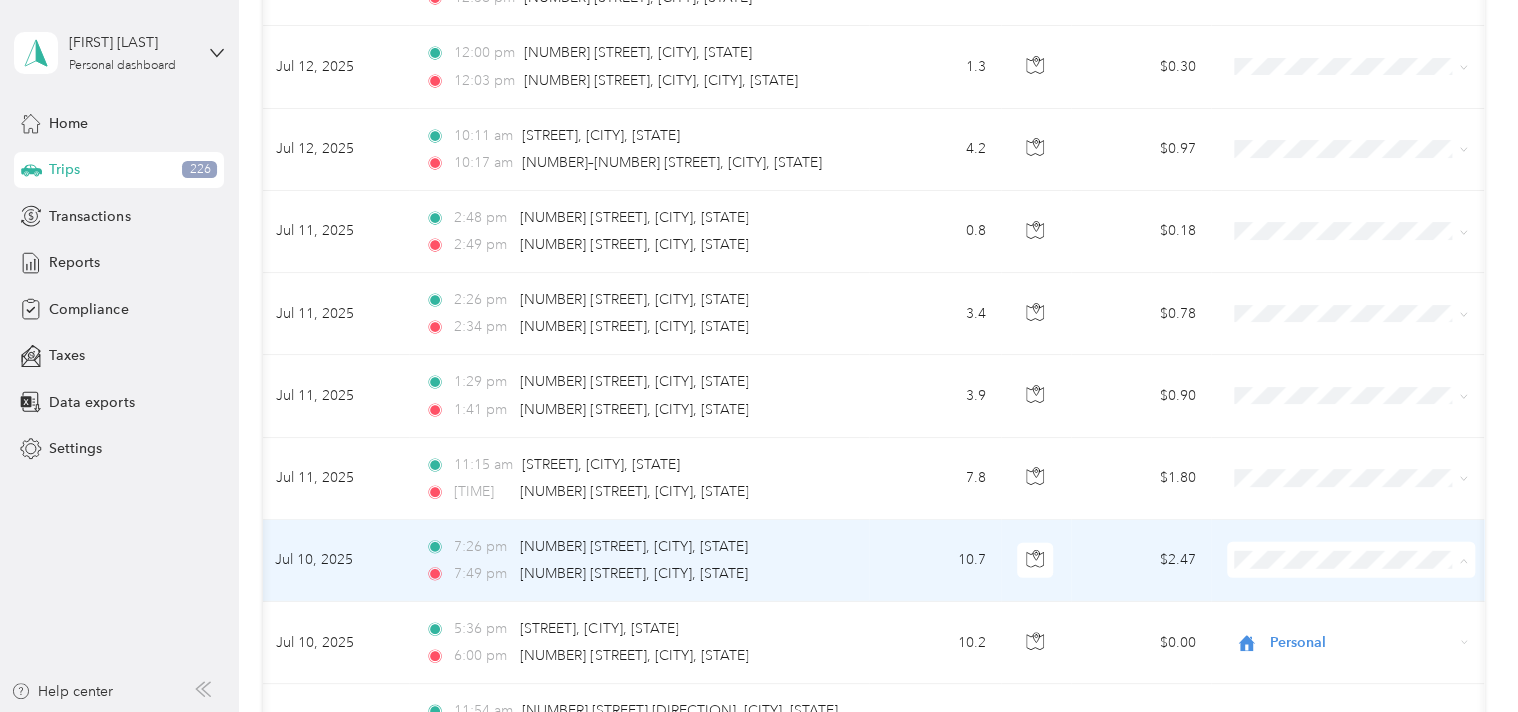 click on "Personal" at bounding box center (1352, 614) 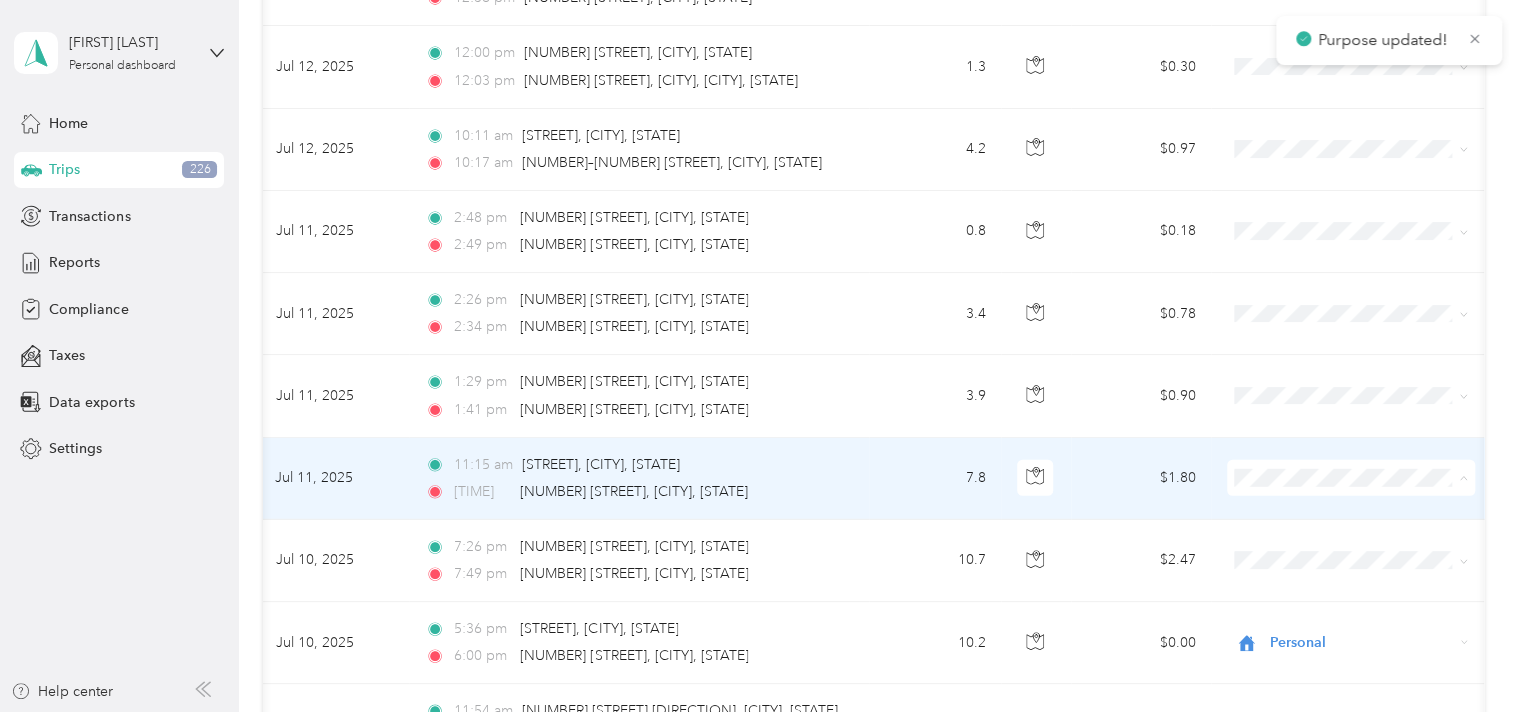 click on "Personal" at bounding box center (1352, 532) 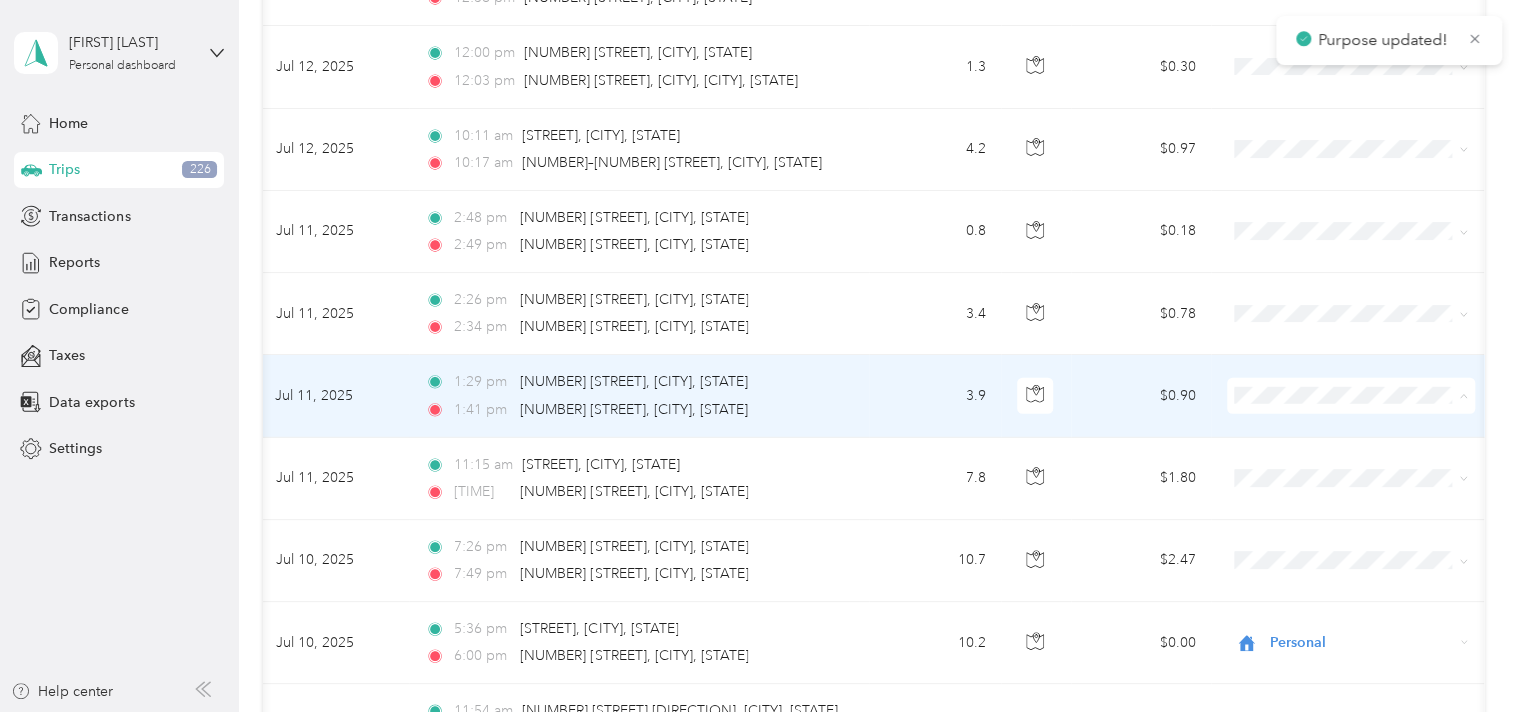 click on "Personal" at bounding box center [1369, 450] 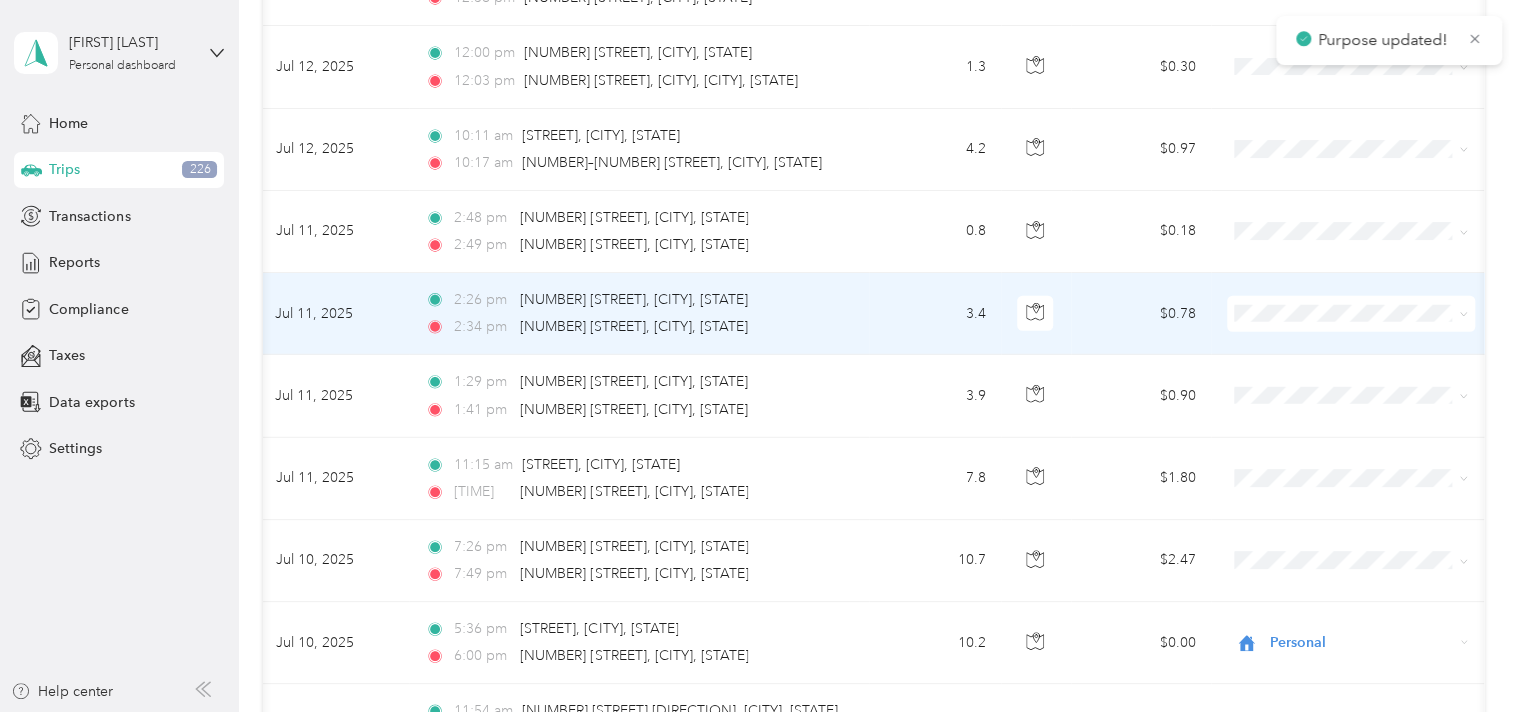 click on "Personal" at bounding box center [1369, 368] 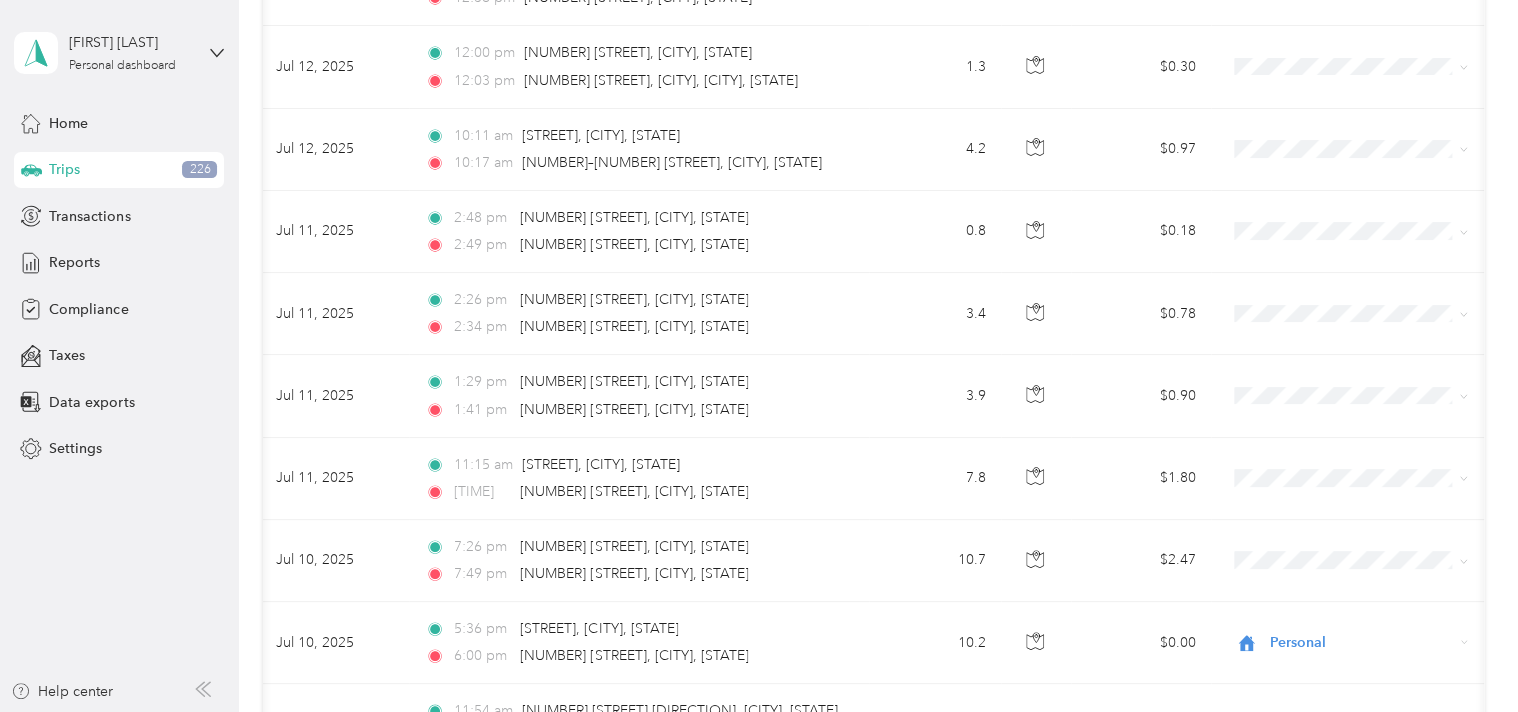 scroll, scrollTop: 6500, scrollLeft: 0, axis: vertical 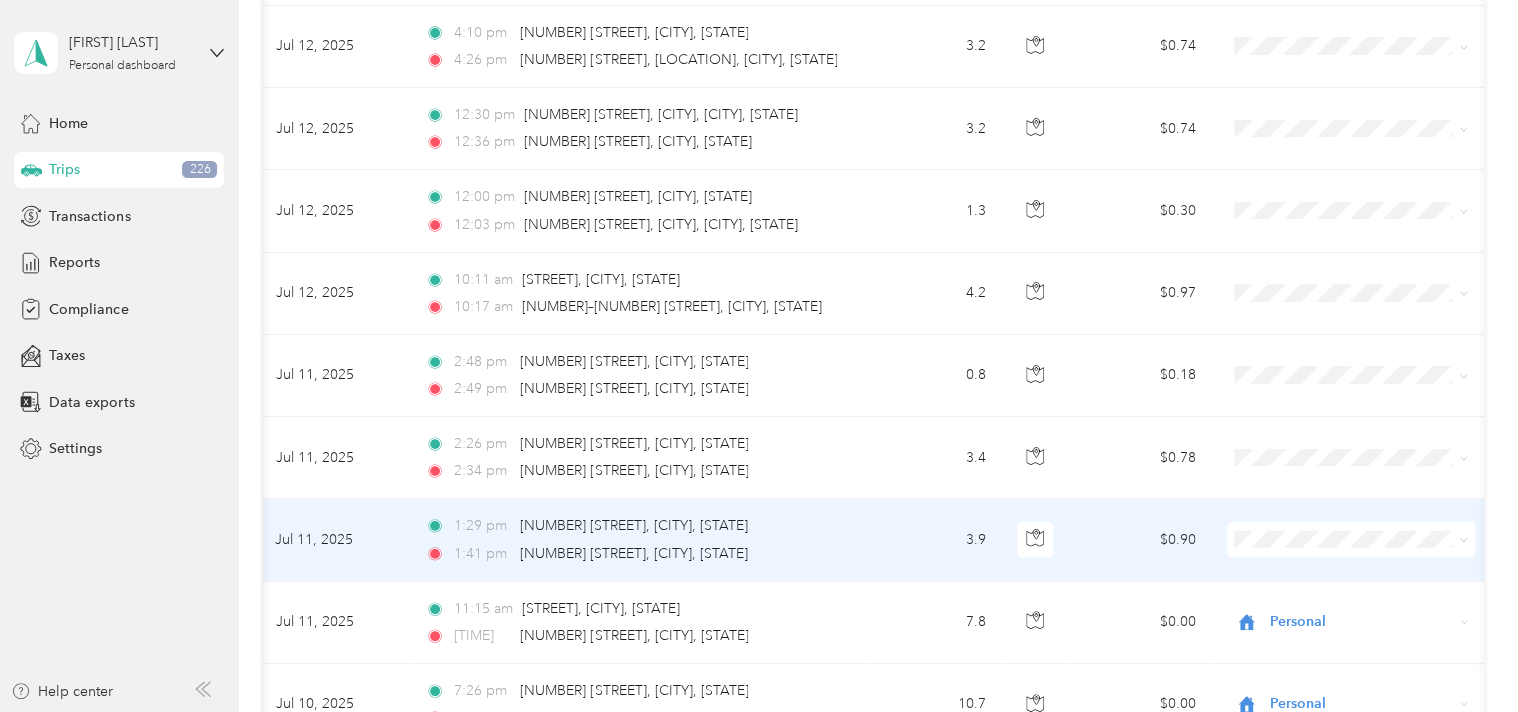 click on "Personal" at bounding box center (1352, 594) 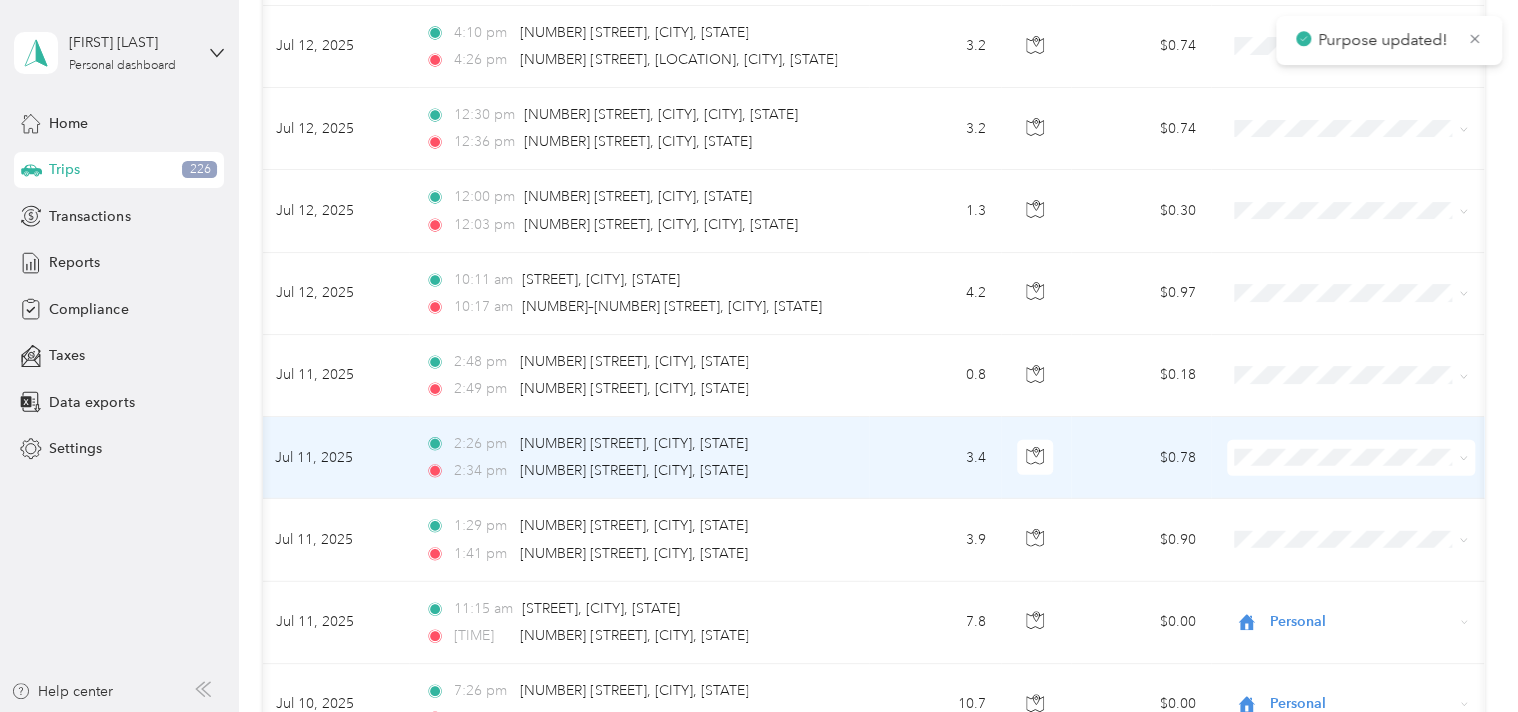 click at bounding box center (1351, 458) 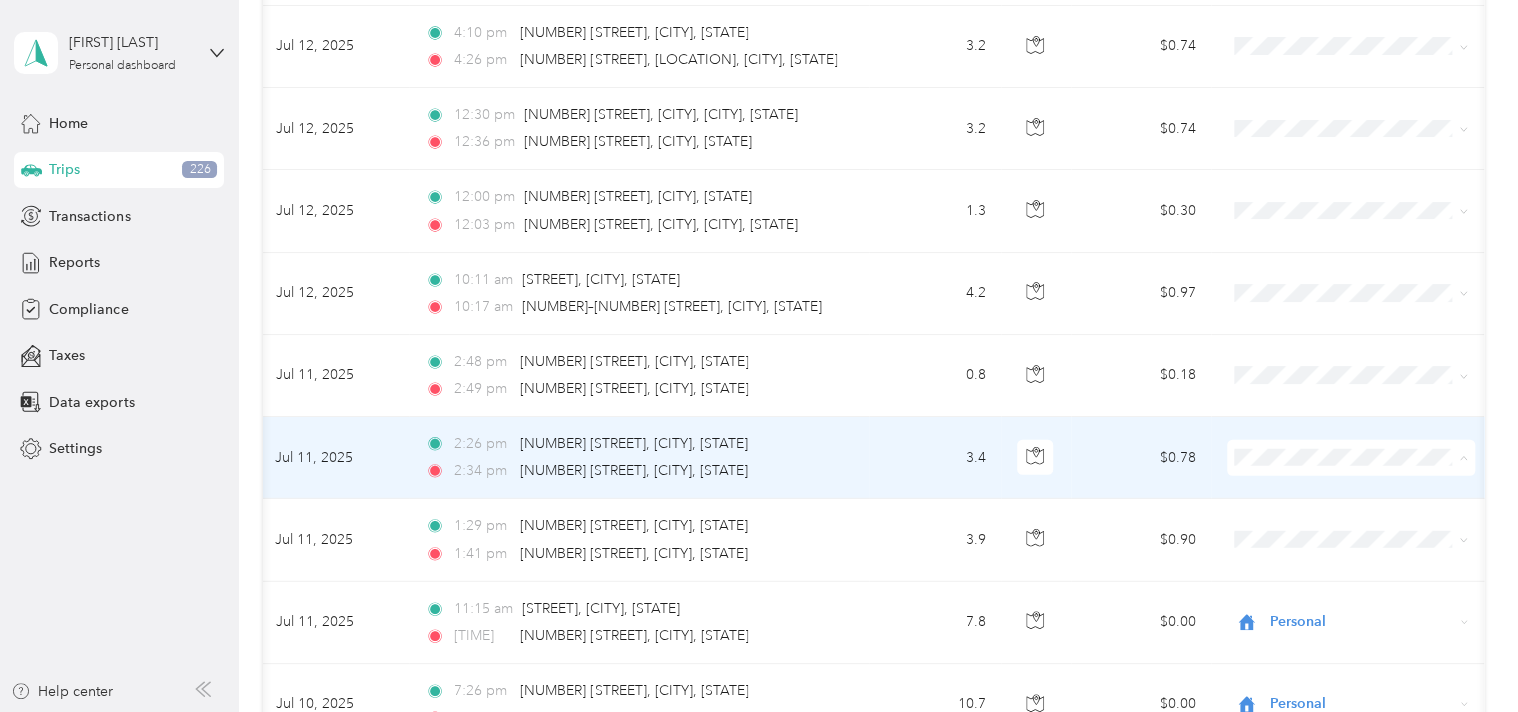 click on "Personal" at bounding box center [1369, 512] 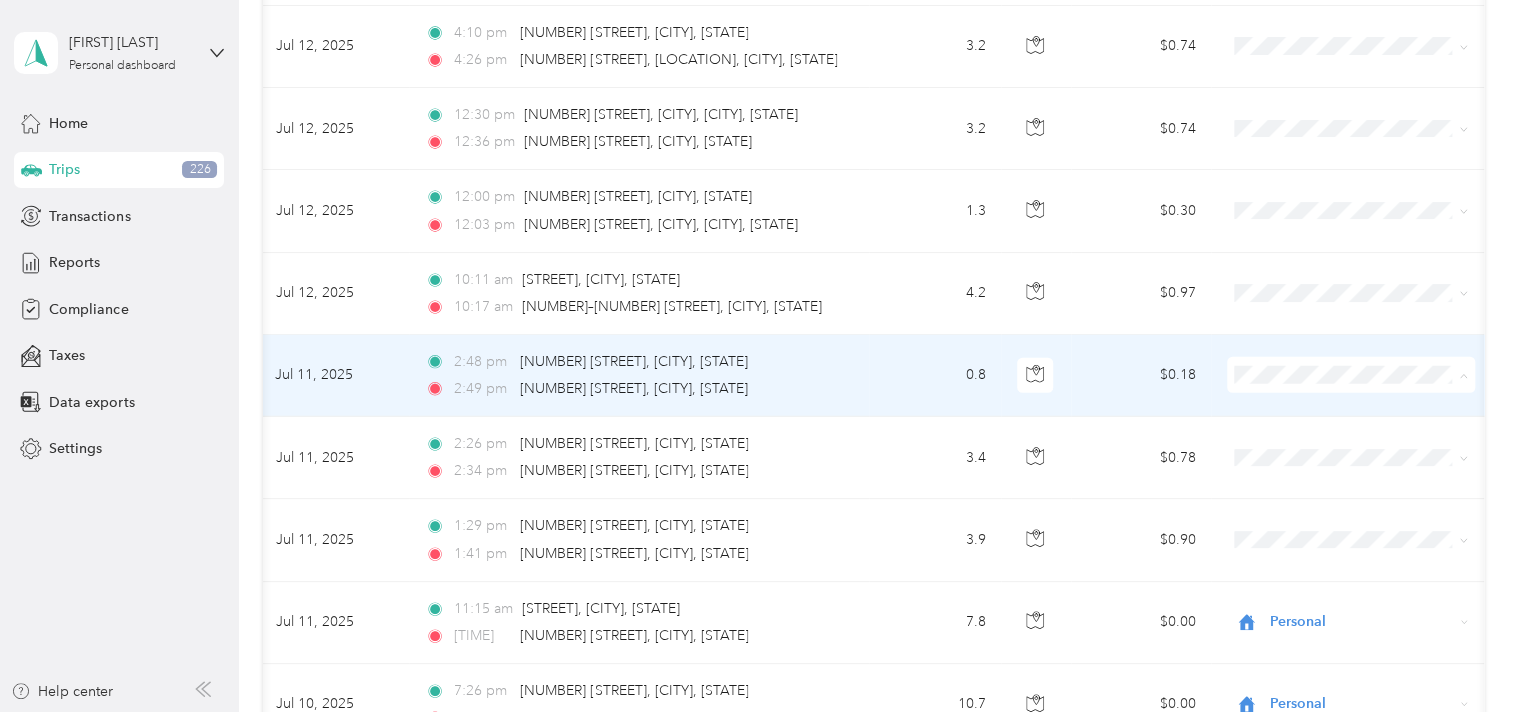 click on "Personal" at bounding box center (1352, 430) 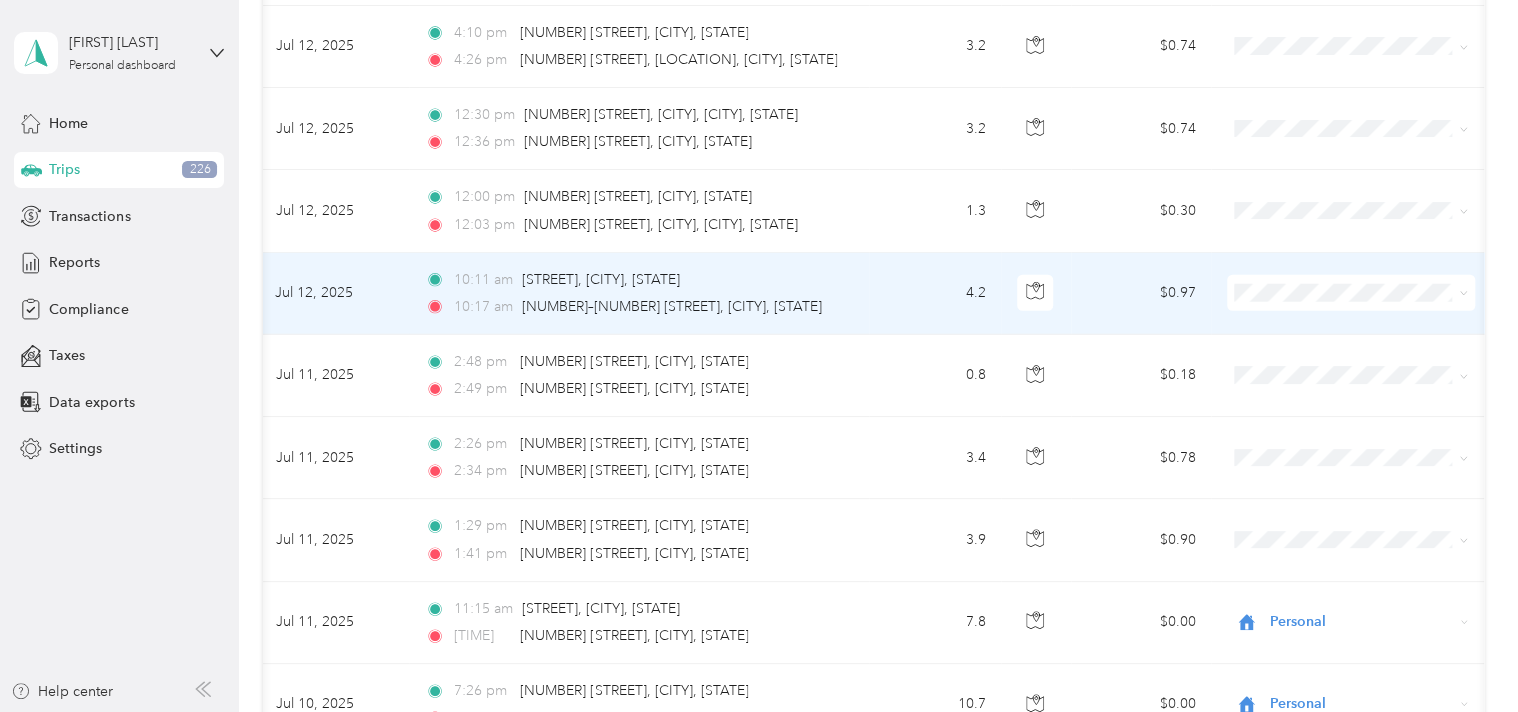 click on "Personal" at bounding box center (1369, 342) 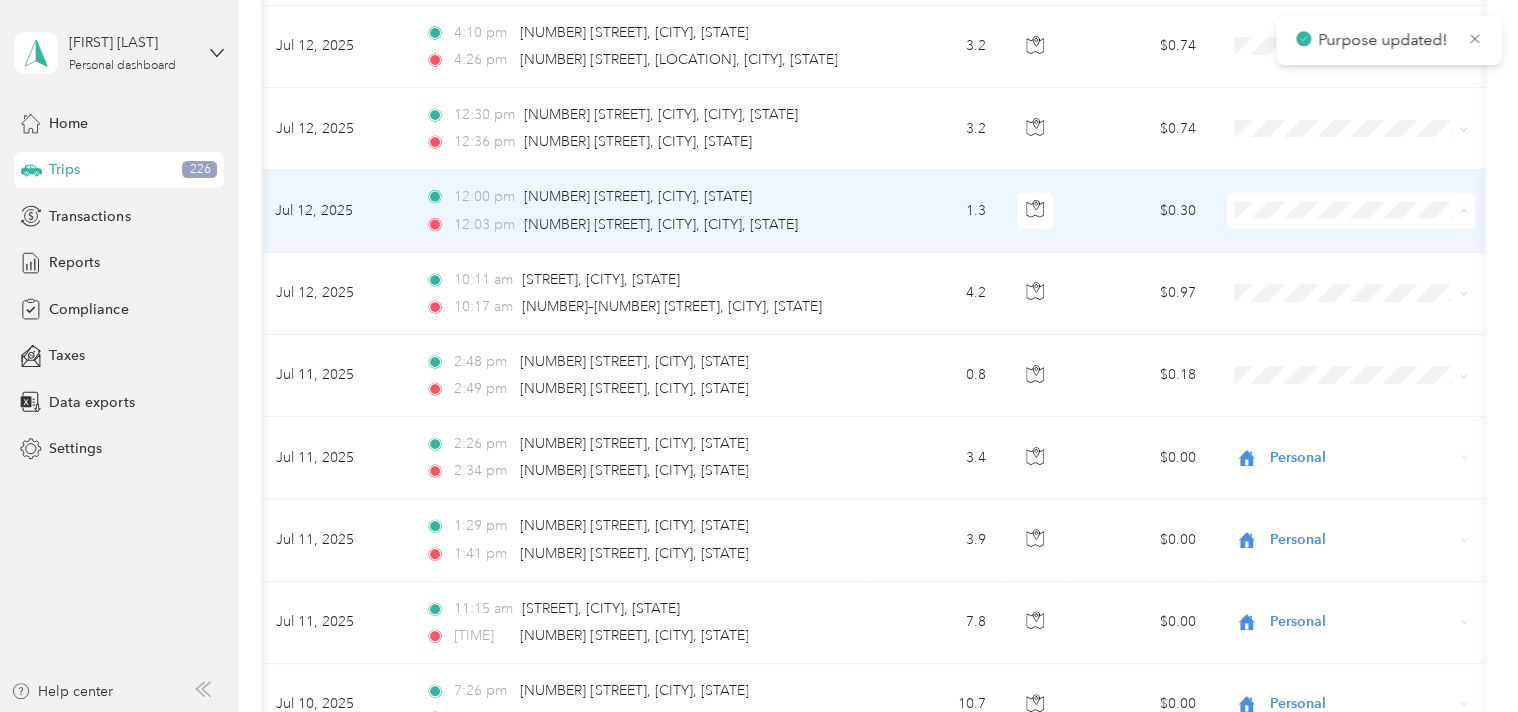 click on "Personal" at bounding box center (1352, 266) 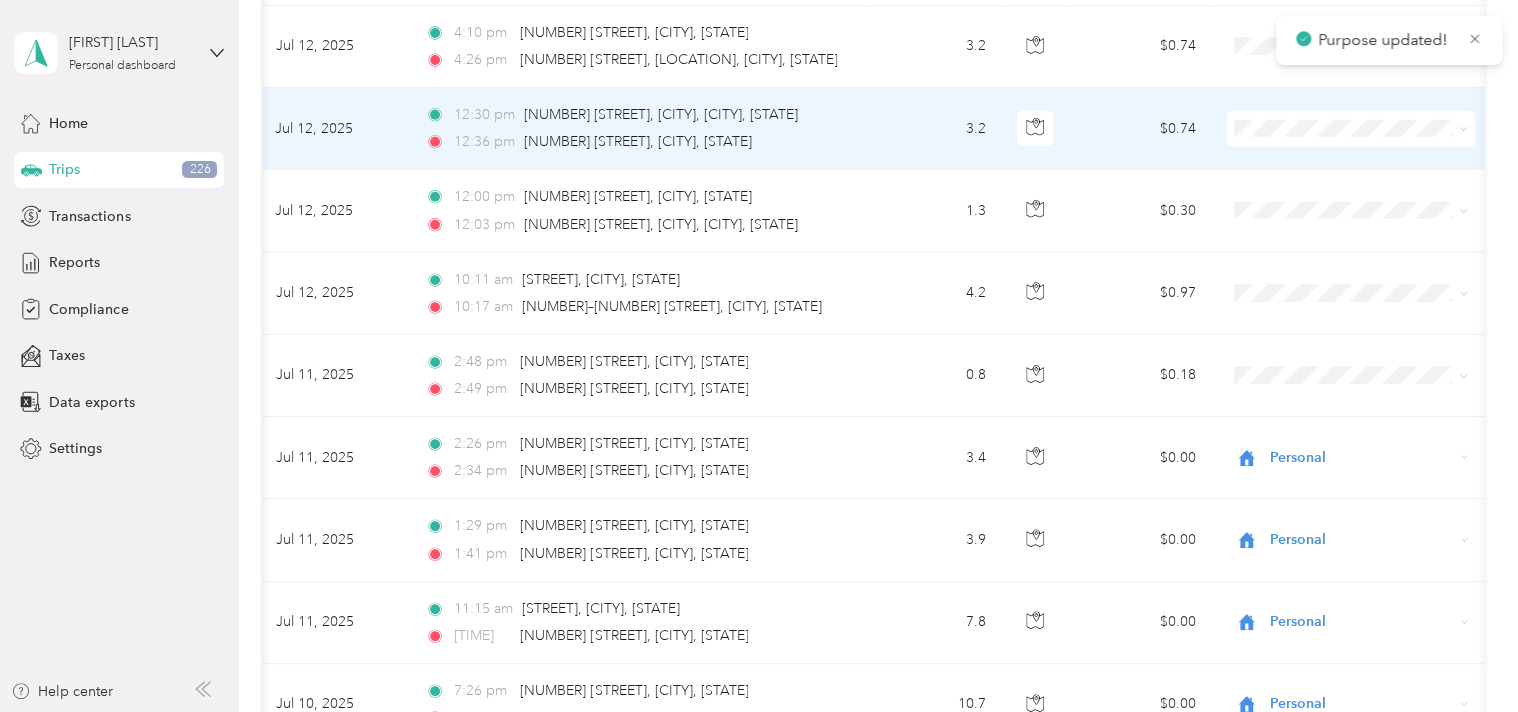 click at bounding box center [1351, 129] 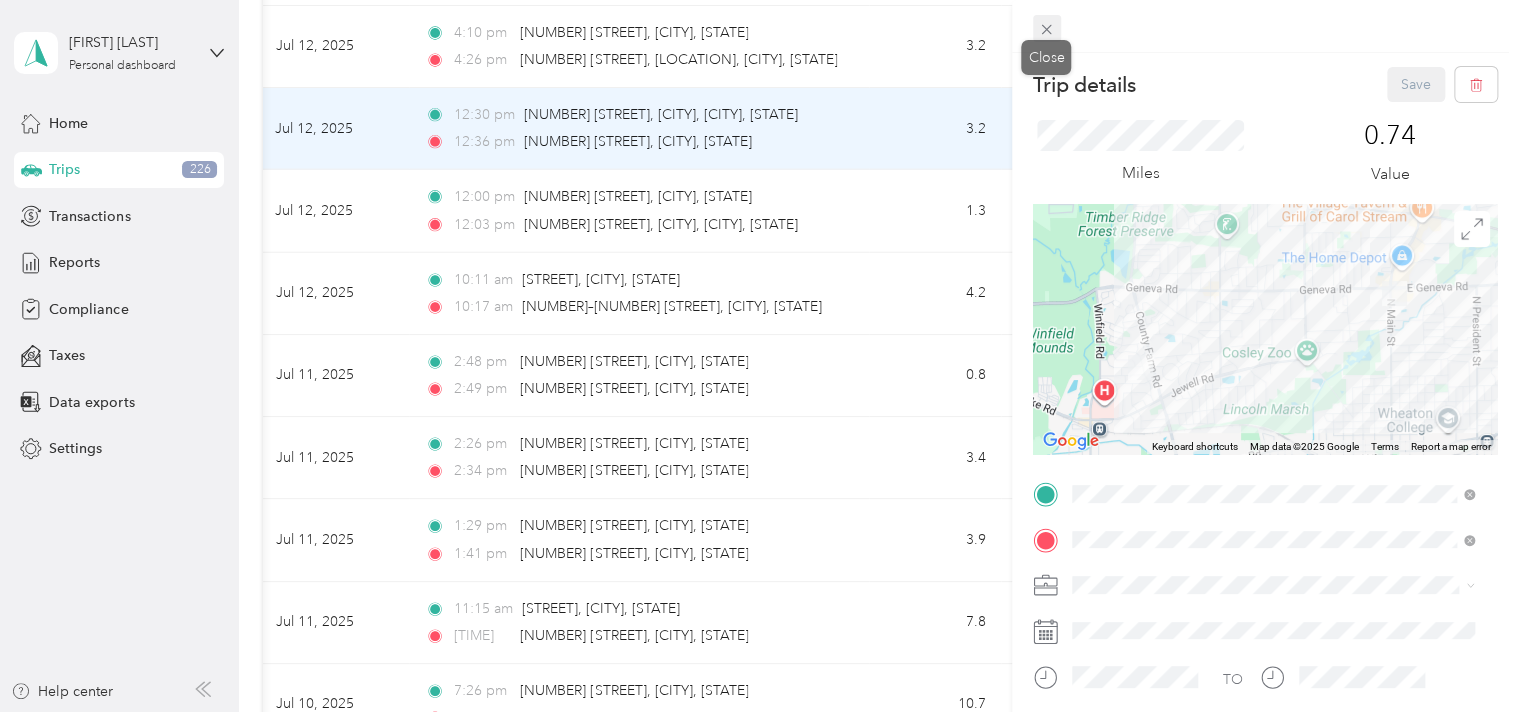 click 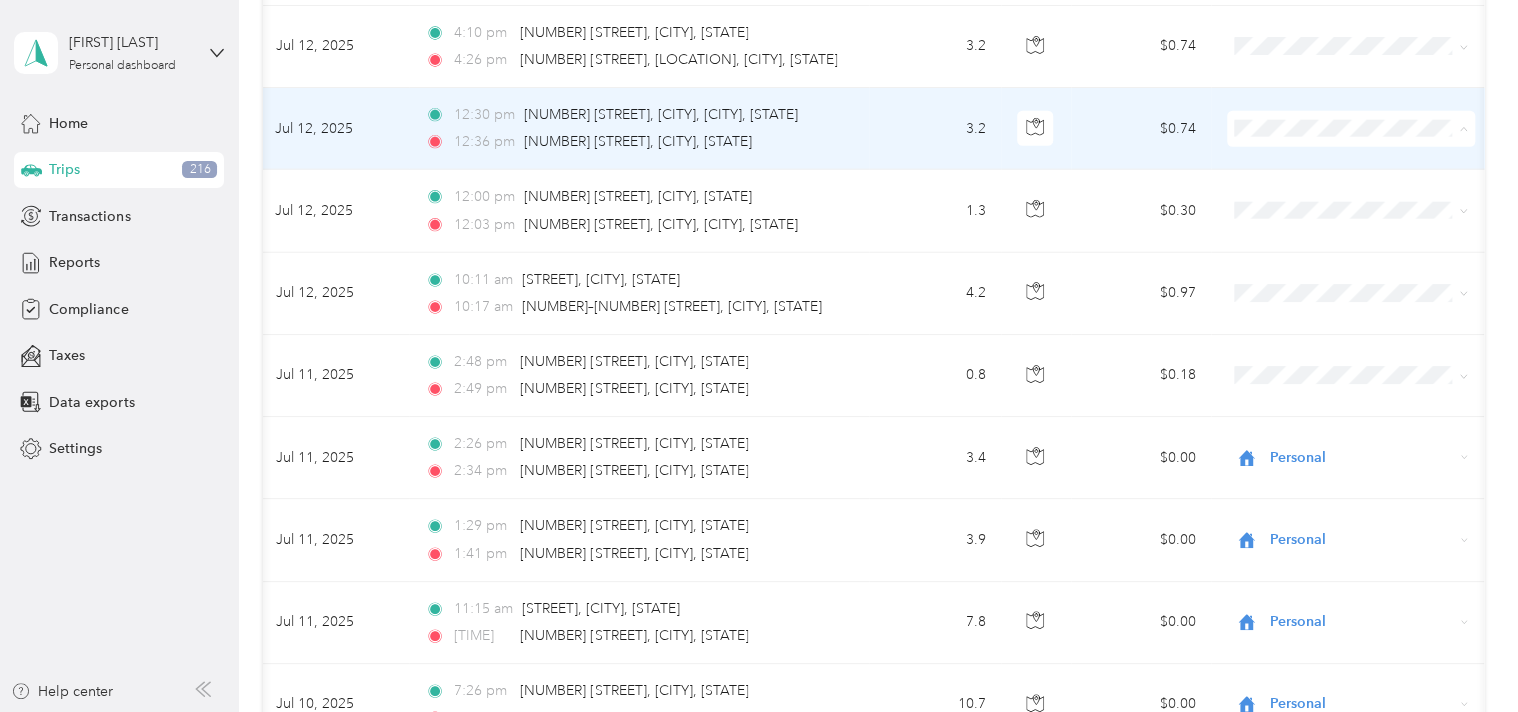 click on "Personal" at bounding box center (1369, 184) 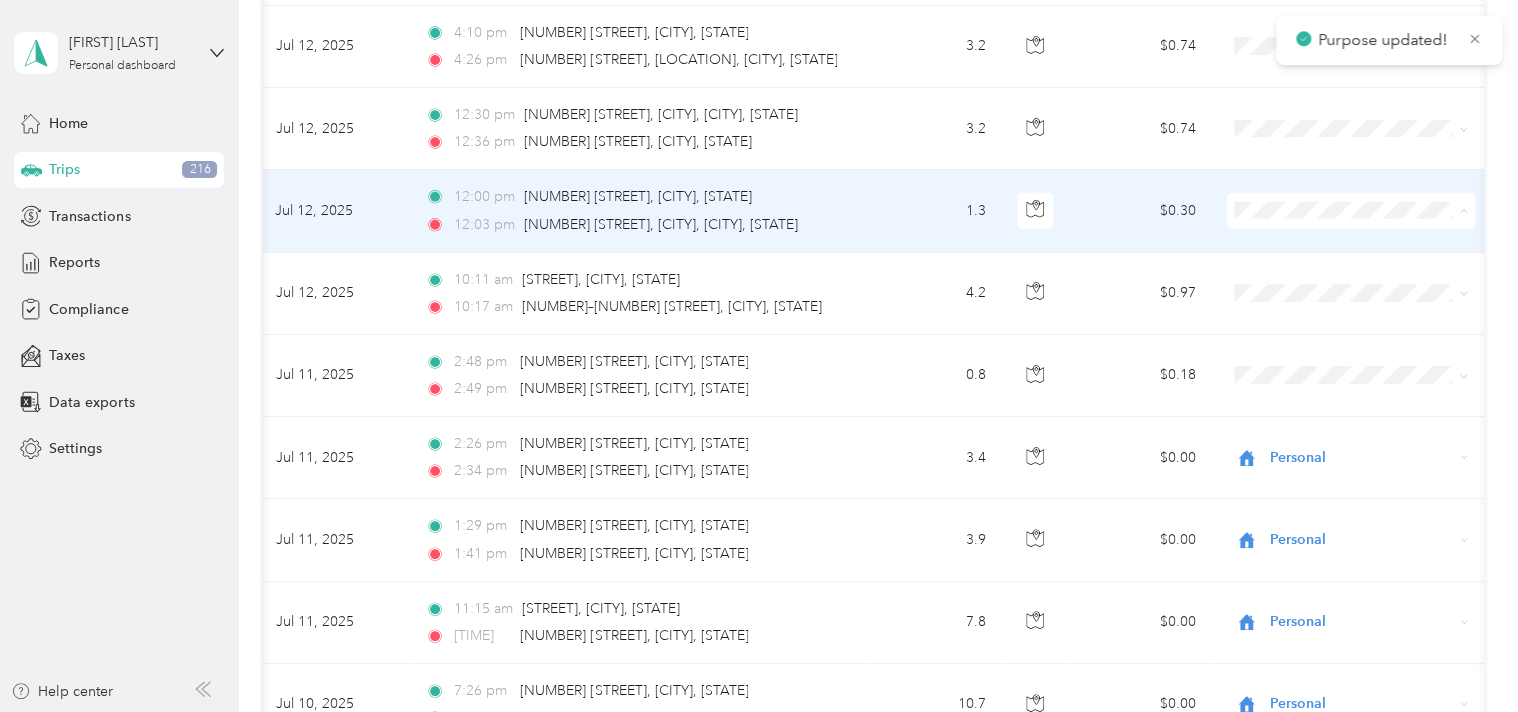 click on "Personal" at bounding box center (1369, 266) 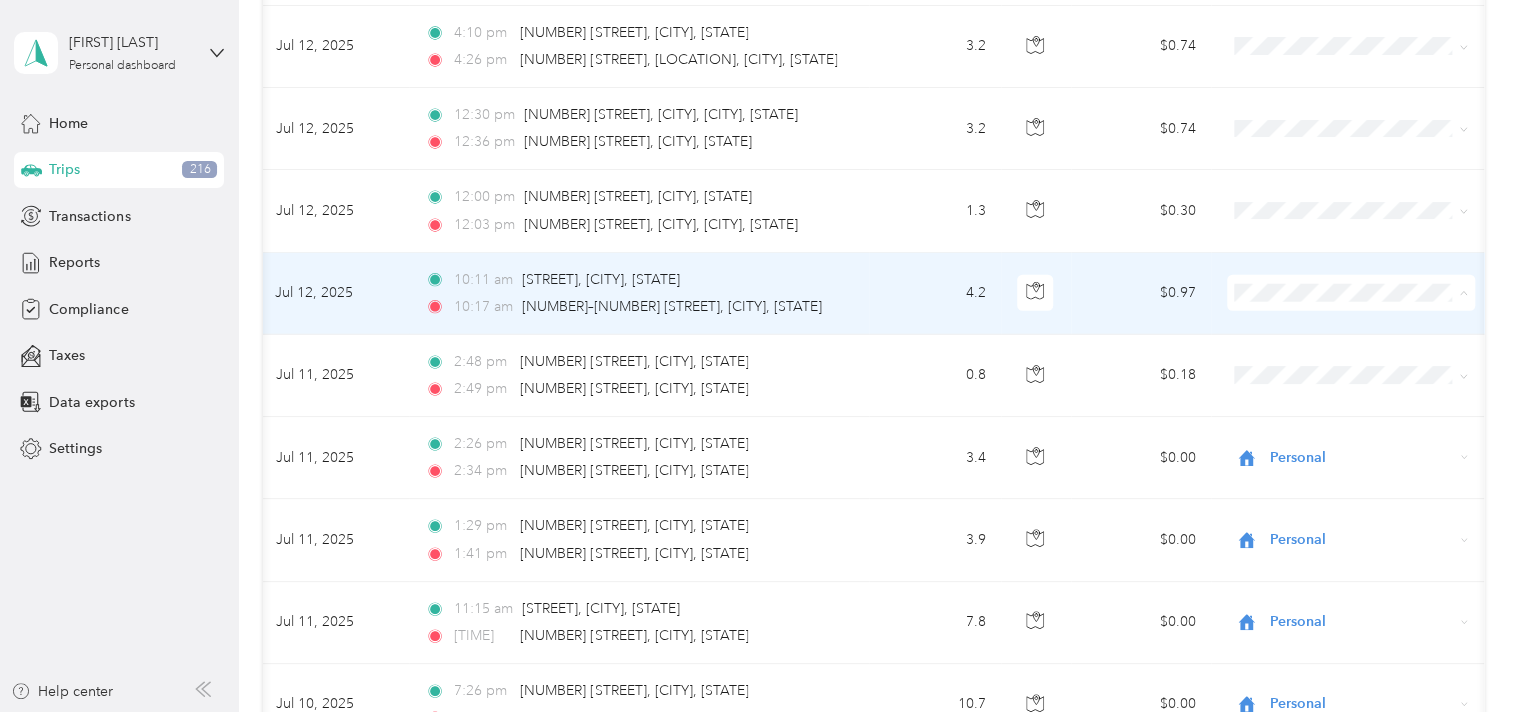 click on "Personal" at bounding box center (1369, 348) 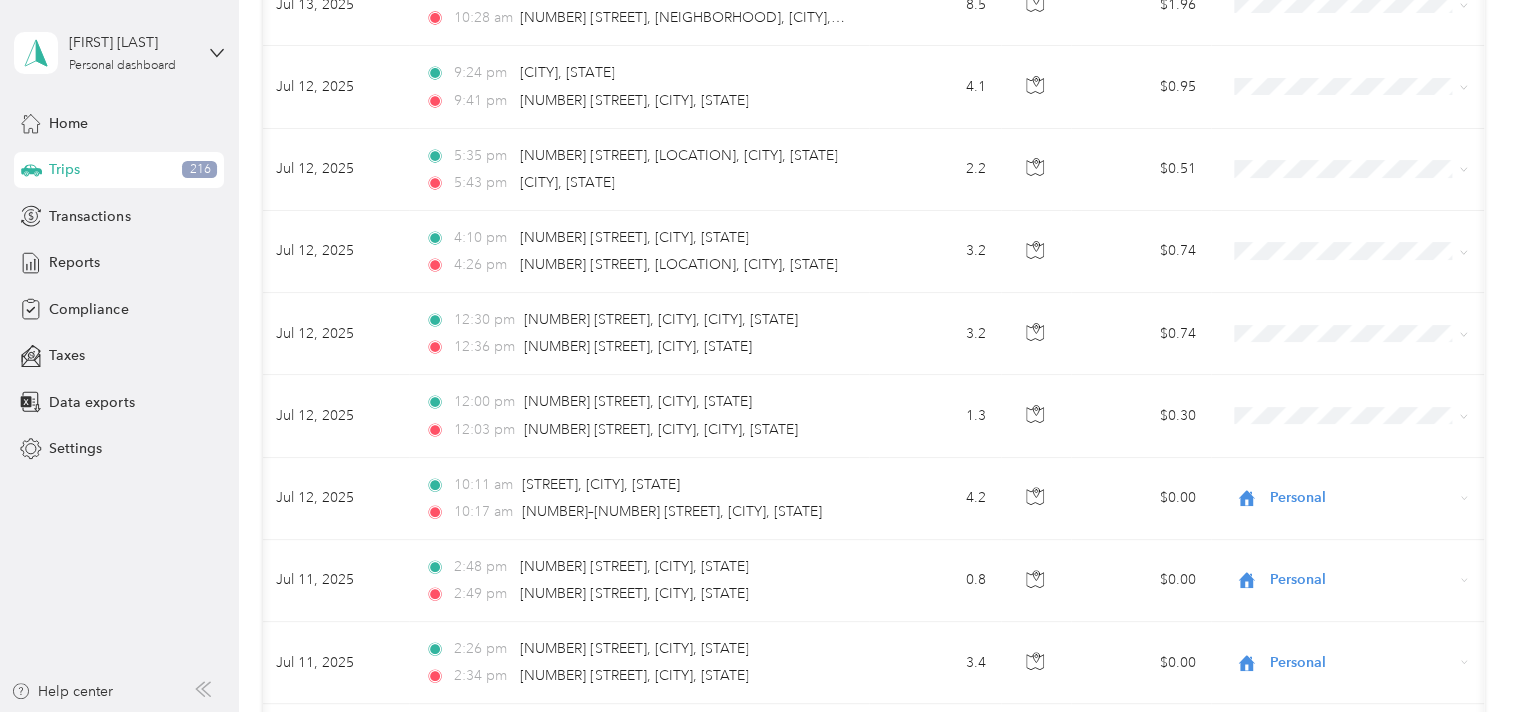 scroll, scrollTop: 6233, scrollLeft: 0, axis: vertical 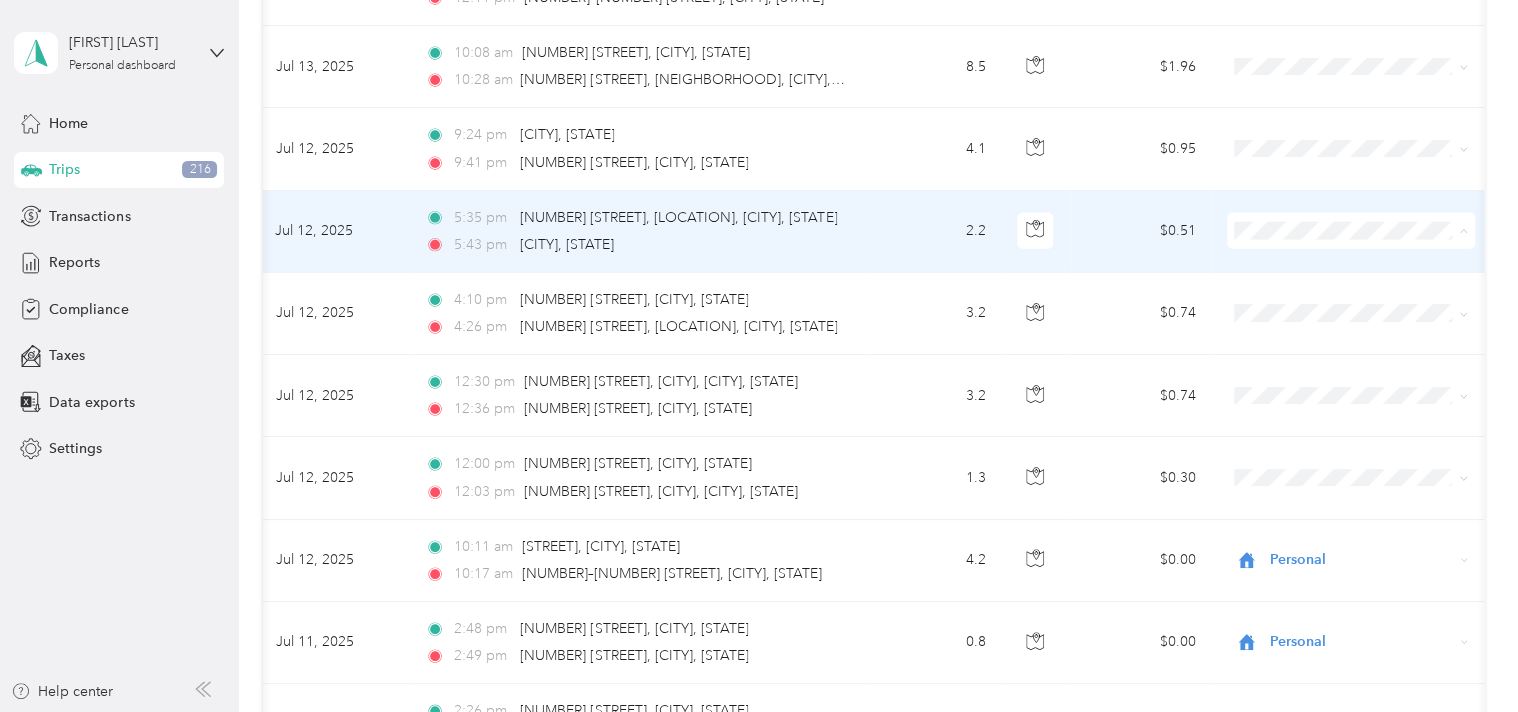 click on "Personal" at bounding box center (1369, 287) 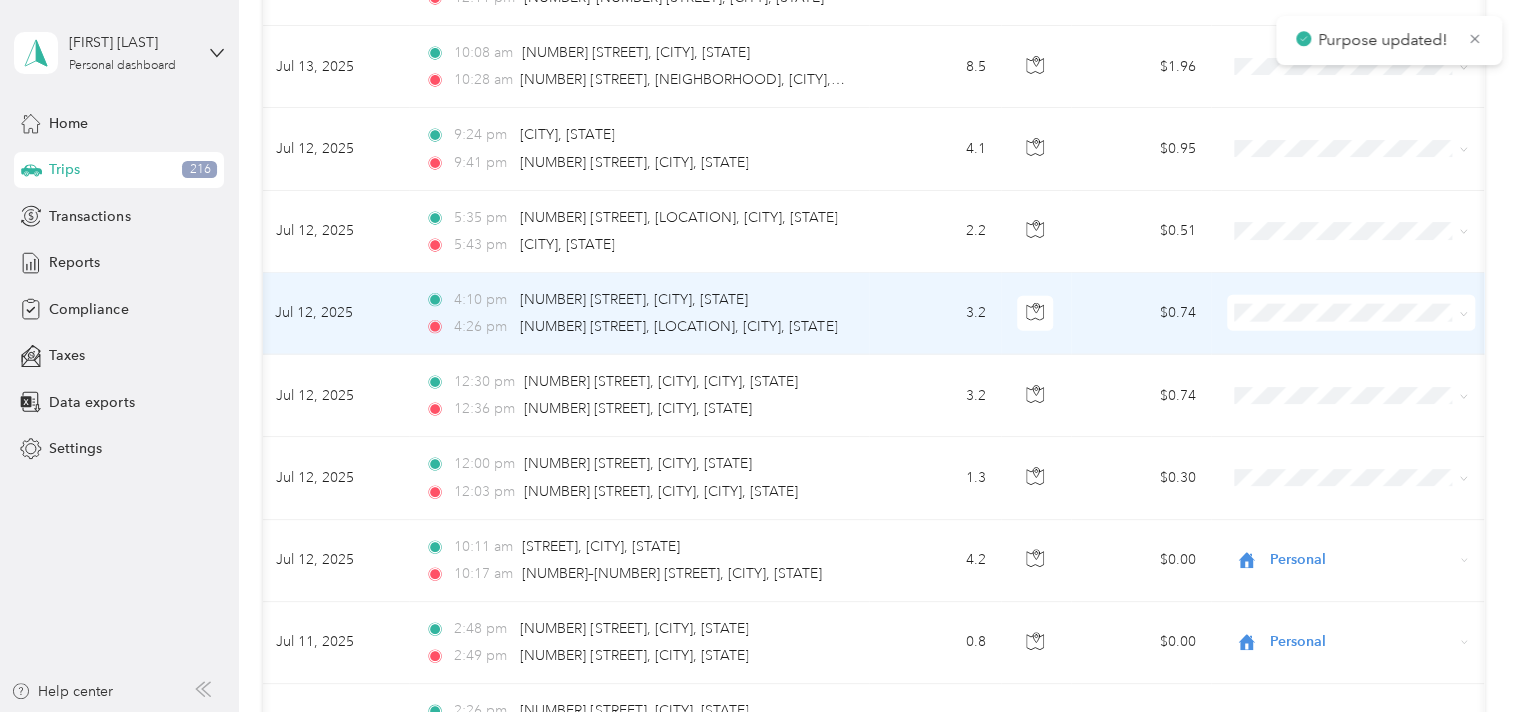 click at bounding box center [1351, 313] 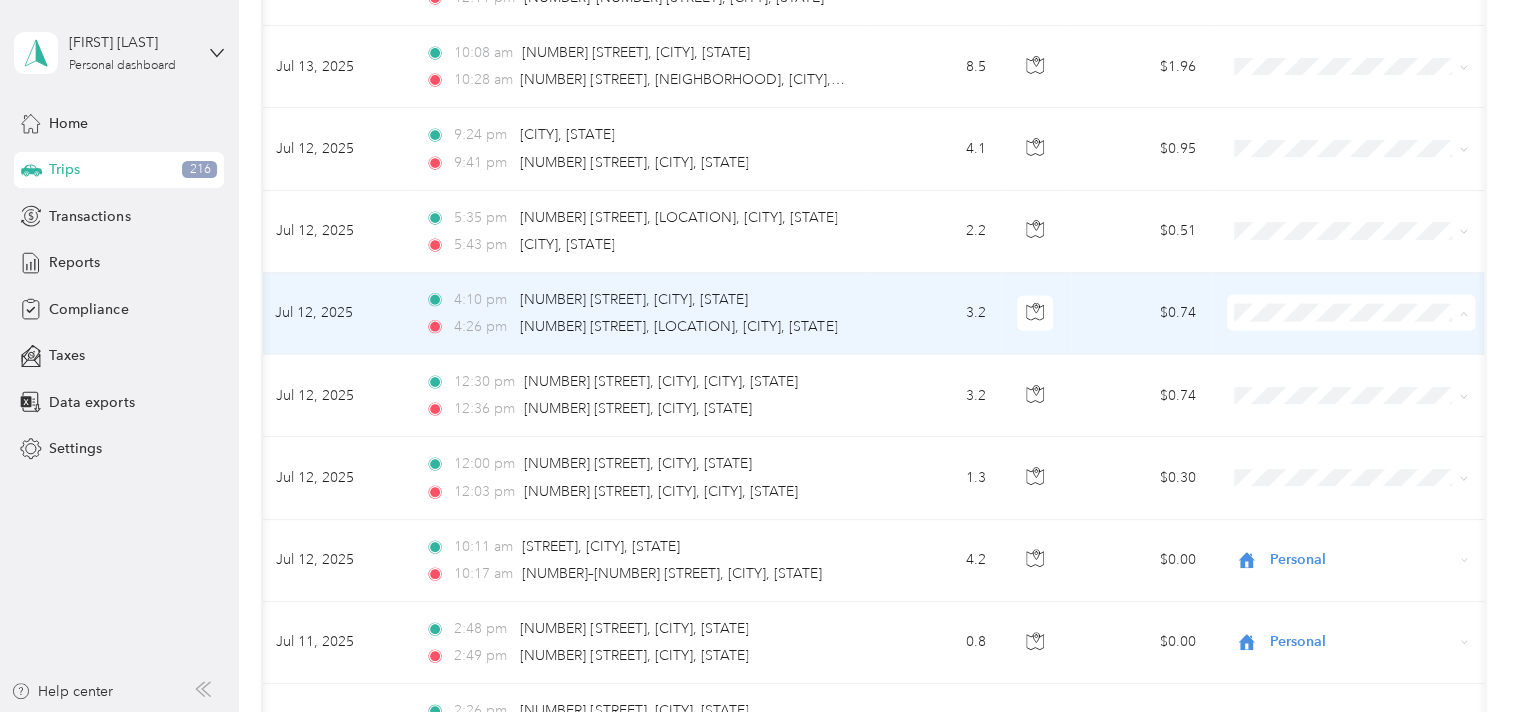 click on "Personal" at bounding box center (1369, 369) 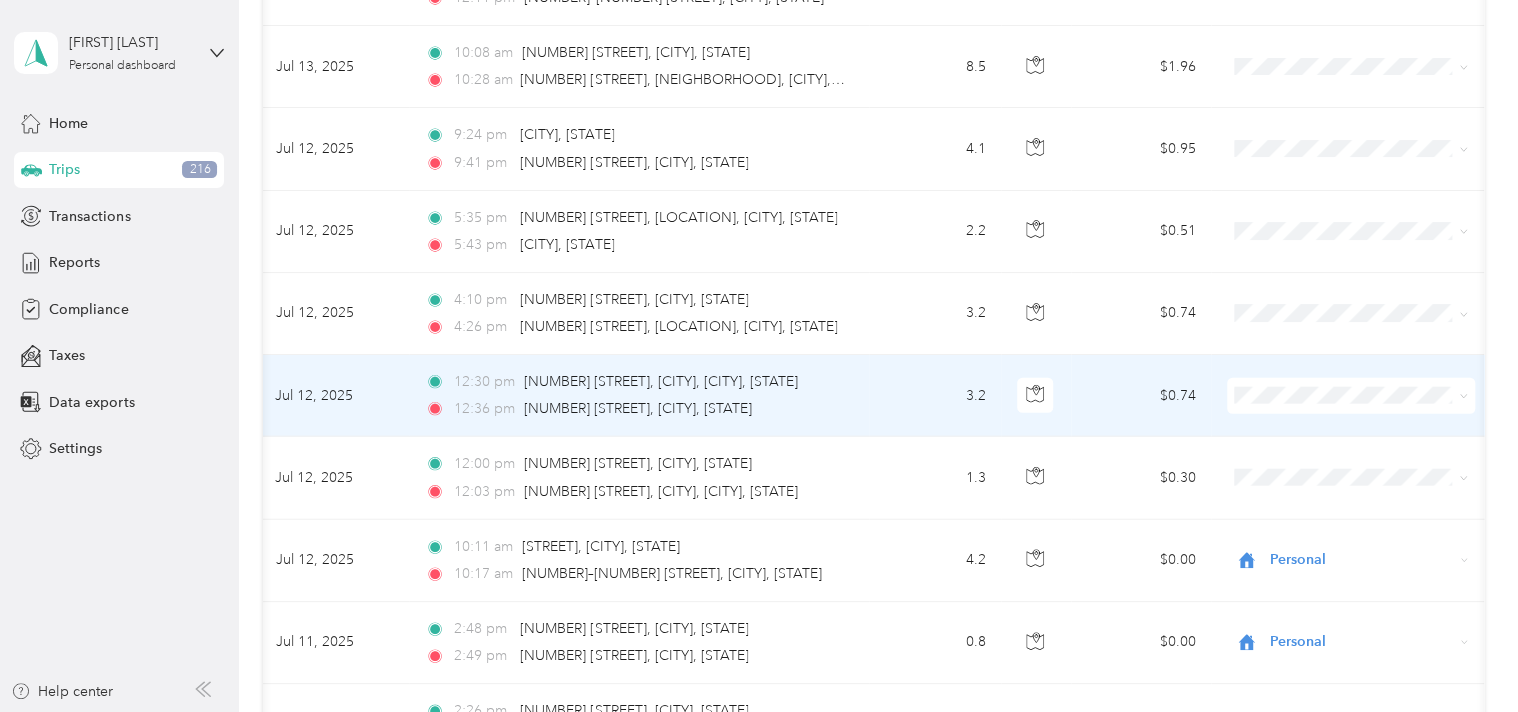 click at bounding box center (1351, 396) 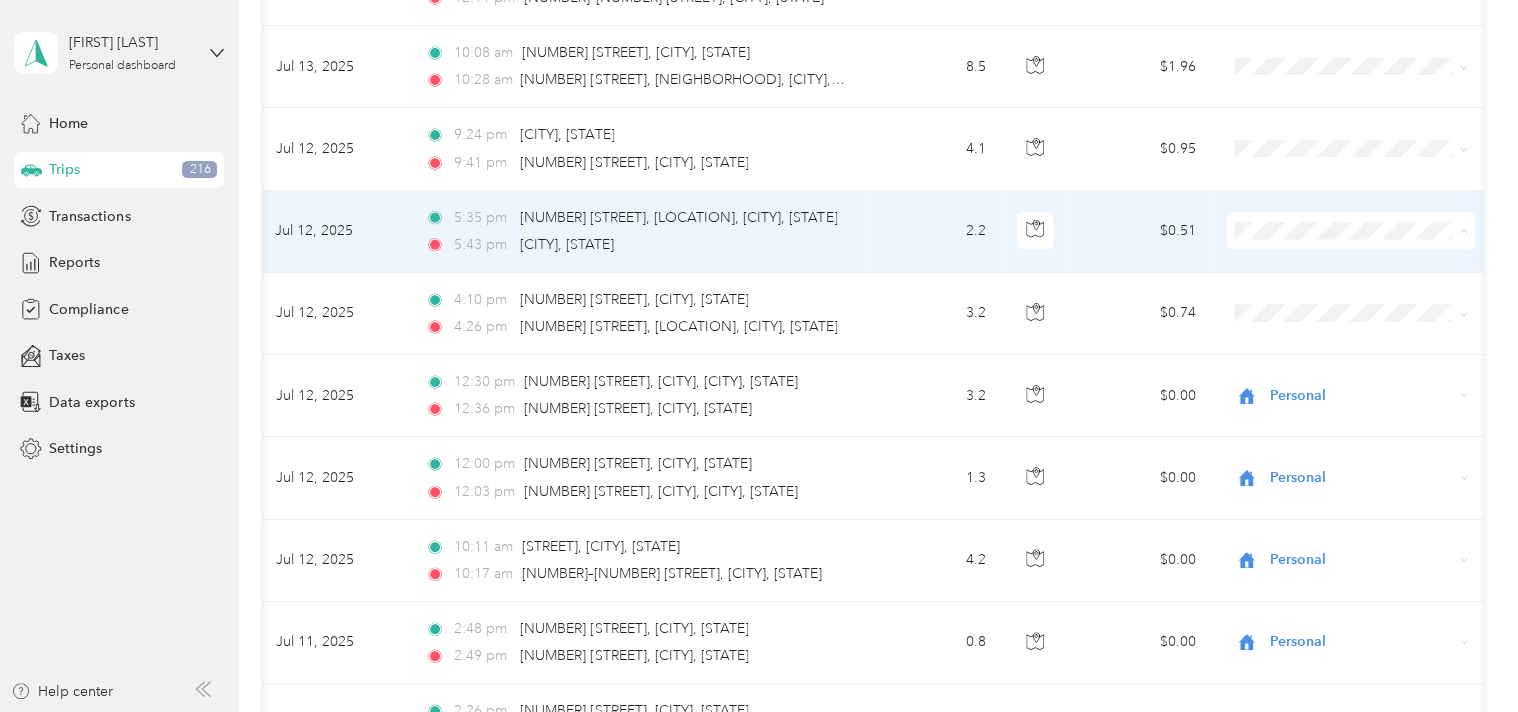 click on "Personal" at bounding box center [1369, 287] 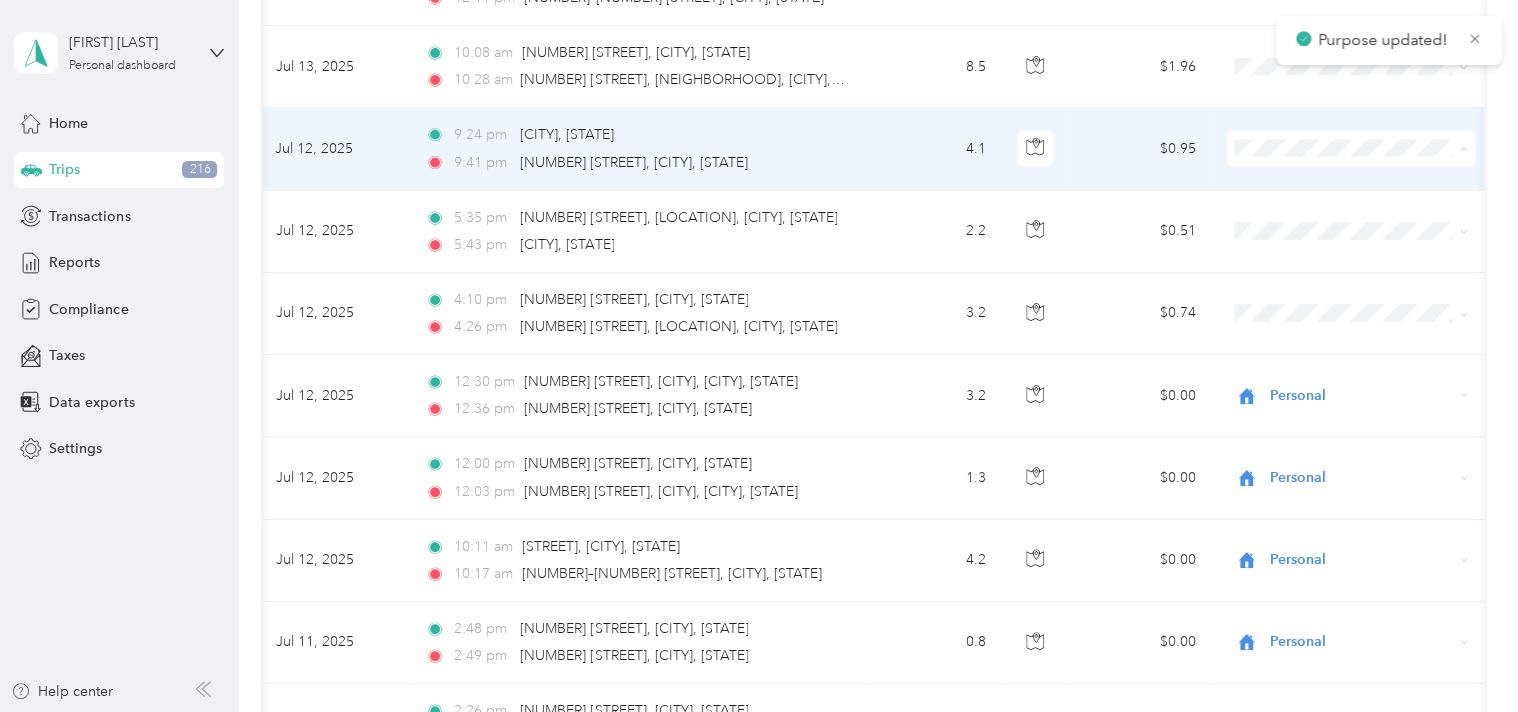 click on "Personal" at bounding box center (1369, 205) 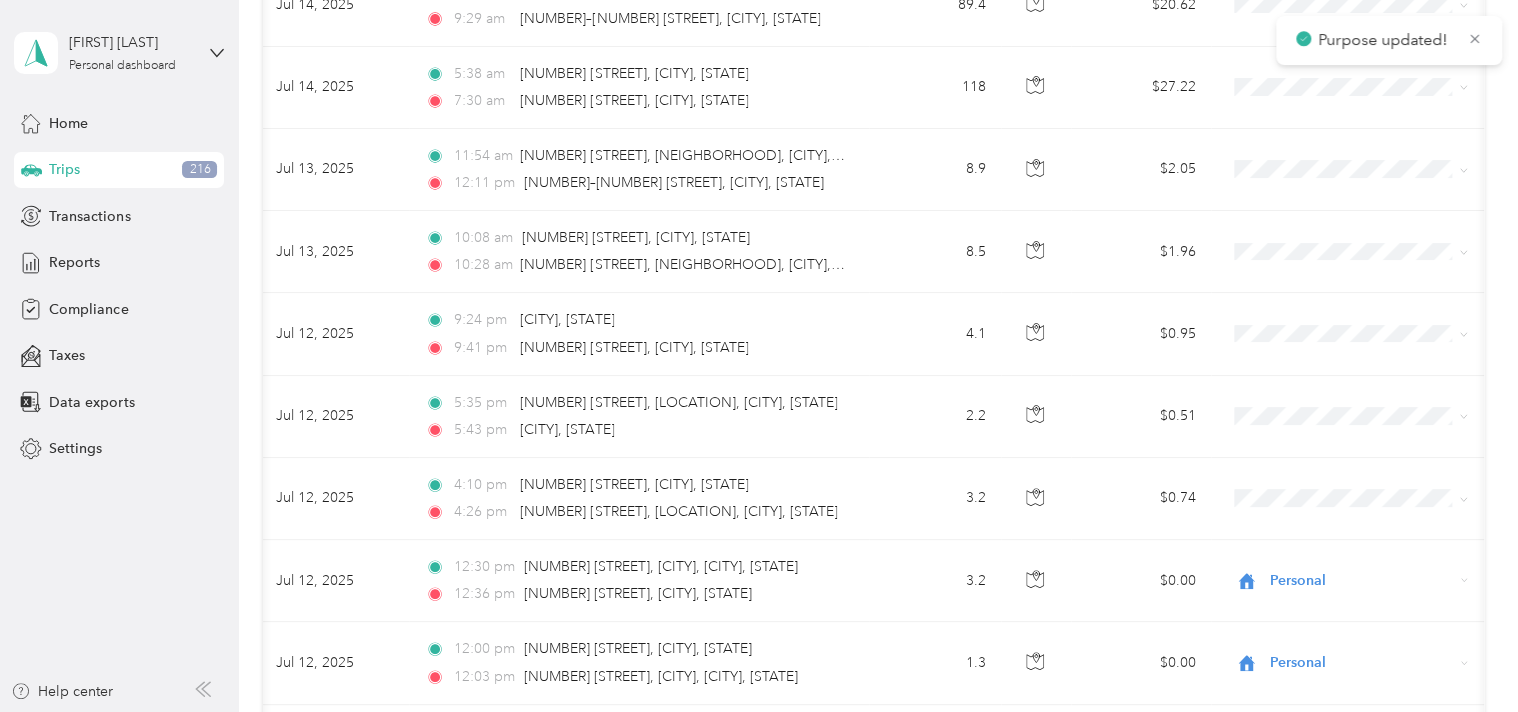 scroll, scrollTop: 6007, scrollLeft: 0, axis: vertical 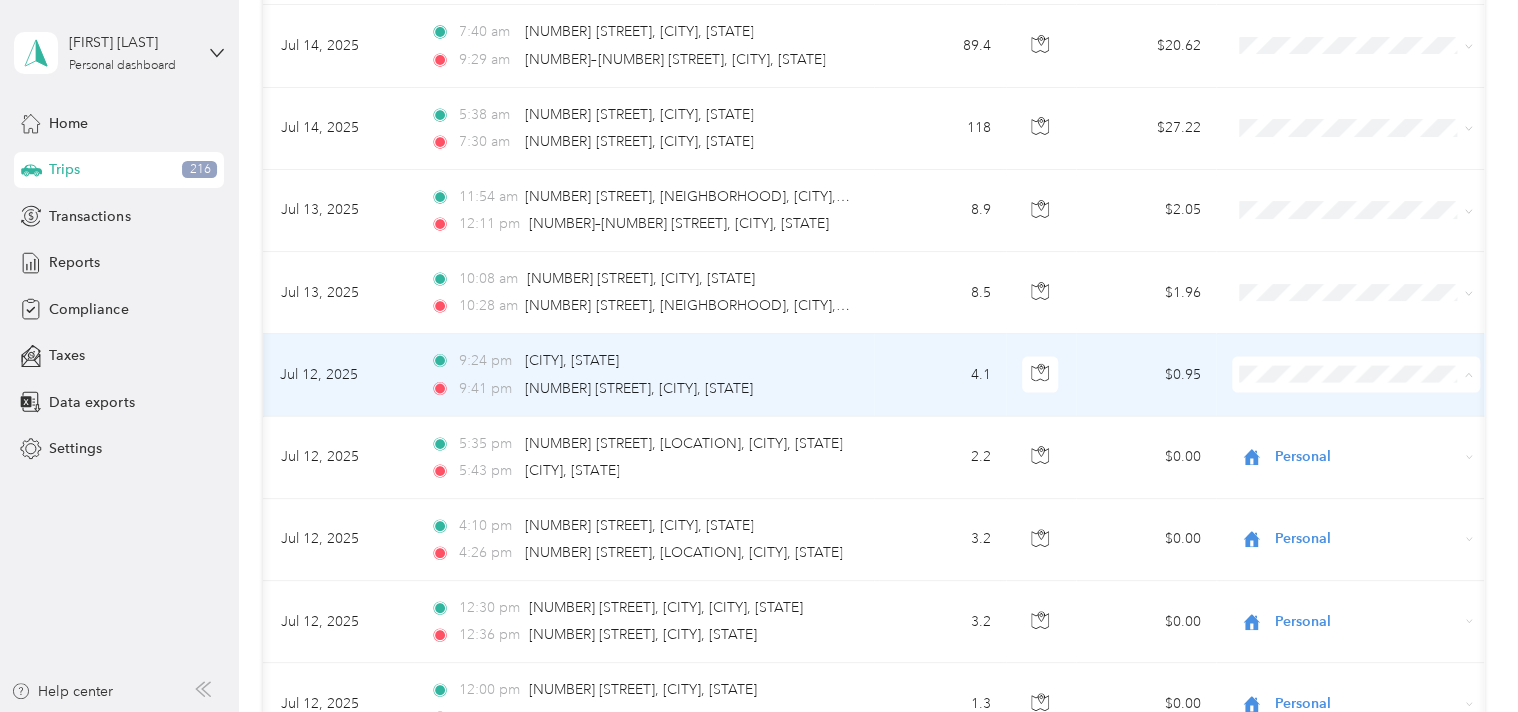 click on "Personal" at bounding box center (1374, 431) 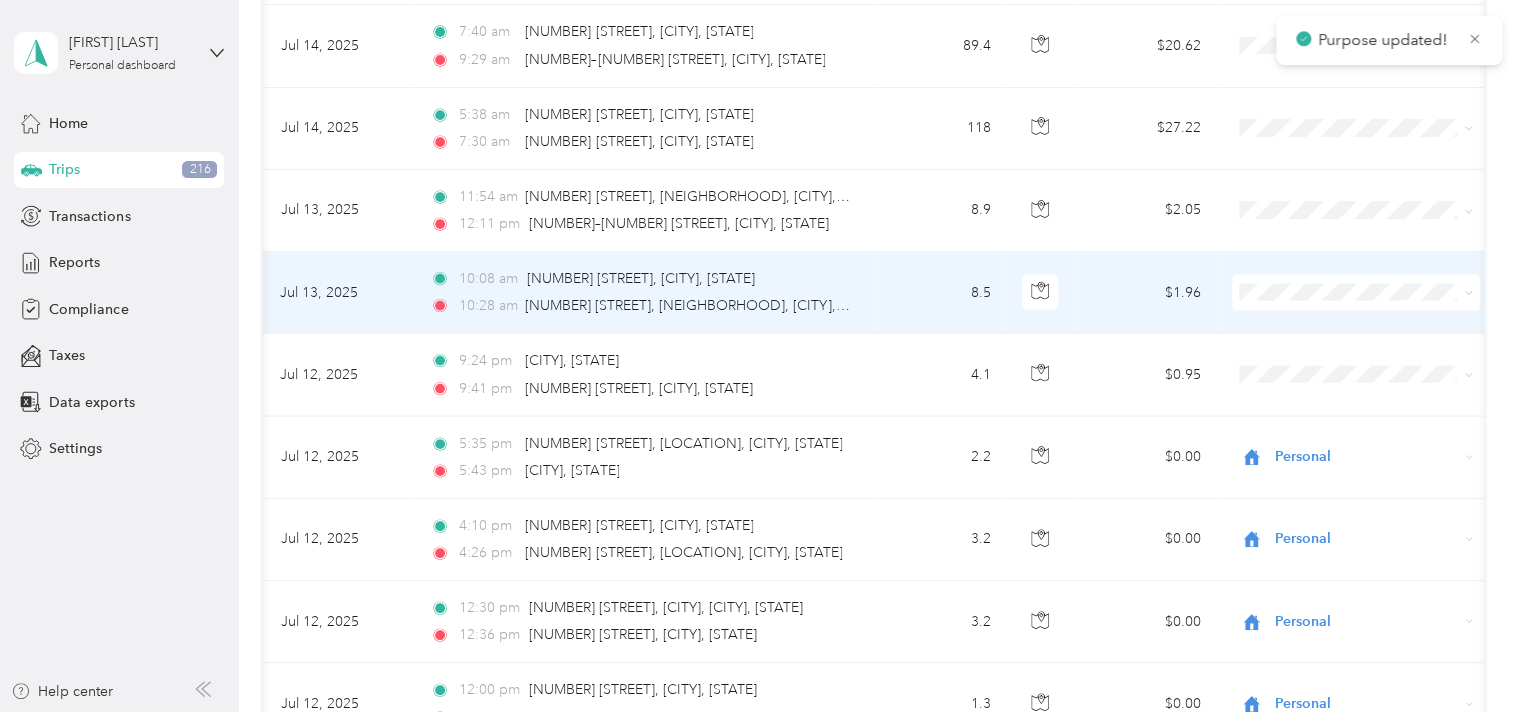click on "Personal" at bounding box center (1374, 345) 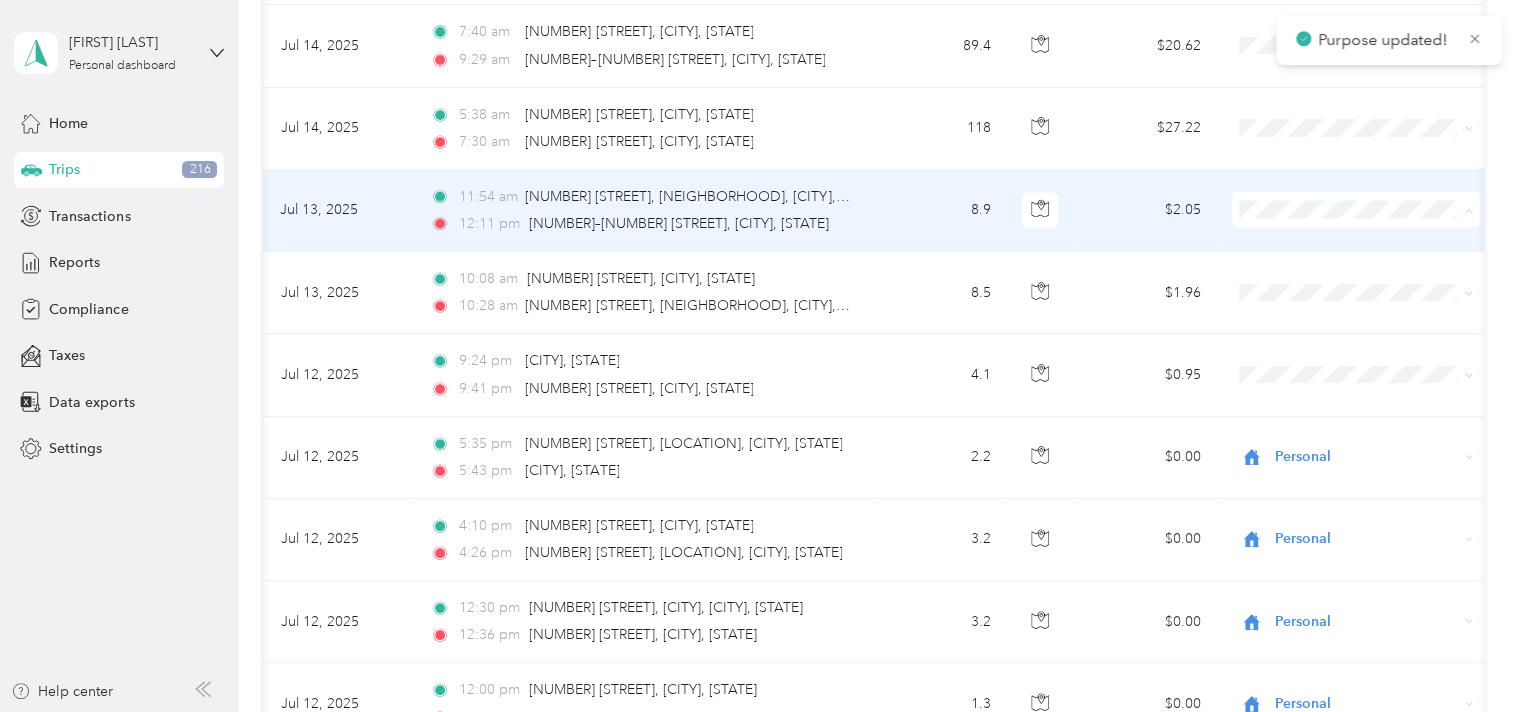click on "Personal" at bounding box center (1356, 267) 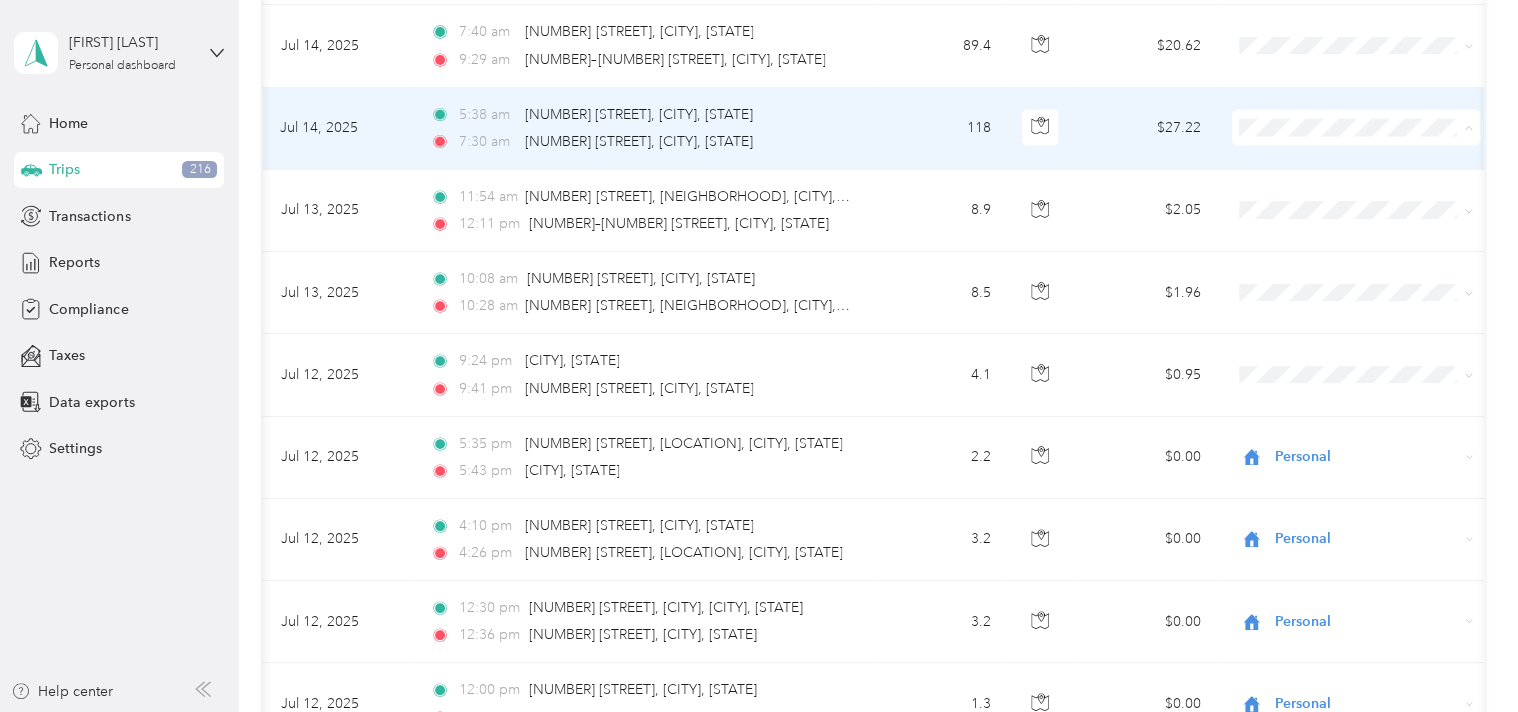 click on "Personal" at bounding box center (1374, 185) 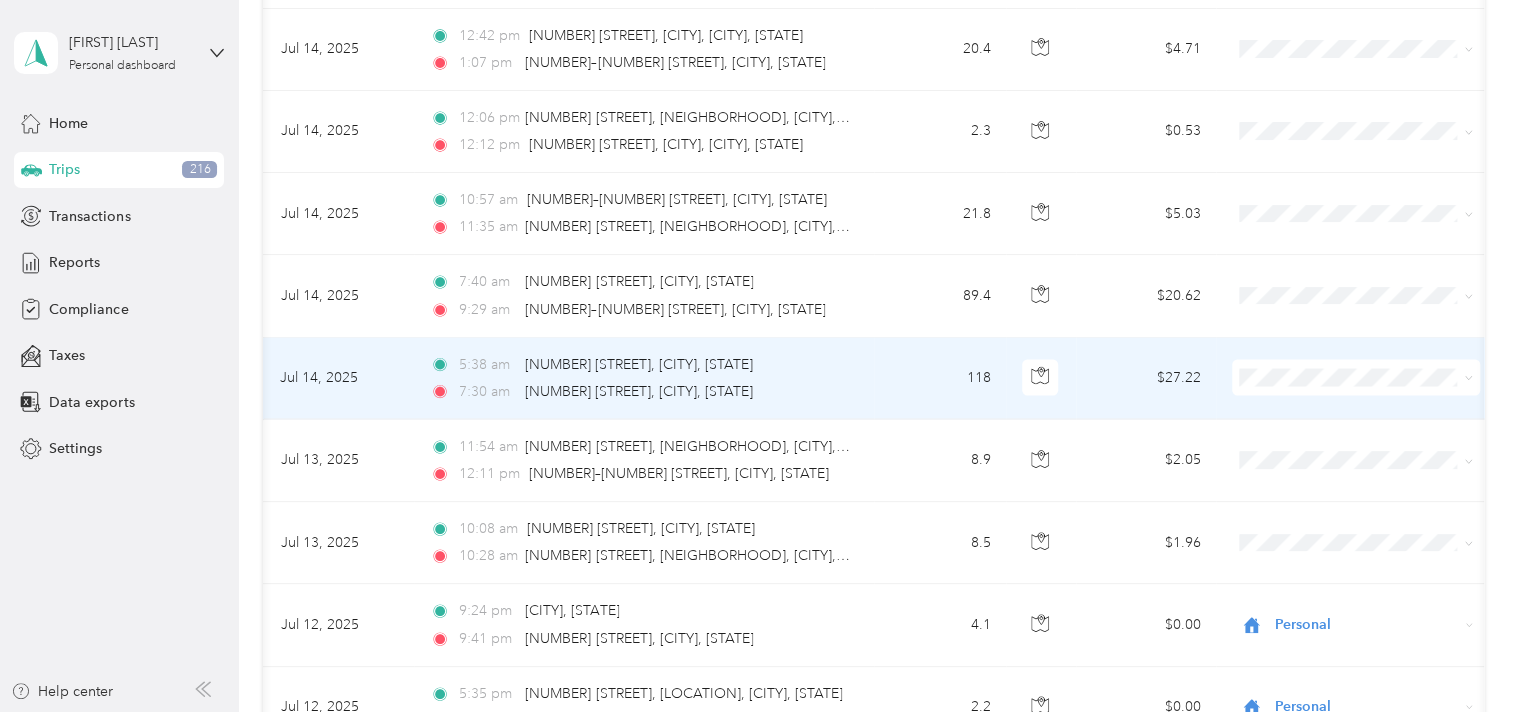 scroll, scrollTop: 5756, scrollLeft: 0, axis: vertical 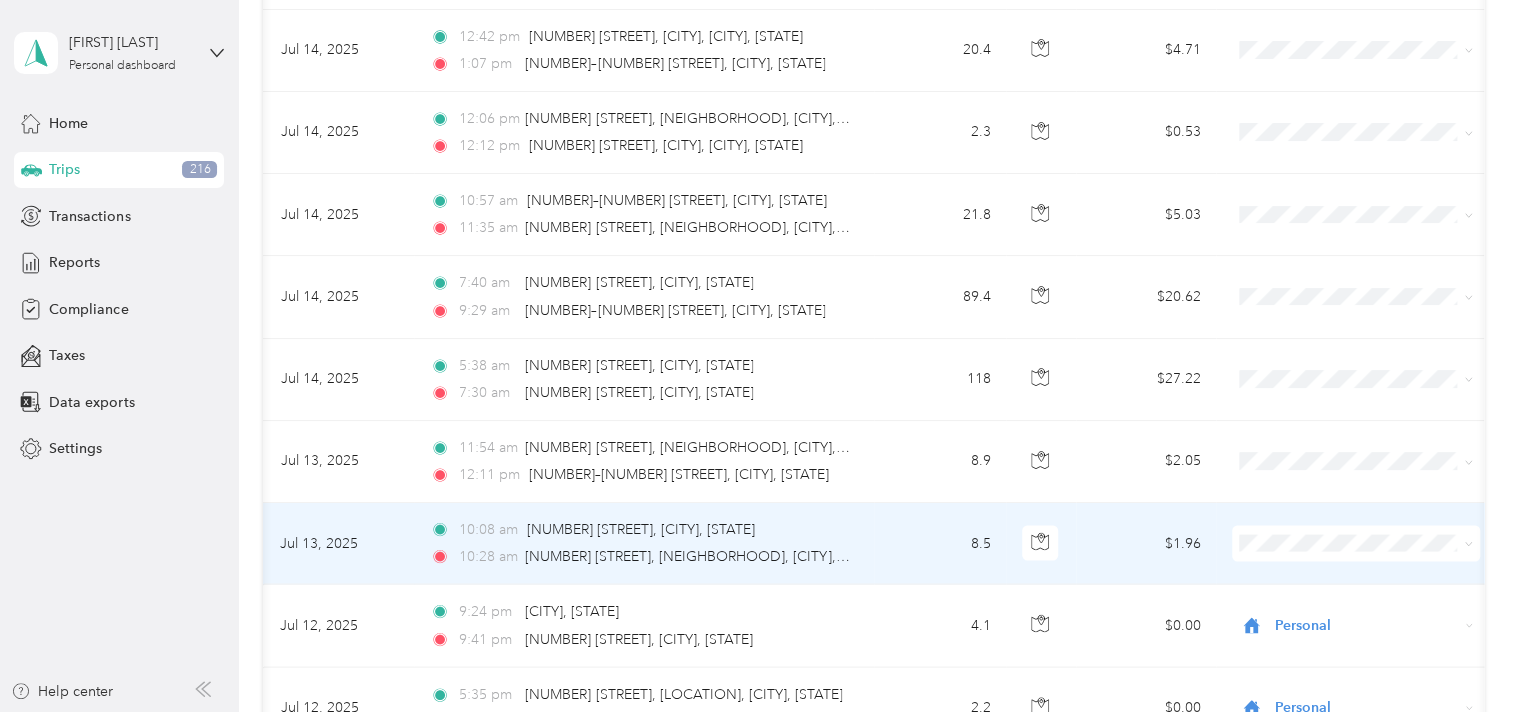 click on "Personal" at bounding box center [1374, 598] 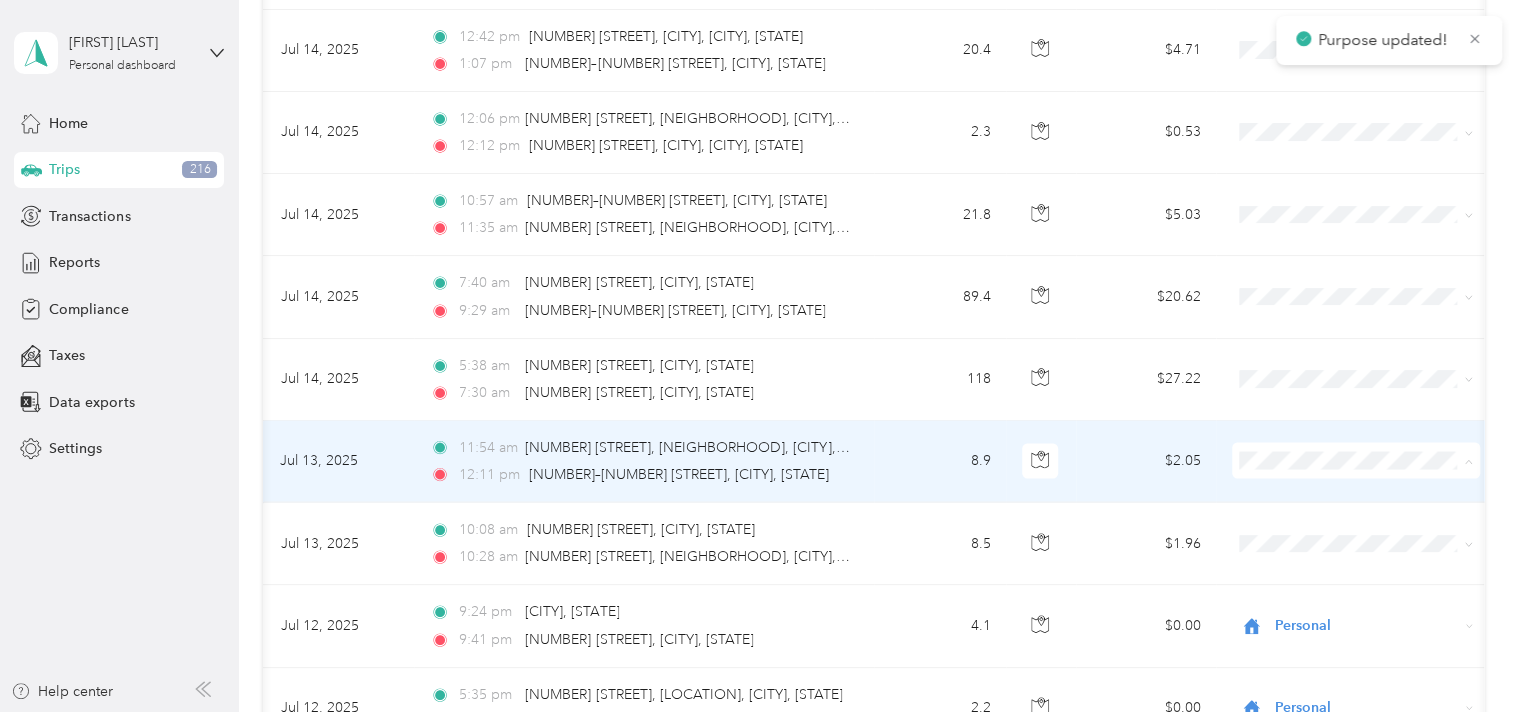 click on "Personal" at bounding box center [1374, 519] 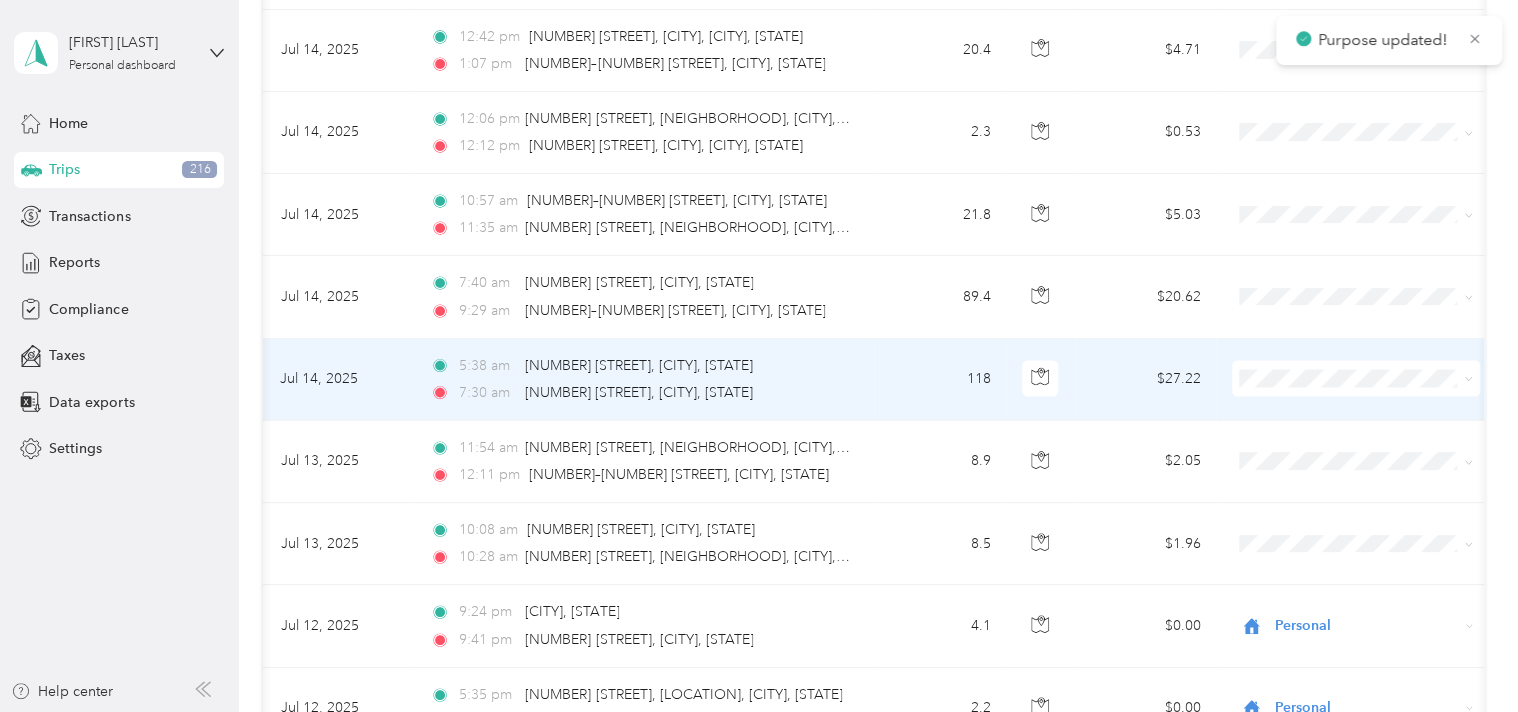 click at bounding box center [1356, 379] 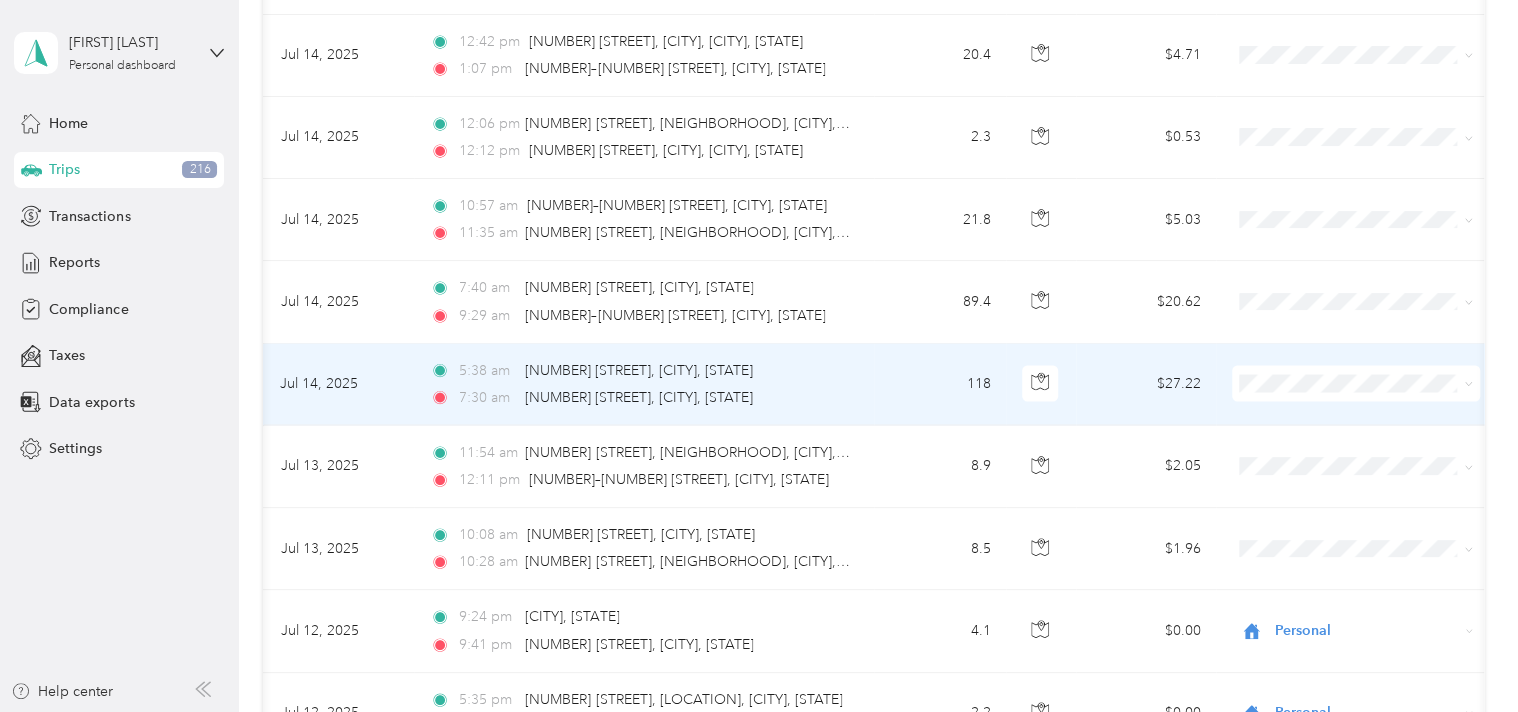scroll, scrollTop: 5748, scrollLeft: 0, axis: vertical 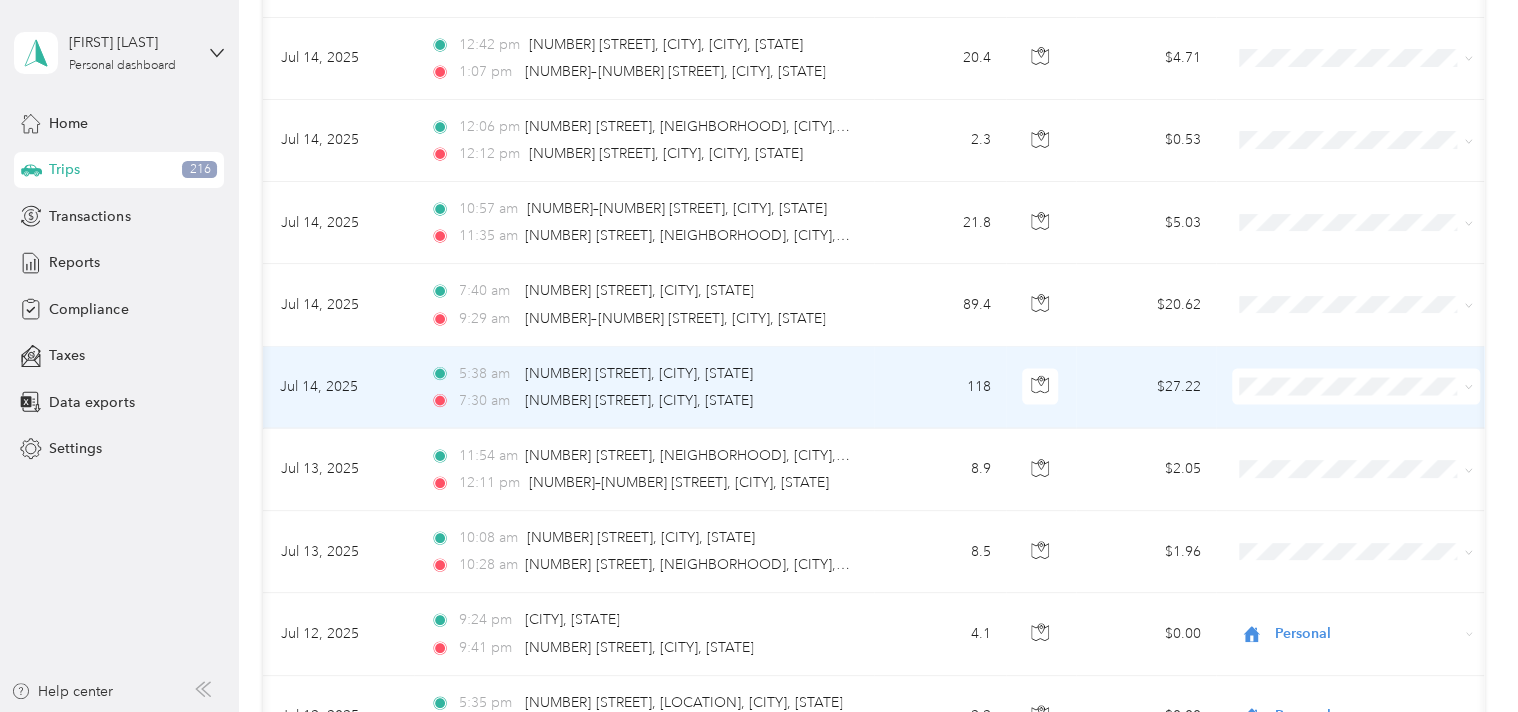 click on "Convergint Technologies" at bounding box center (1374, 406) 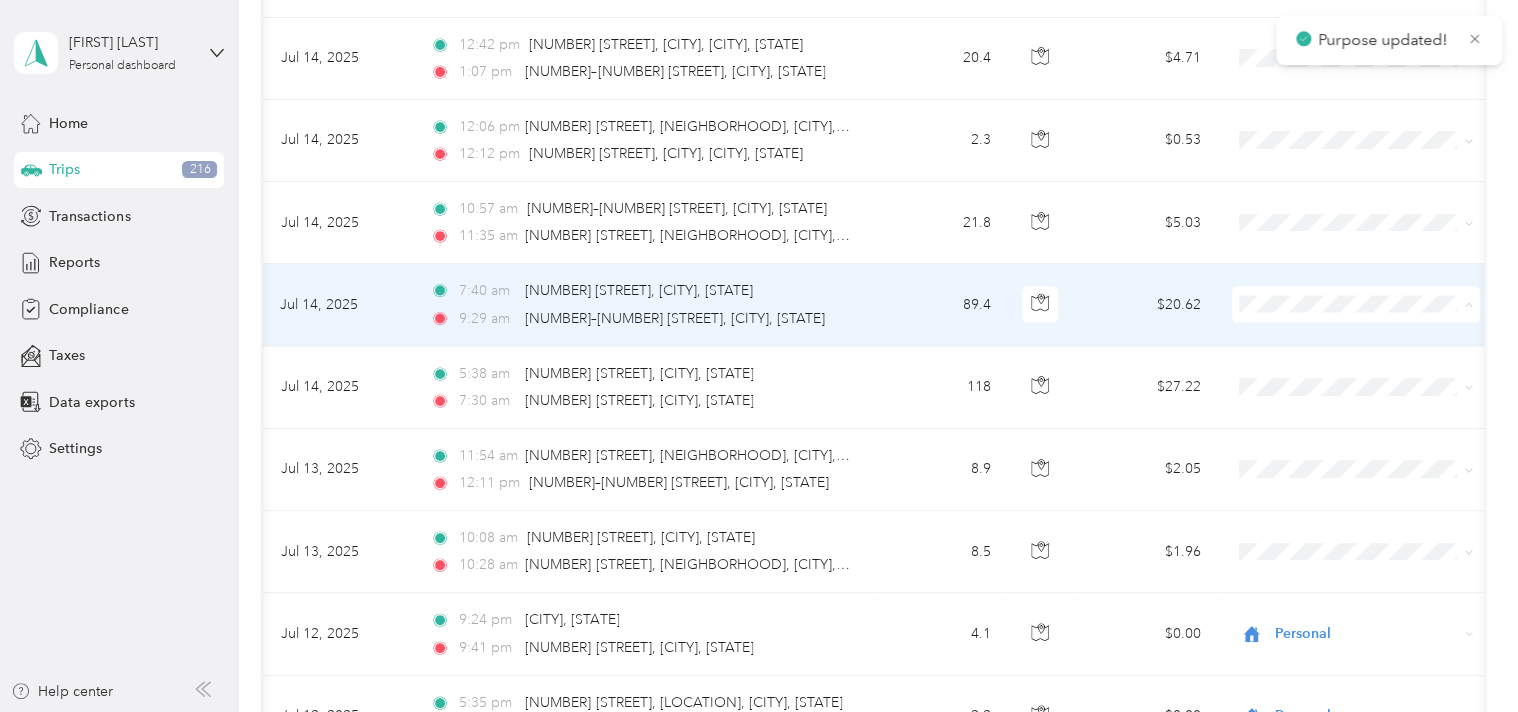 click on "Convergint Technologies" at bounding box center [1374, 327] 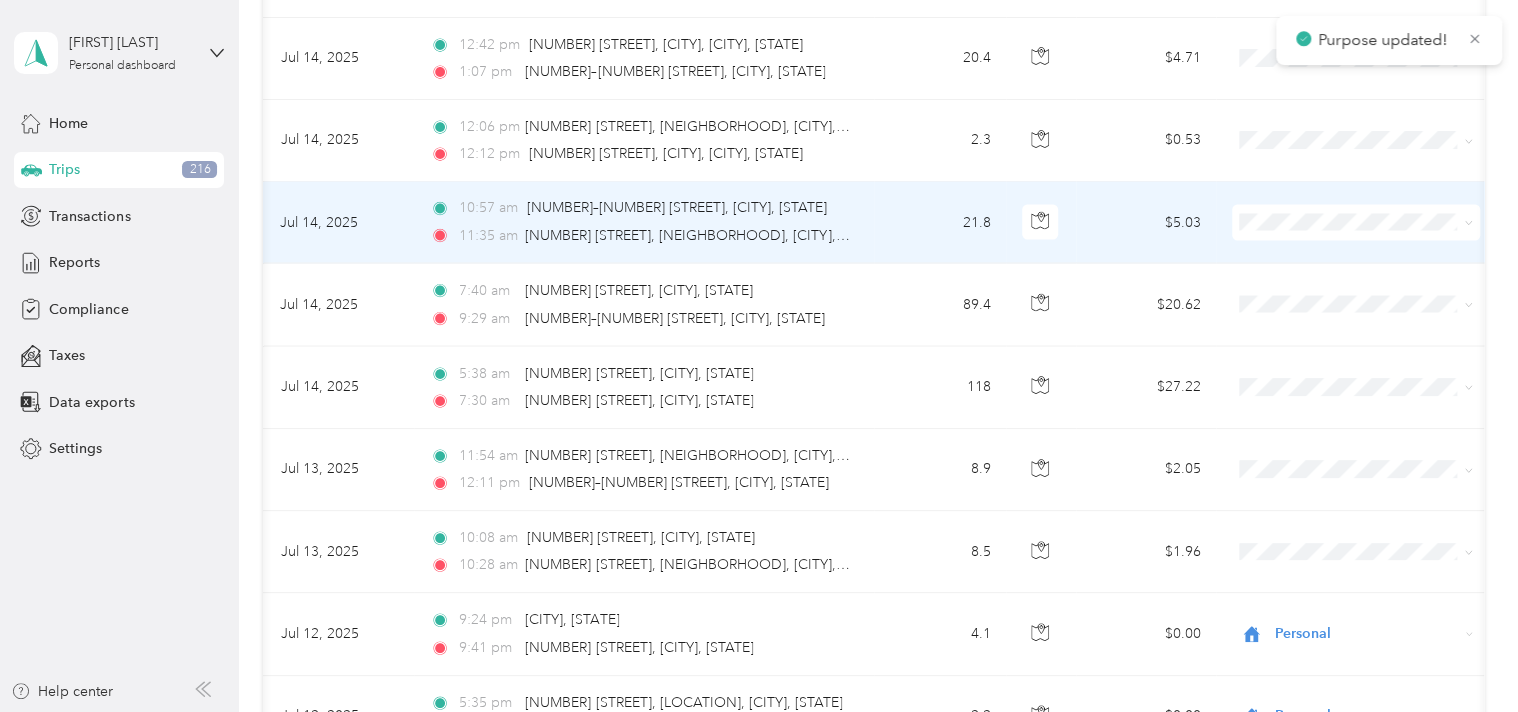 click at bounding box center (1356, 223) 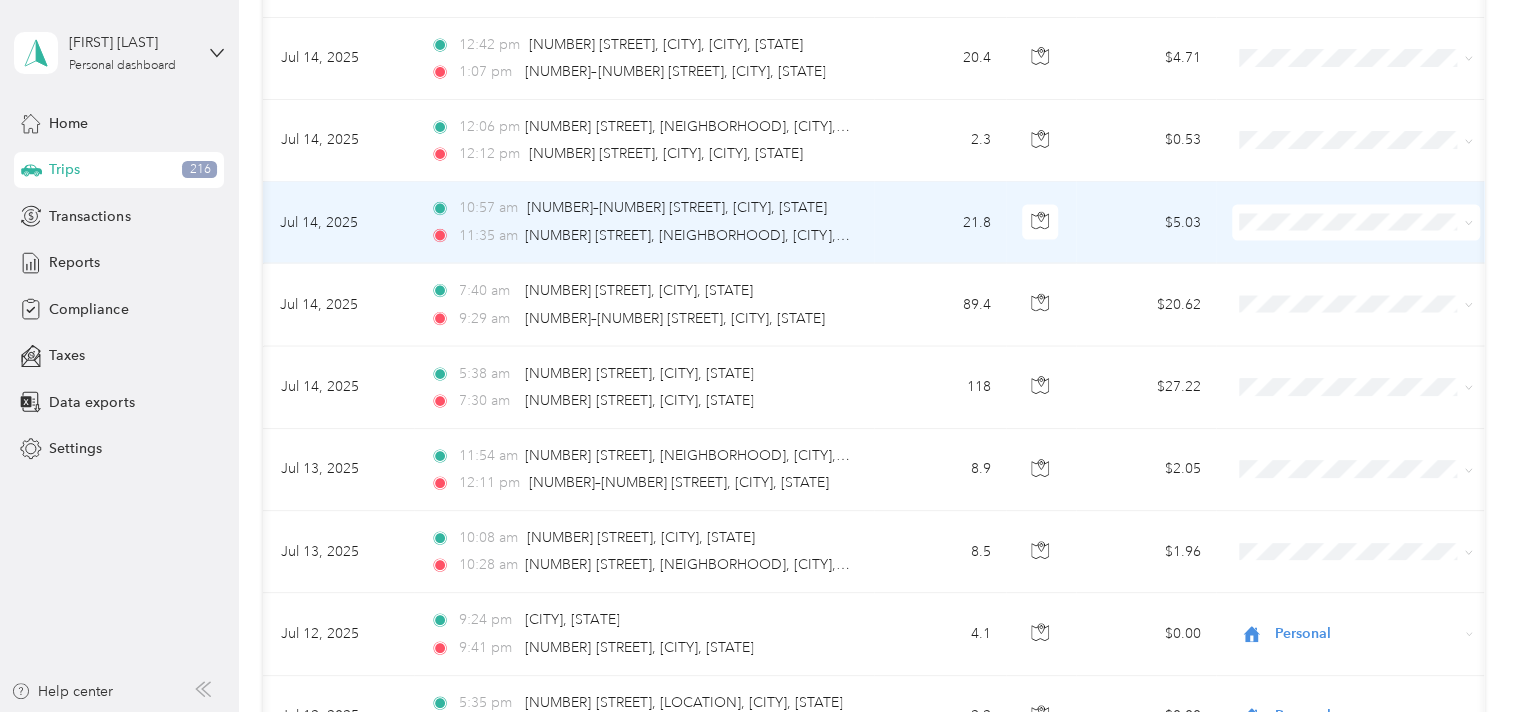 click at bounding box center (1356, 223) 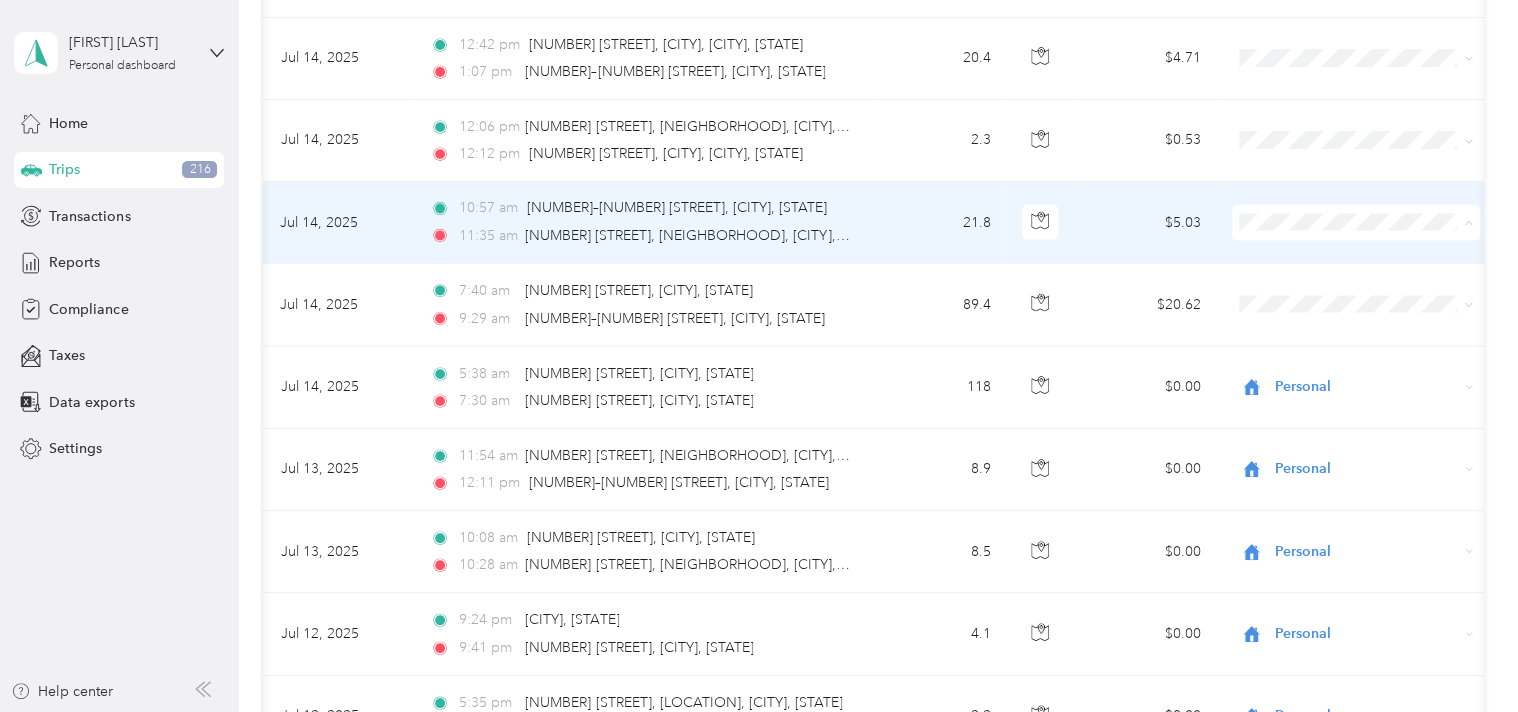 click on "Convergint Technologies" at bounding box center [1374, 245] 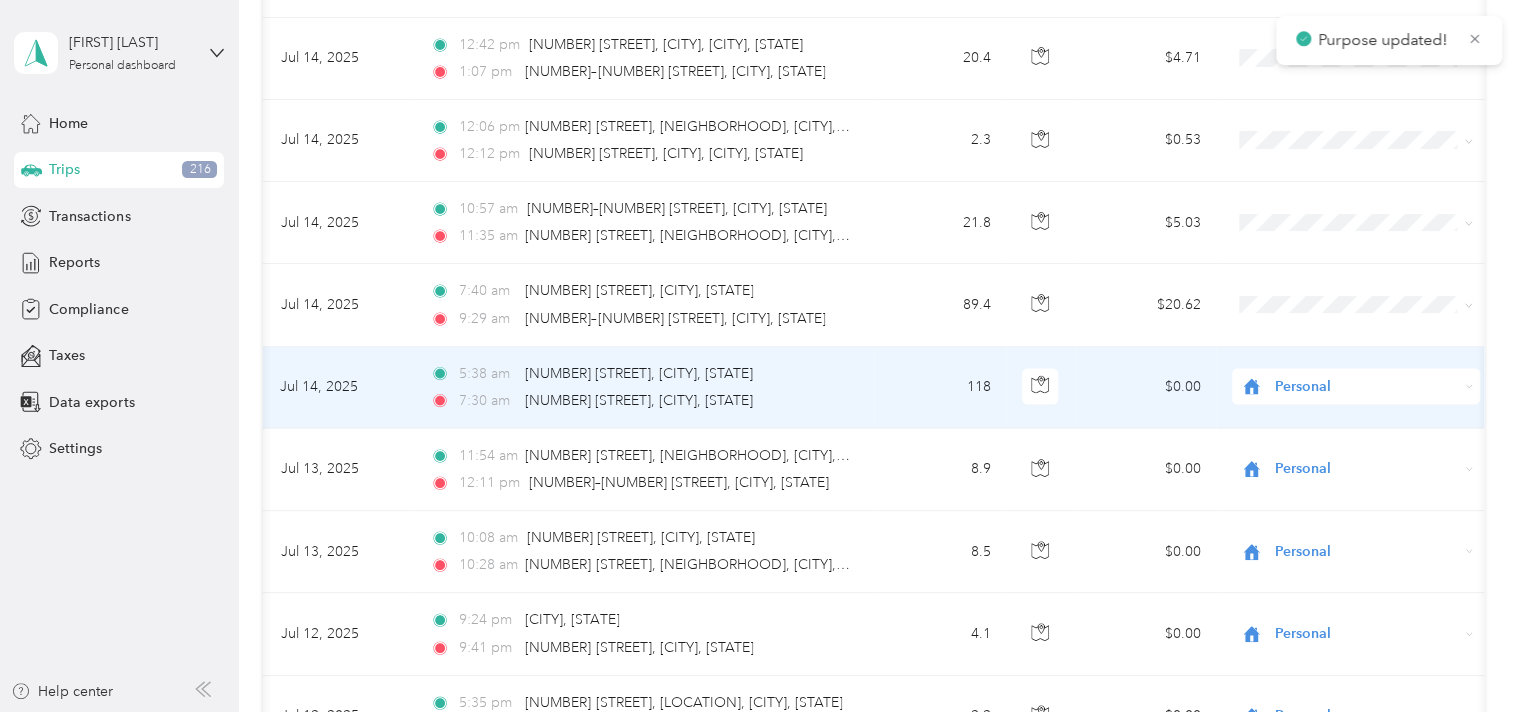 click on "Personal" at bounding box center (1366, 387) 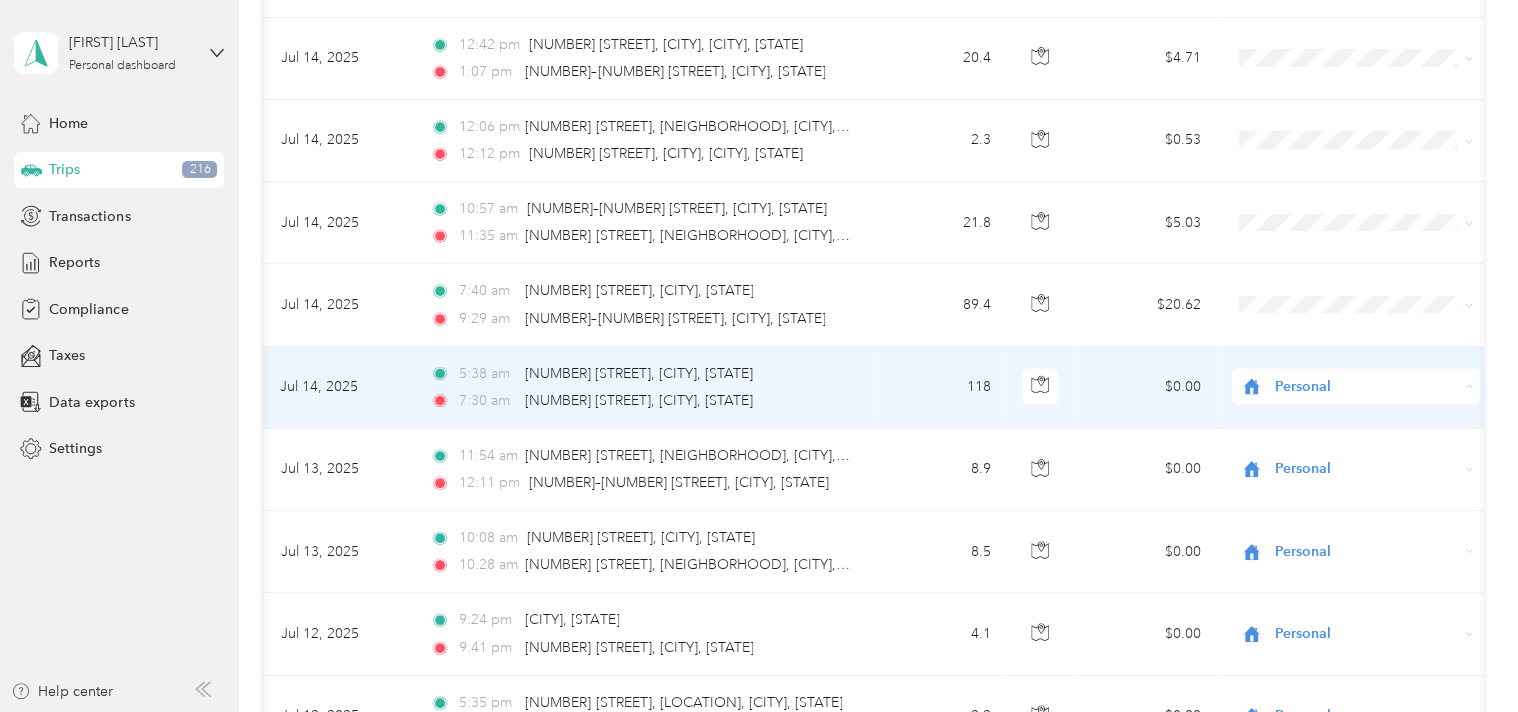 click on "Convergint Technologies" at bounding box center (1374, 410) 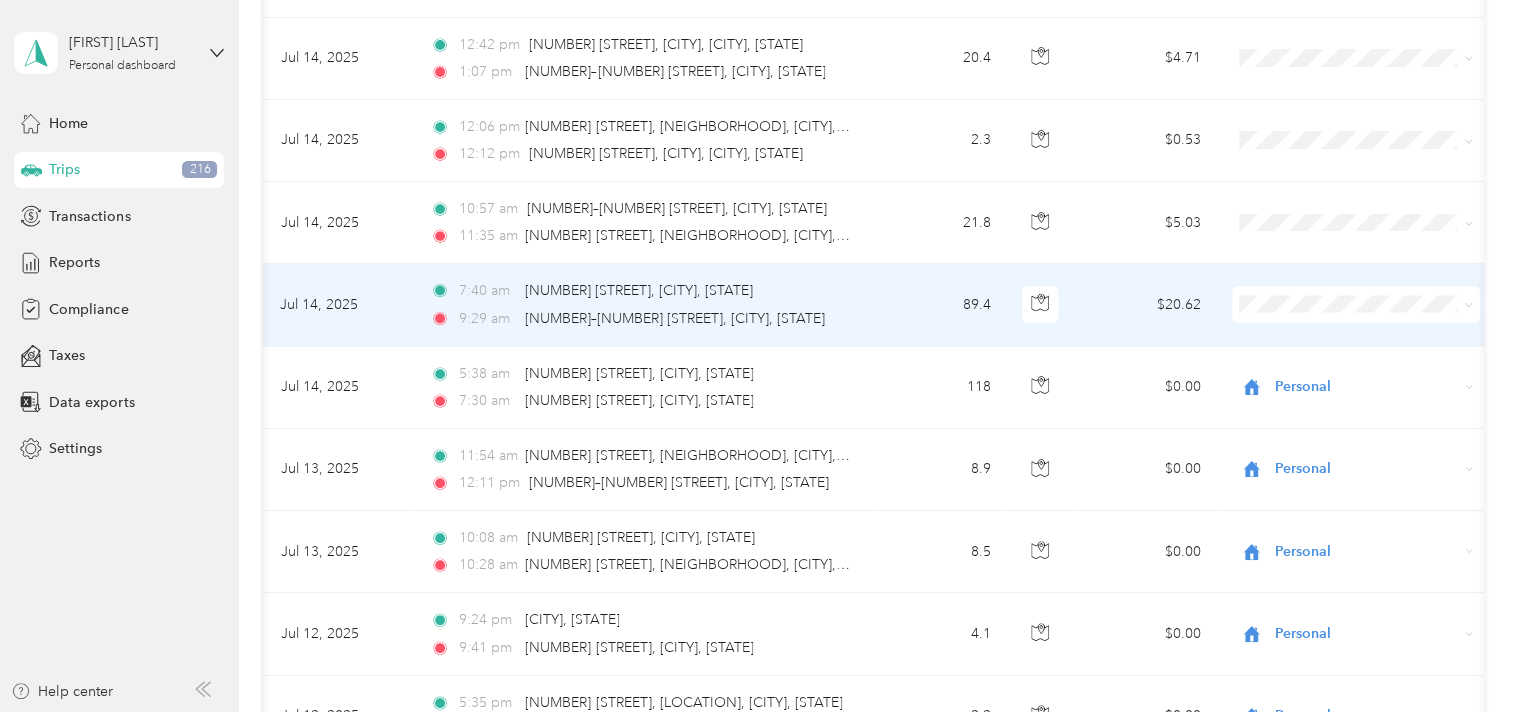 click on "Convergint Technologies" at bounding box center [1374, 324] 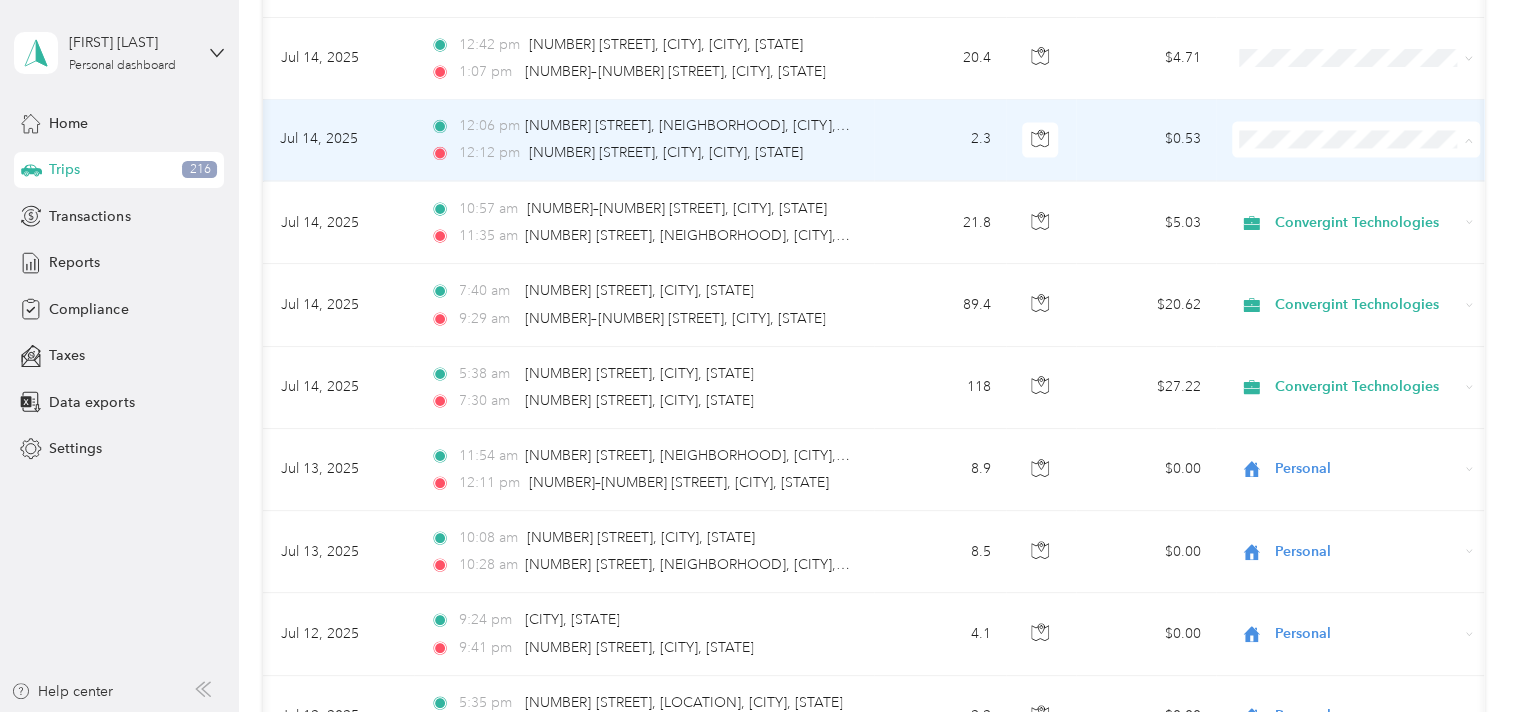 click on "Convergint Technologies" at bounding box center [1374, 163] 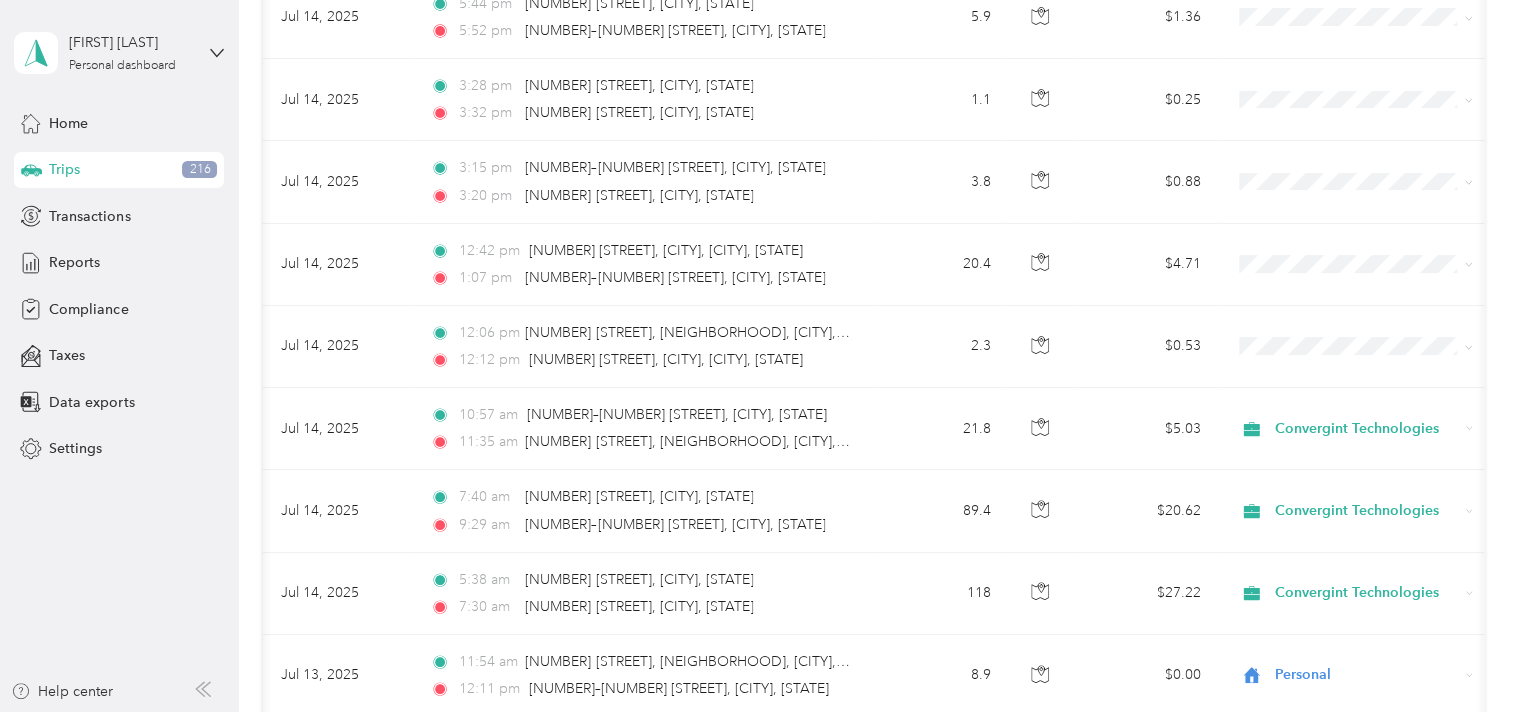 scroll, scrollTop: 5500, scrollLeft: 0, axis: vertical 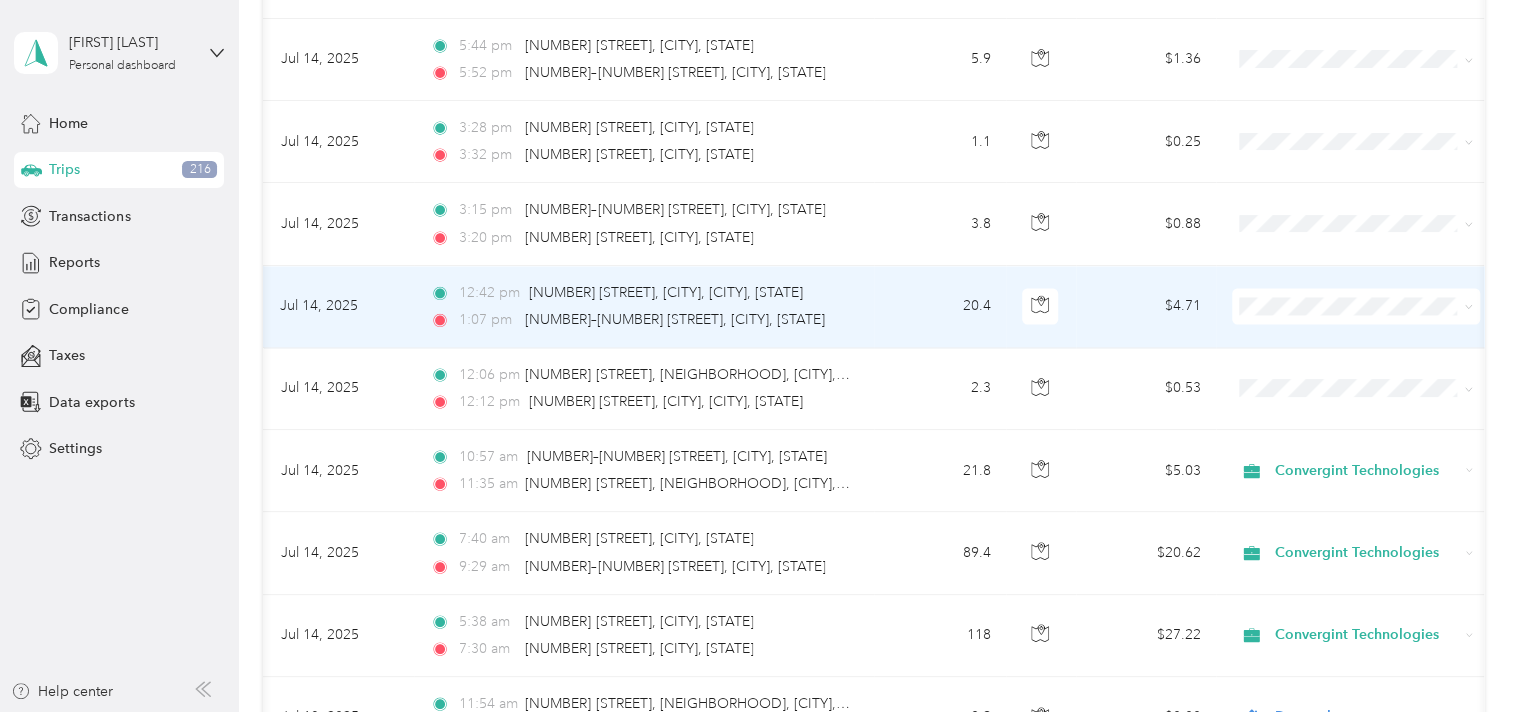 click on "Convergint Technologies" at bounding box center [1374, 327] 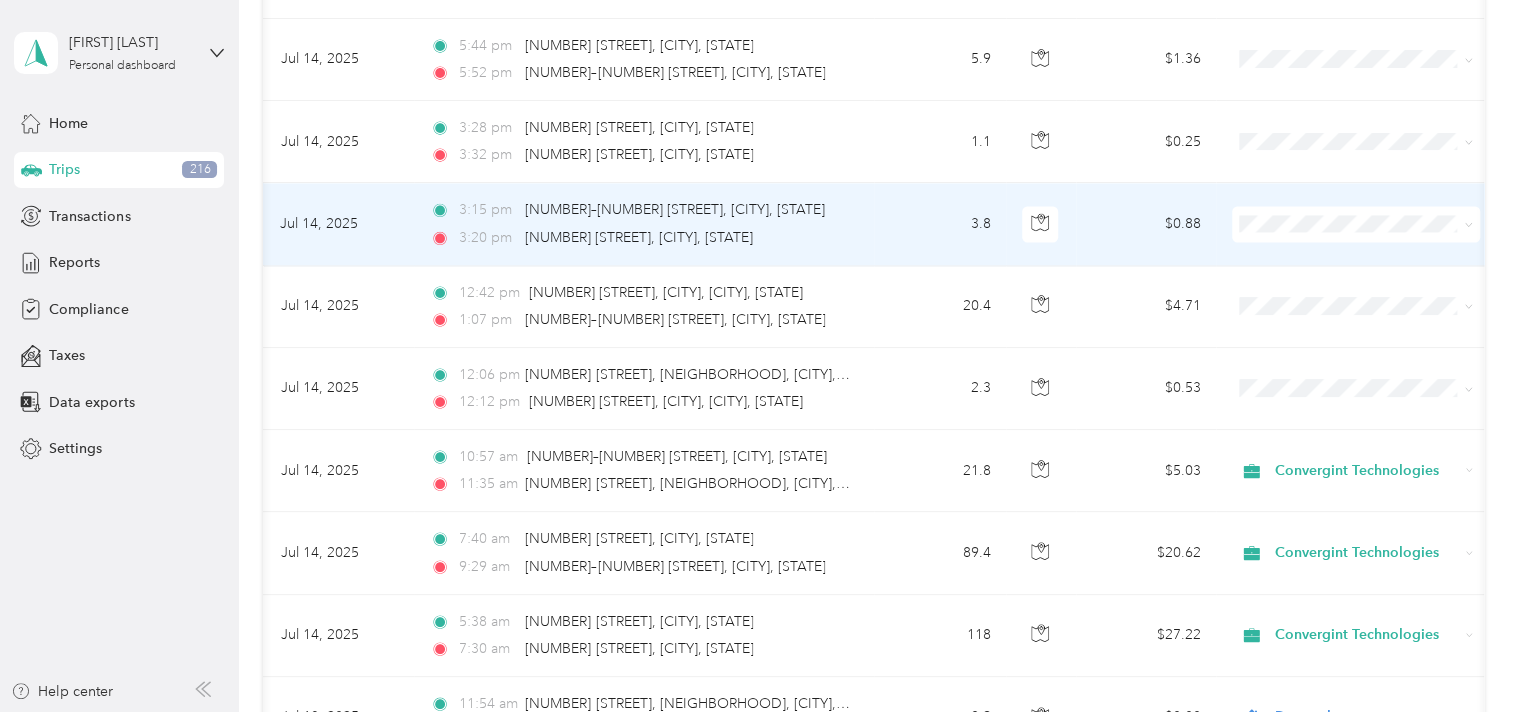 click at bounding box center (1356, 224) 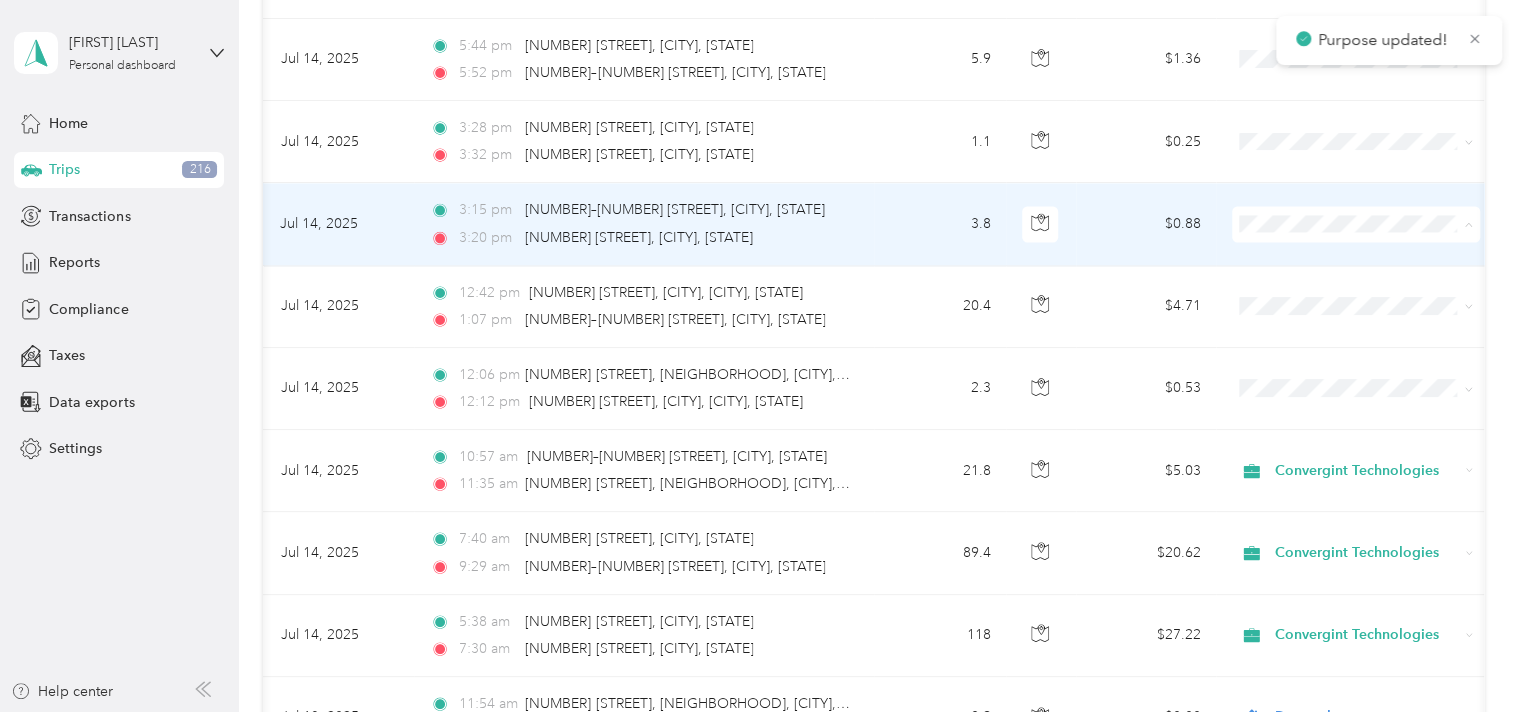 click on "Convergint Technologies" at bounding box center [1374, 246] 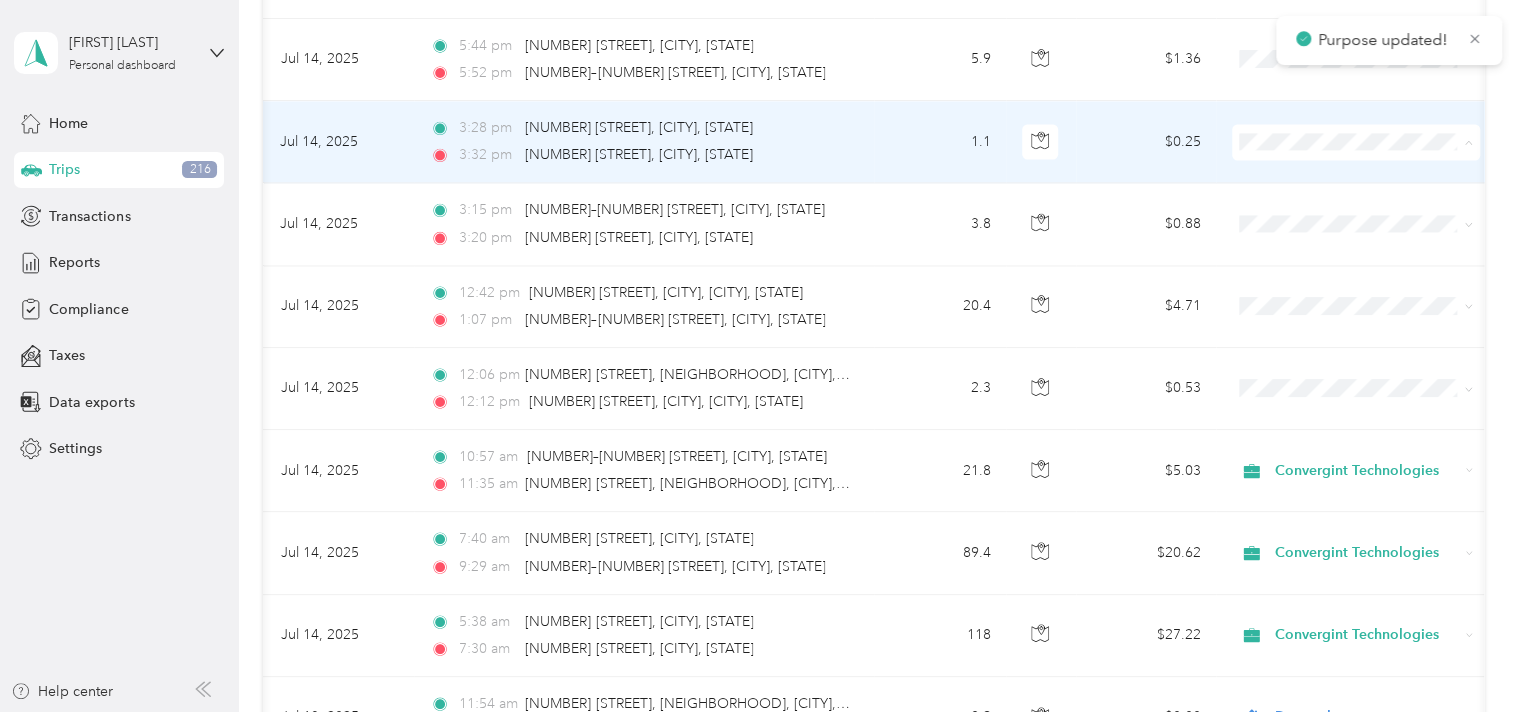click on "Convergint Technologies" at bounding box center (1374, 164) 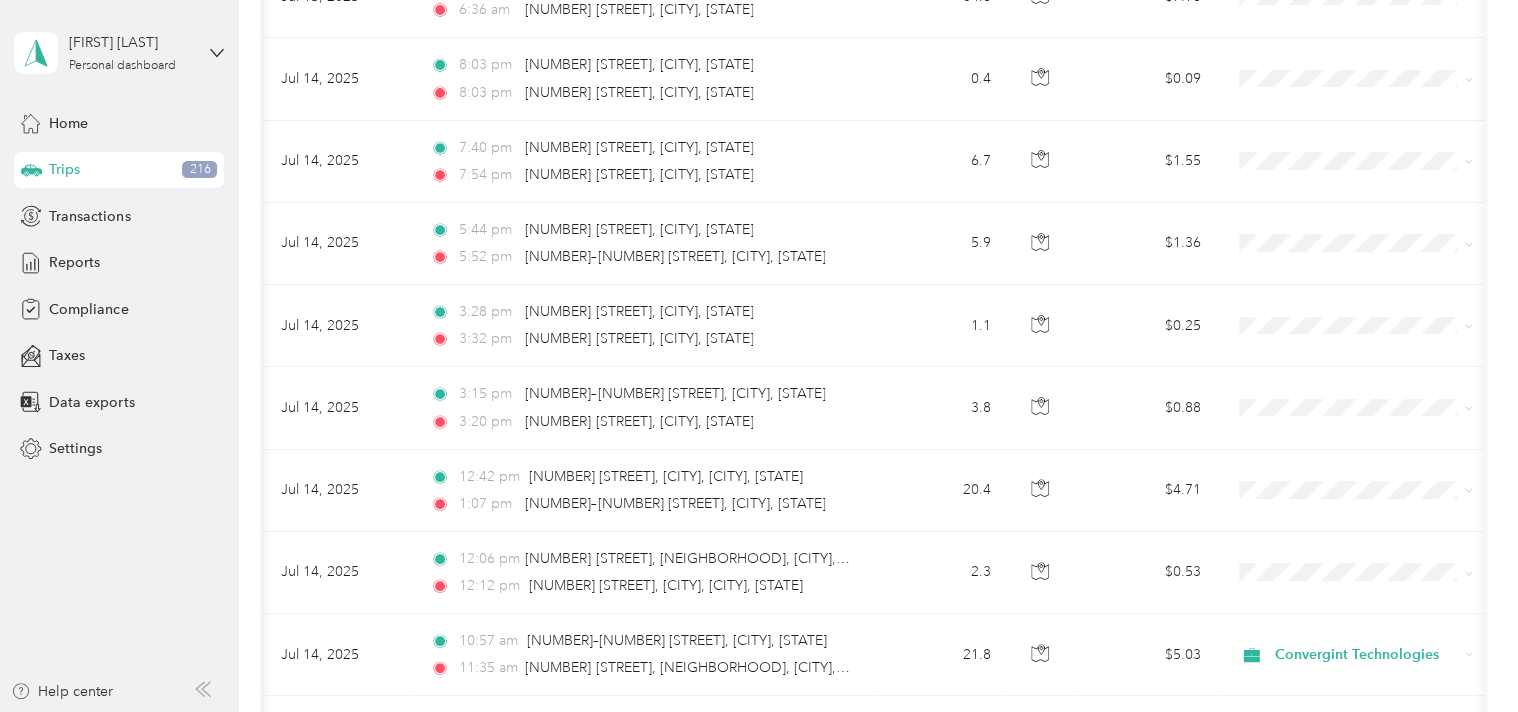 scroll, scrollTop: 5336, scrollLeft: 0, axis: vertical 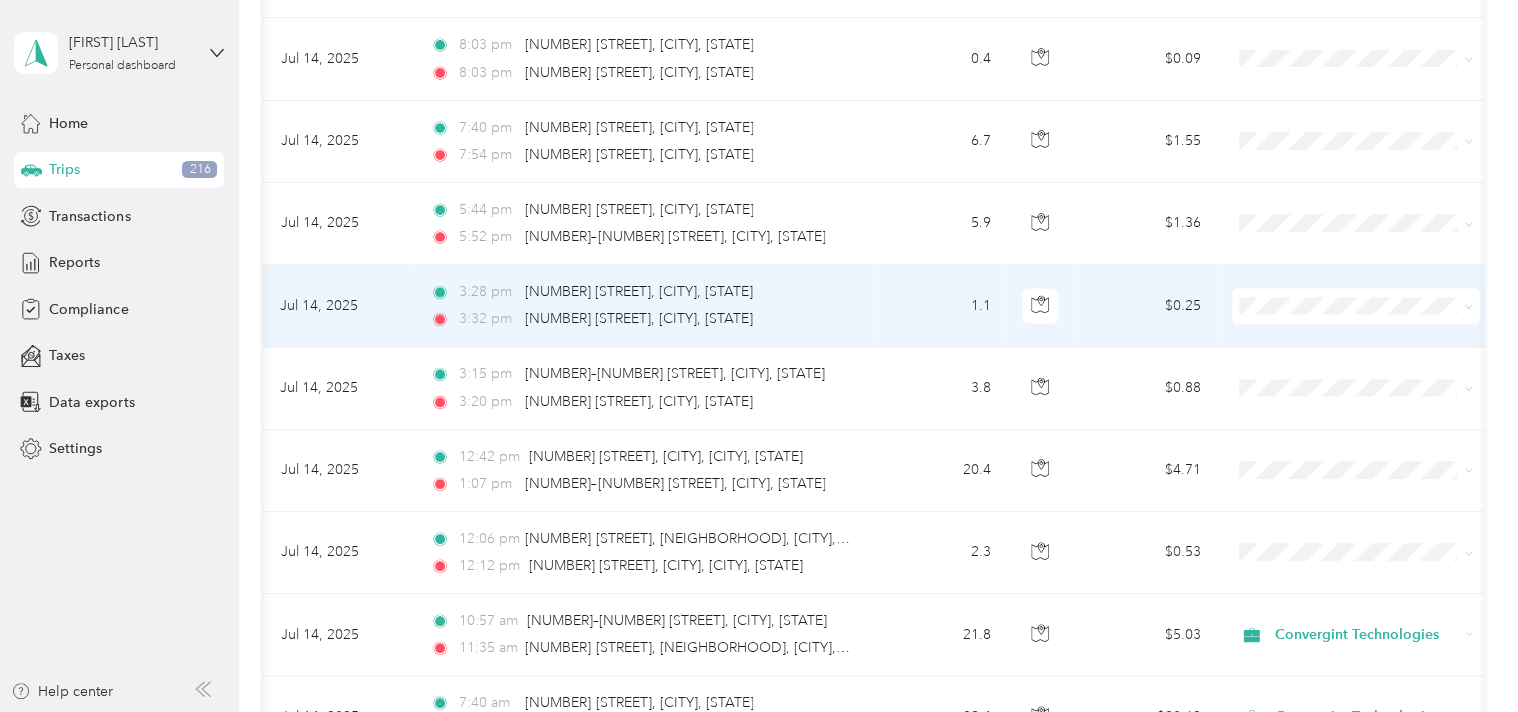 click at bounding box center (1356, 306) 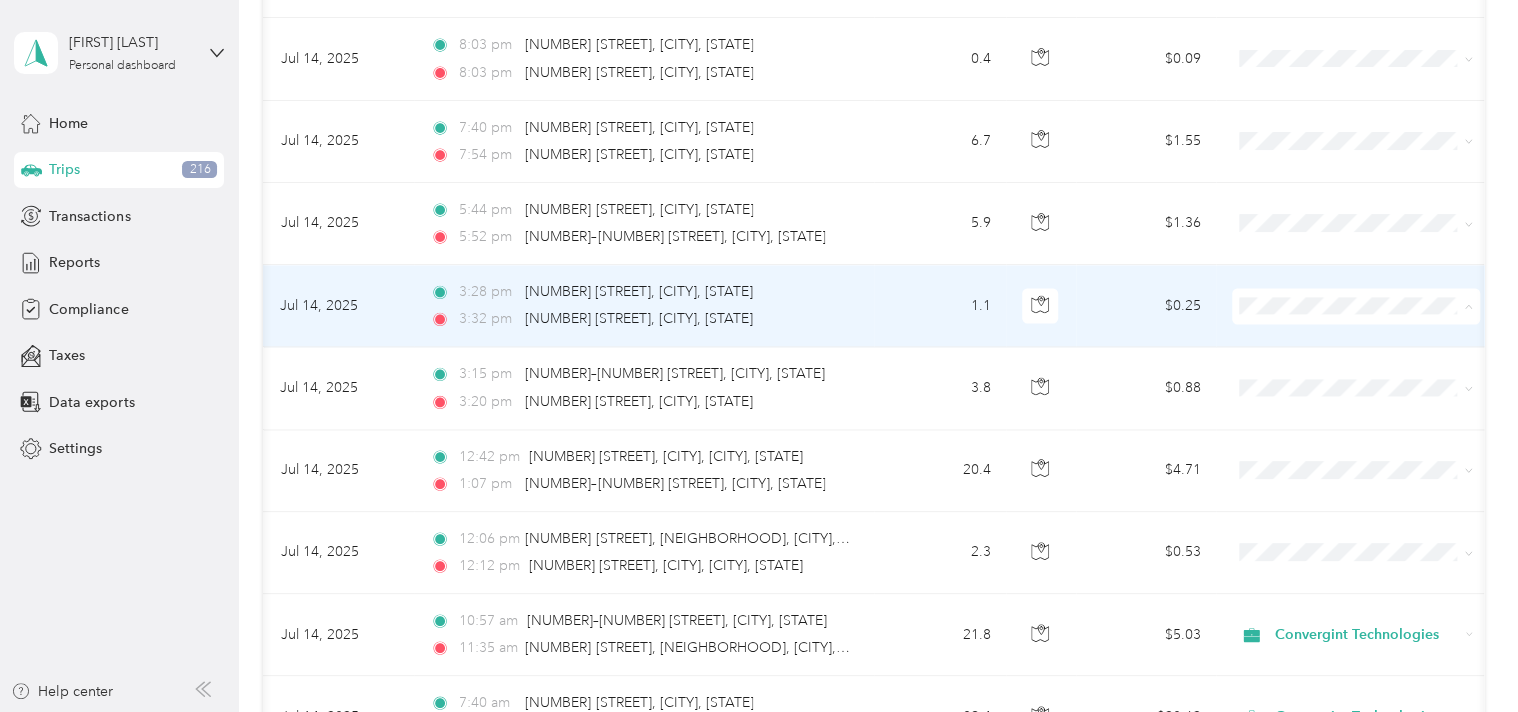 click on "Convergint Technologies" at bounding box center [1356, 328] 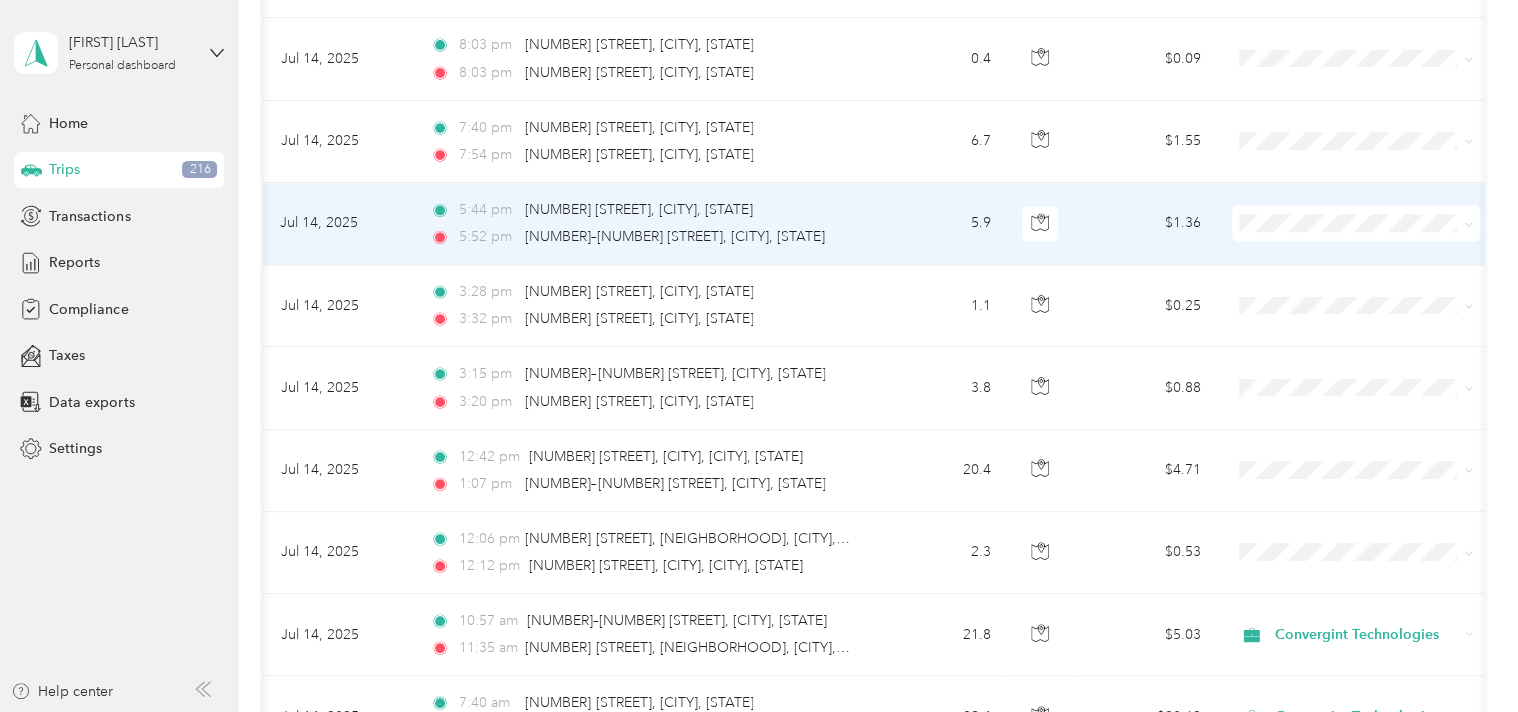 click on "Convergint Technologies" at bounding box center (1374, 241) 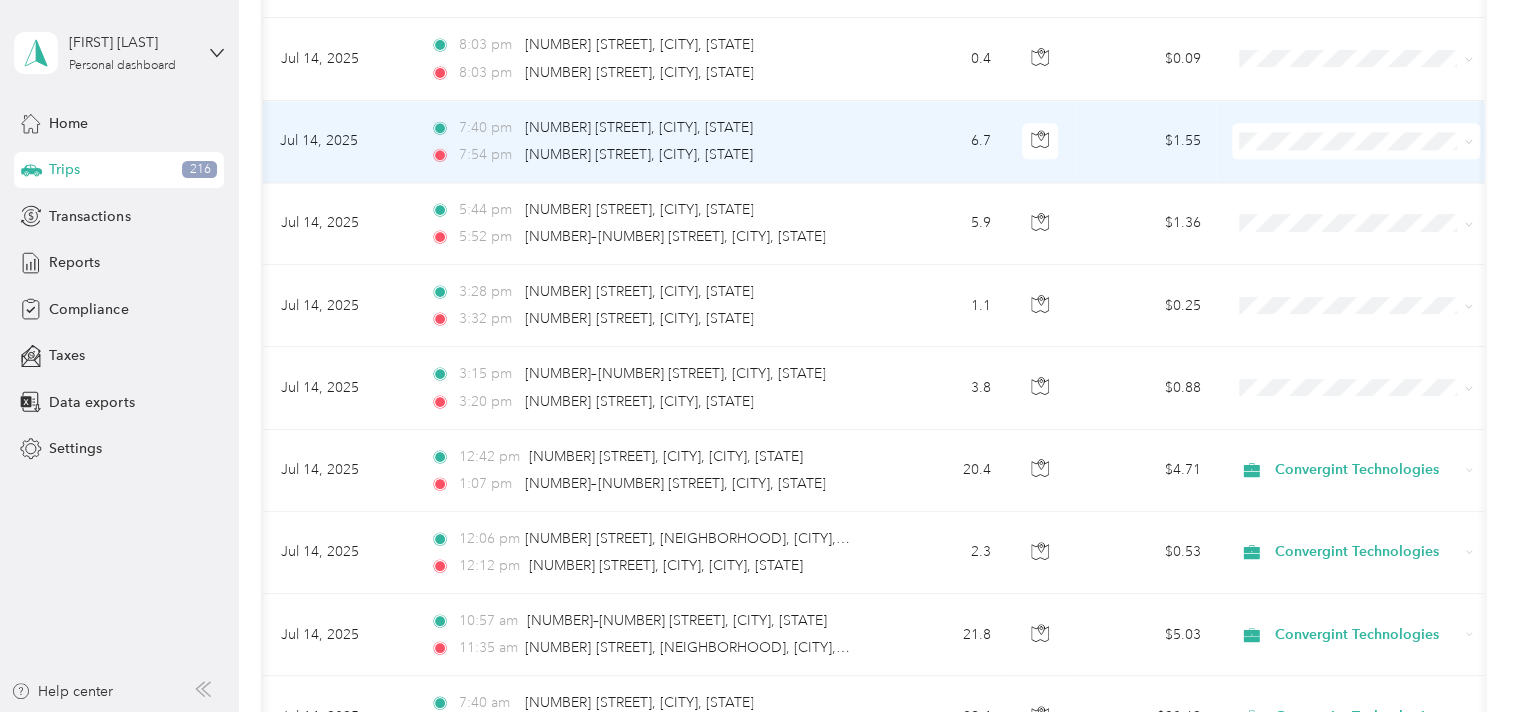 click on "Convergint Technologies" at bounding box center (1374, 164) 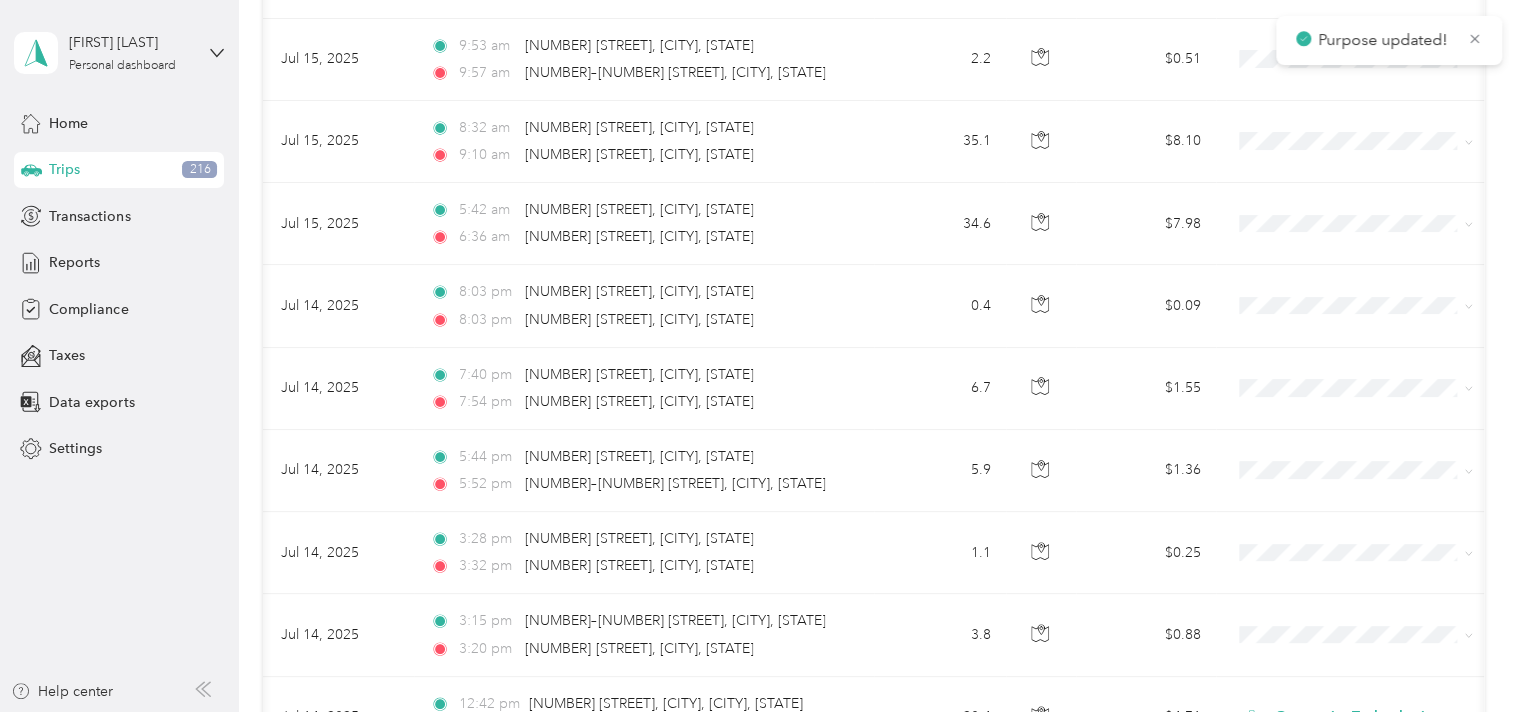 scroll, scrollTop: 5028, scrollLeft: 0, axis: vertical 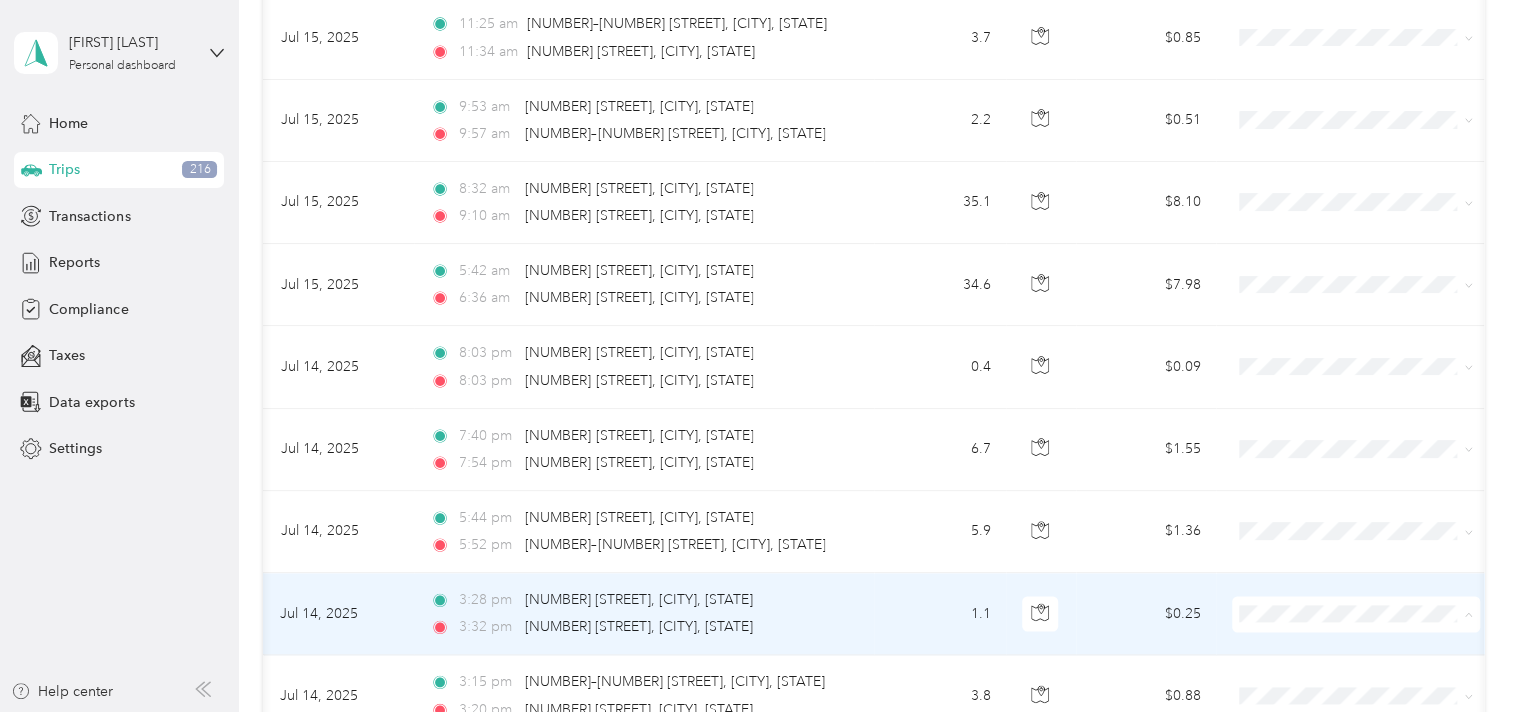 click on "Convergint Technologies" at bounding box center (1374, 637) 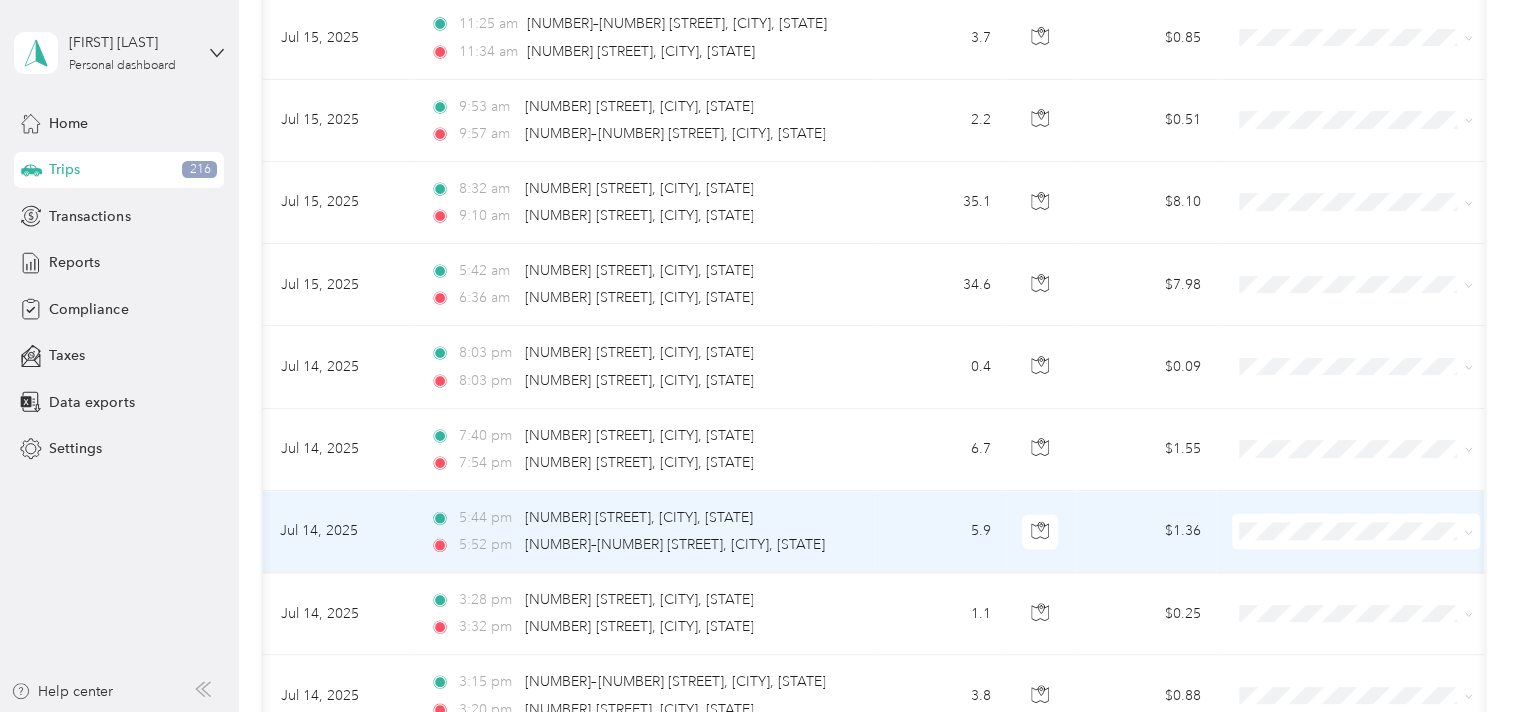 click on "Convergint Technologies" at bounding box center (1374, 551) 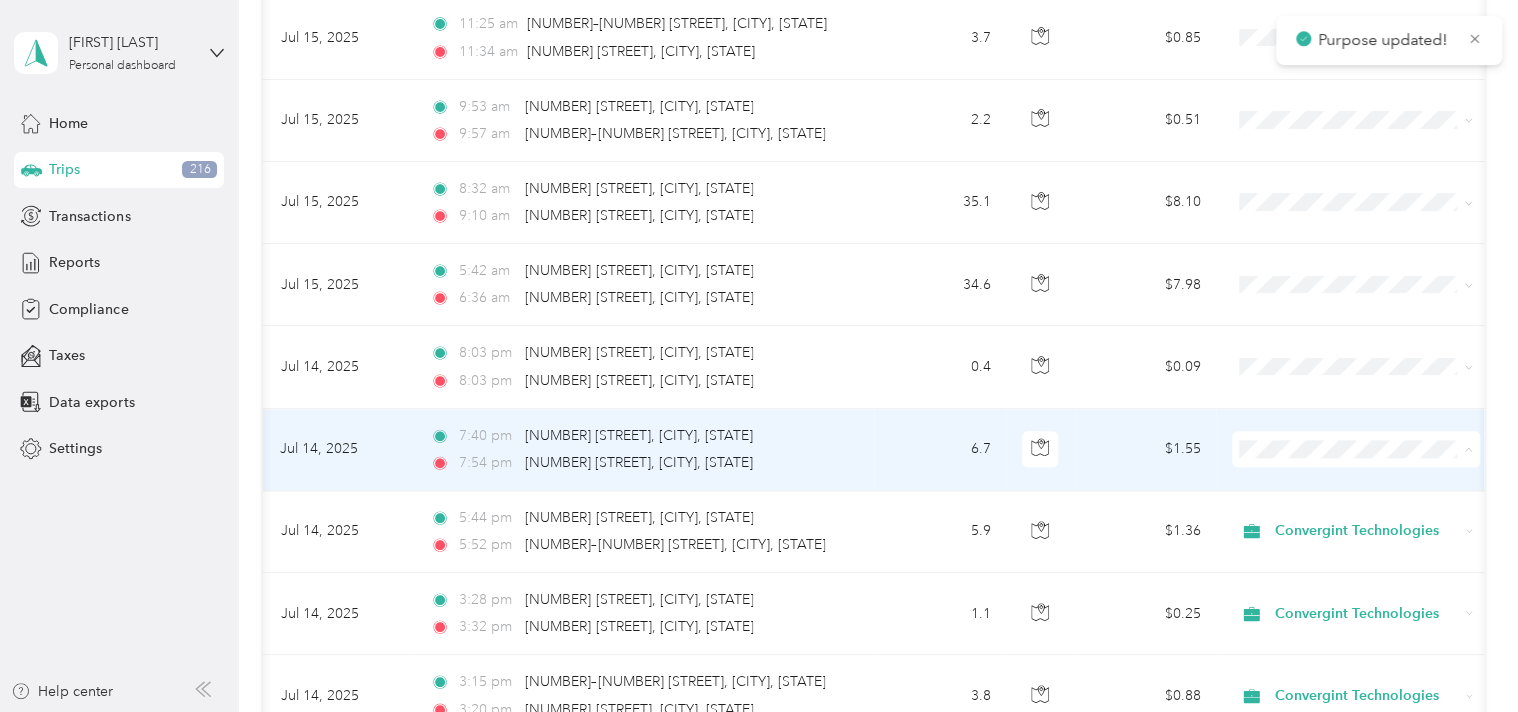 click on "Convergint Technologies" at bounding box center [1374, 473] 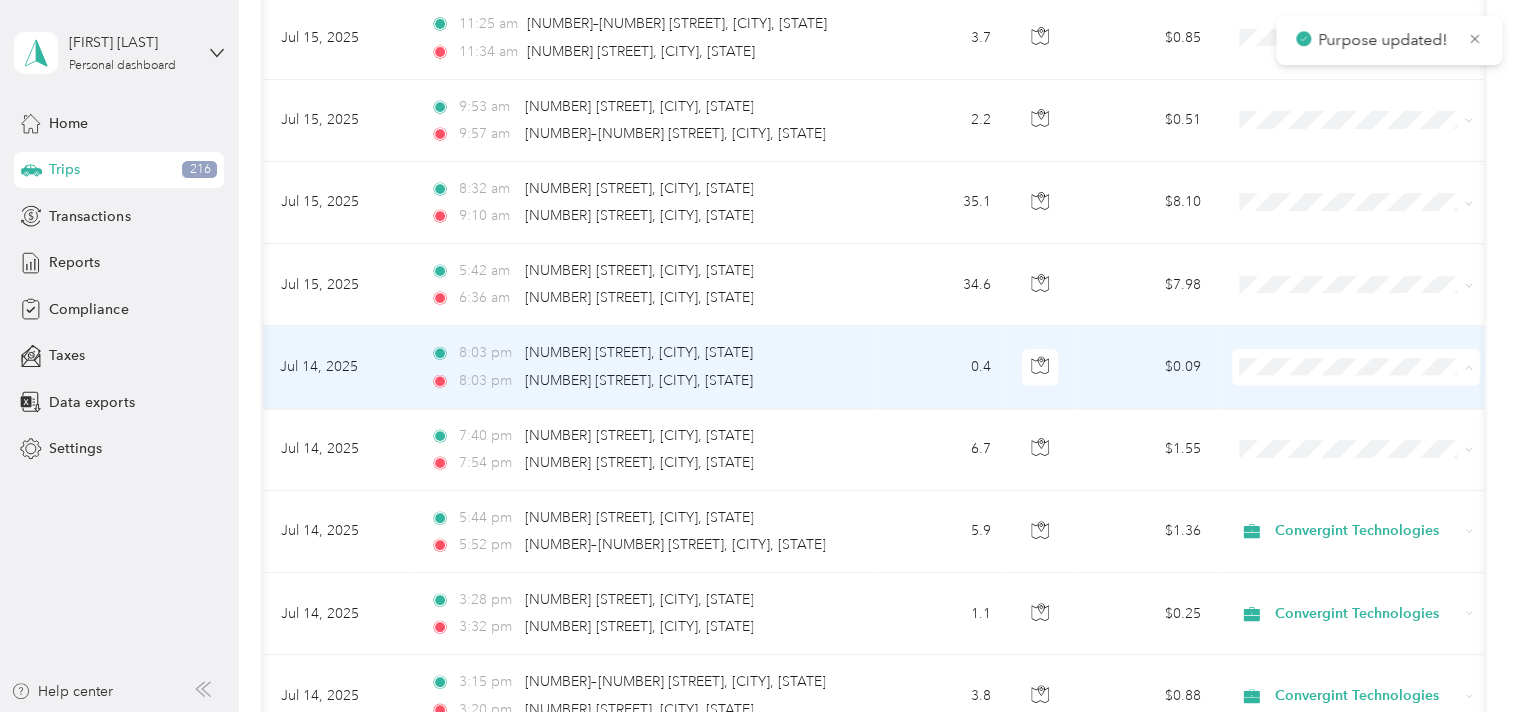 click on "Convergint Technologies" at bounding box center [1374, 391] 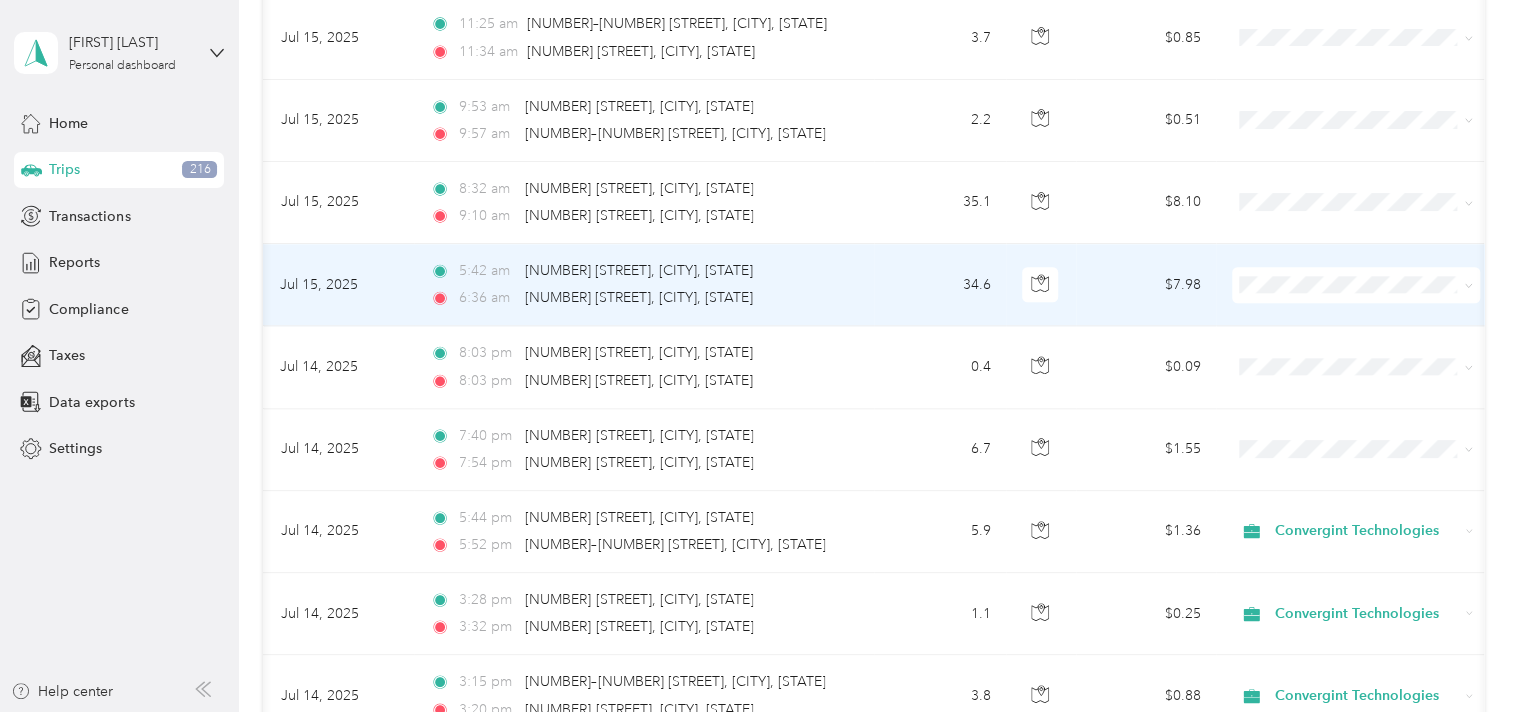 click on "Convergint Technologies" at bounding box center [1374, 307] 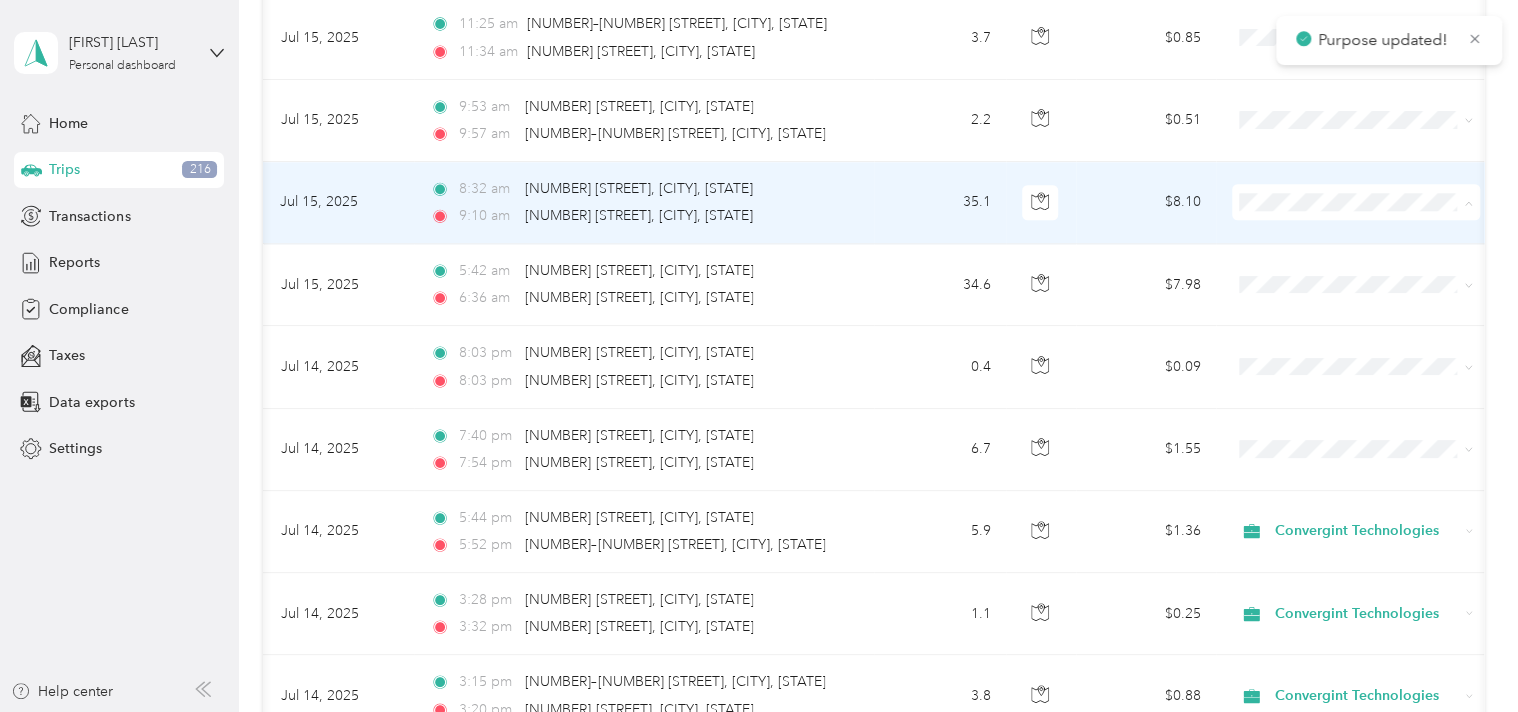 click on "Convergint Technologies" at bounding box center [1374, 227] 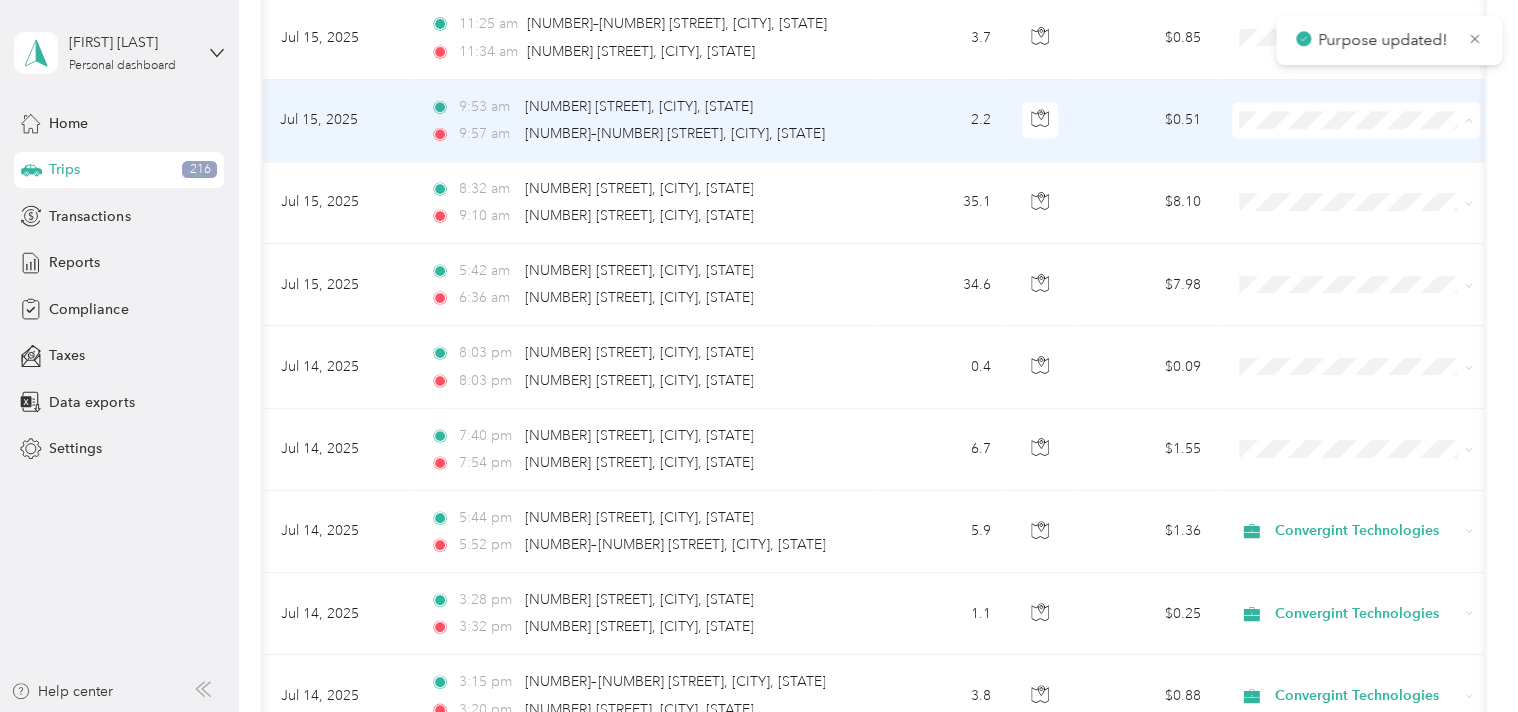click on "Convergint Technologies" at bounding box center (1374, 145) 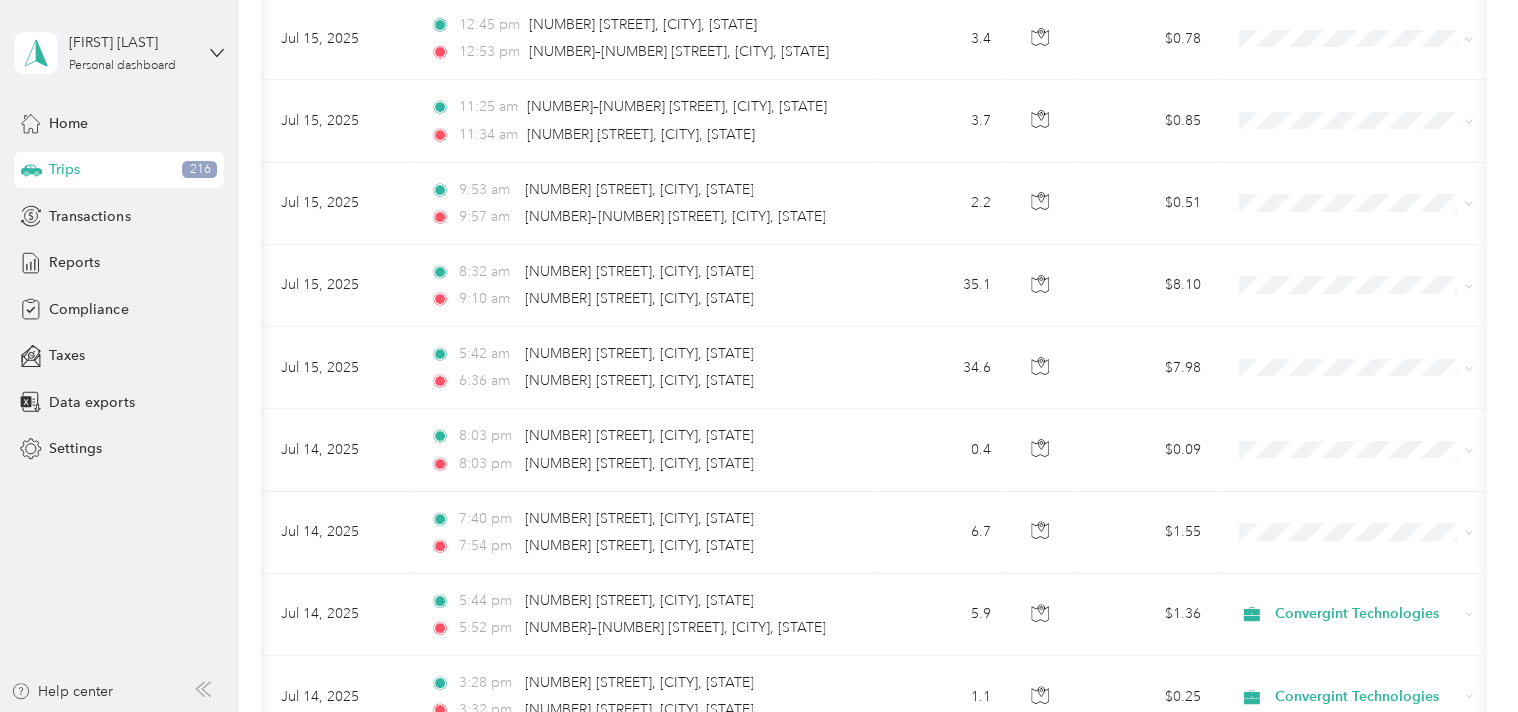 scroll, scrollTop: 4863, scrollLeft: 0, axis: vertical 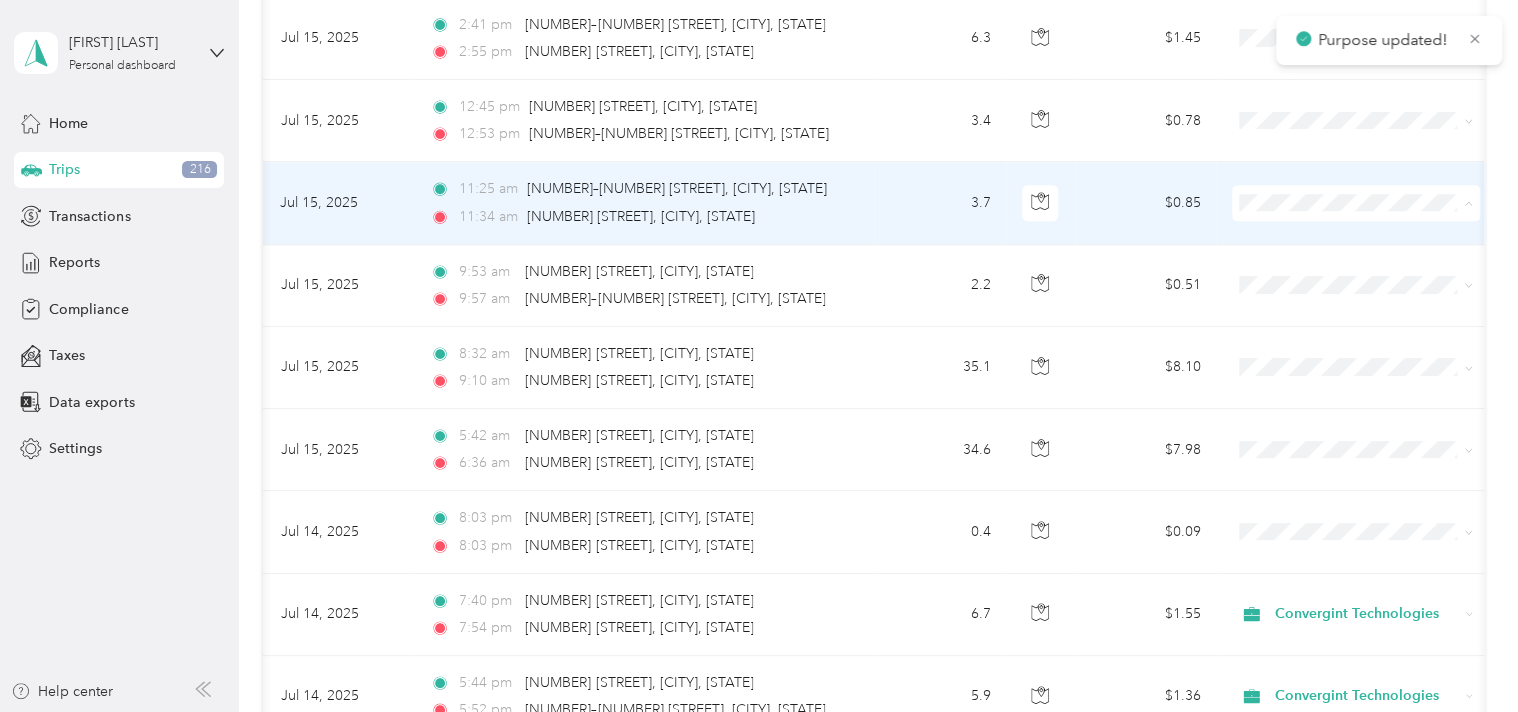 click on "Convergint Technologies" at bounding box center [1374, 228] 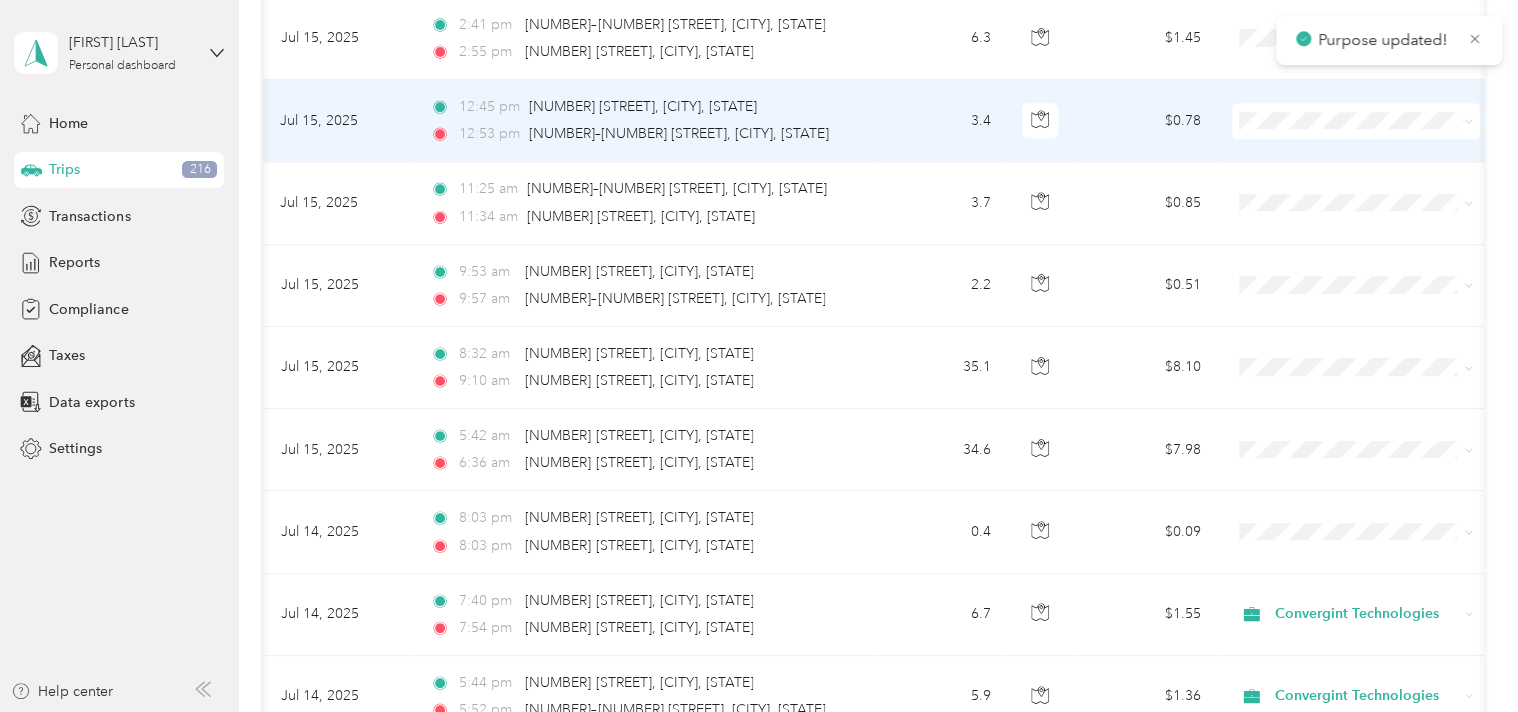 click at bounding box center [1356, 121] 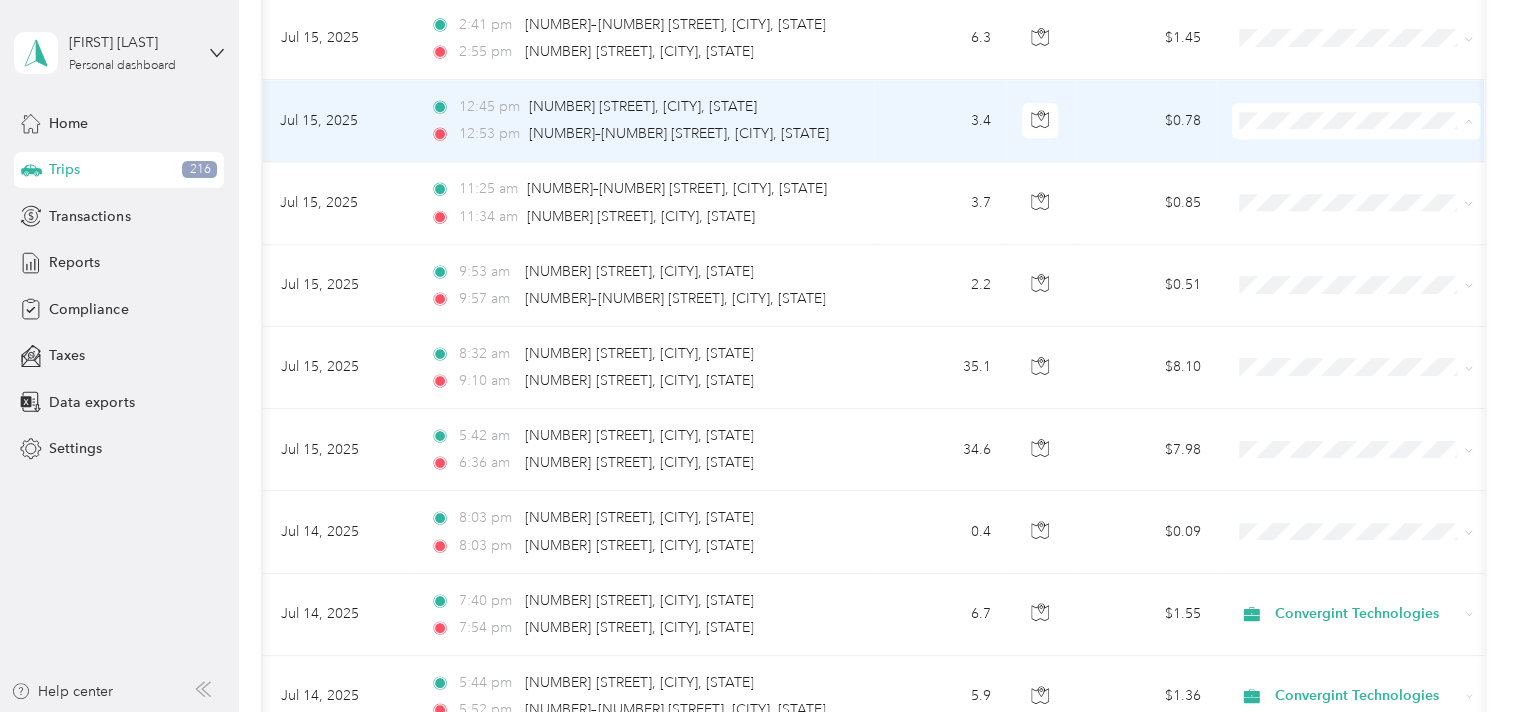 click on "Convergint Technologies" at bounding box center [1356, 146] 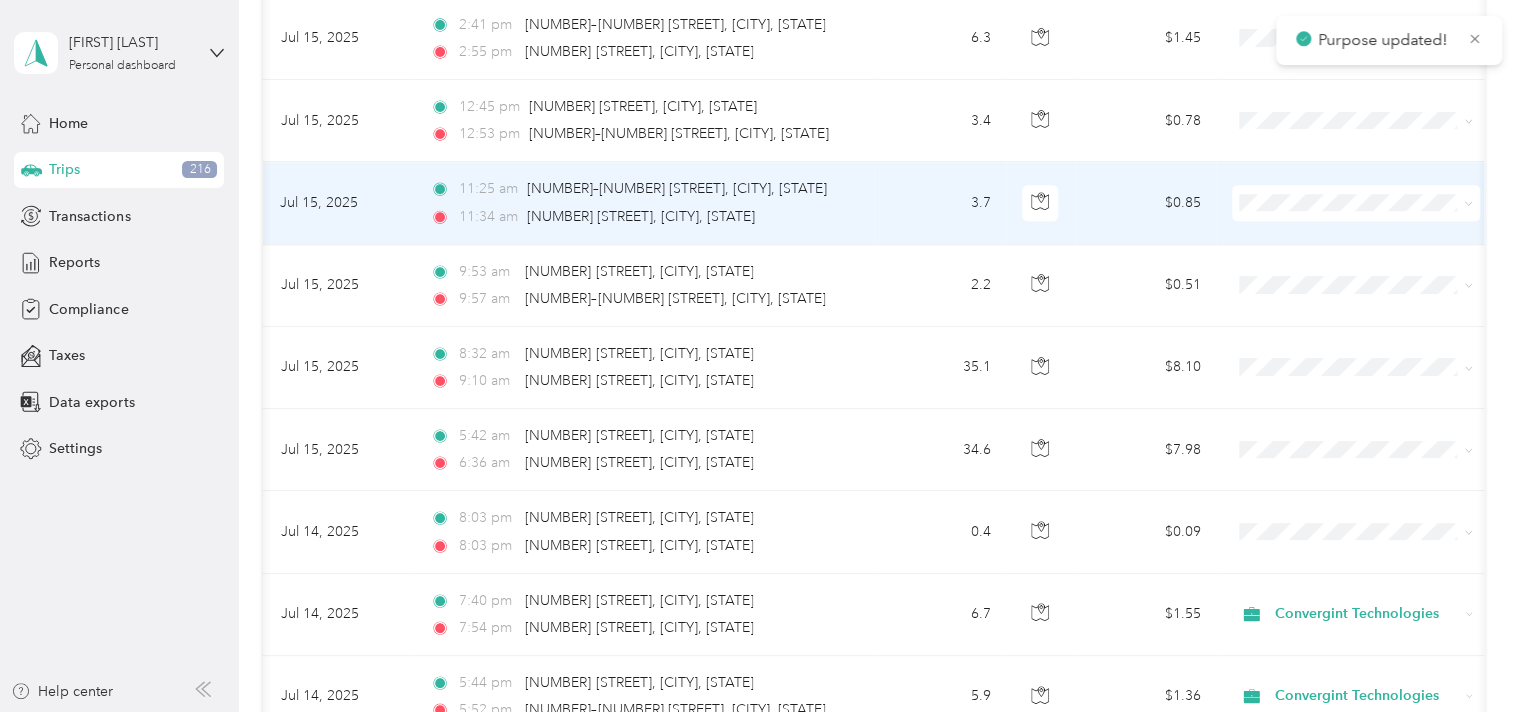 click at bounding box center (1356, 203) 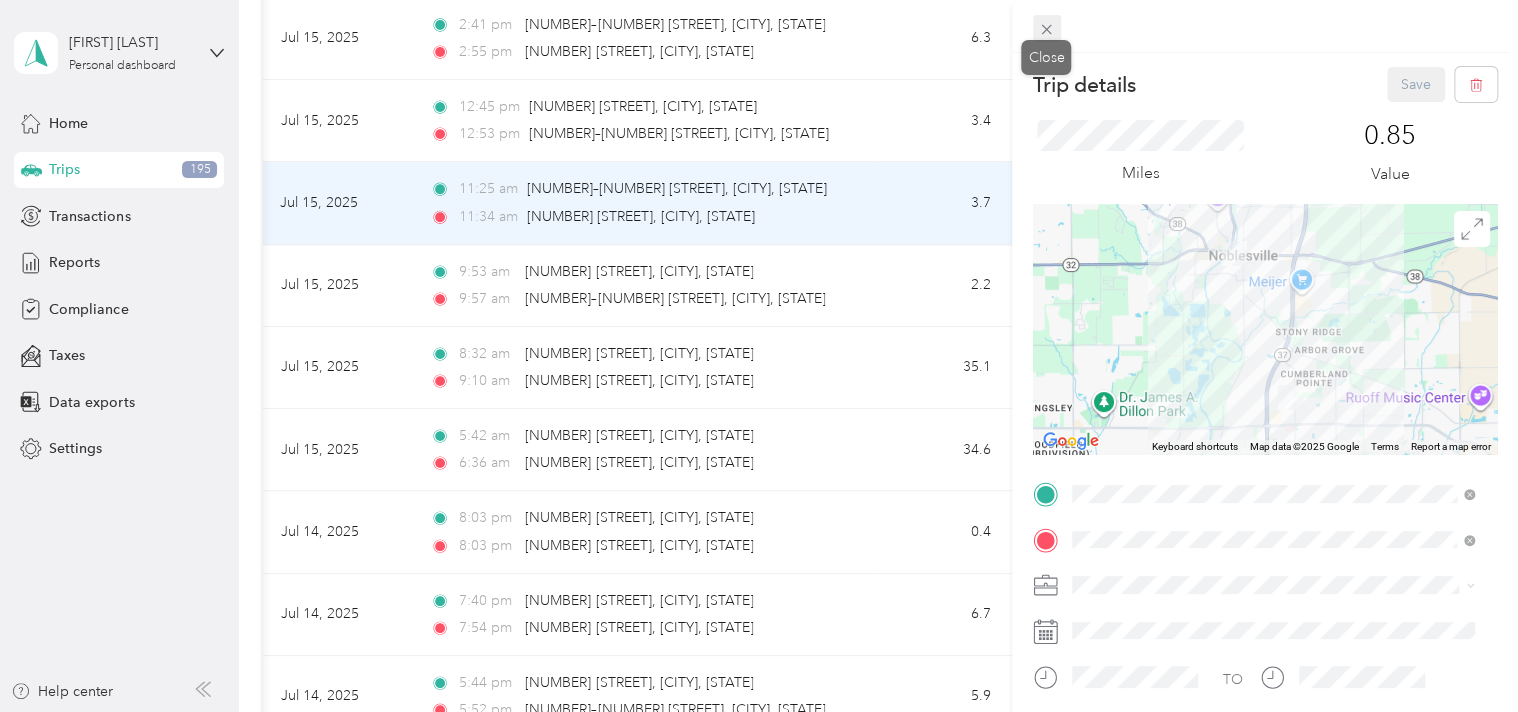 click 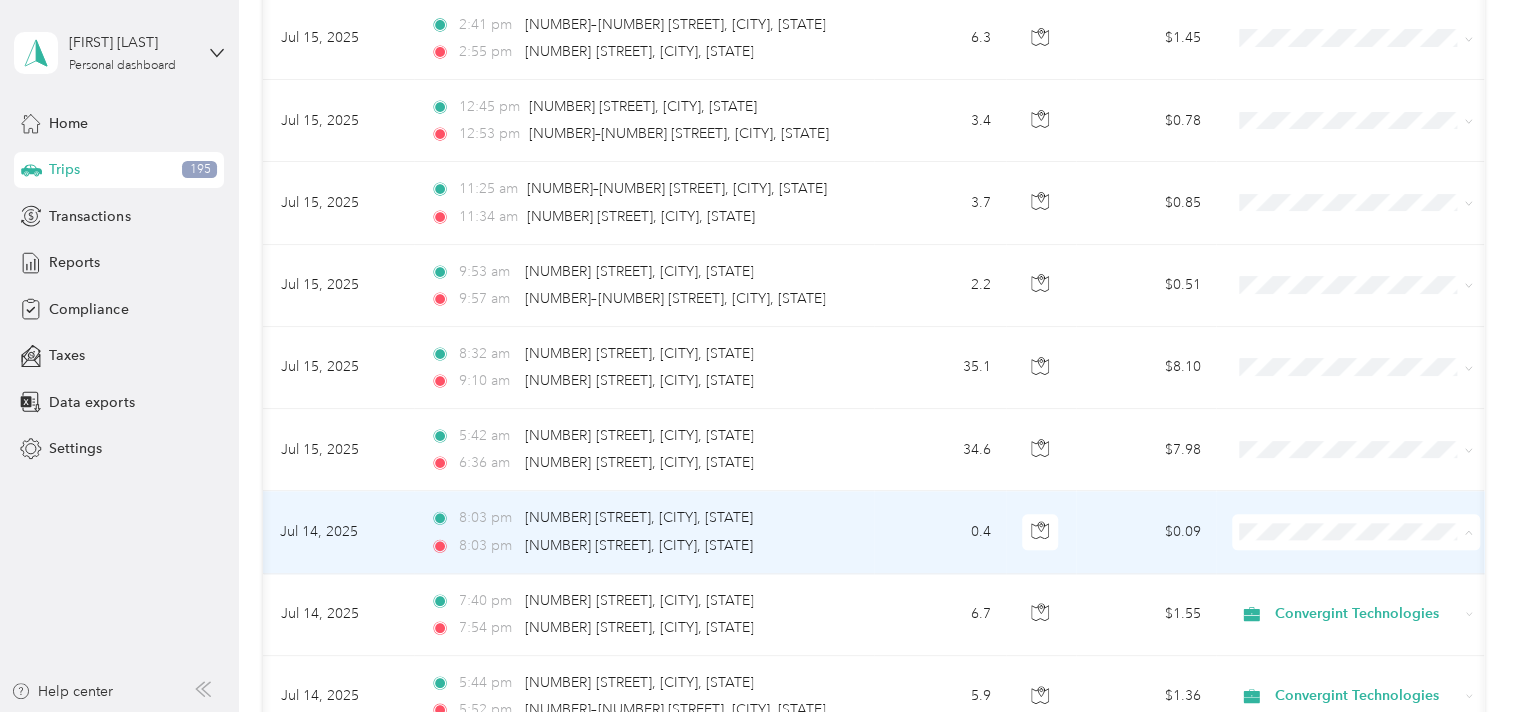 click on "Convergint Technologies" at bounding box center [1374, 556] 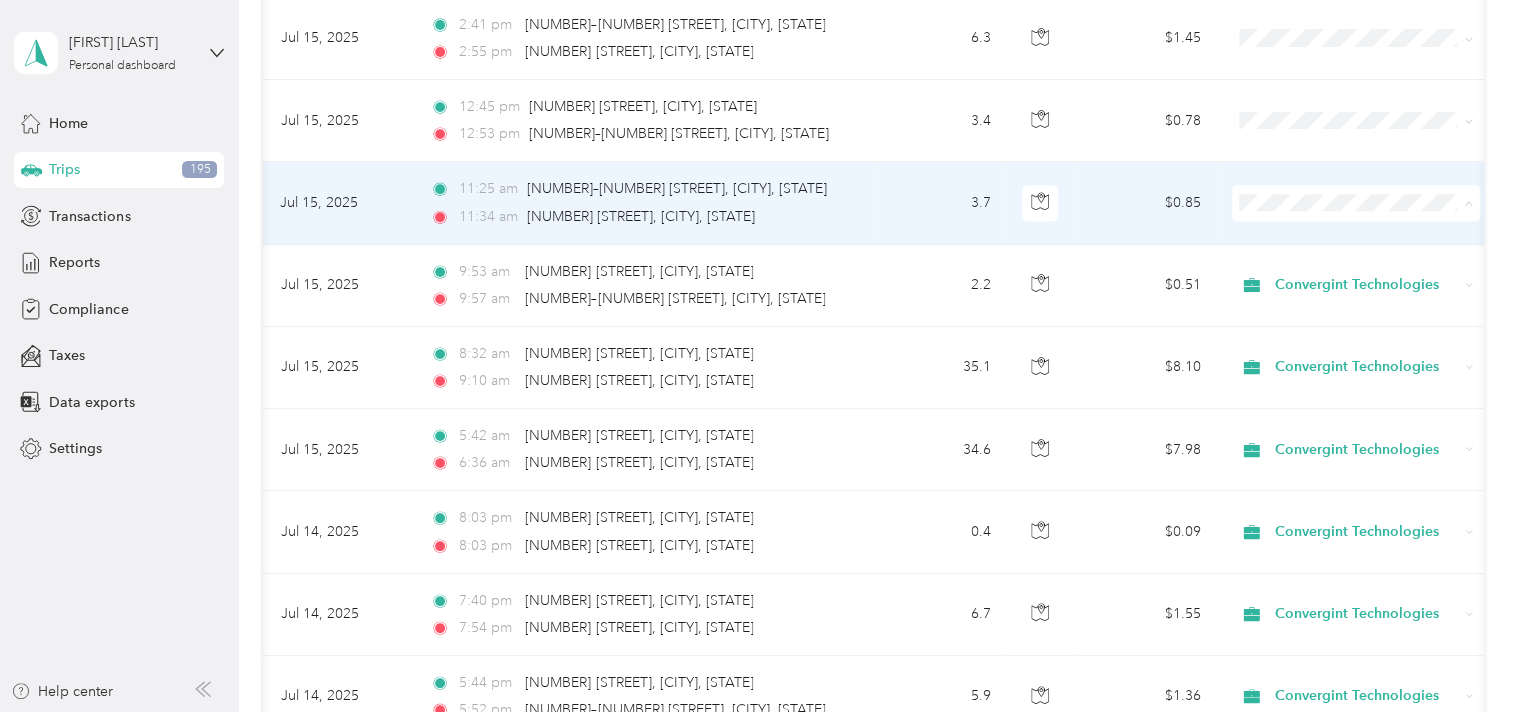 click on "Convergint Technologies" at bounding box center (1374, 228) 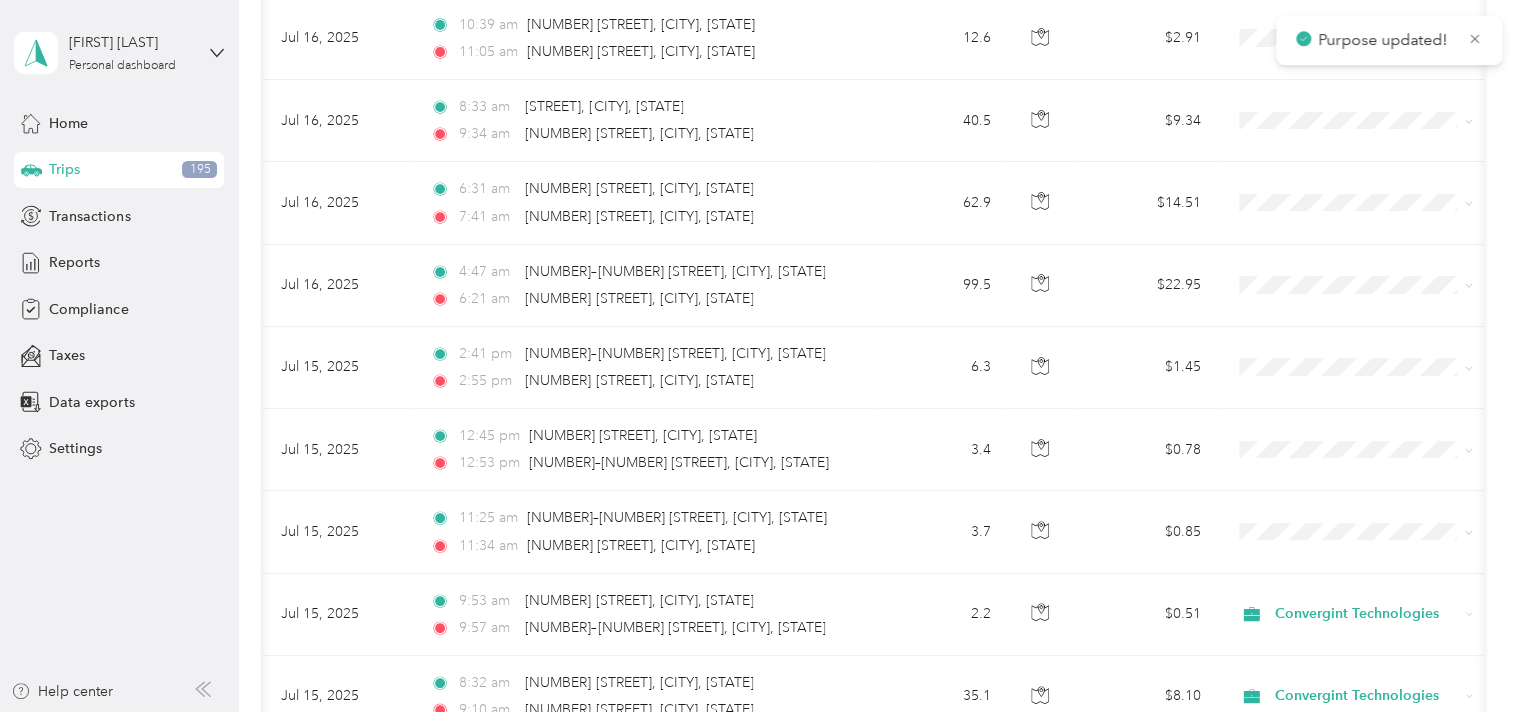 scroll, scrollTop: 4513, scrollLeft: 0, axis: vertical 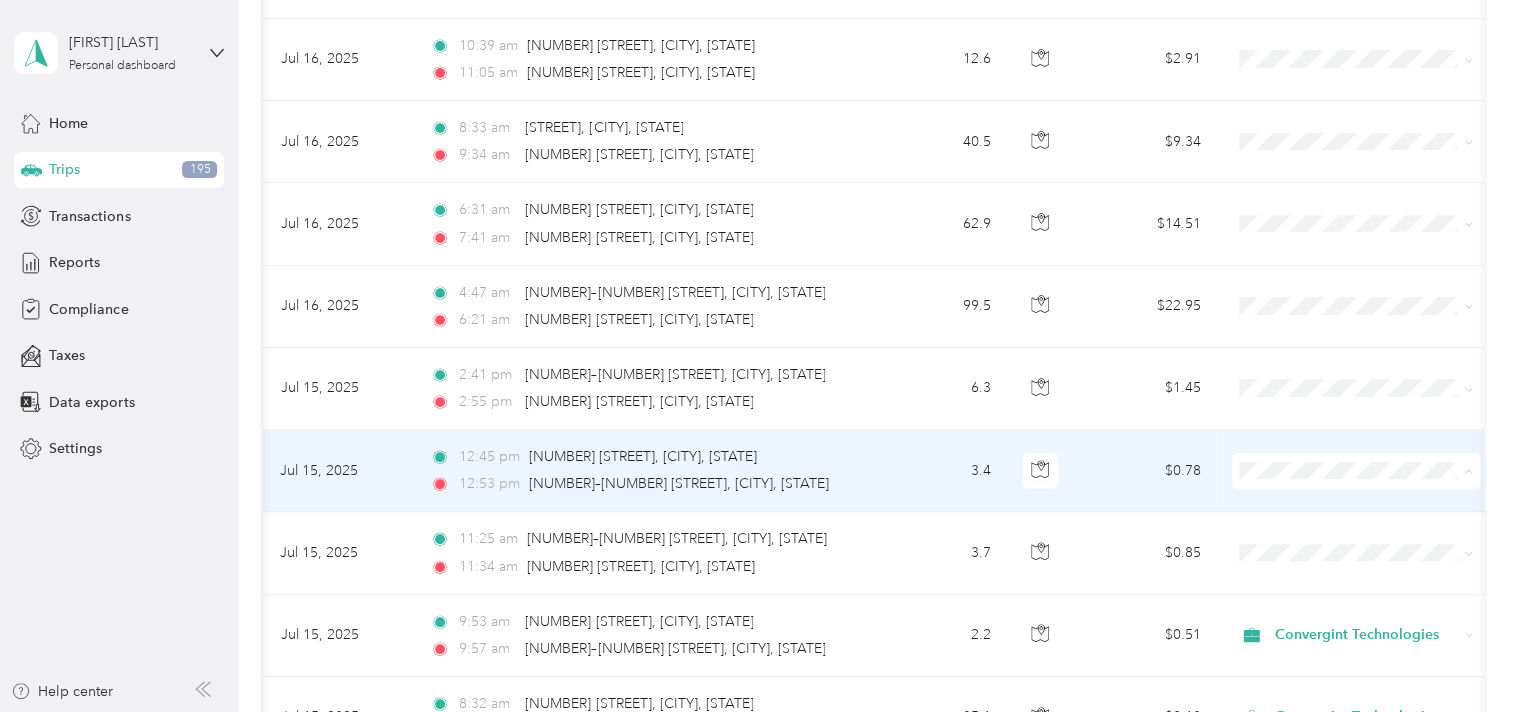 click on "Convergint Technologies" at bounding box center (1374, 495) 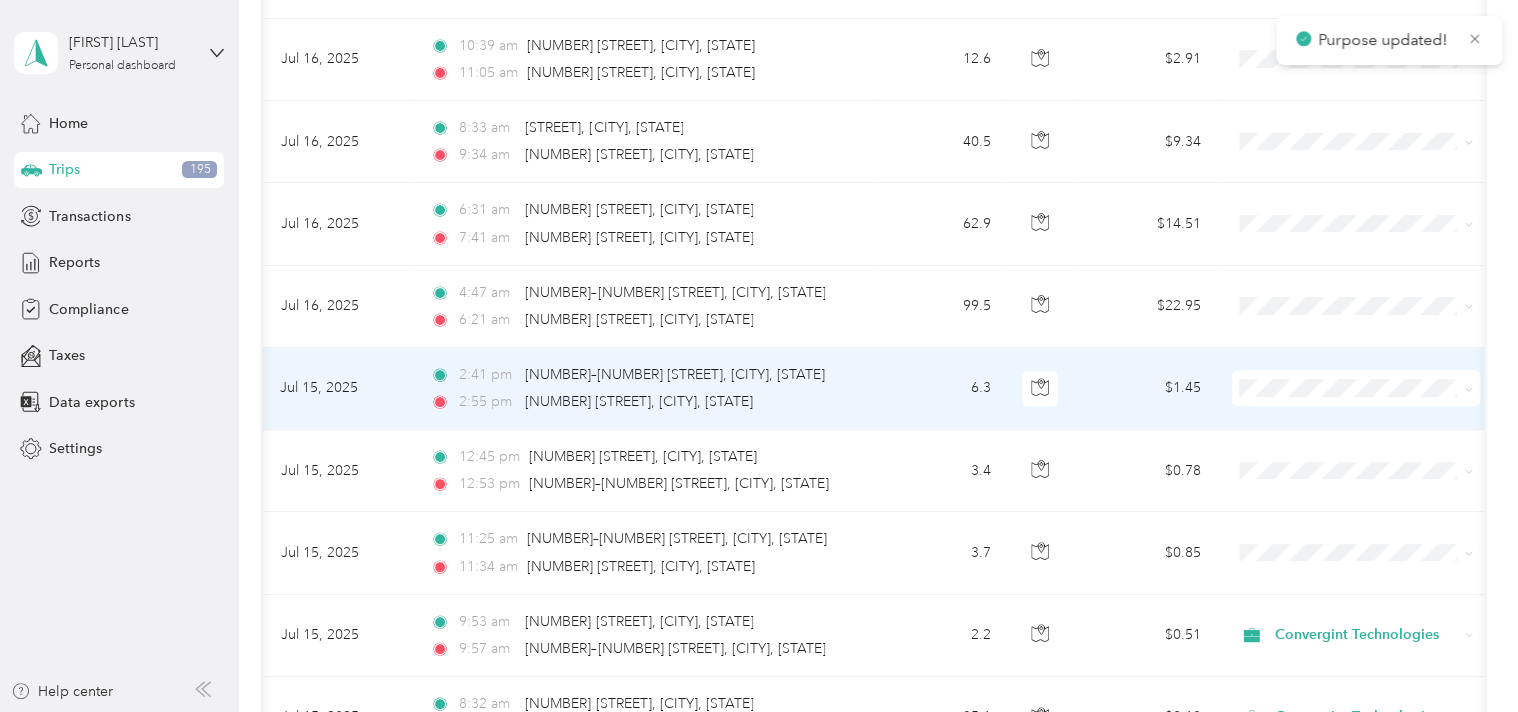 click on "Convergint Technologies" at bounding box center (1356, 410) 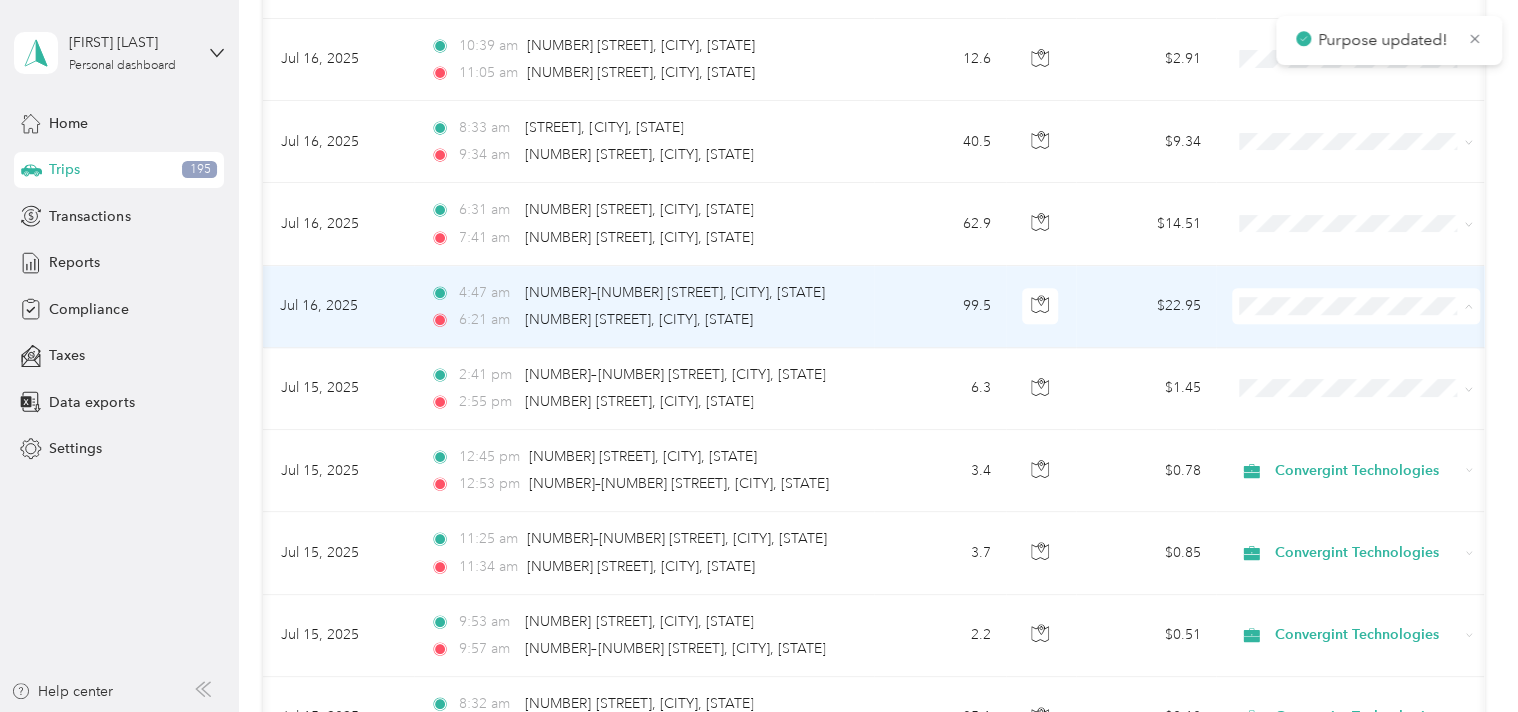 click on "Convergint Technologies" at bounding box center [1374, 331] 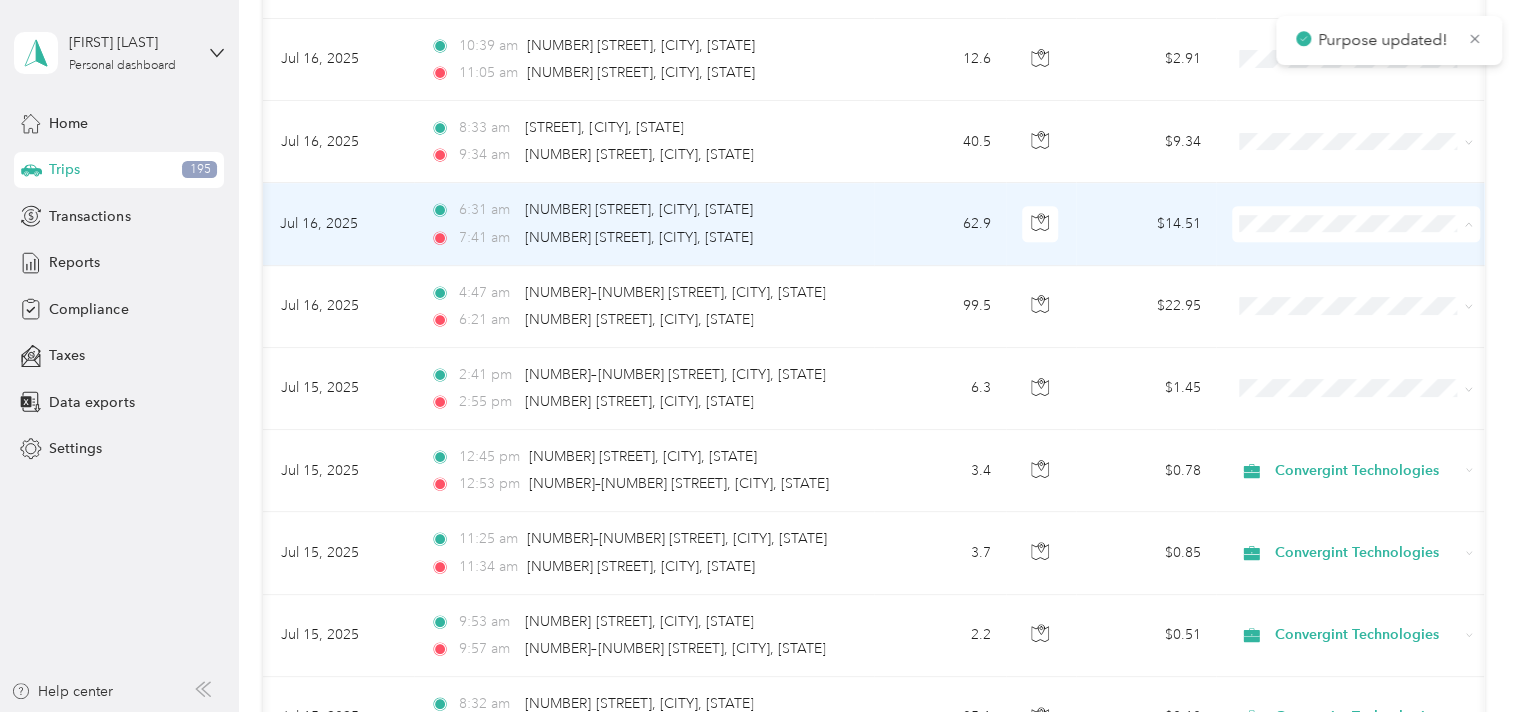 click on "Convergint Technologies" at bounding box center [1374, 249] 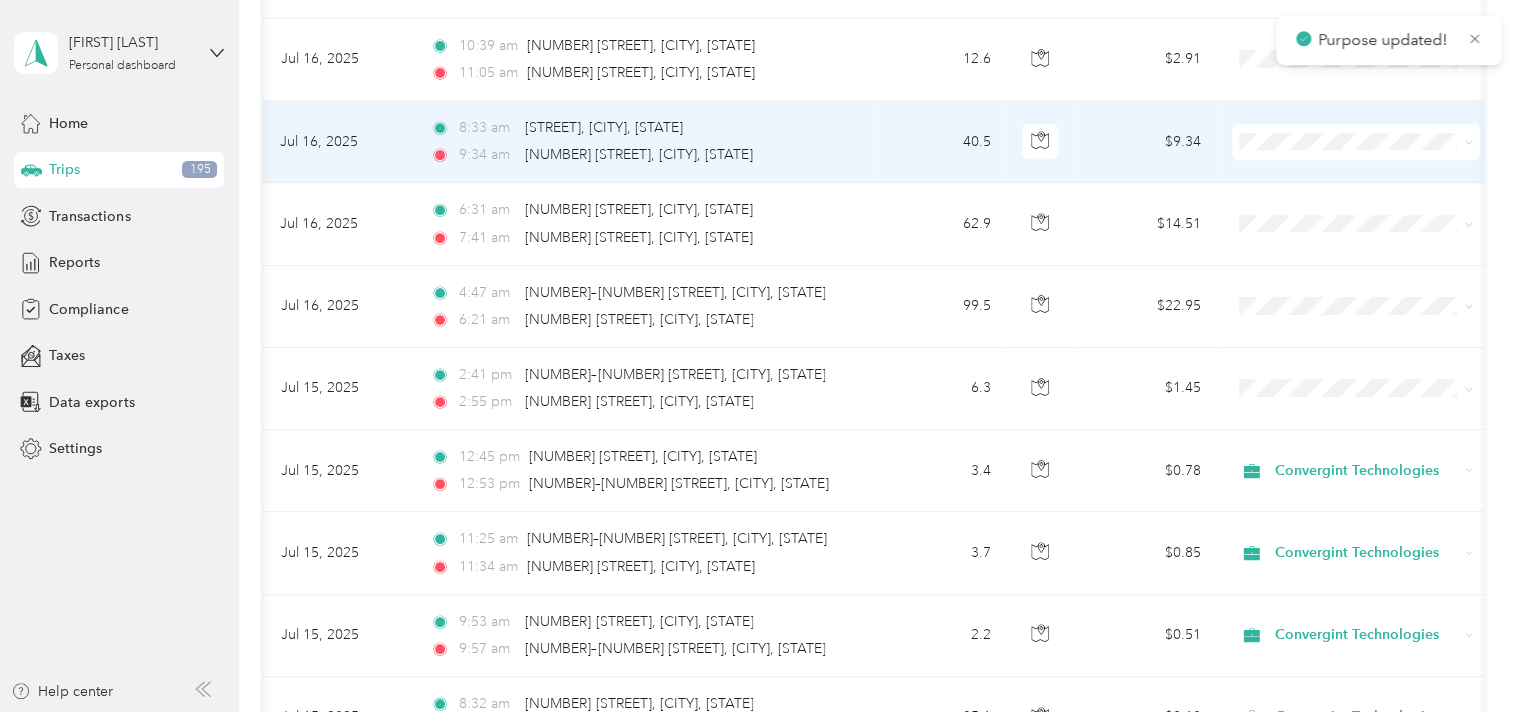 click on "Convergint Technologies" at bounding box center [1356, 166] 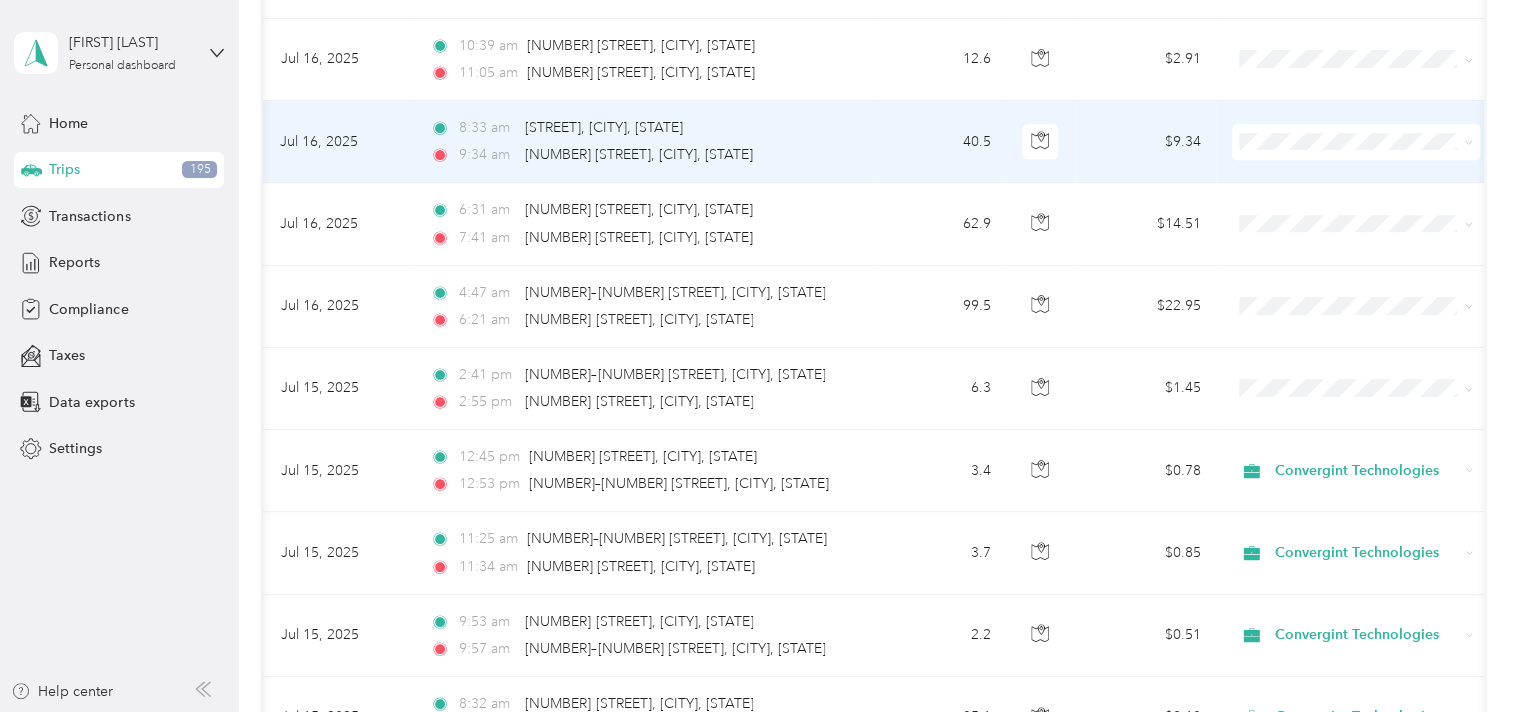 click on "Convergint Technologies" at bounding box center [1356, 160] 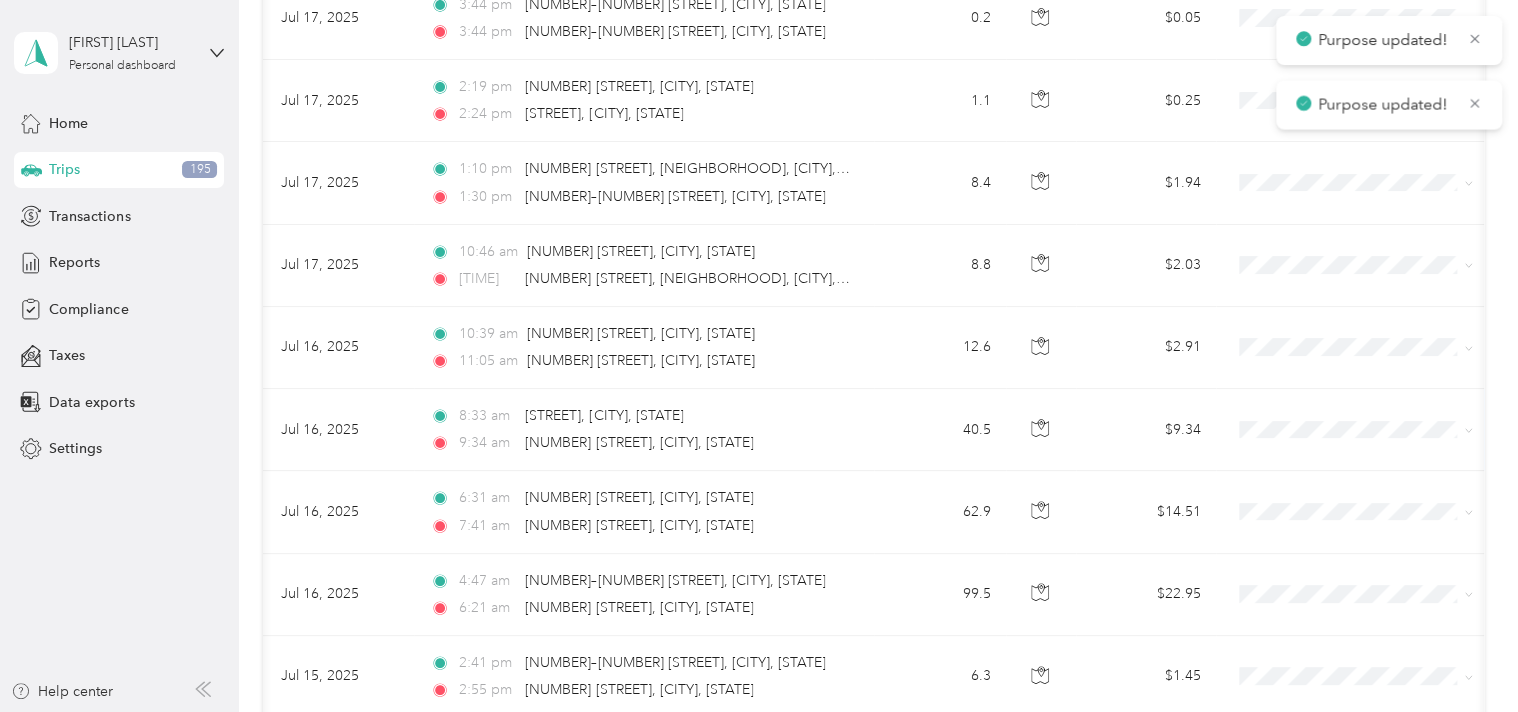 scroll, scrollTop: 4266, scrollLeft: 0, axis: vertical 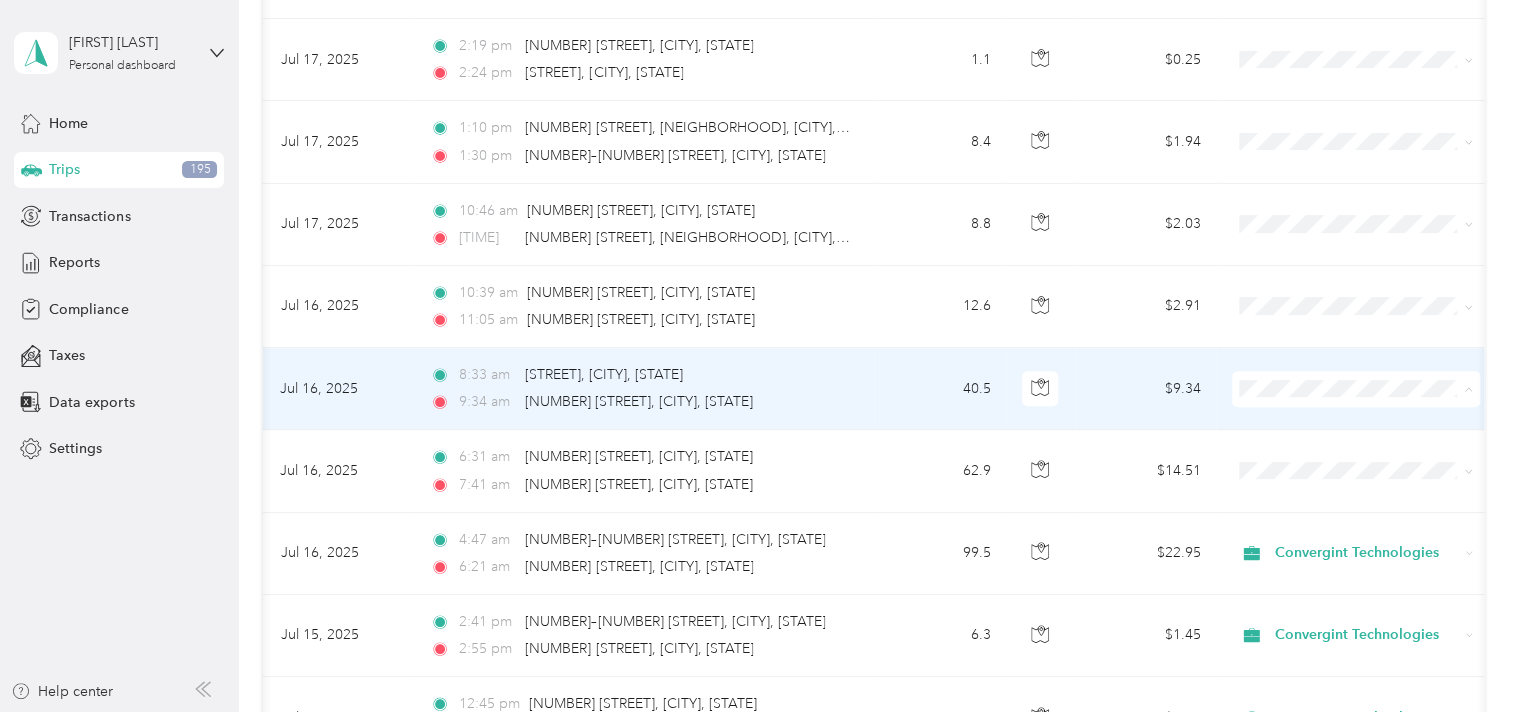 click on "Convergint Technologies" at bounding box center [1374, 414] 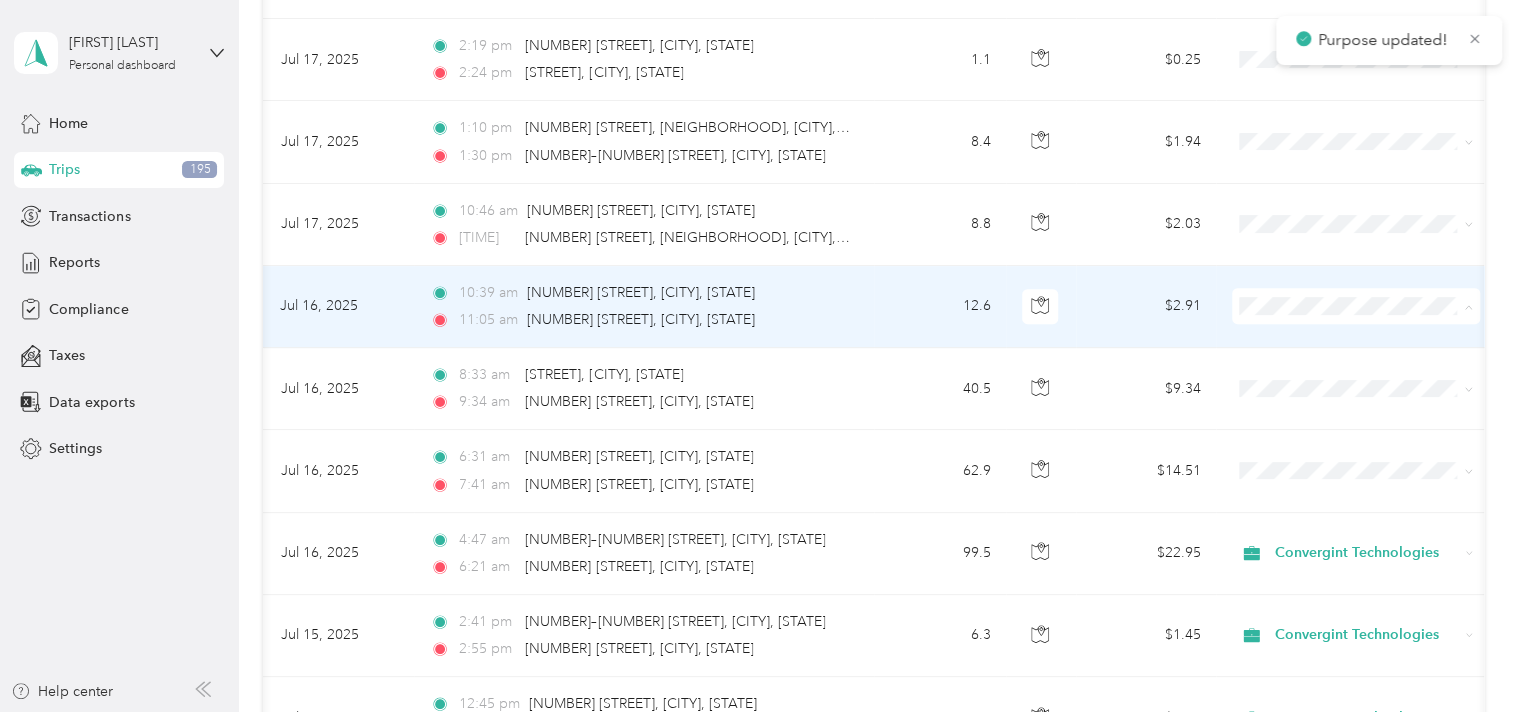 click on "Convergint Technologies" at bounding box center [1374, 332] 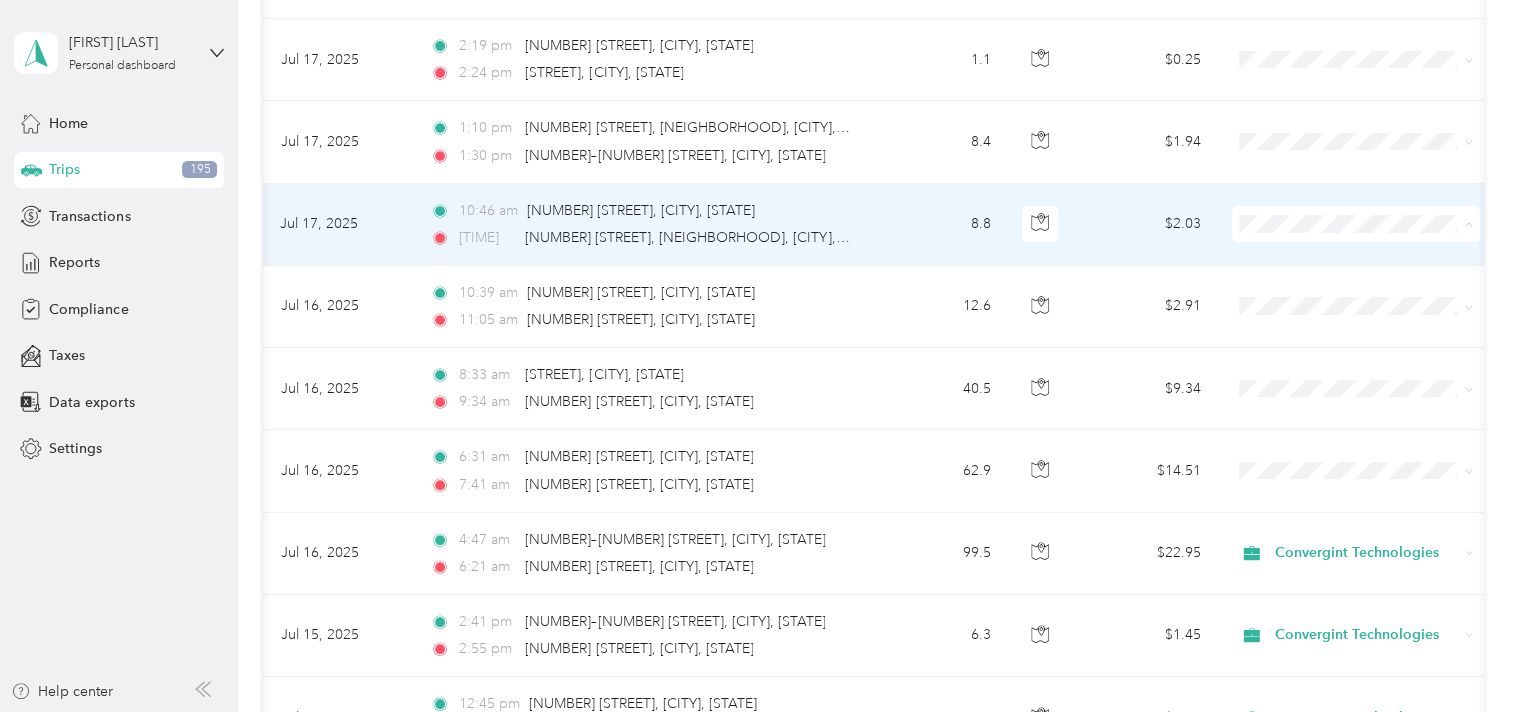click on "Personal" at bounding box center [1374, 285] 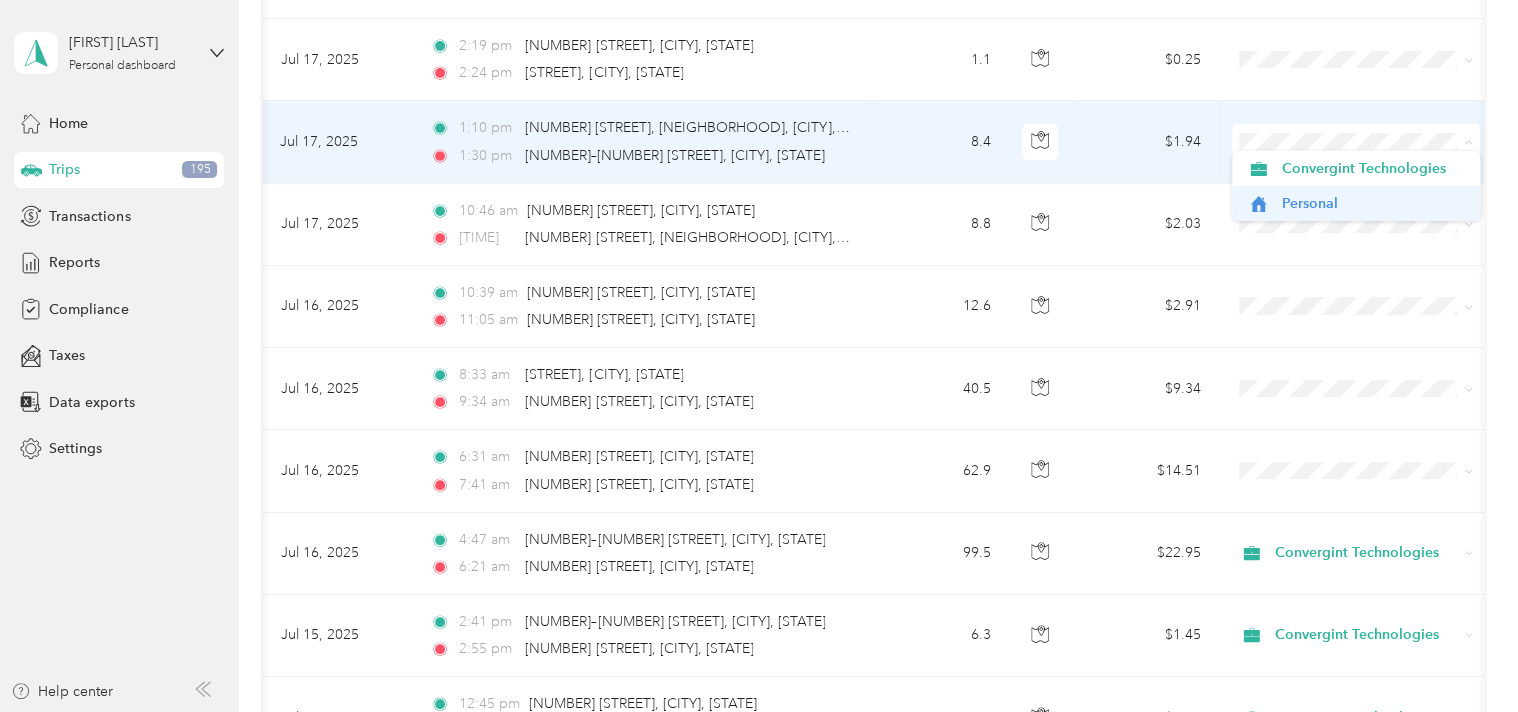 click on "Personal" at bounding box center (1374, 203) 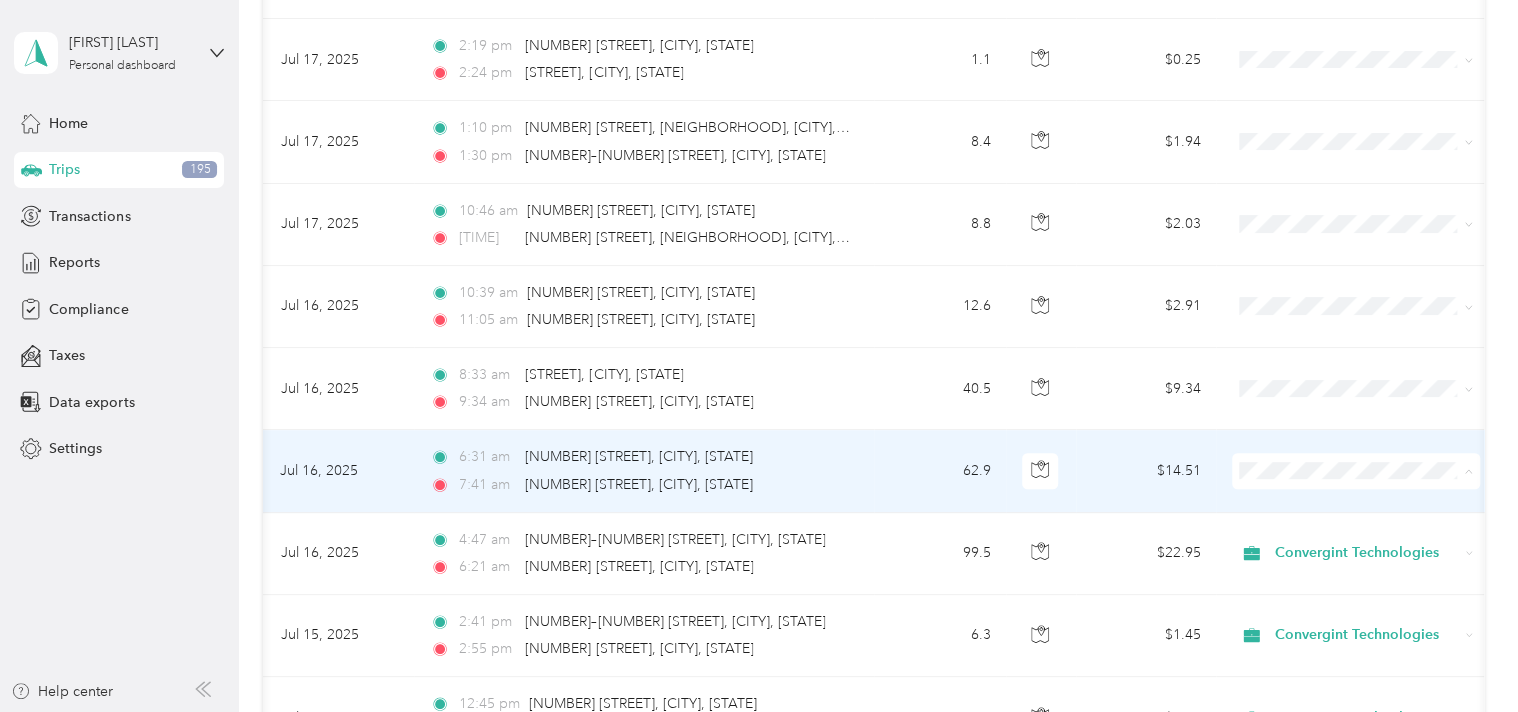 click on "Convergint Technologies" at bounding box center (1374, 496) 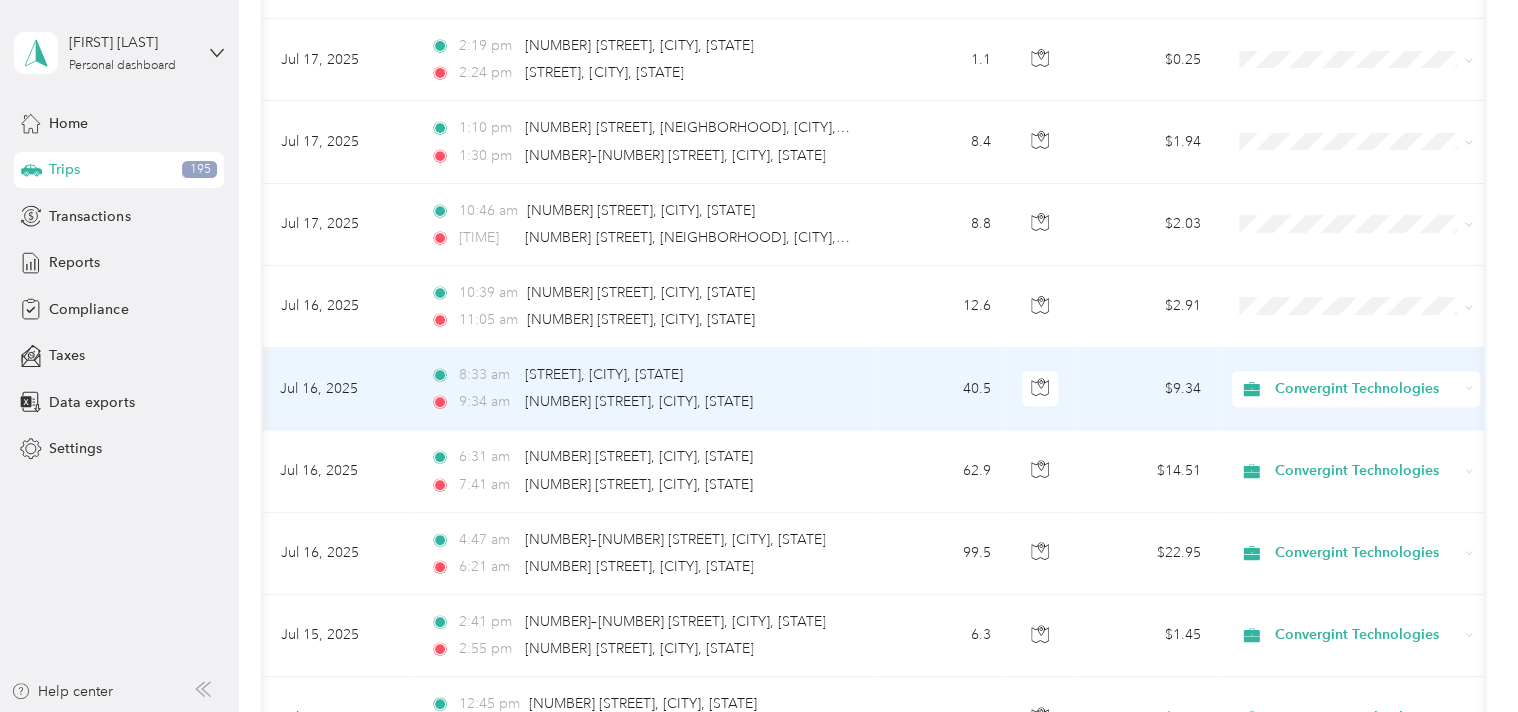 click on "Convergint Technologies" at bounding box center (1366, 389) 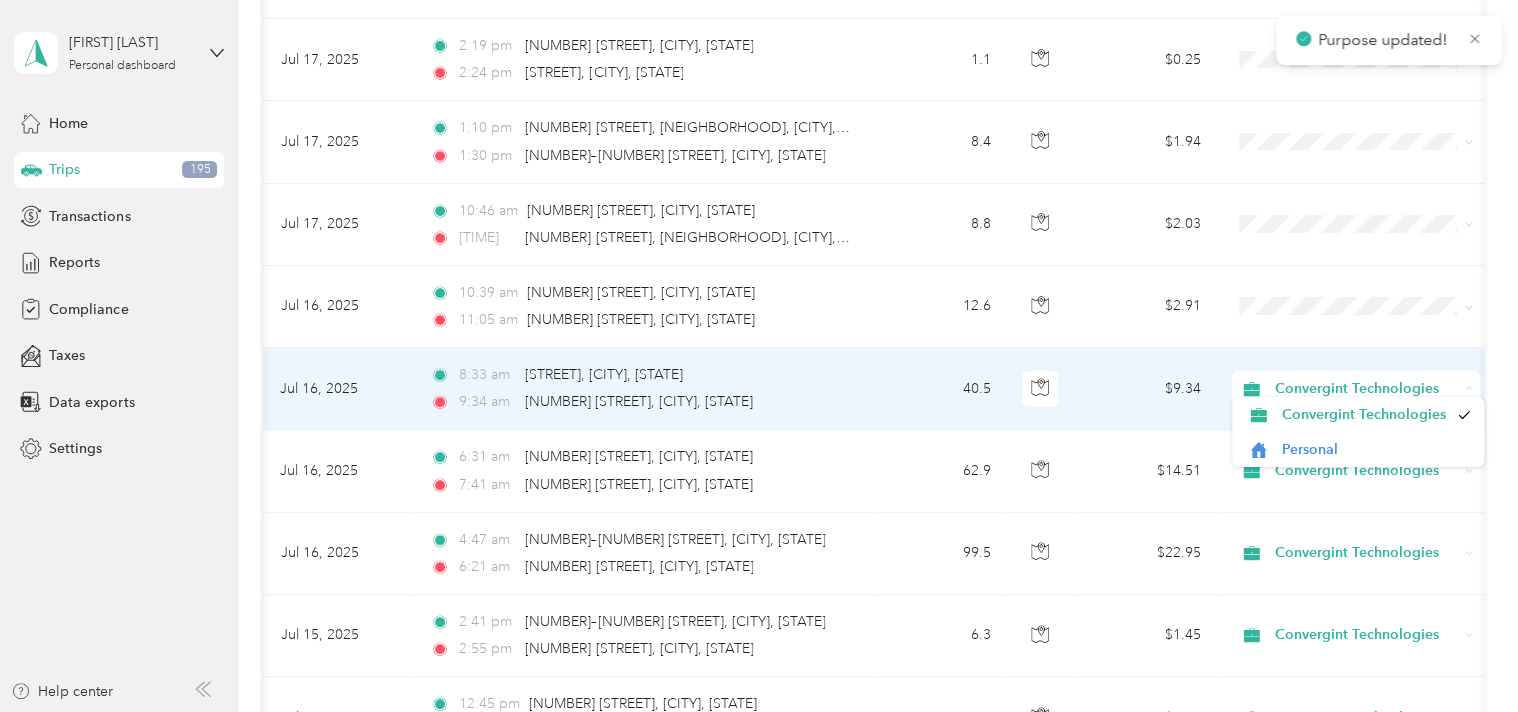 click on "Convergint Technologies" at bounding box center [1366, 389] 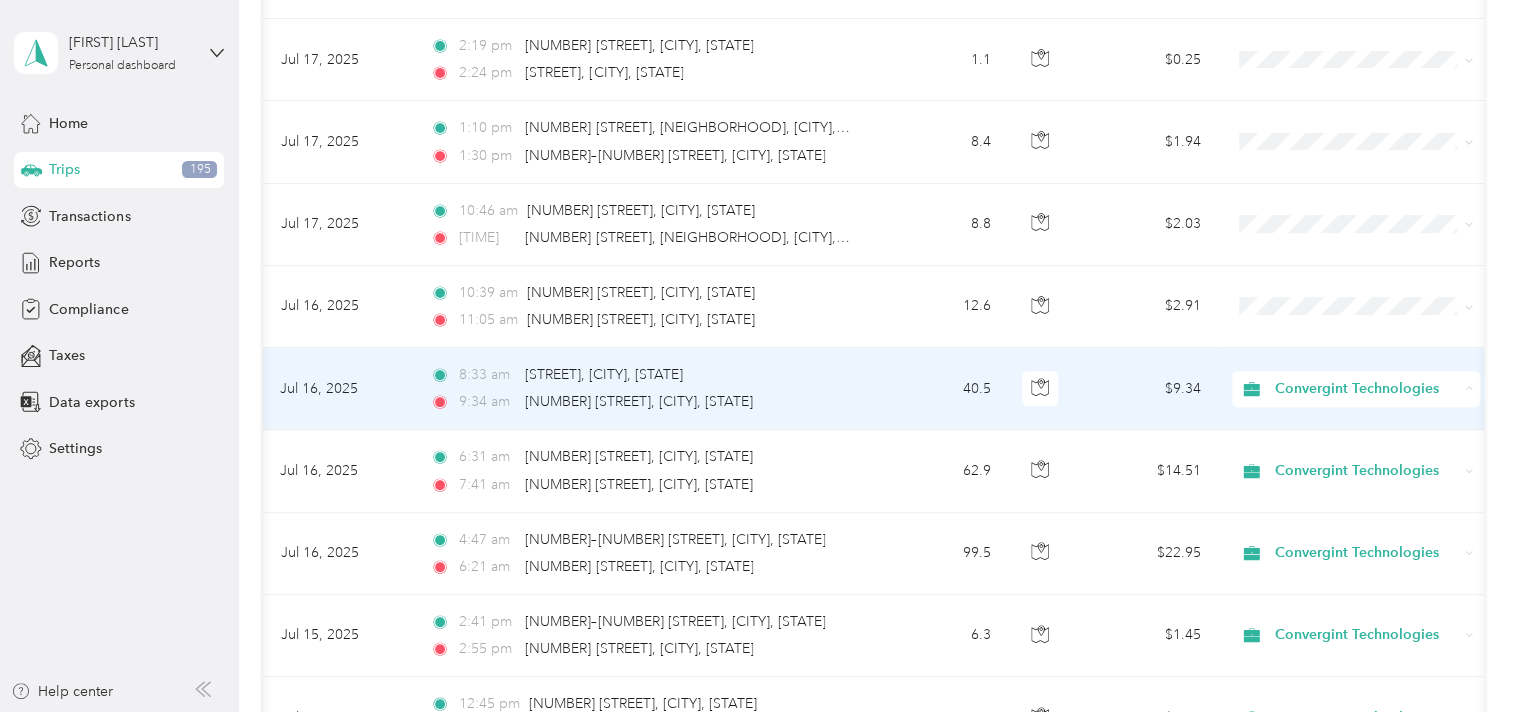click on "Convergint Technologies" at bounding box center (1365, 414) 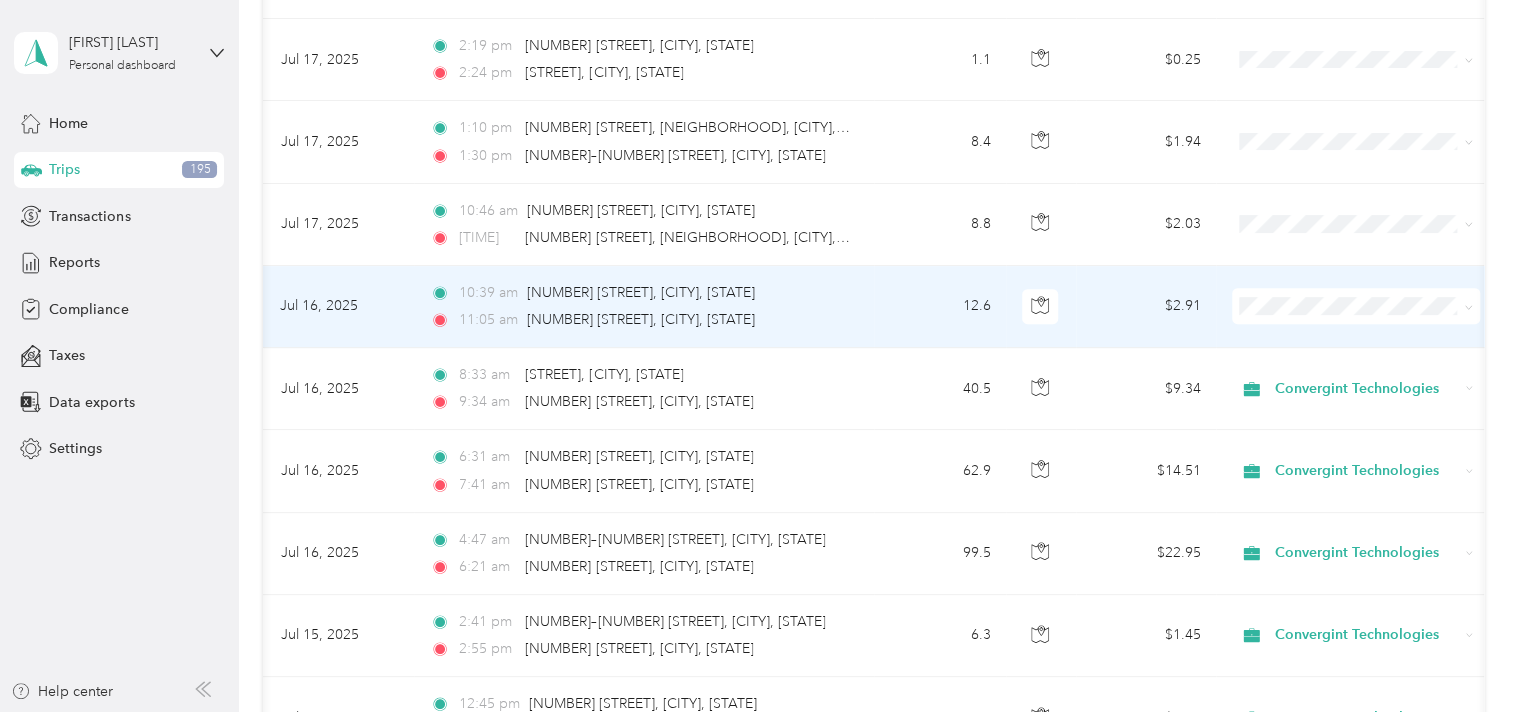 click on "Convergint Technologies" at bounding box center [1374, 328] 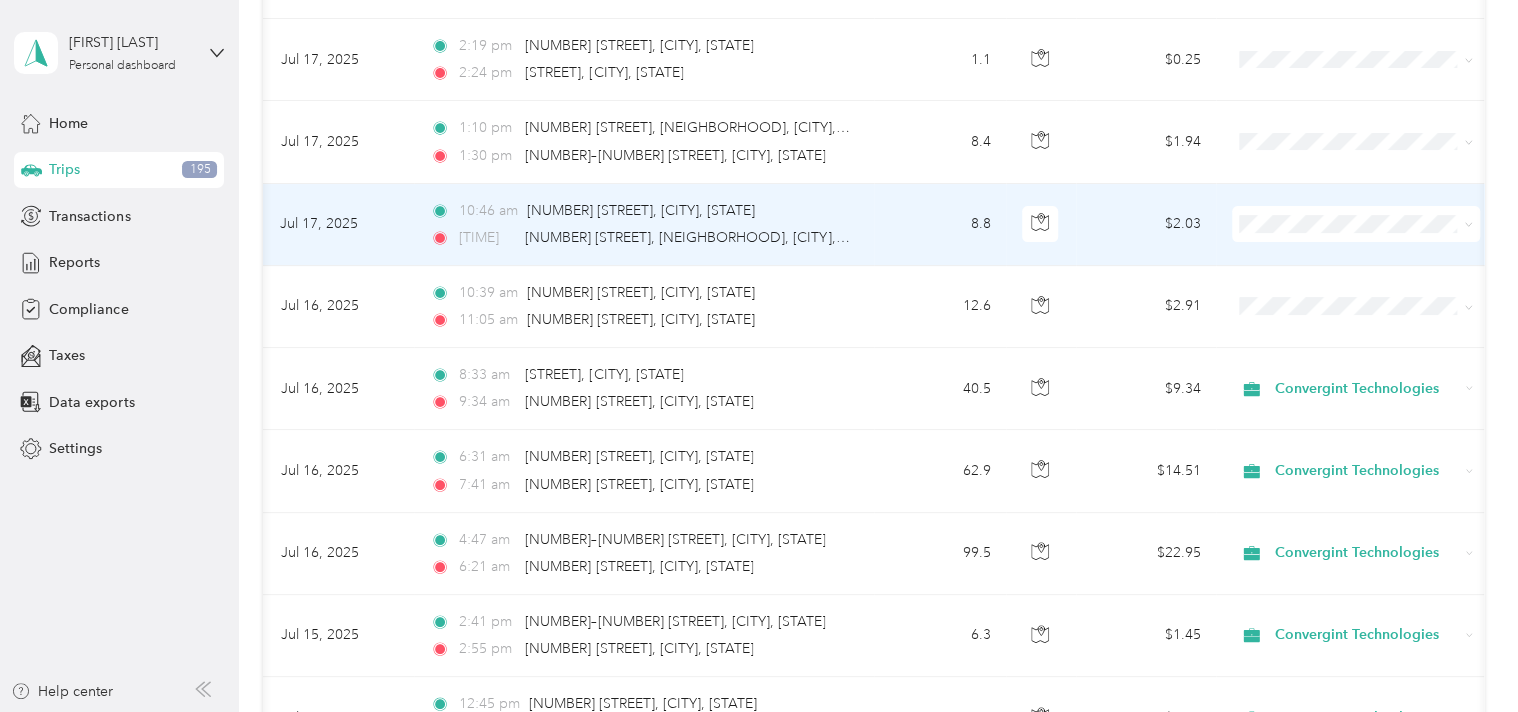 click on "Personal" at bounding box center [1374, 283] 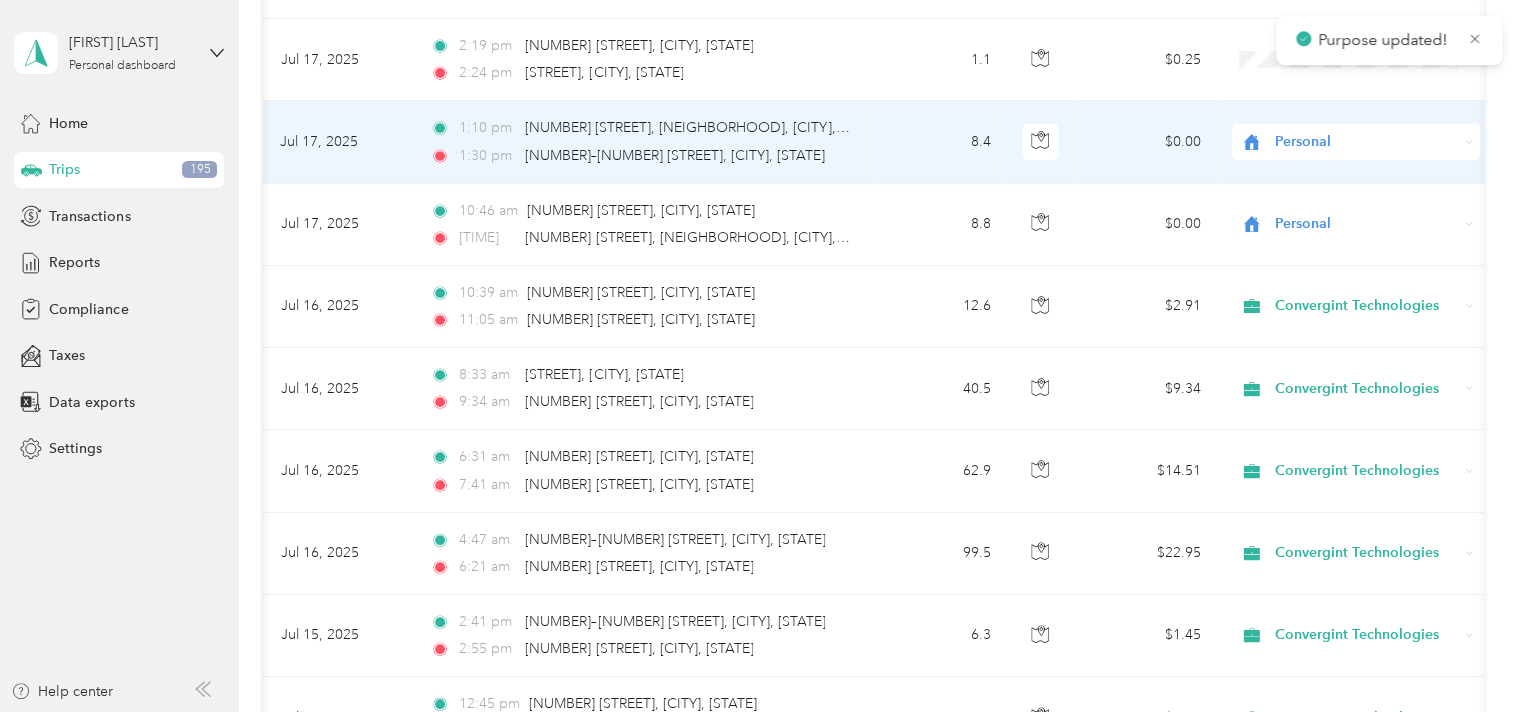 click on "Personal" at bounding box center (1363, 203) 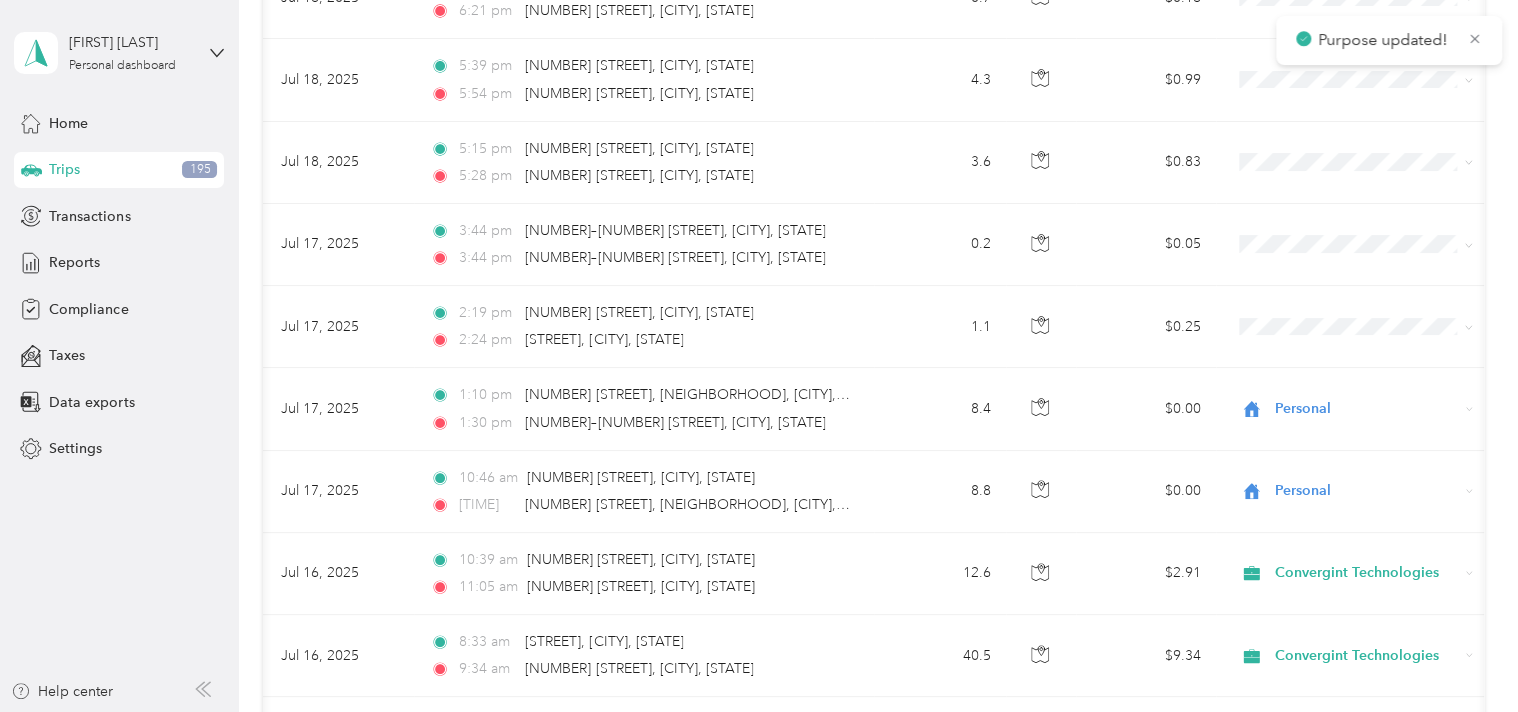 scroll, scrollTop: 3978, scrollLeft: 0, axis: vertical 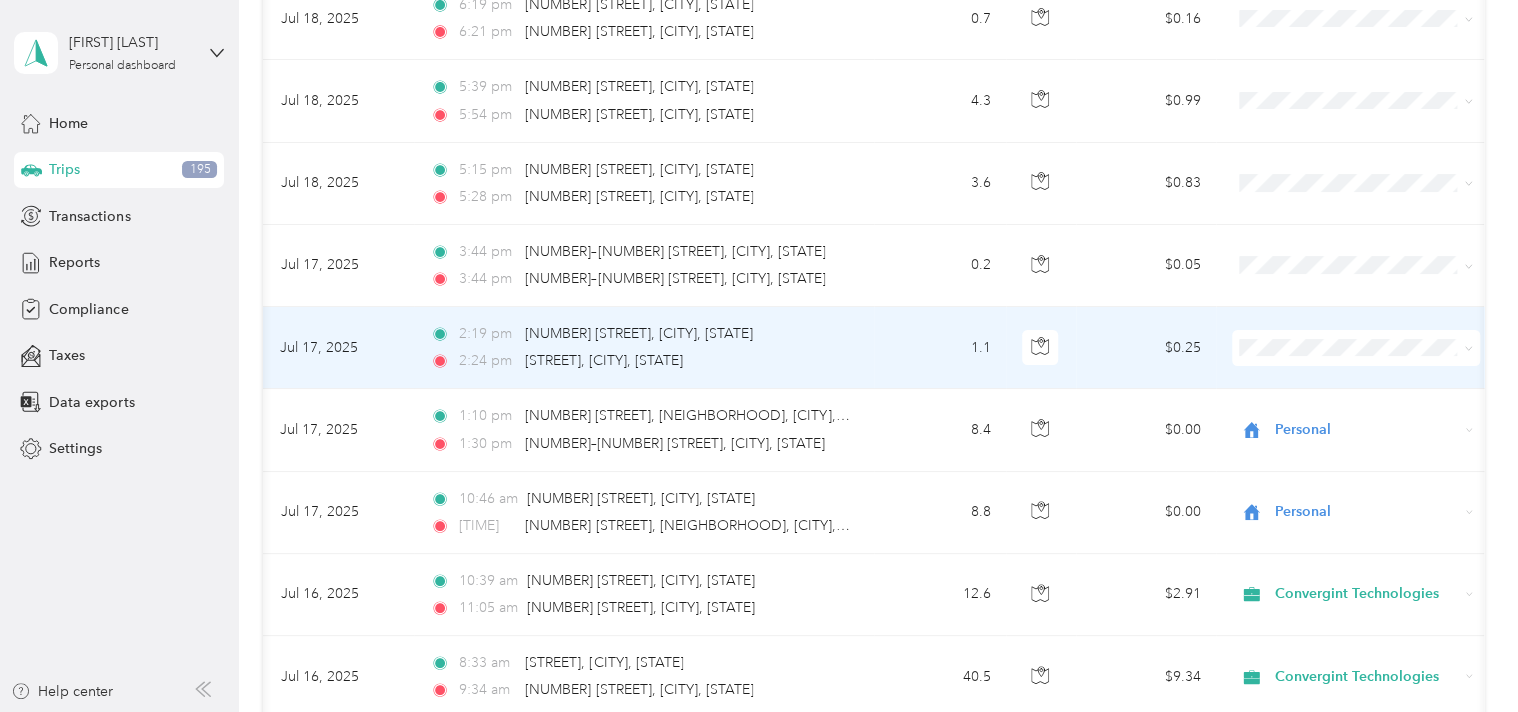 click on "Personal" at bounding box center [1374, 405] 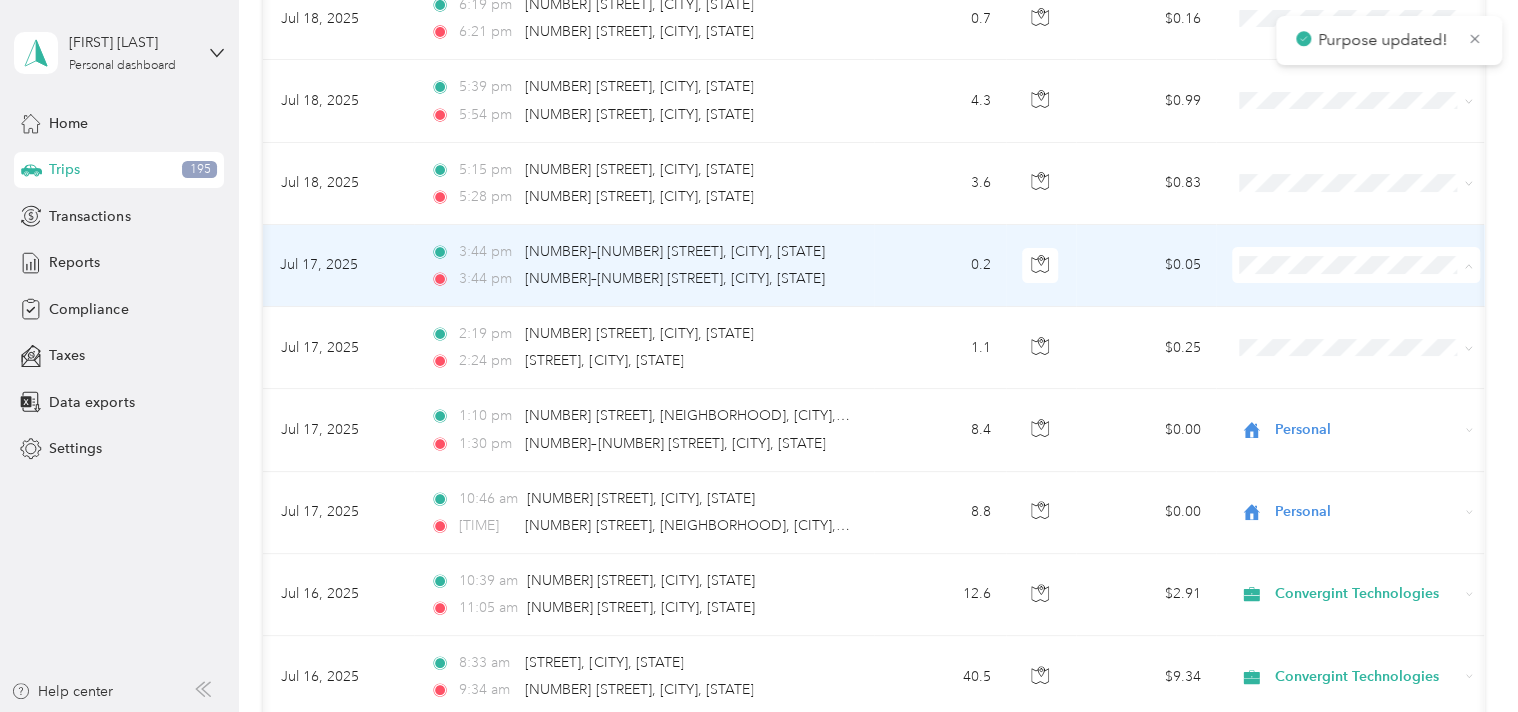 click on "Personal" at bounding box center (1374, 327) 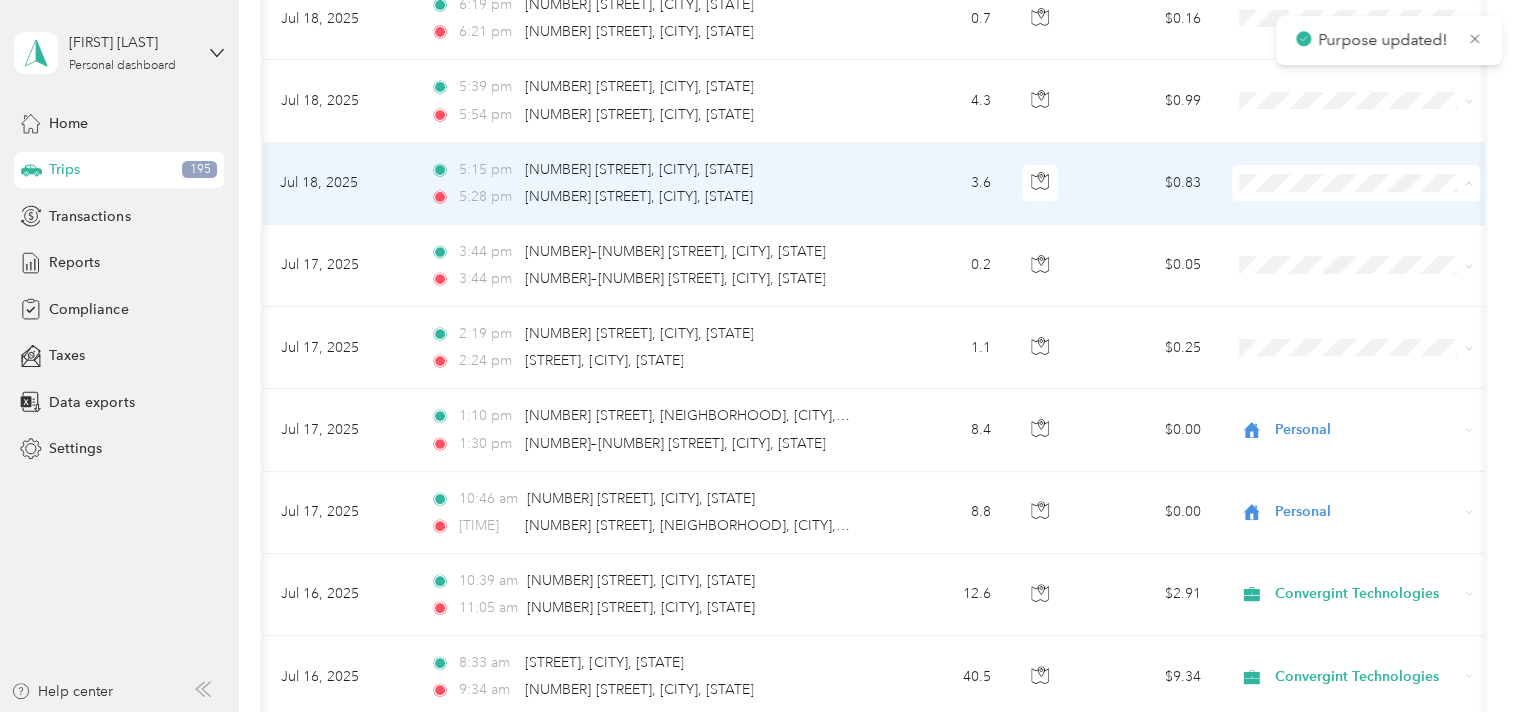click on "Personal" at bounding box center (1374, 245) 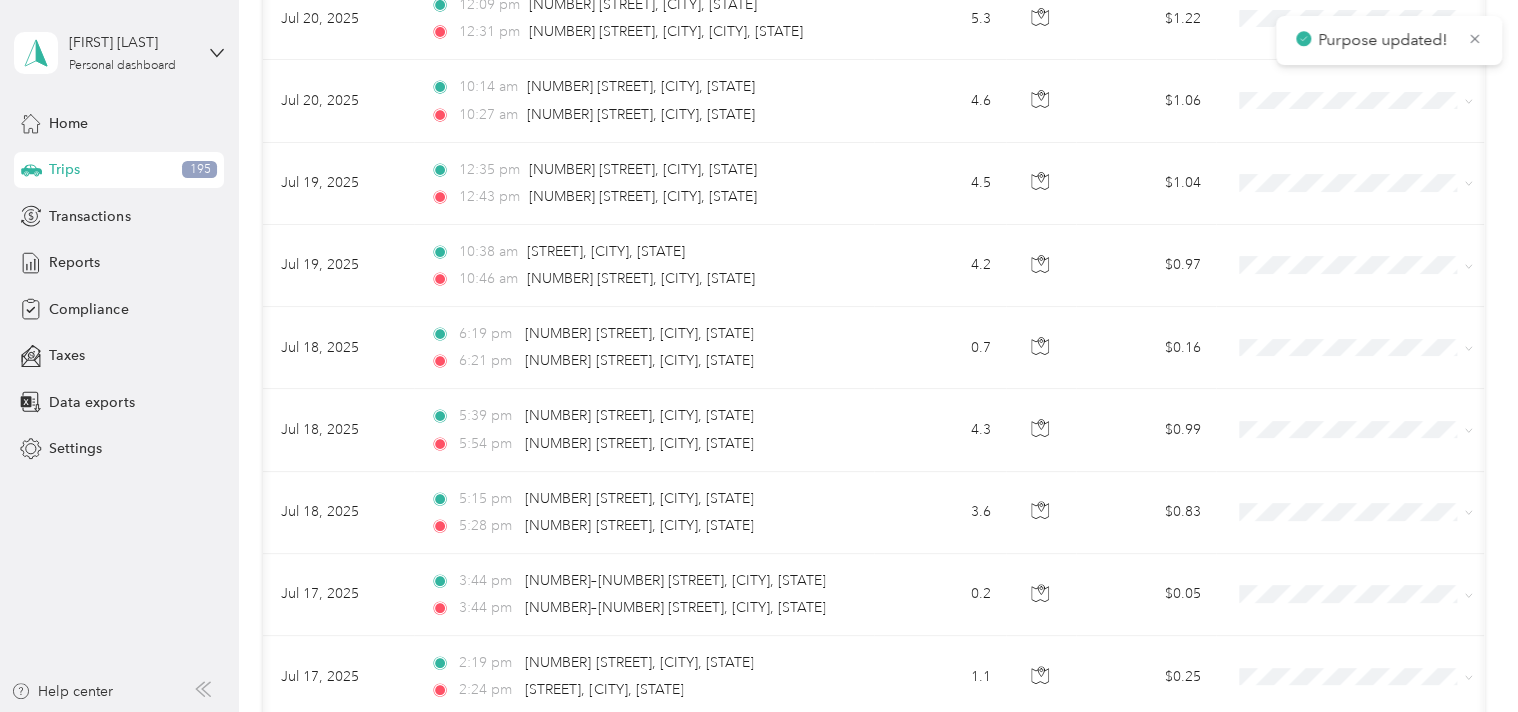 scroll, scrollTop: 3752, scrollLeft: 0, axis: vertical 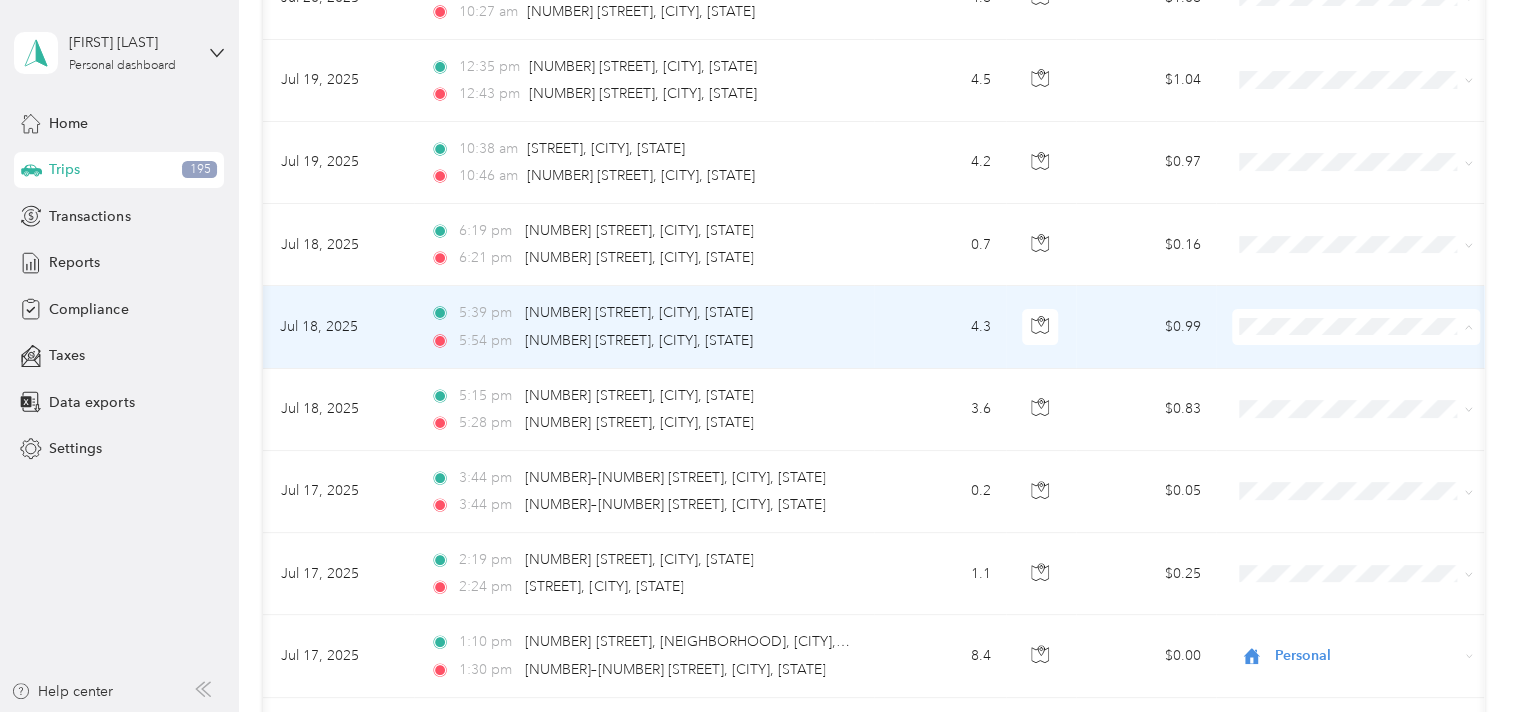 click on "Personal" at bounding box center (1374, 388) 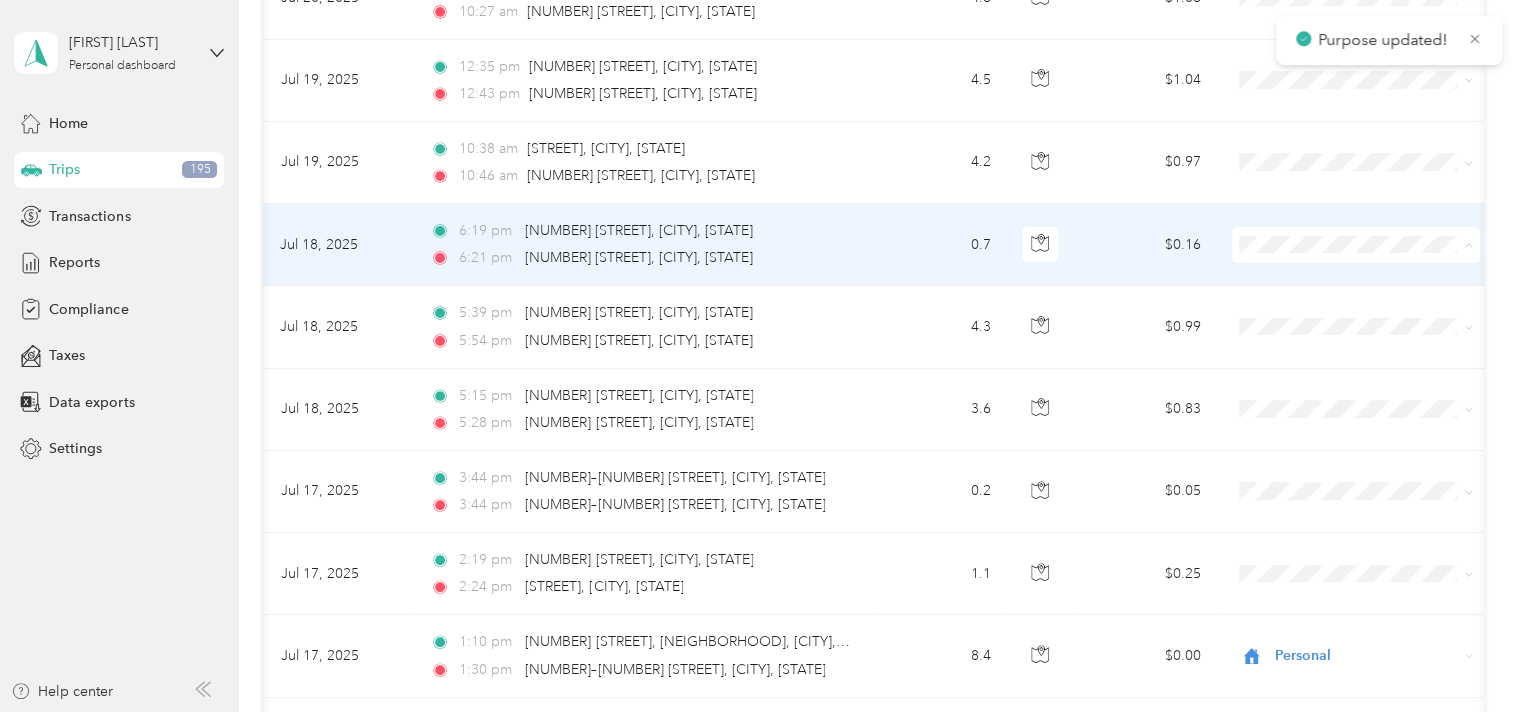 click on "Personal" at bounding box center (1374, 306) 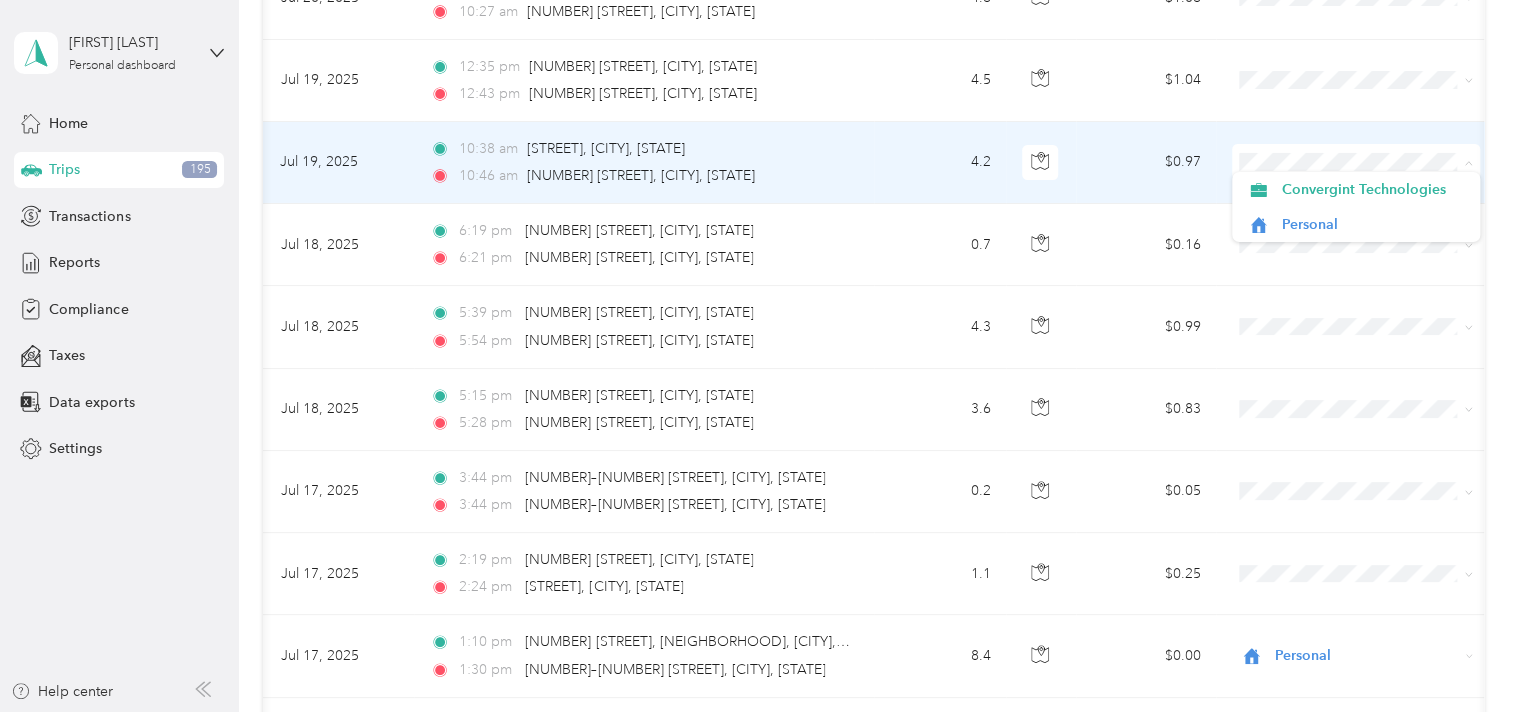 click at bounding box center (1356, 162) 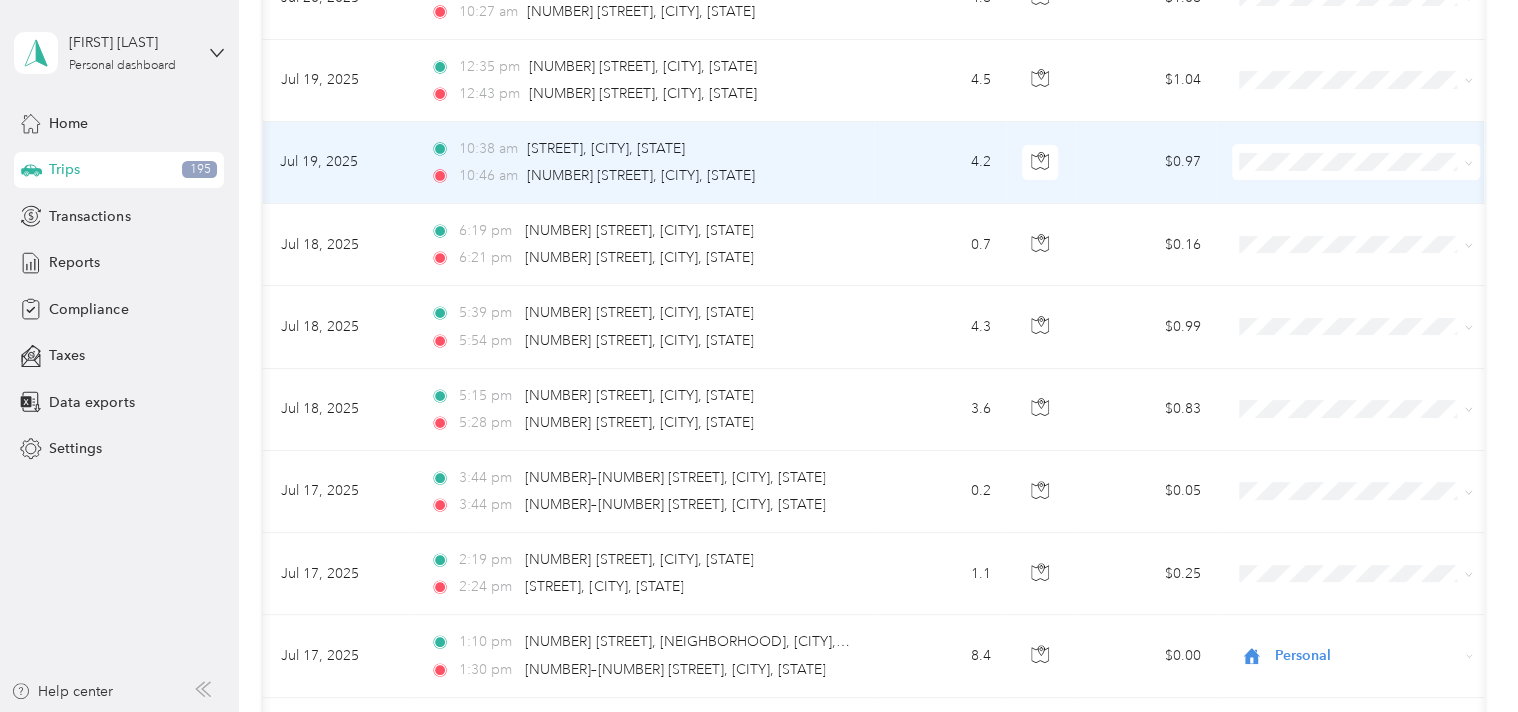 click on "Personal" at bounding box center (1374, 224) 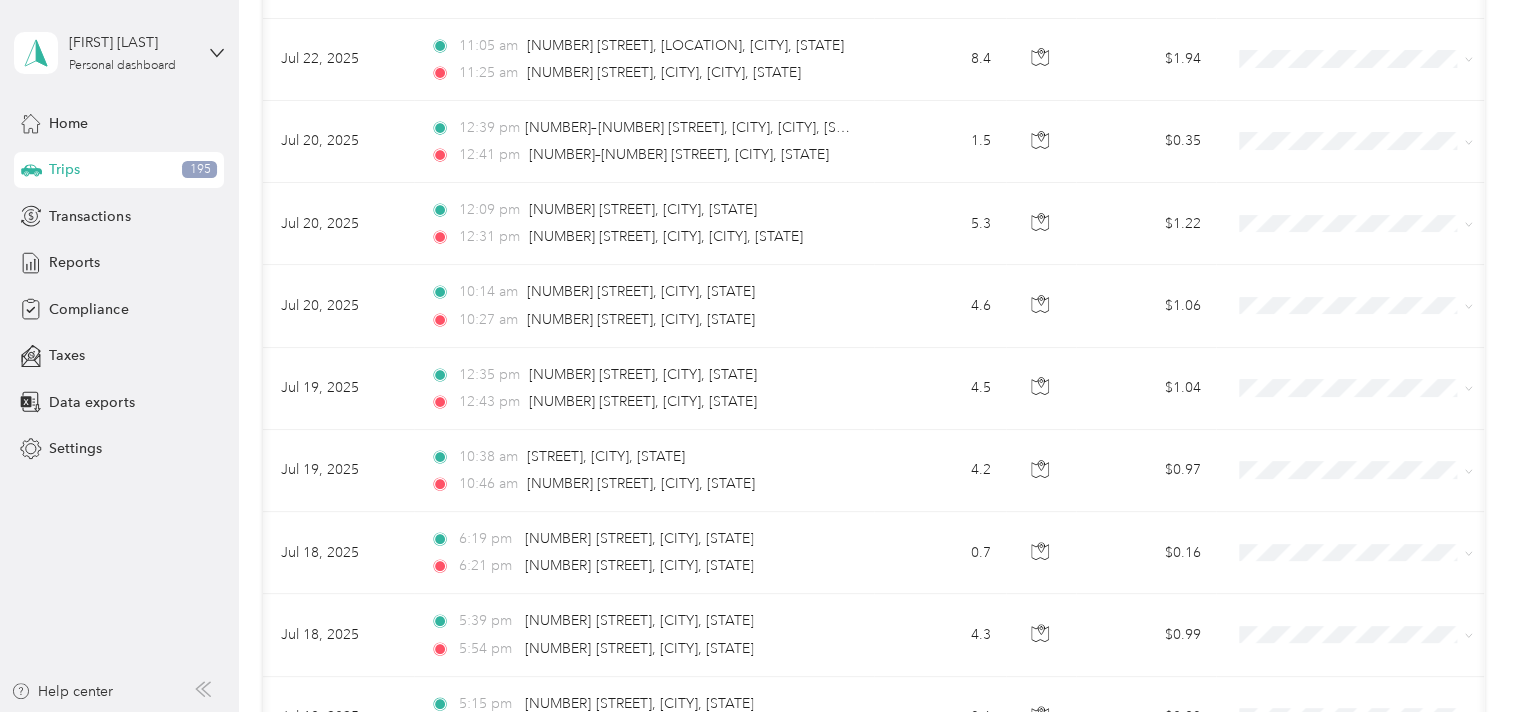scroll, scrollTop: 3423, scrollLeft: 0, axis: vertical 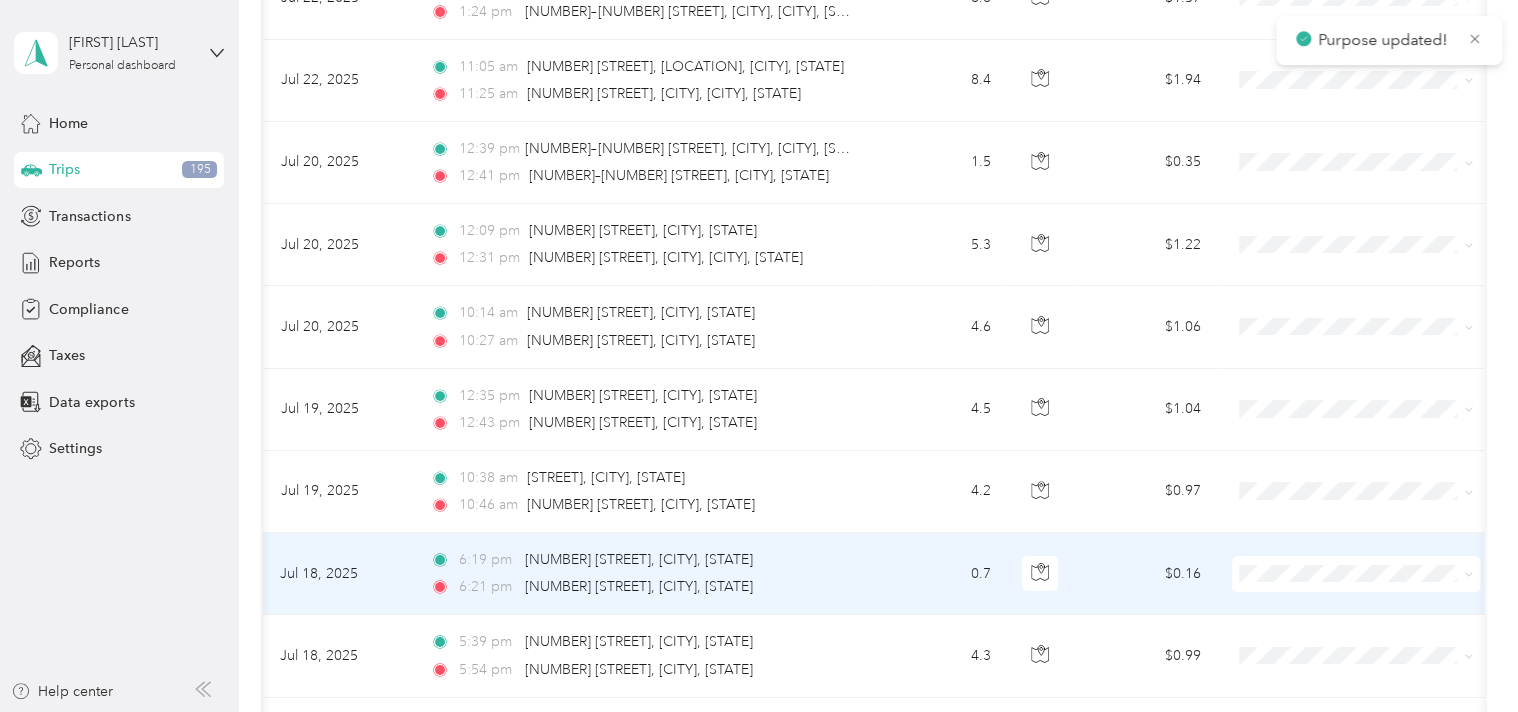 click at bounding box center (1356, 574) 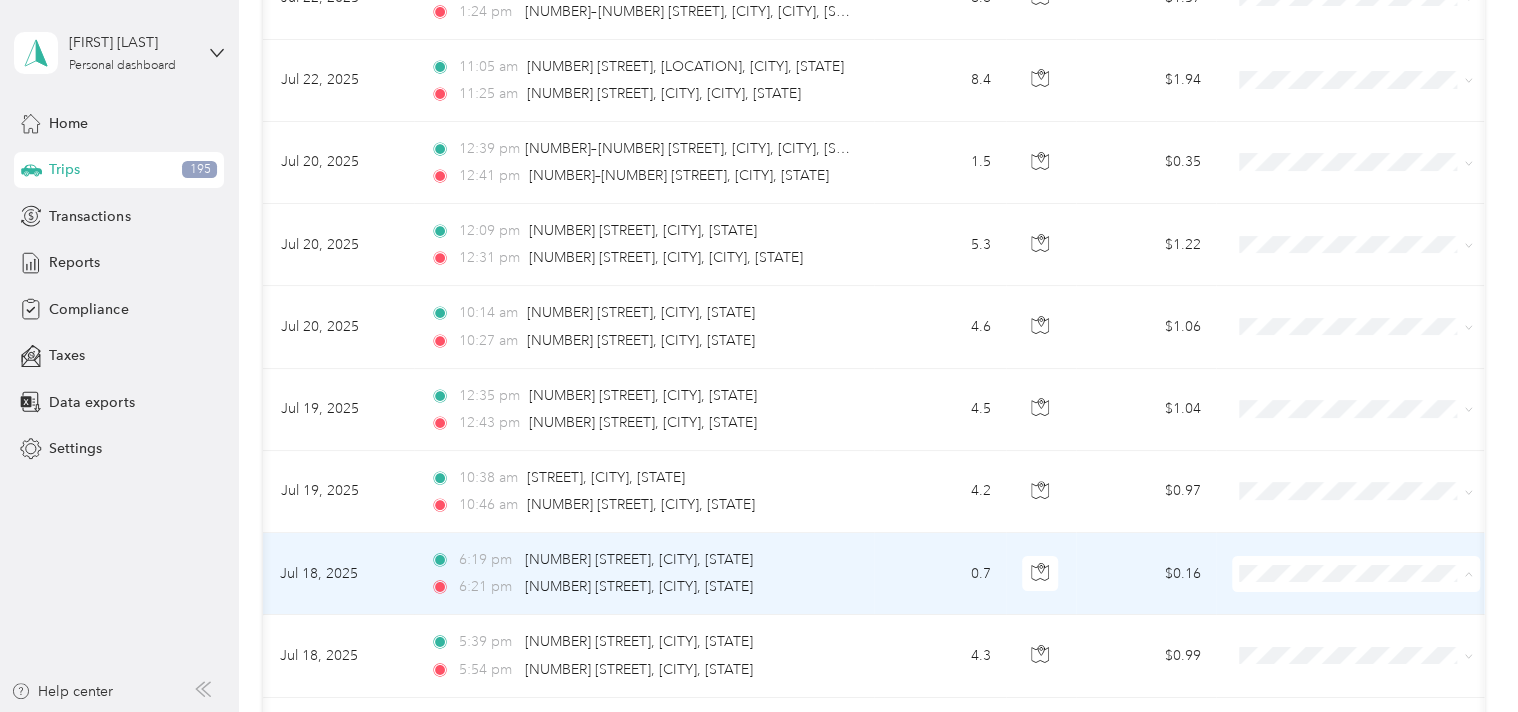 click on "Personal" at bounding box center [1374, 636] 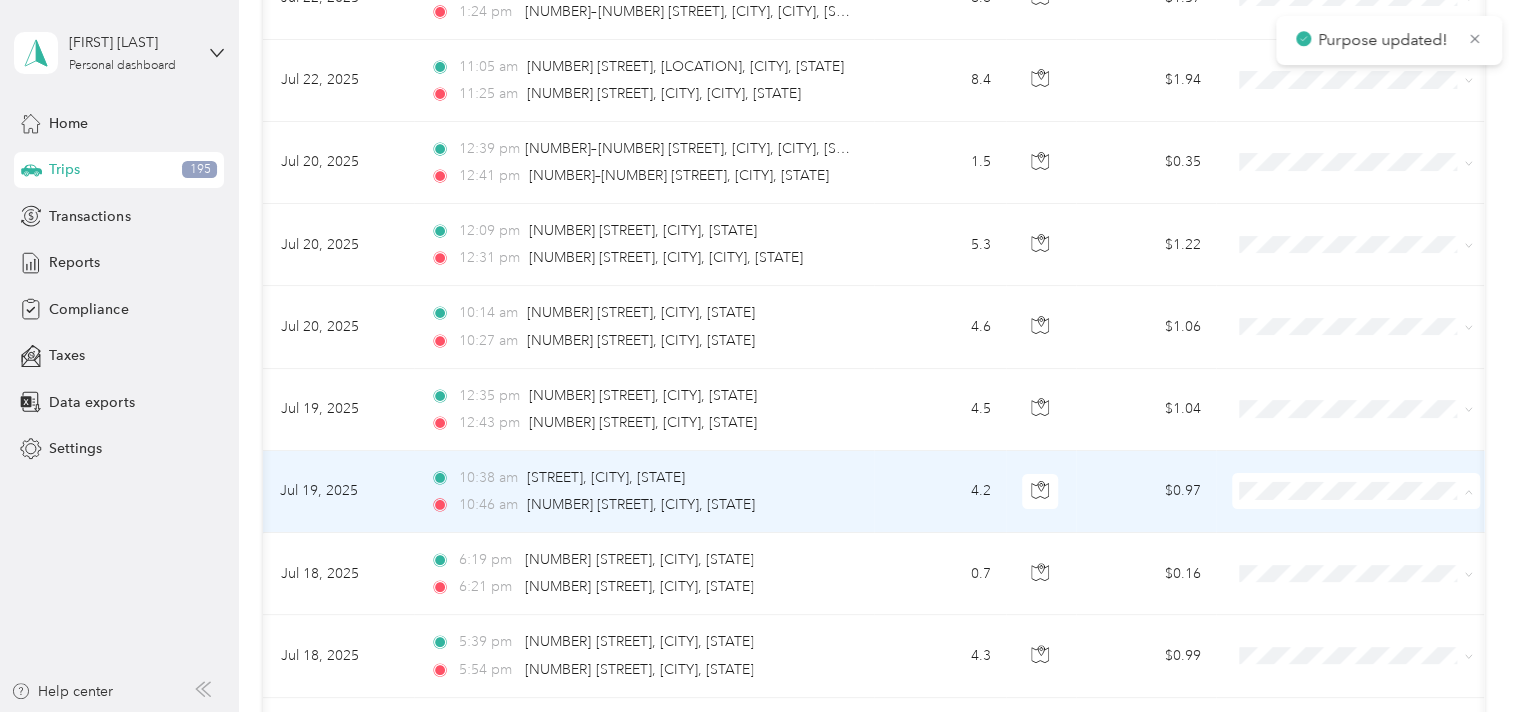 click on "Personal" at bounding box center (1374, 554) 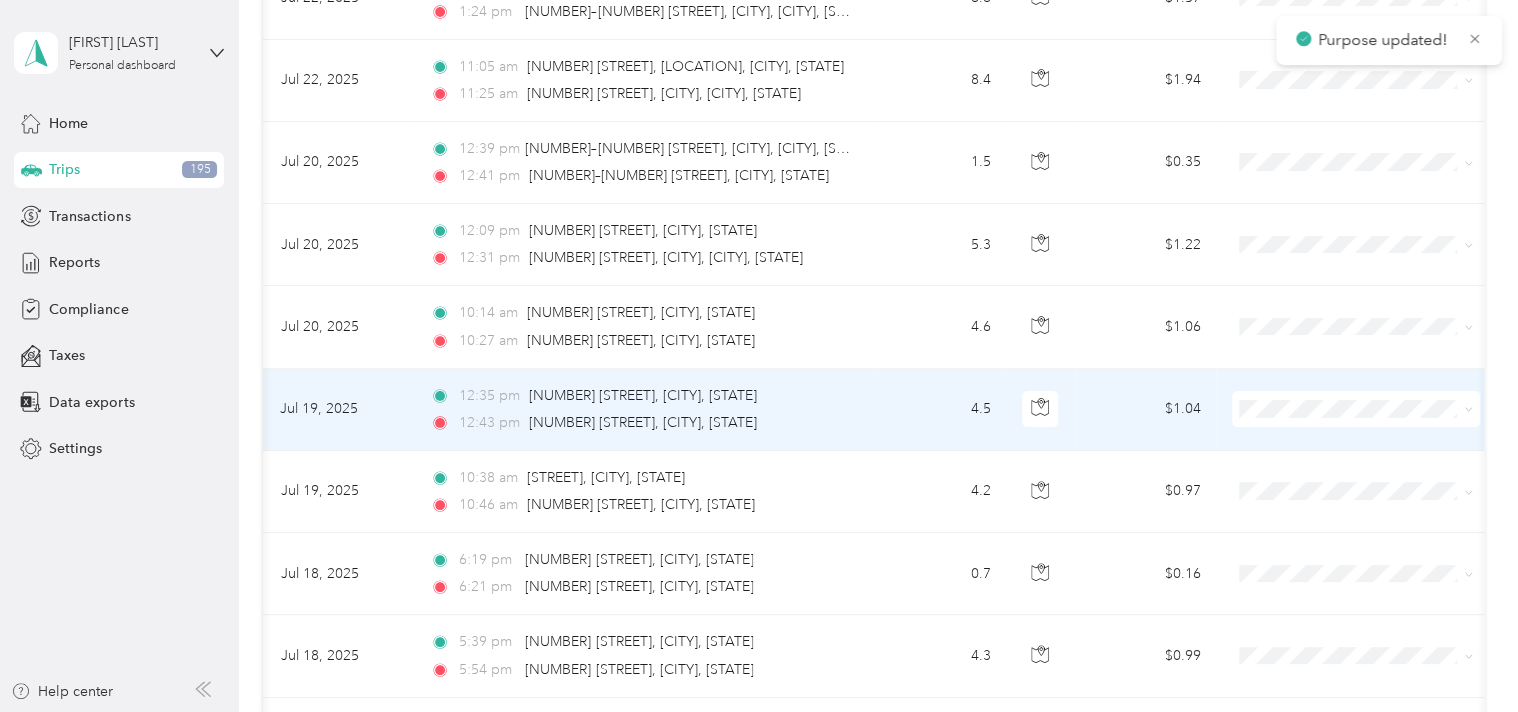click at bounding box center (1356, 409) 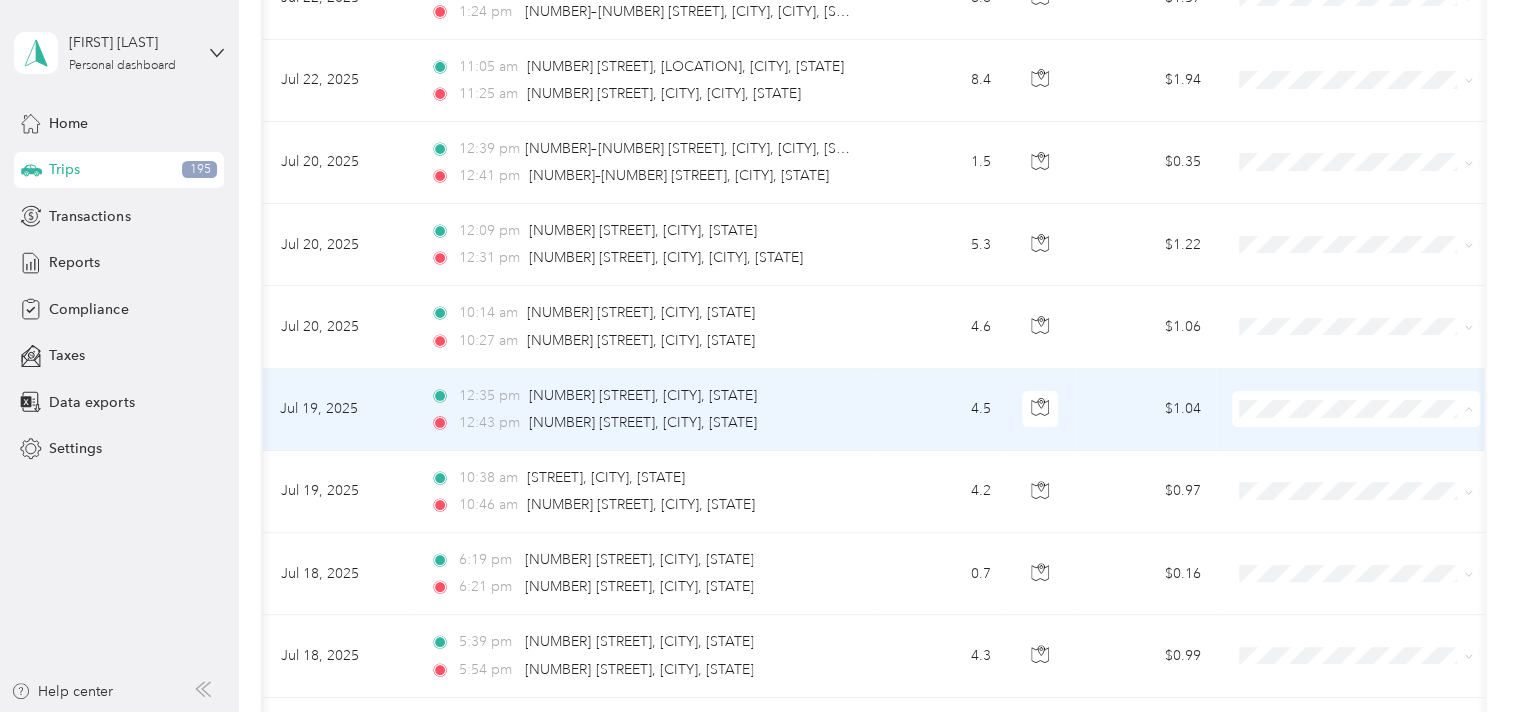 click on "Personal" at bounding box center [1374, 472] 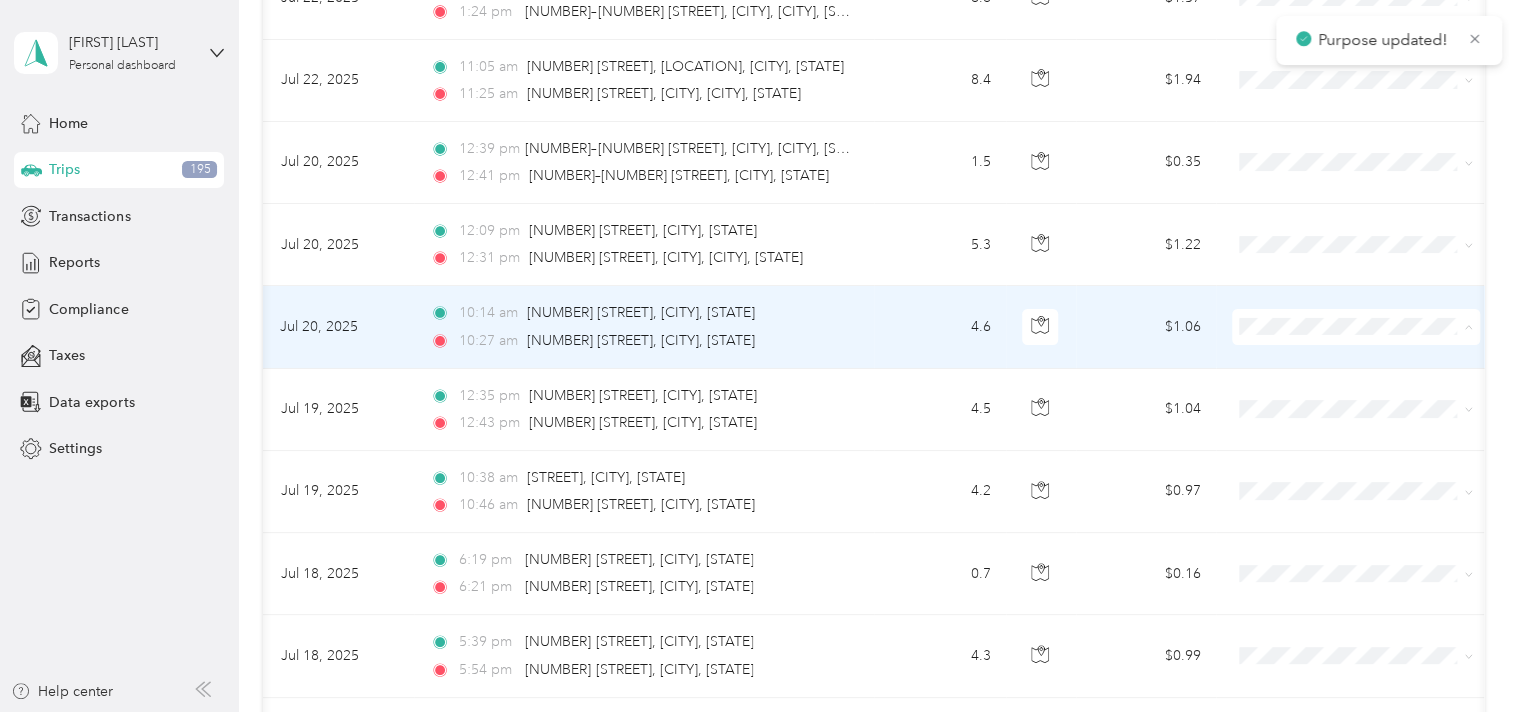 click on "Personal" at bounding box center [1374, 390] 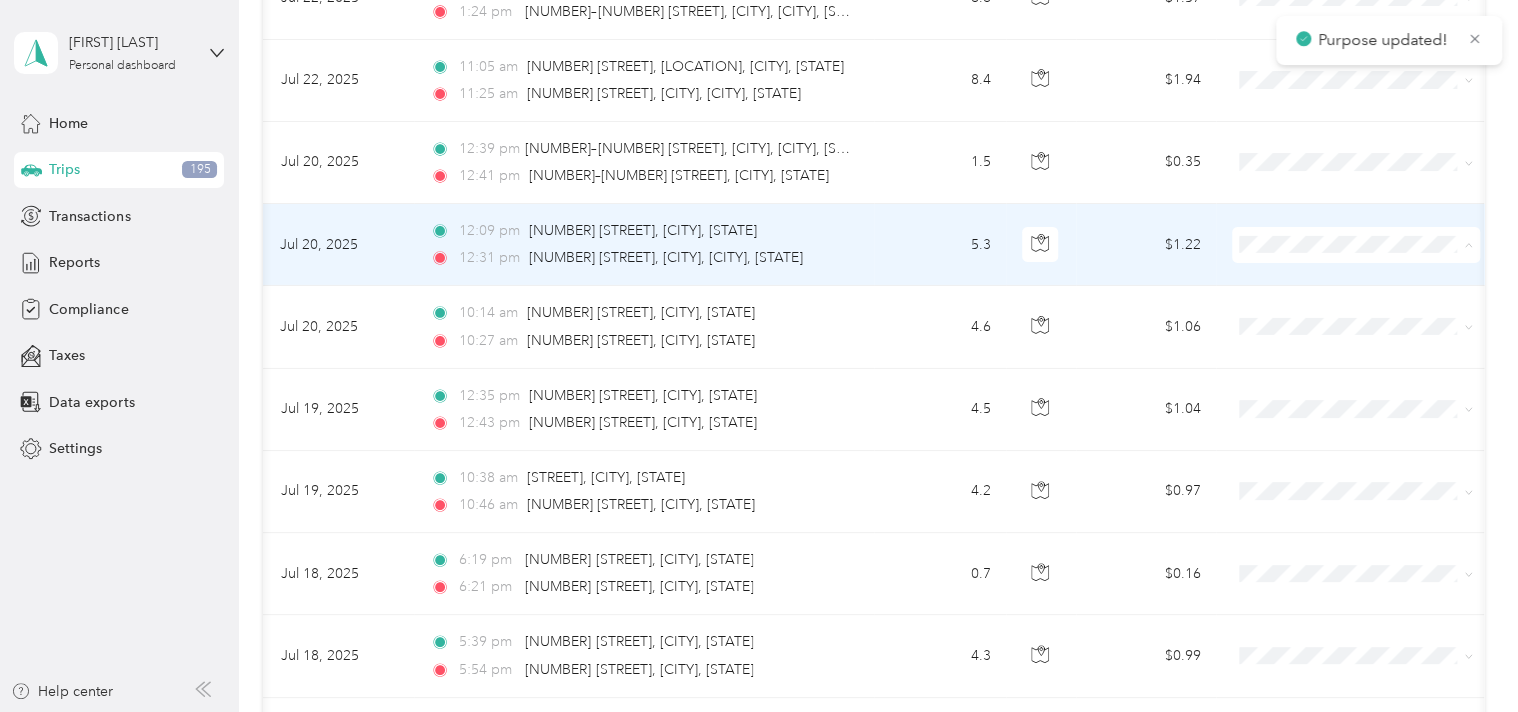 click on "Personal" at bounding box center (1374, 308) 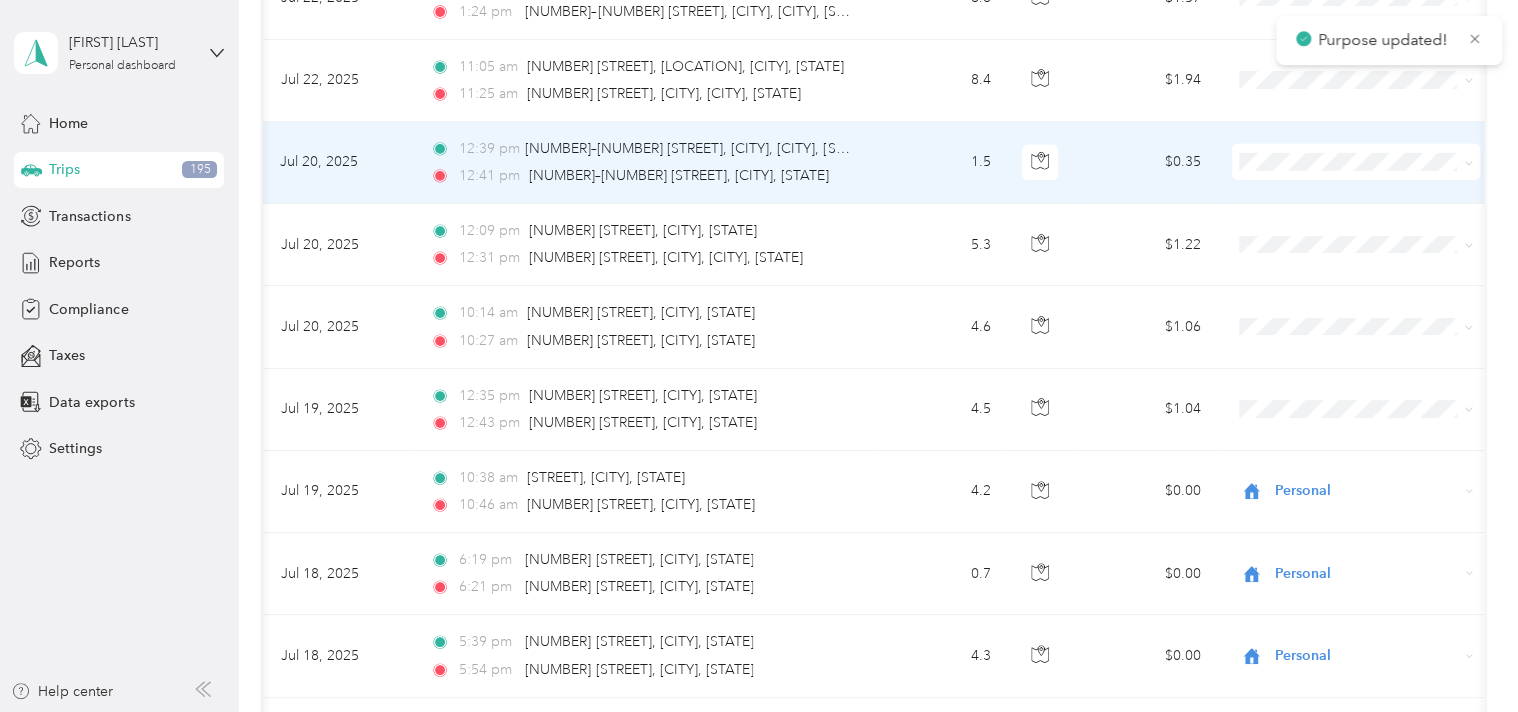 click on "Personal" at bounding box center [1374, 225] 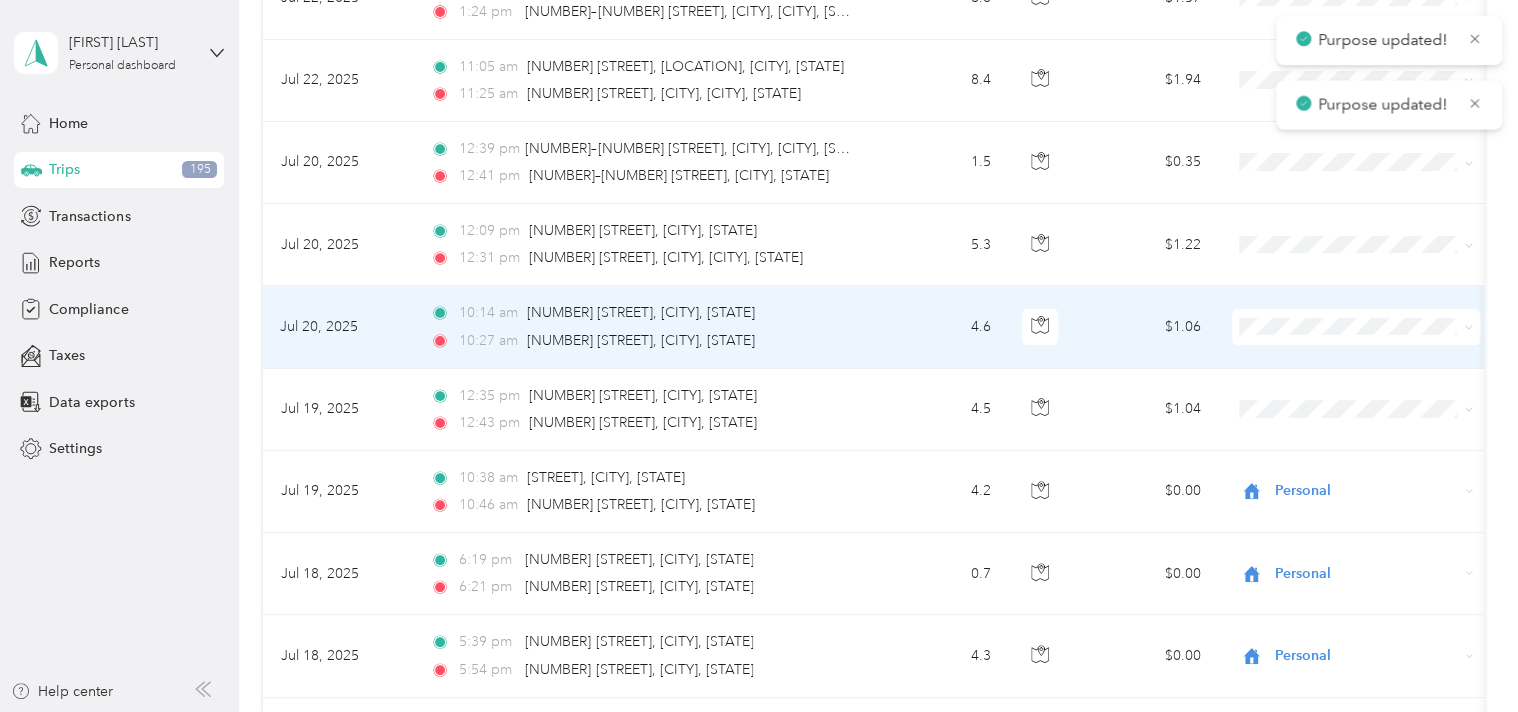 scroll, scrollTop: 0, scrollLeft: 0, axis: both 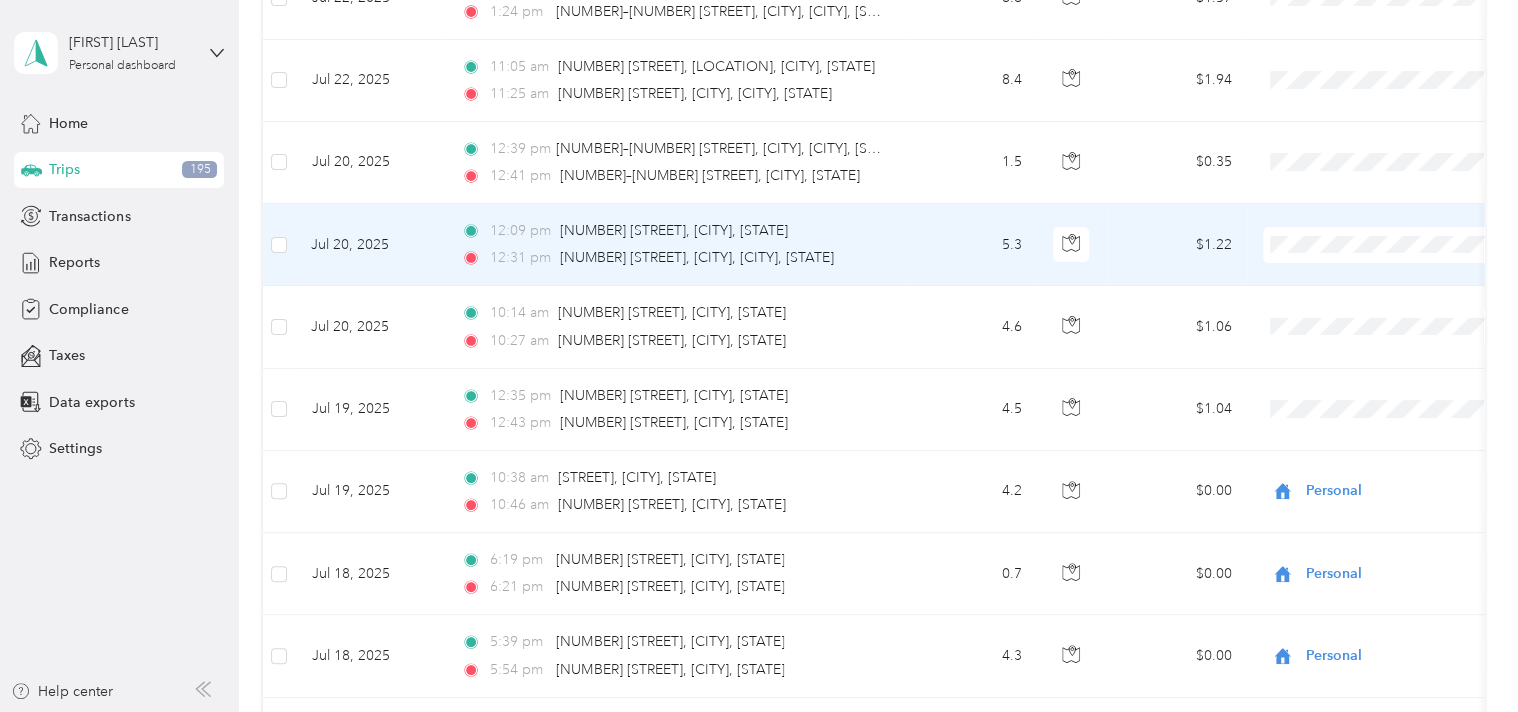click on "Personal" at bounding box center (1405, 308) 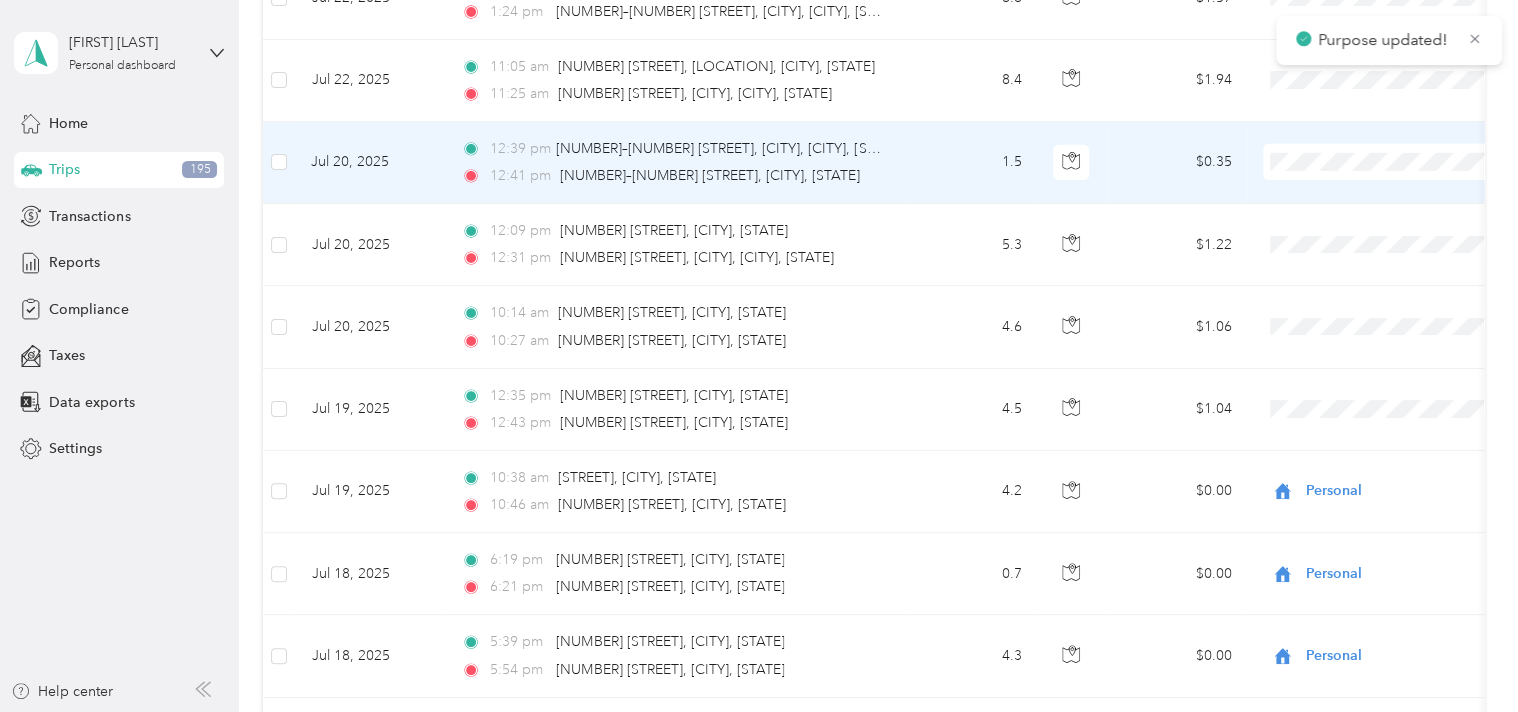 click on "Personal" at bounding box center (1405, 225) 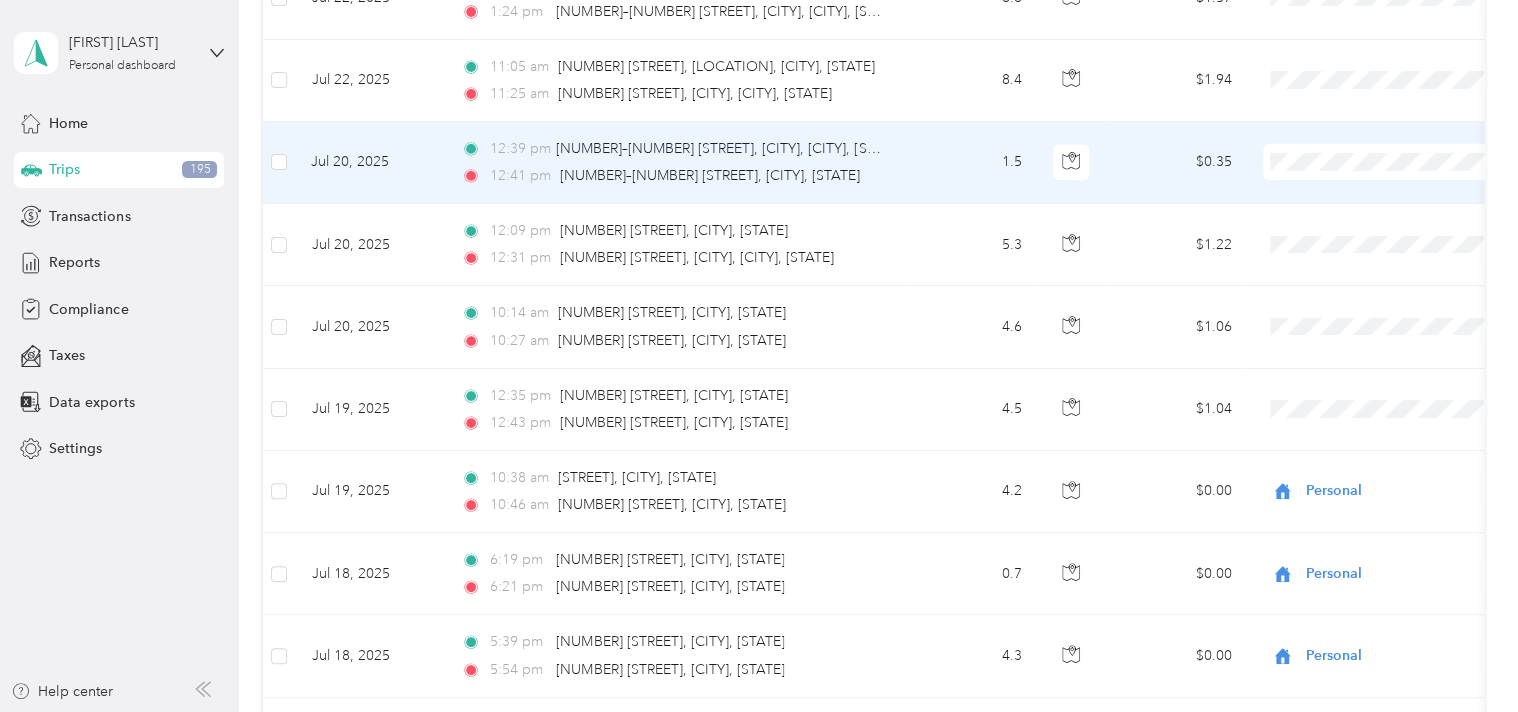 click on "Personal" at bounding box center (1405, 220) 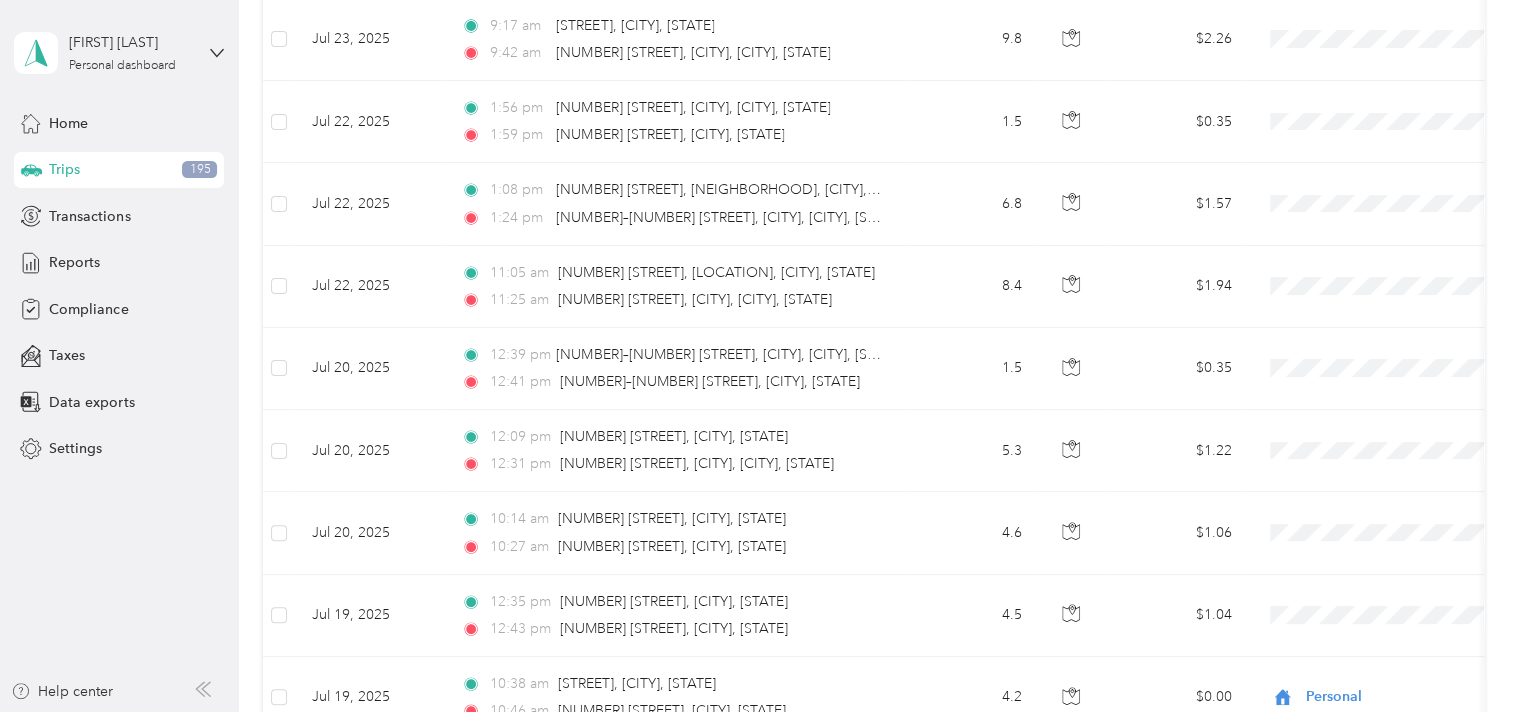 scroll, scrollTop: 3196, scrollLeft: 0, axis: vertical 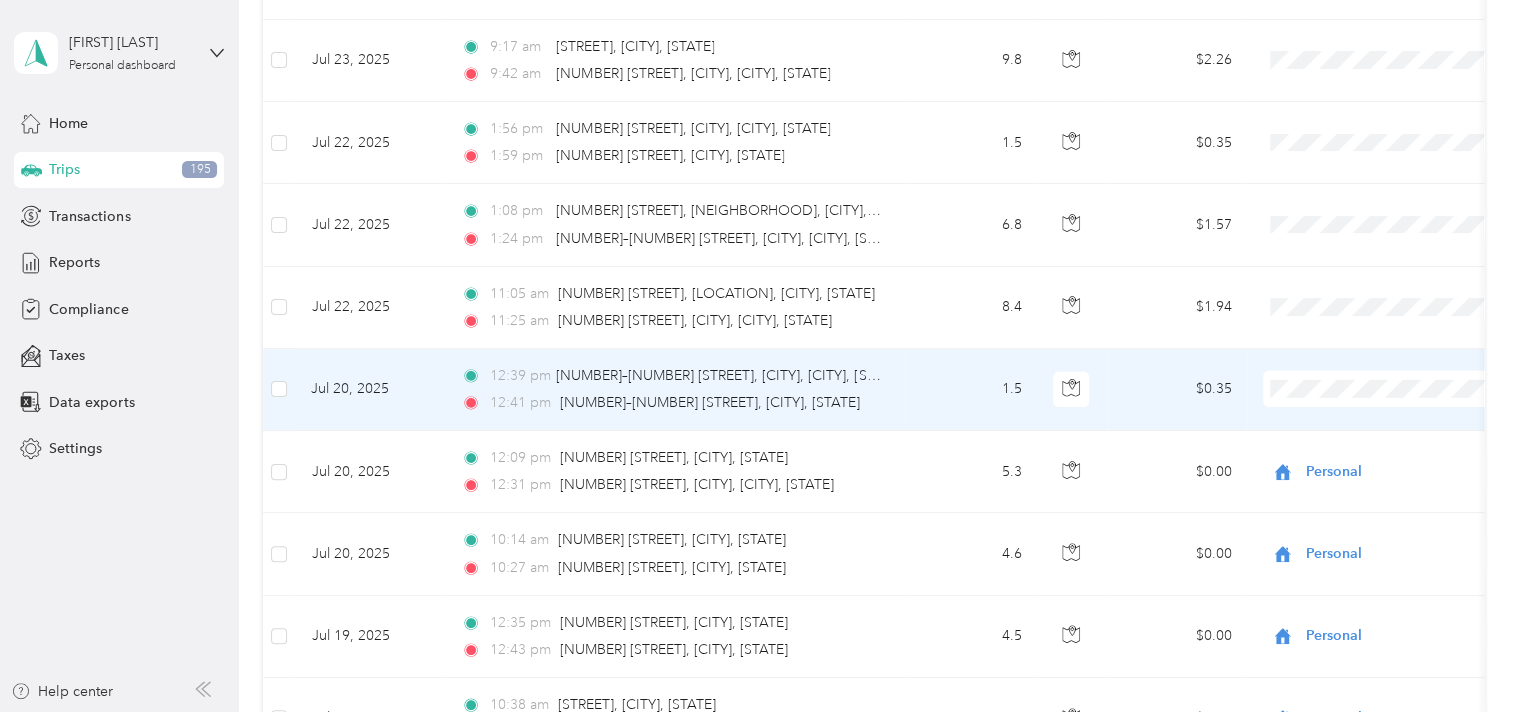 click on "Personal" at bounding box center [1405, 450] 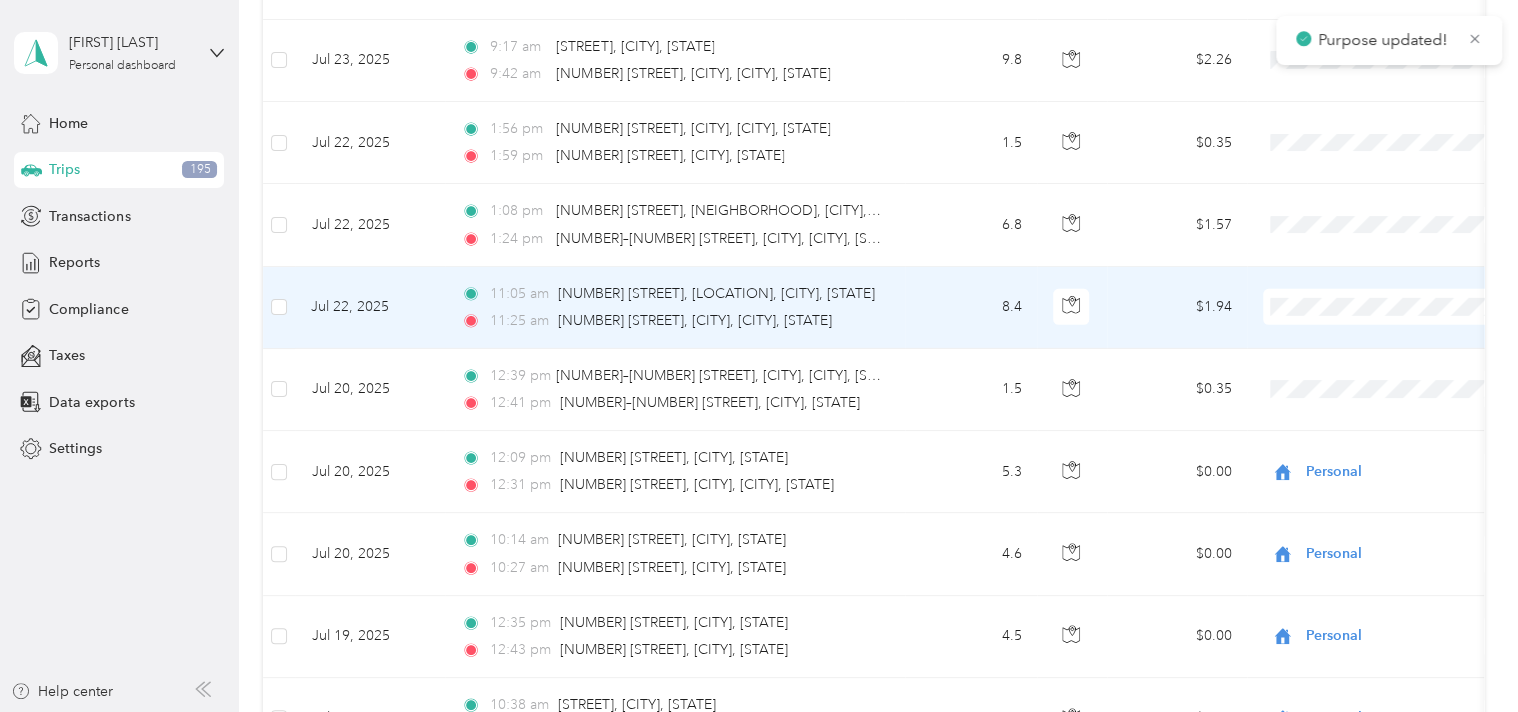 click at bounding box center (1387, 307) 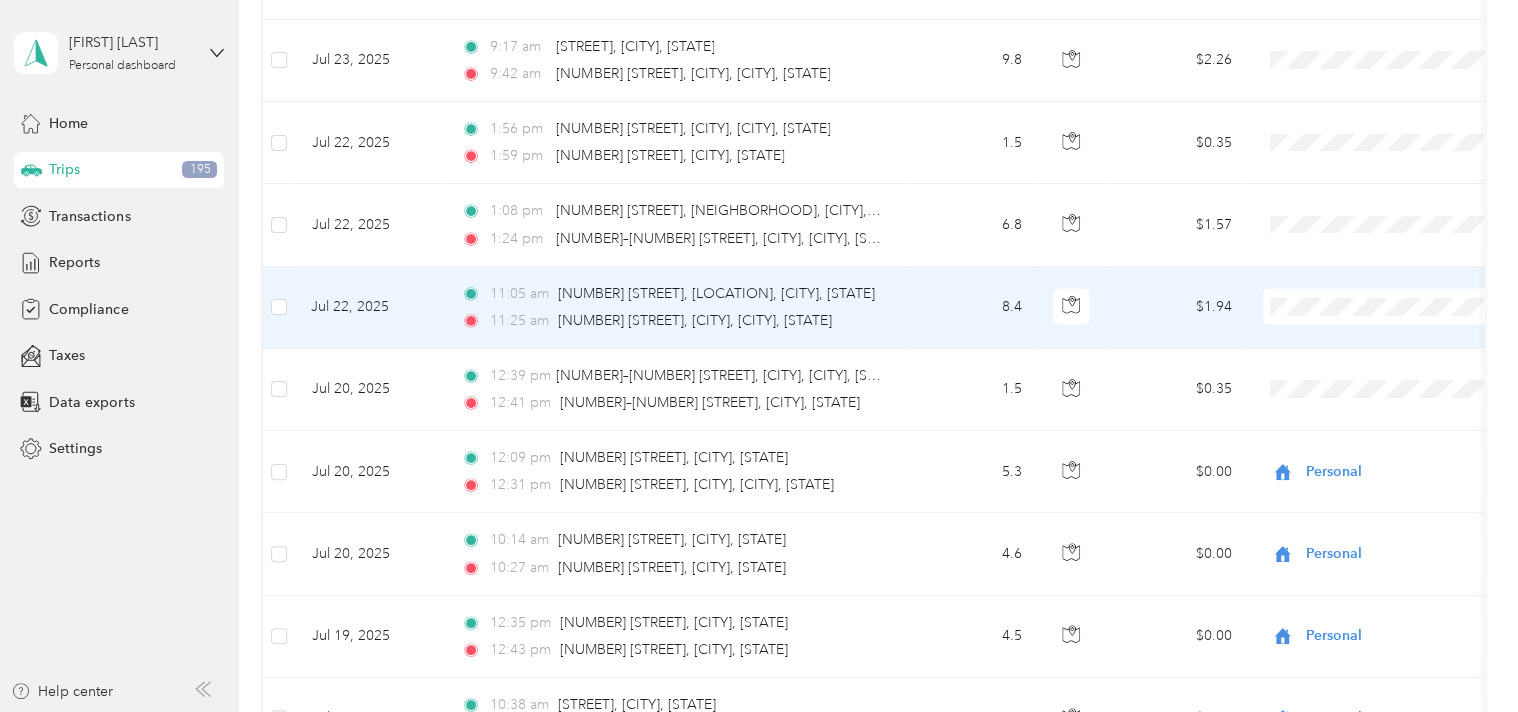click on "Personal" at bounding box center [1405, 370] 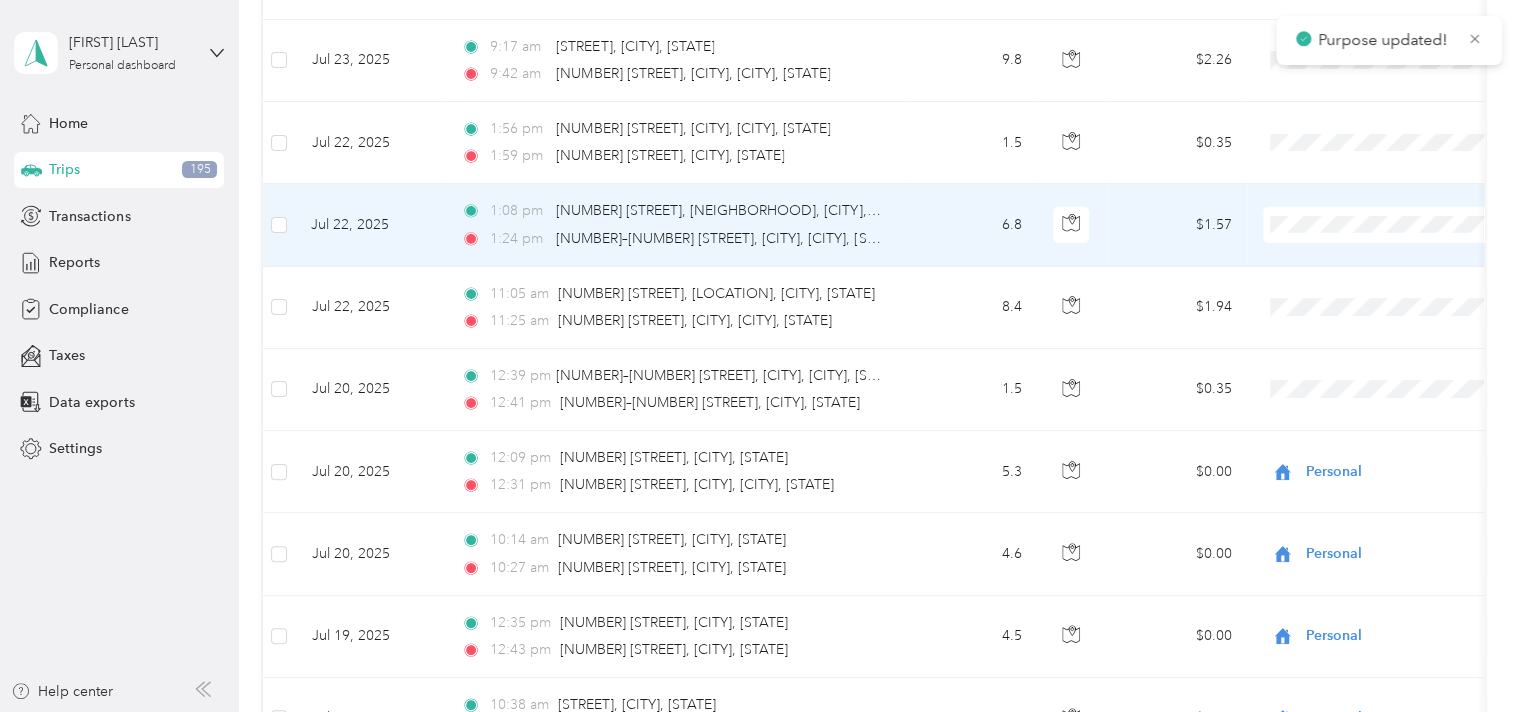 click on "Personal" at bounding box center [1405, 287] 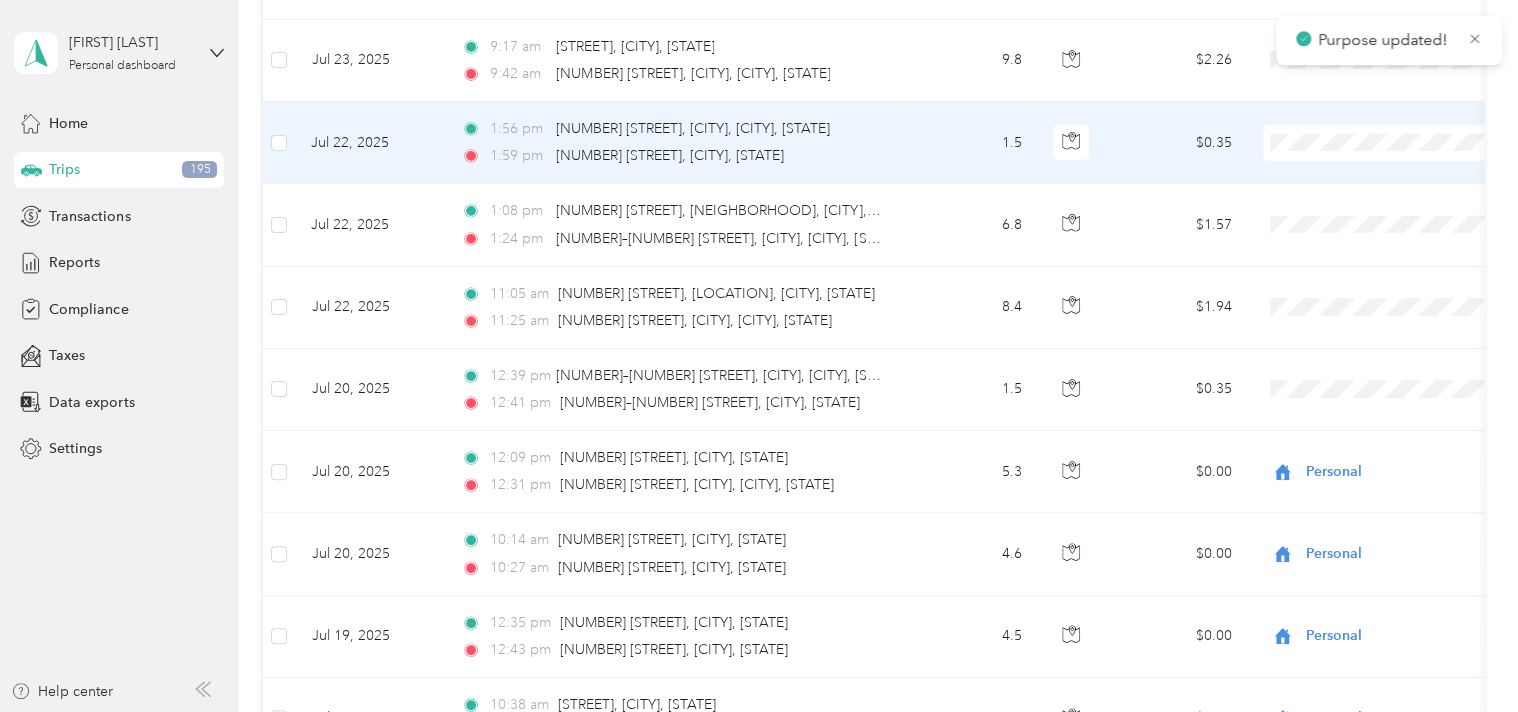 click on "Personal" at bounding box center [1405, 206] 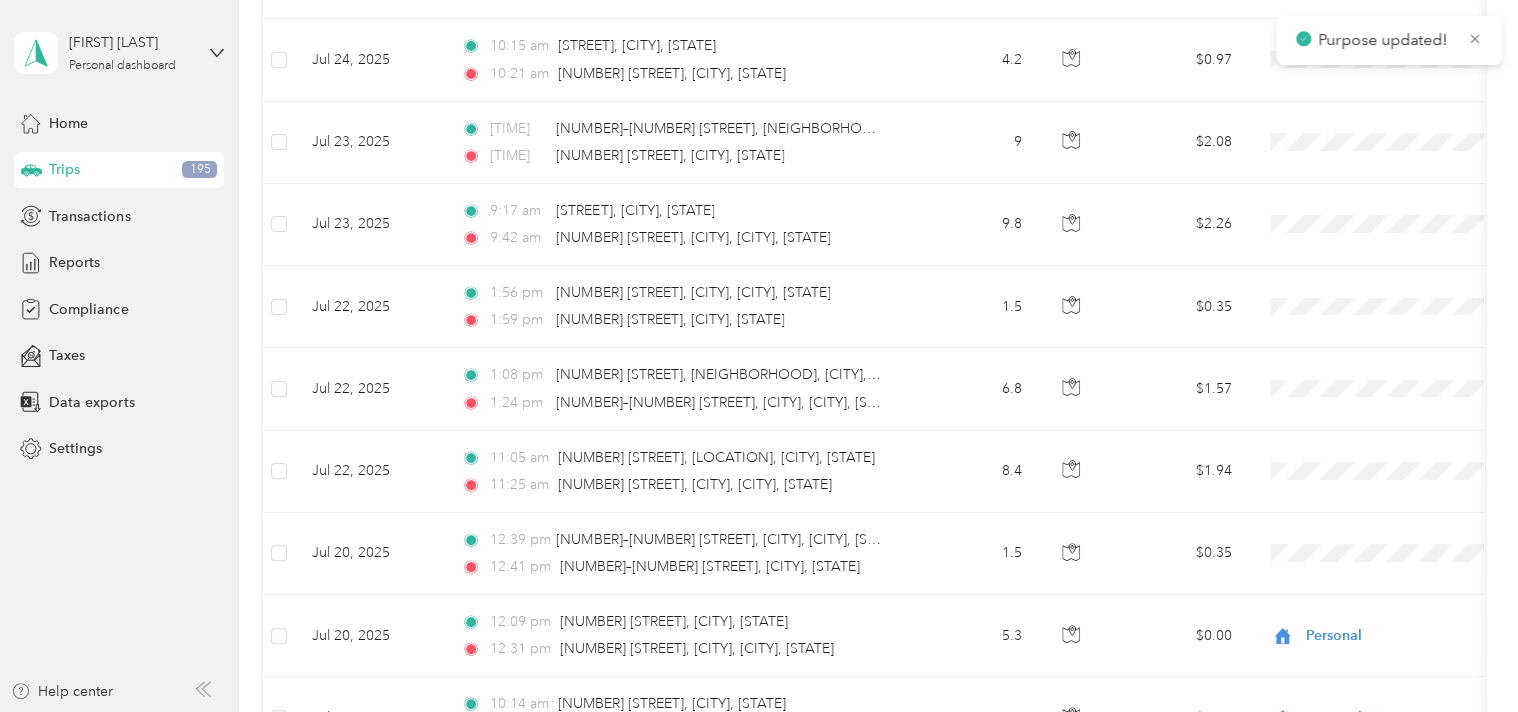scroll, scrollTop: 3012, scrollLeft: 0, axis: vertical 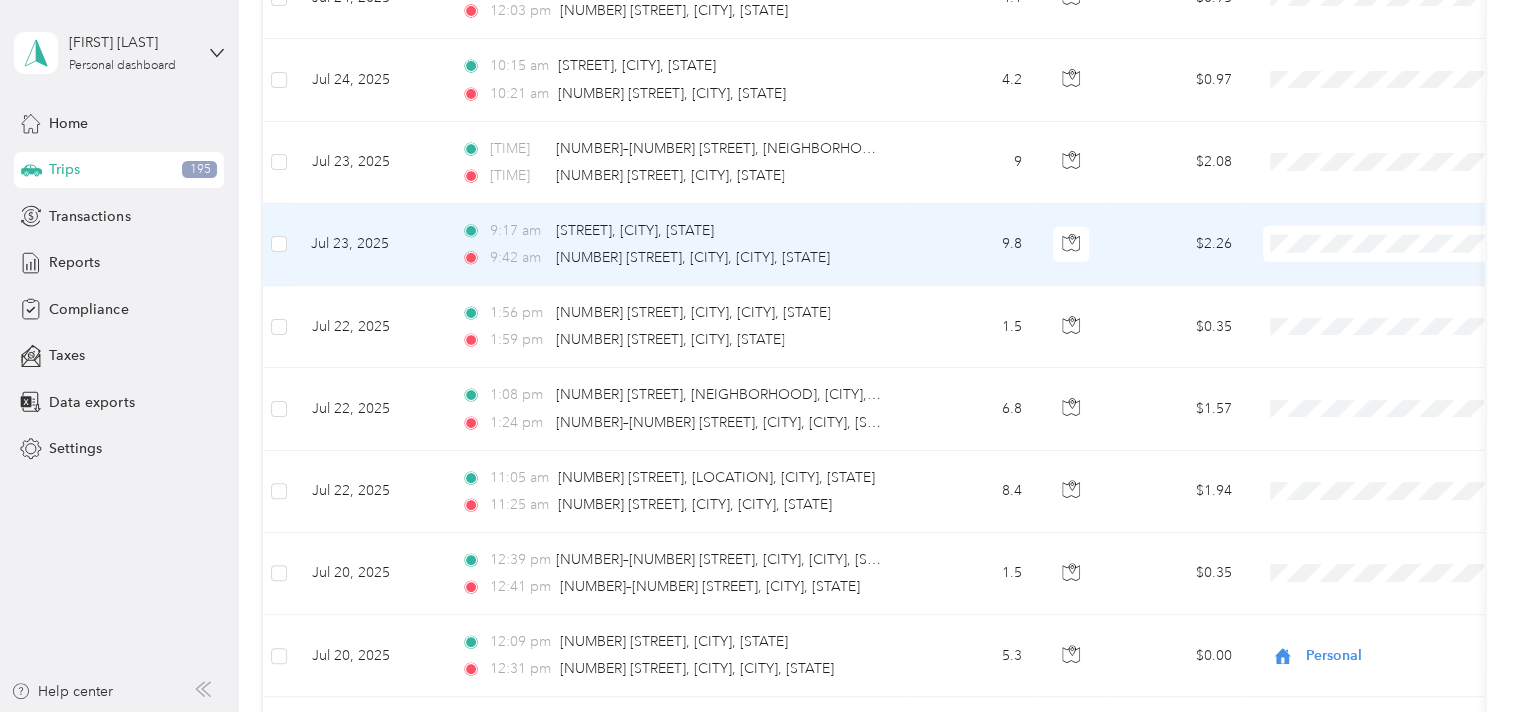 click on "Personal" at bounding box center (1388, 309) 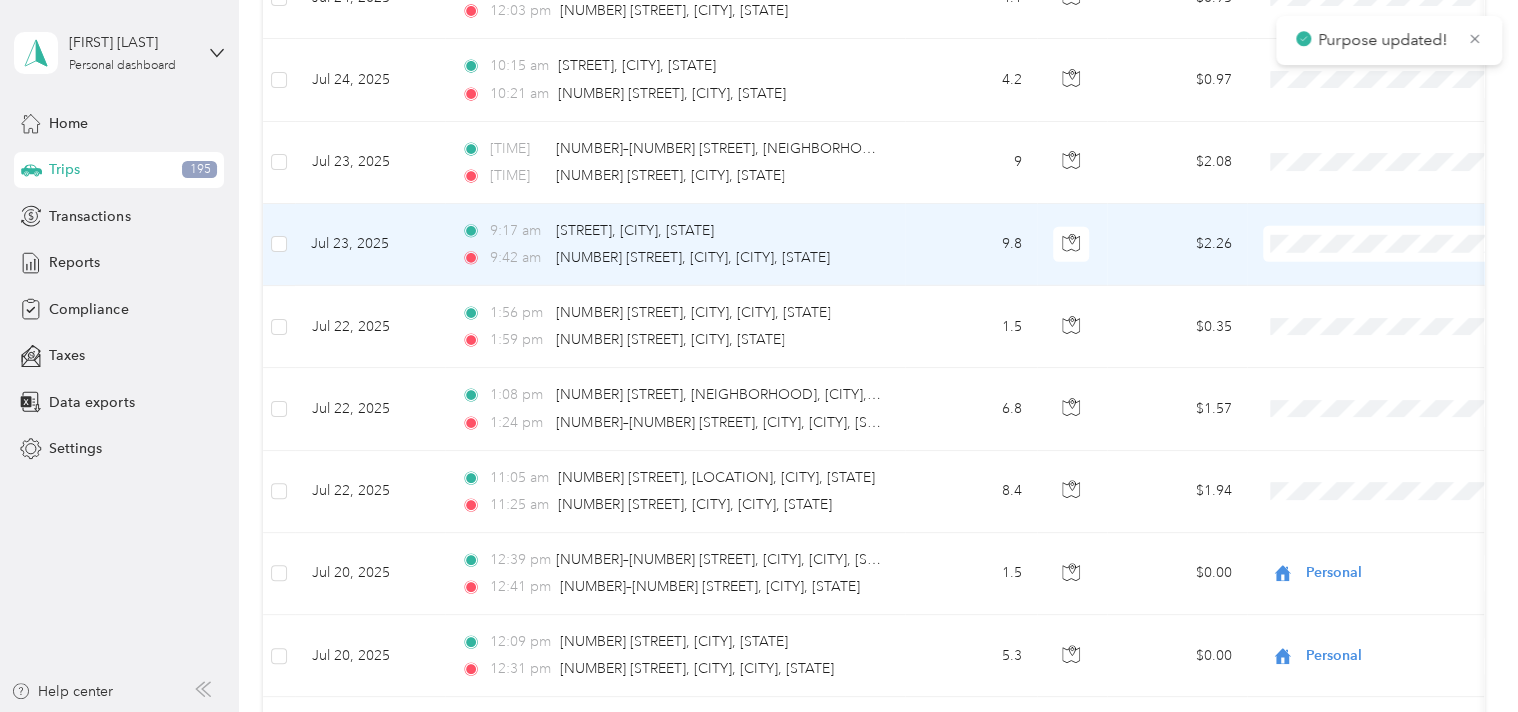 click at bounding box center (1387, 244) 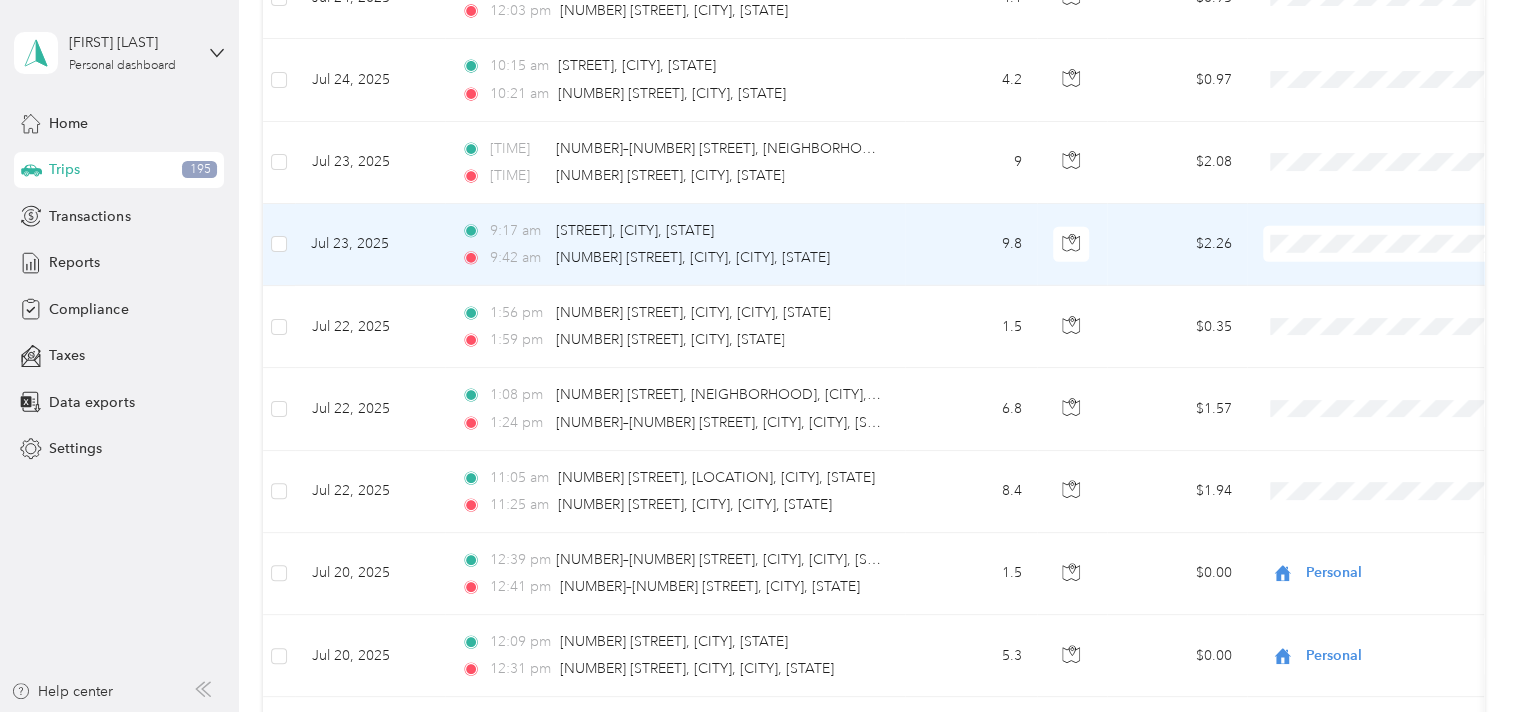 click on "Personal" at bounding box center [1405, 302] 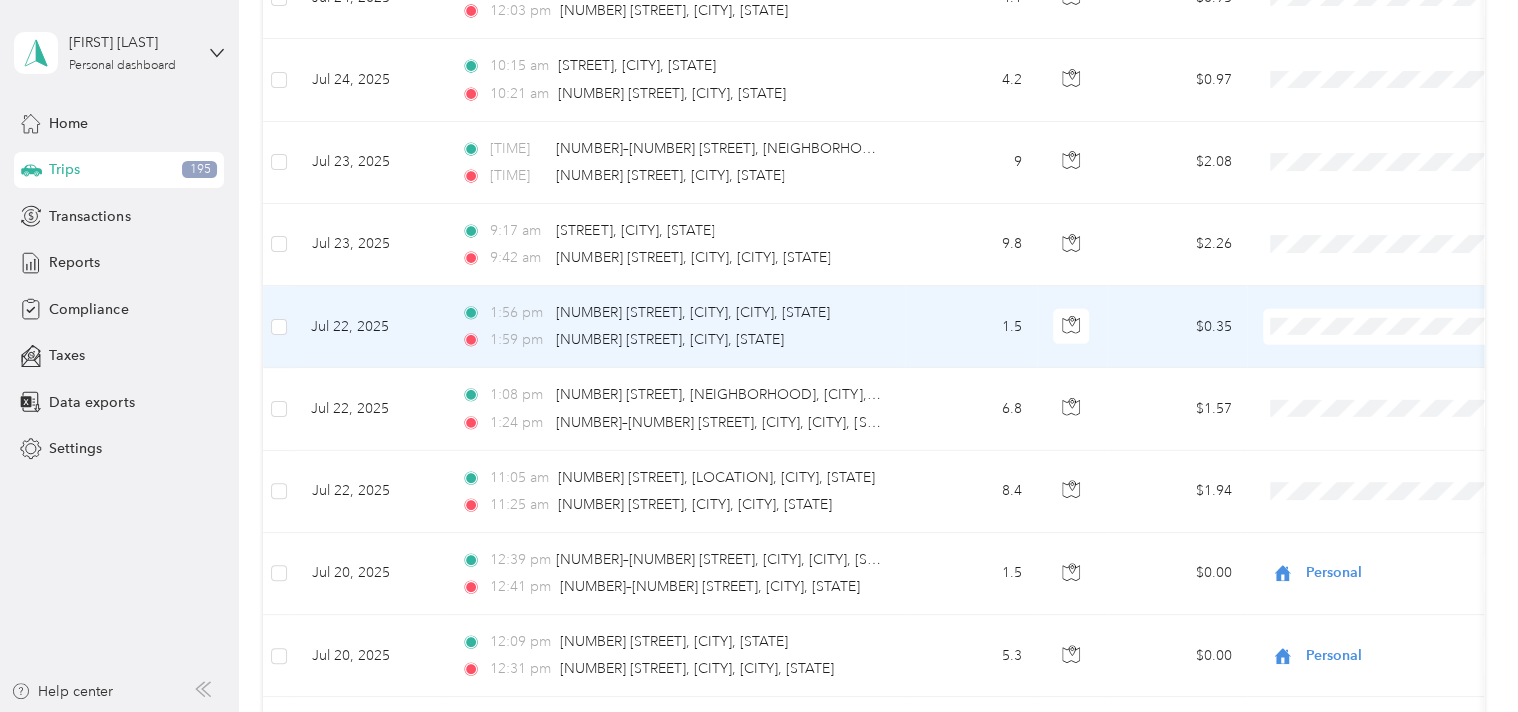 click at bounding box center (1387, 327) 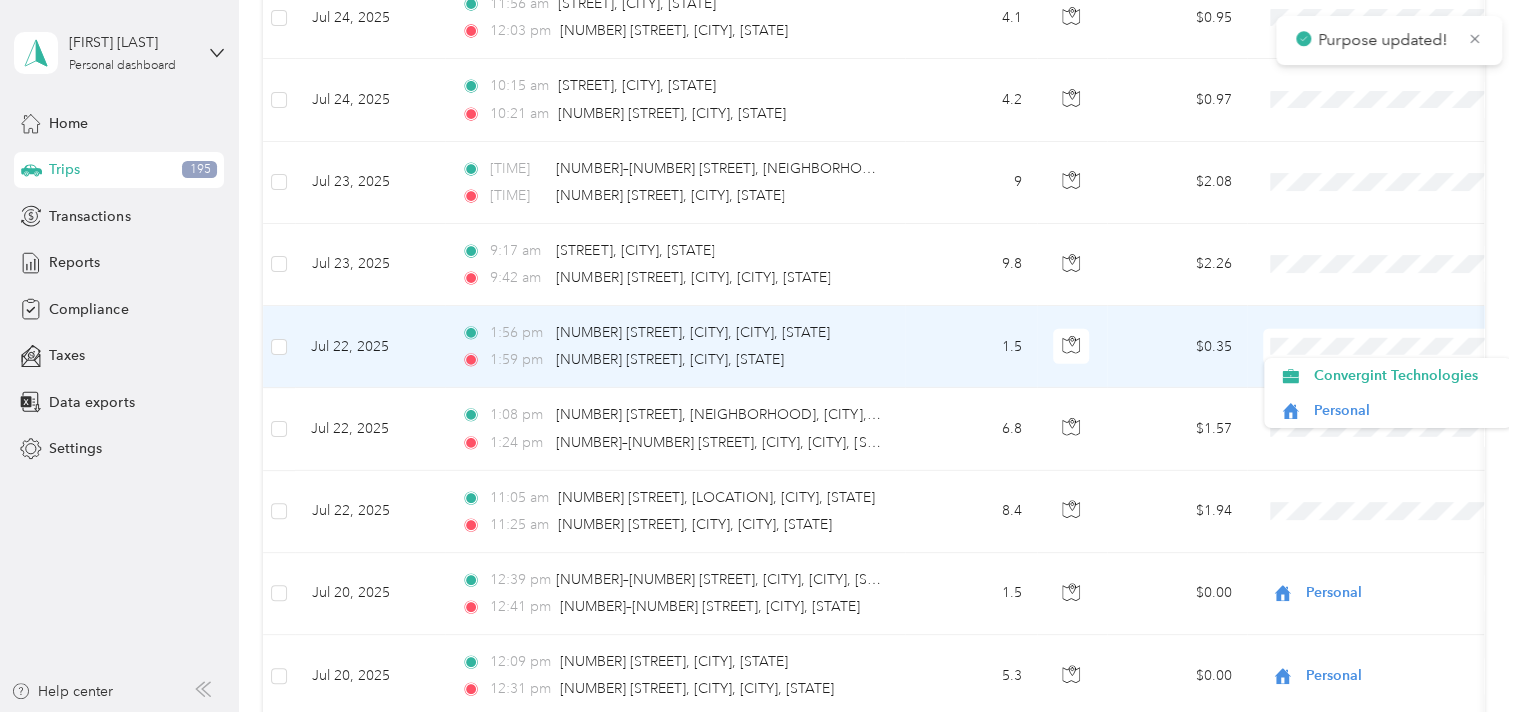 scroll, scrollTop: 2981, scrollLeft: 0, axis: vertical 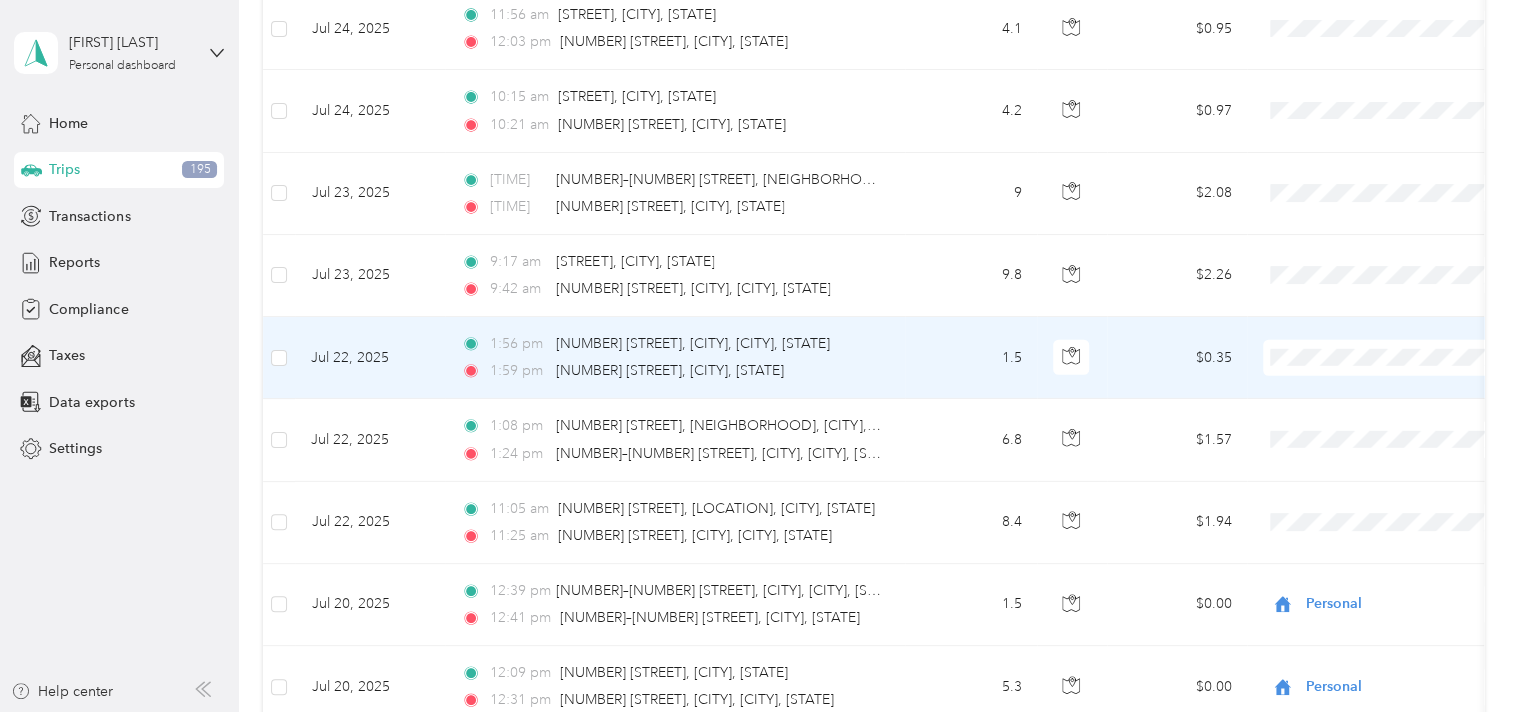 click on "Personal" at bounding box center (1405, 418) 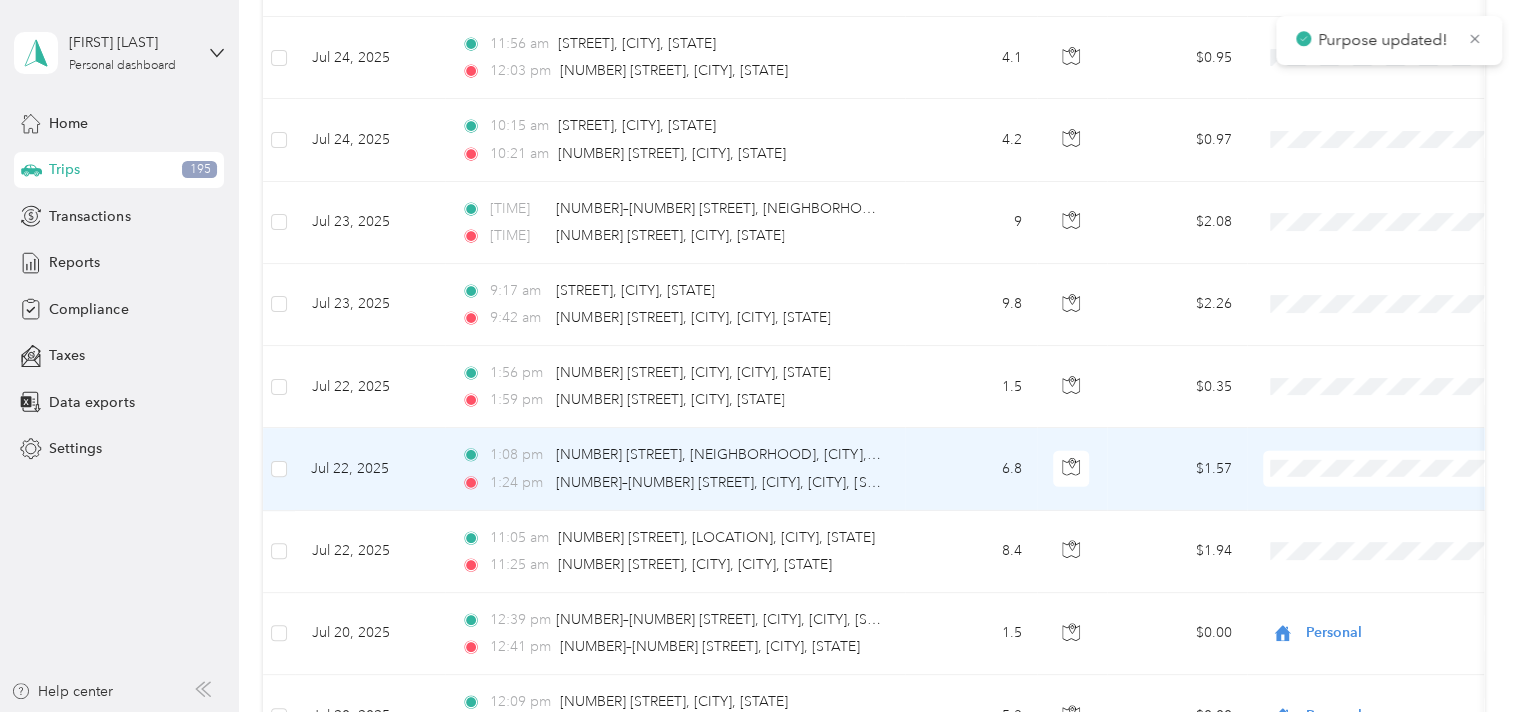 scroll, scrollTop: 2949, scrollLeft: 0, axis: vertical 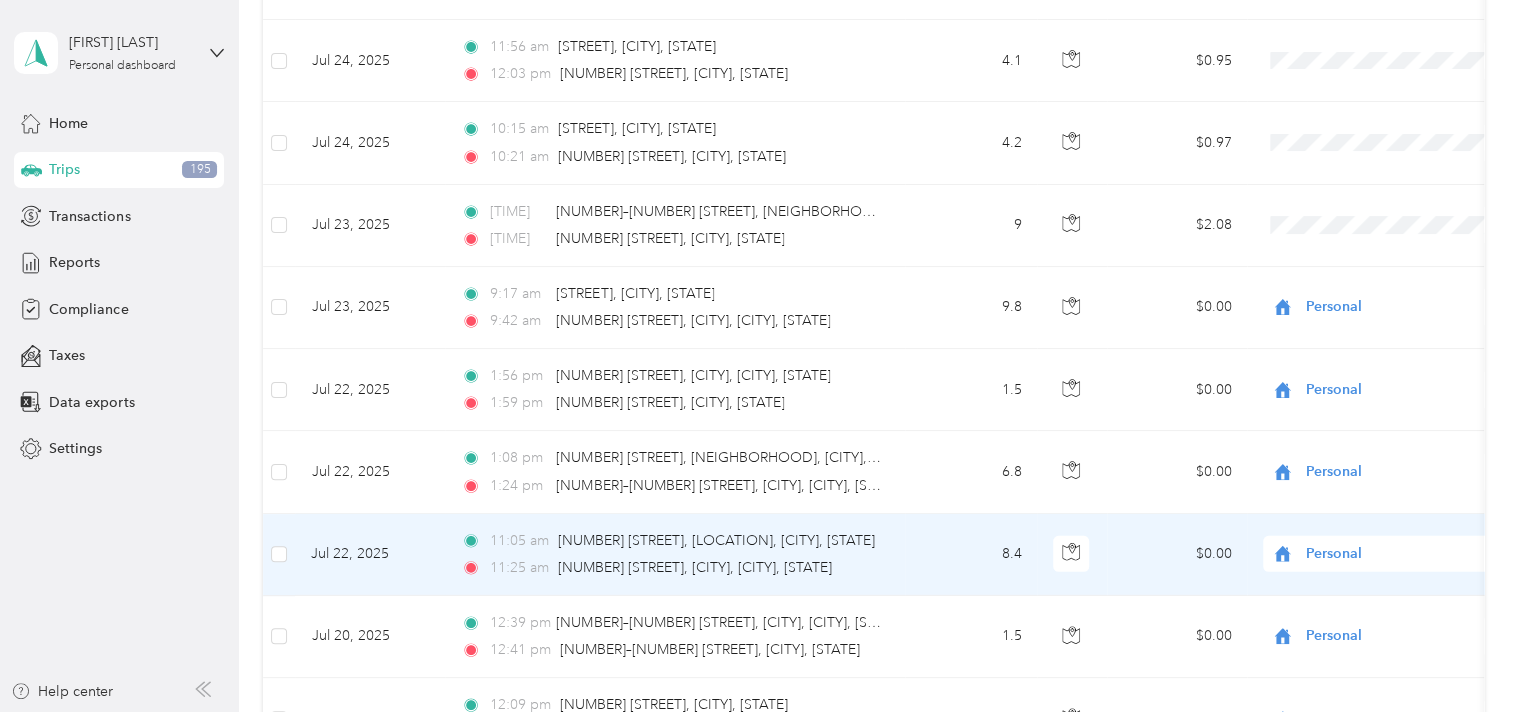 click on "Personal" at bounding box center [1394, 617] 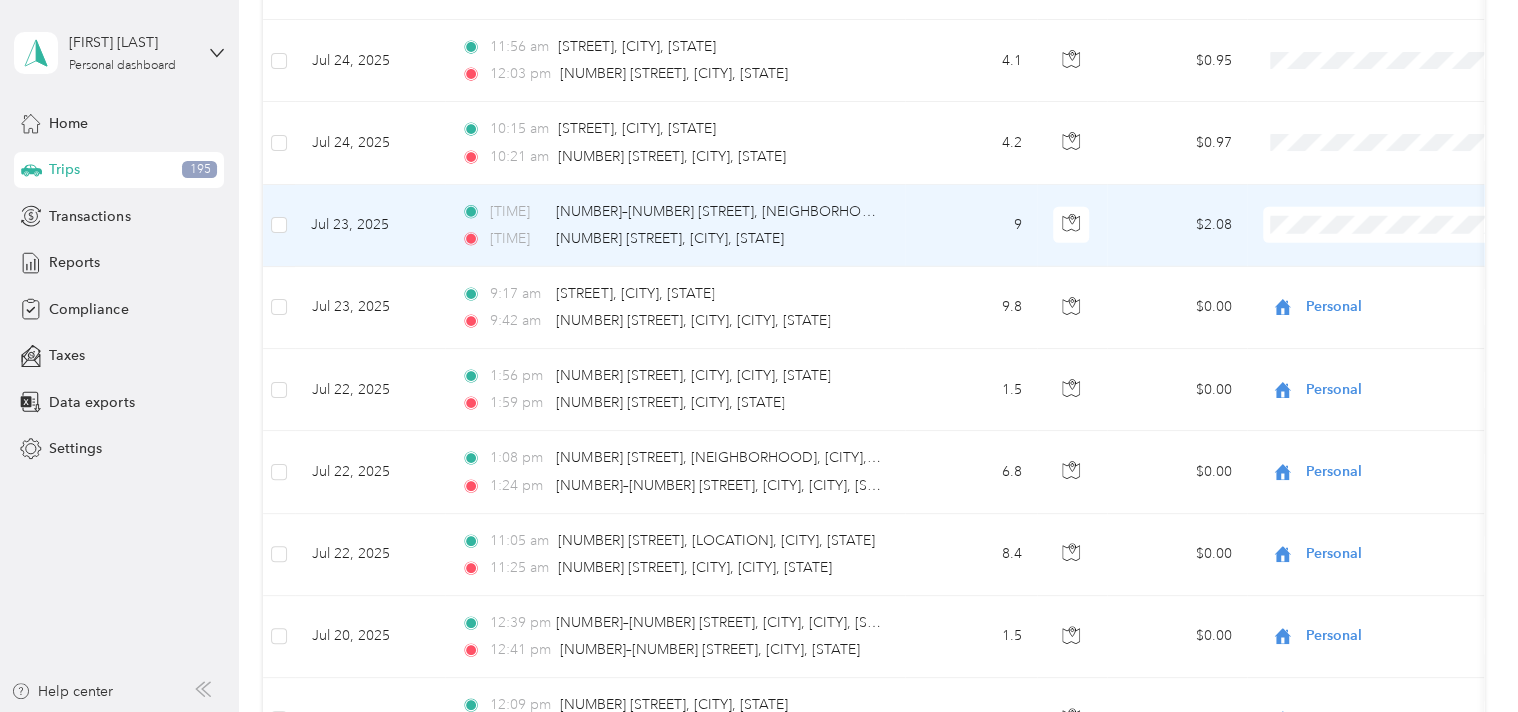 click on "Personal" at bounding box center [1405, 289] 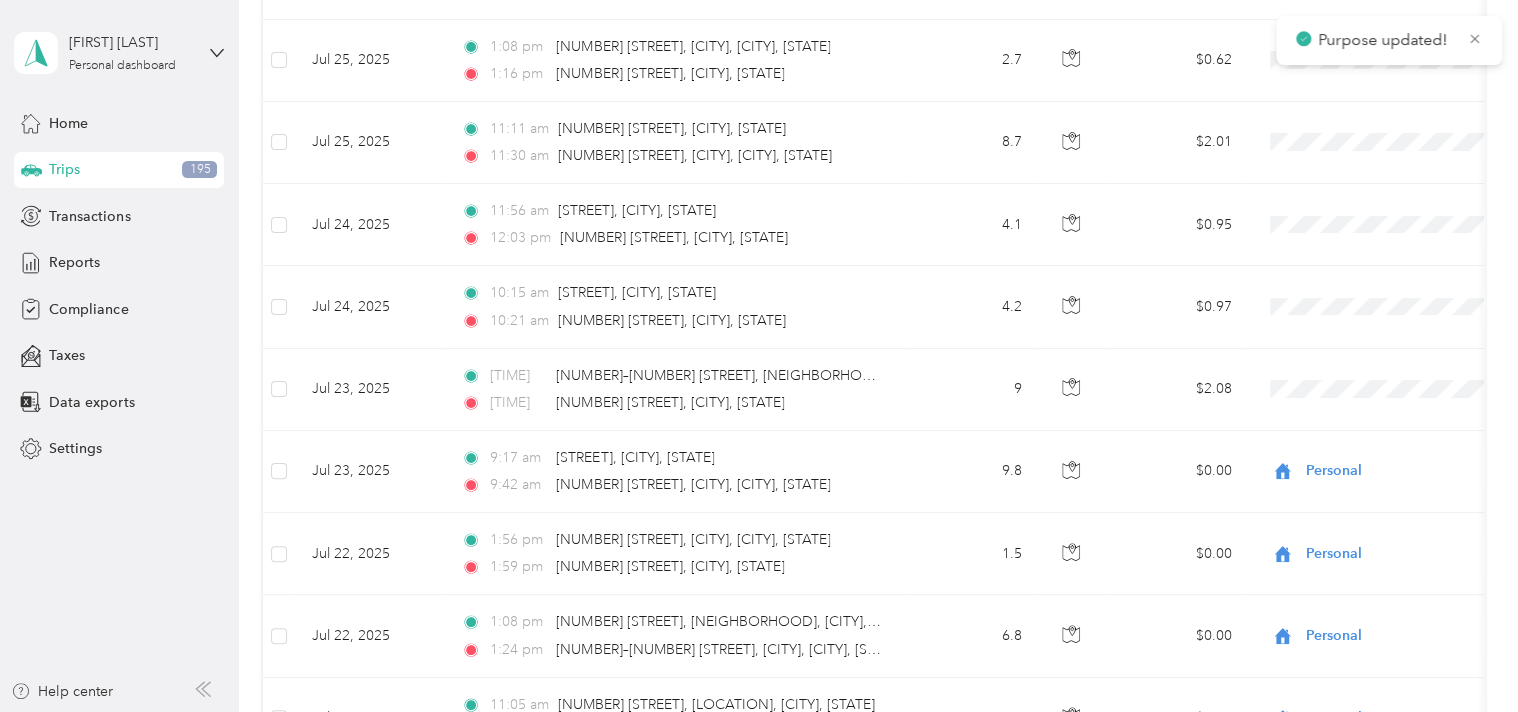 scroll, scrollTop: 2744, scrollLeft: 0, axis: vertical 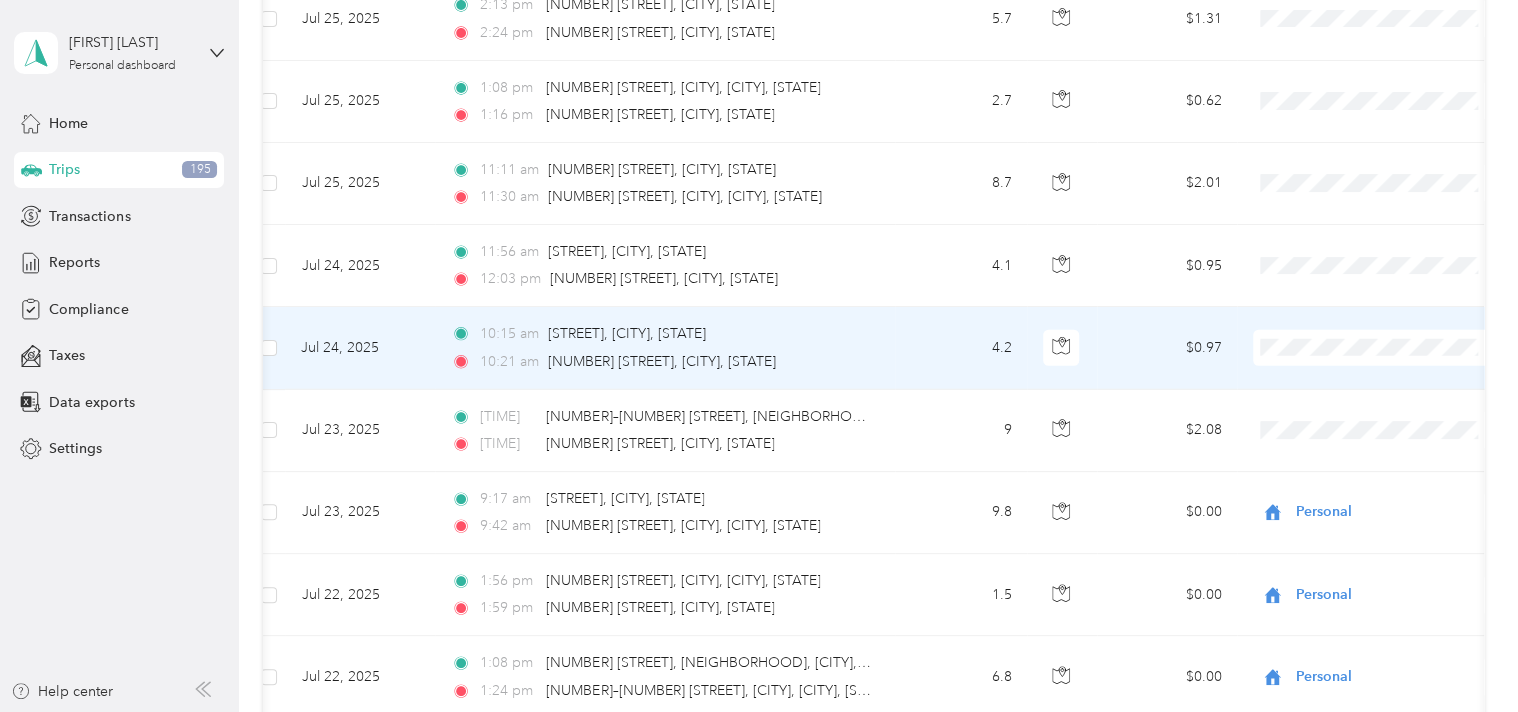 click at bounding box center (1377, 348) 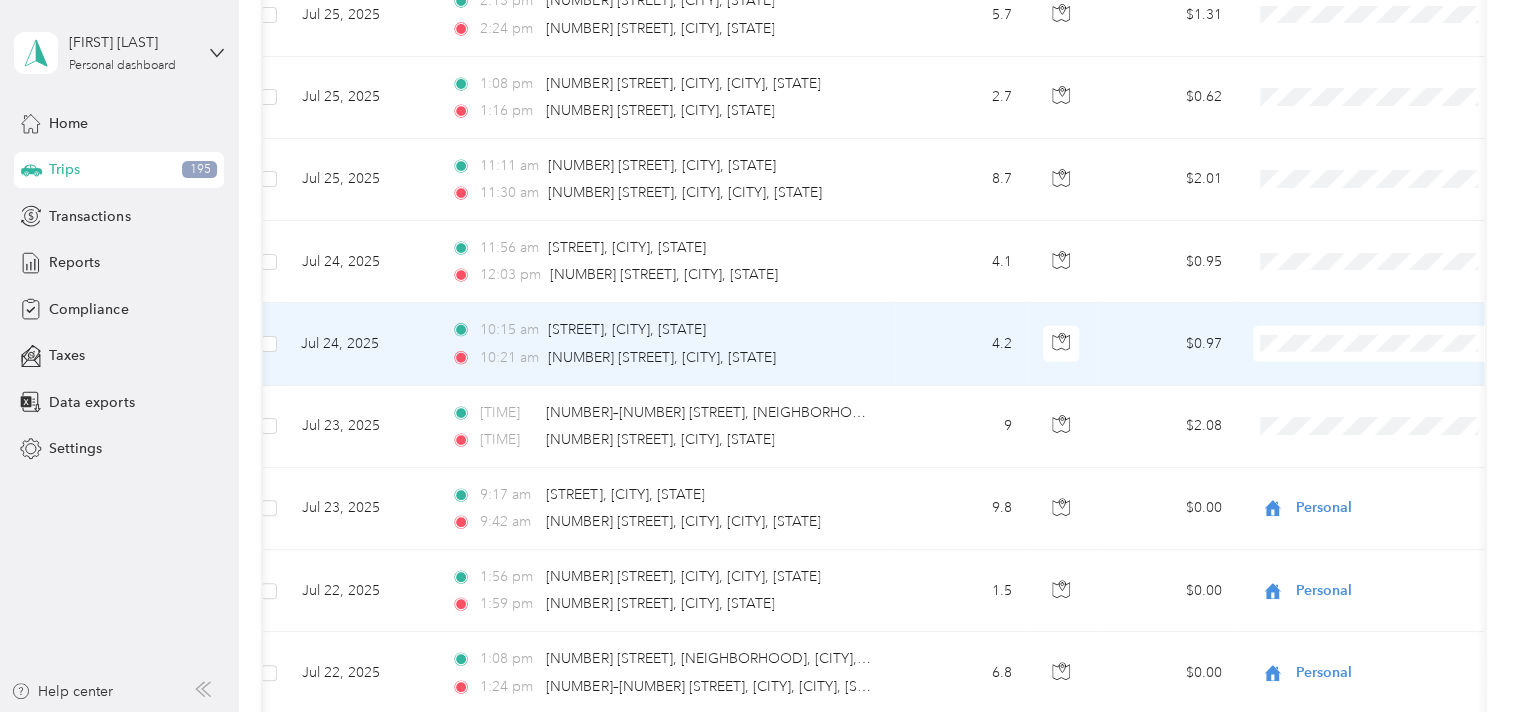 scroll, scrollTop: 2748, scrollLeft: 0, axis: vertical 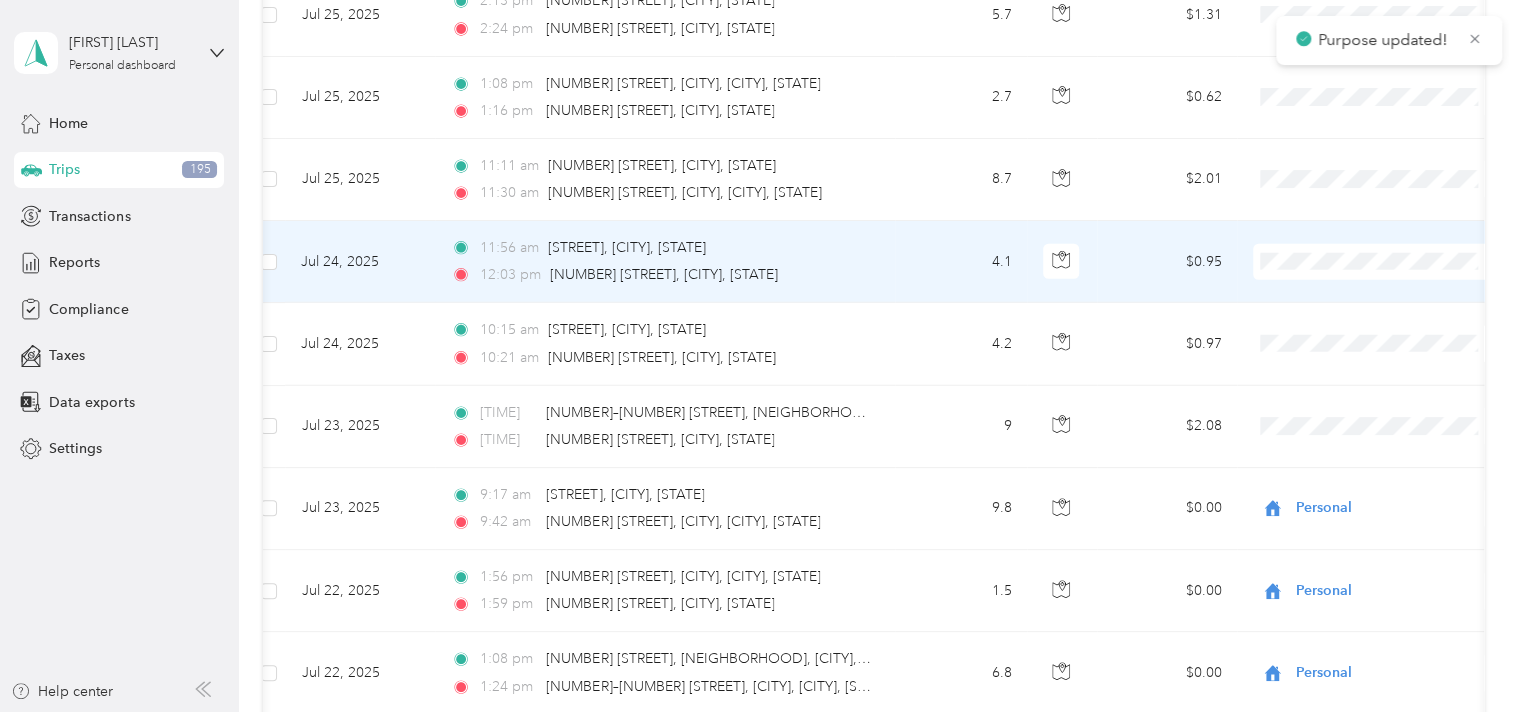 click on "Personal" at bounding box center (1395, 326) 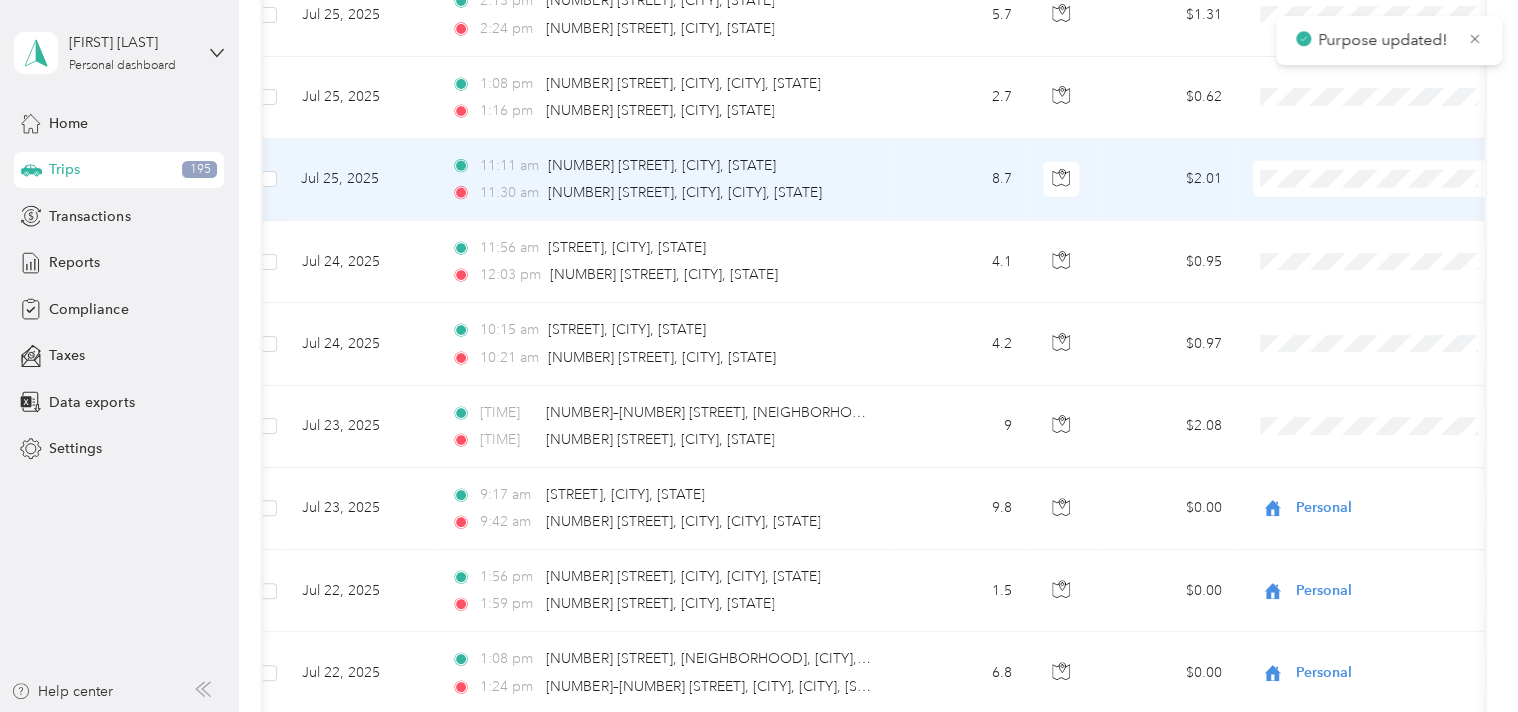click on "Personal" at bounding box center (1395, 239) 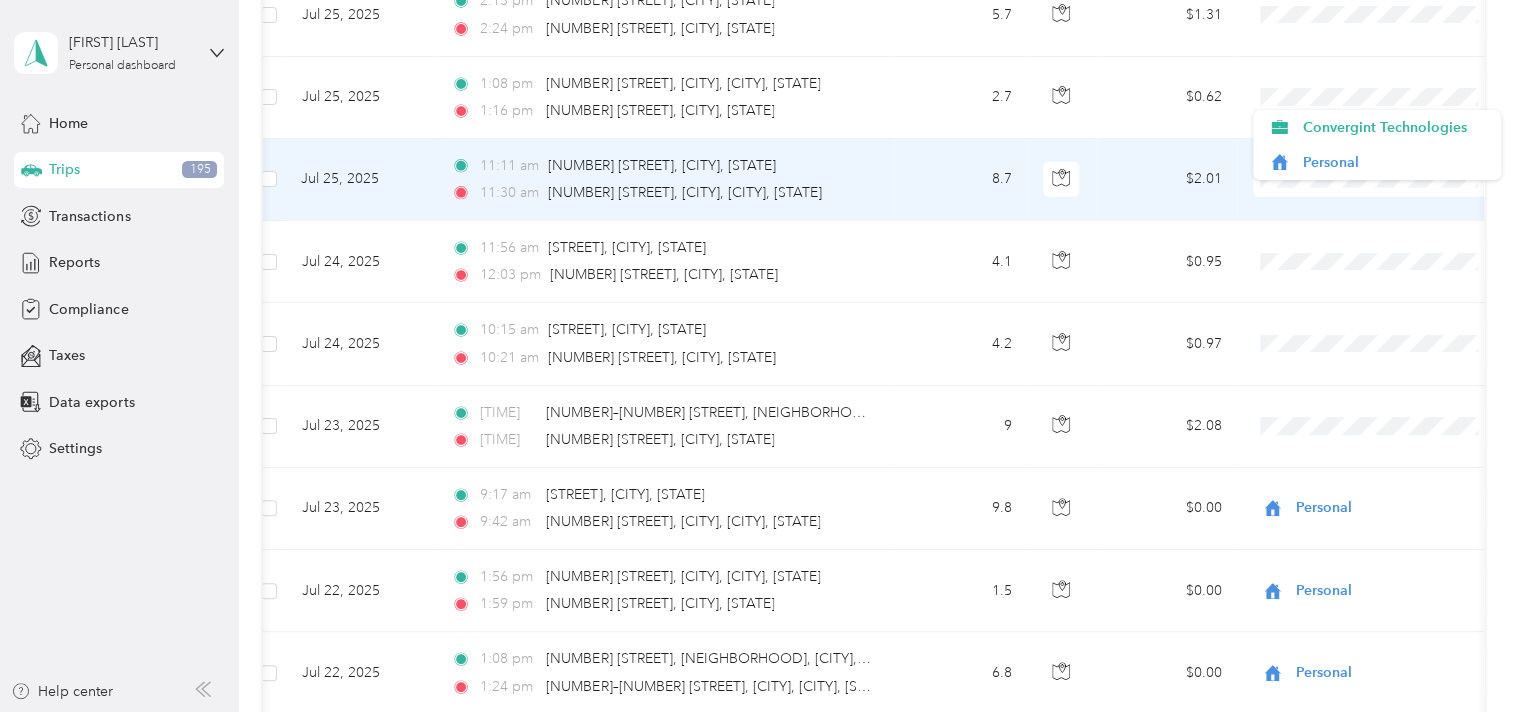 scroll, scrollTop: 0, scrollLeft: 0, axis: both 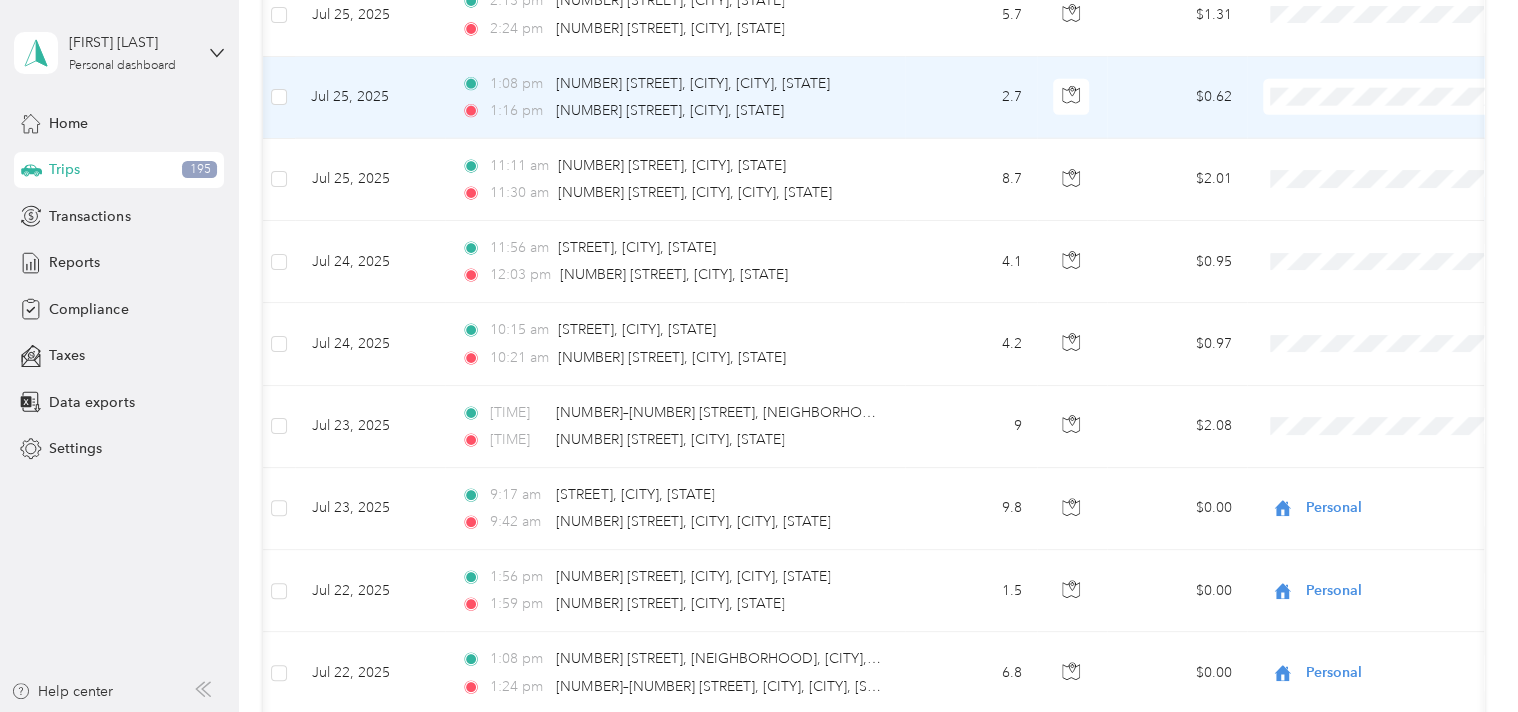 click on "Personal" at bounding box center [1404, 162] 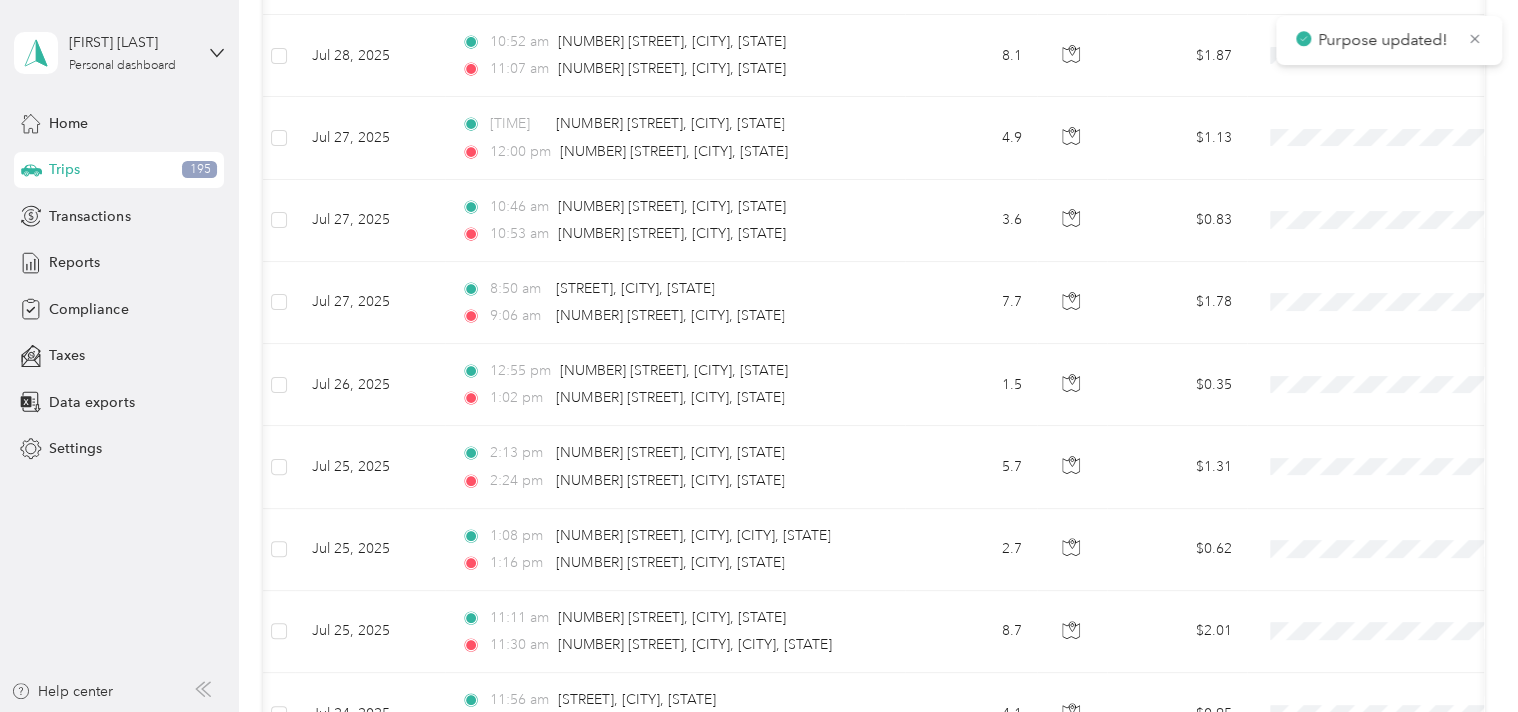 scroll, scrollTop: 2337, scrollLeft: 0, axis: vertical 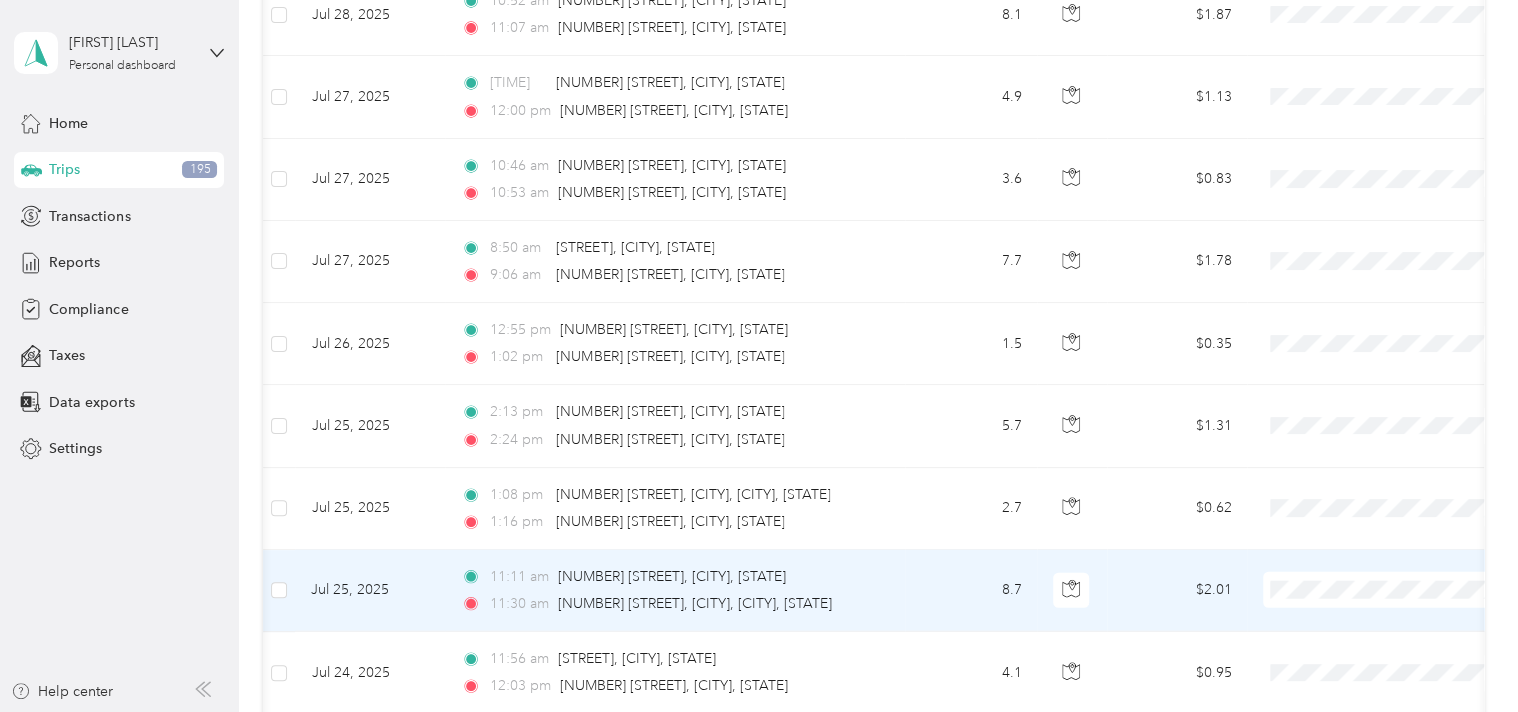 click at bounding box center (1387, 591) 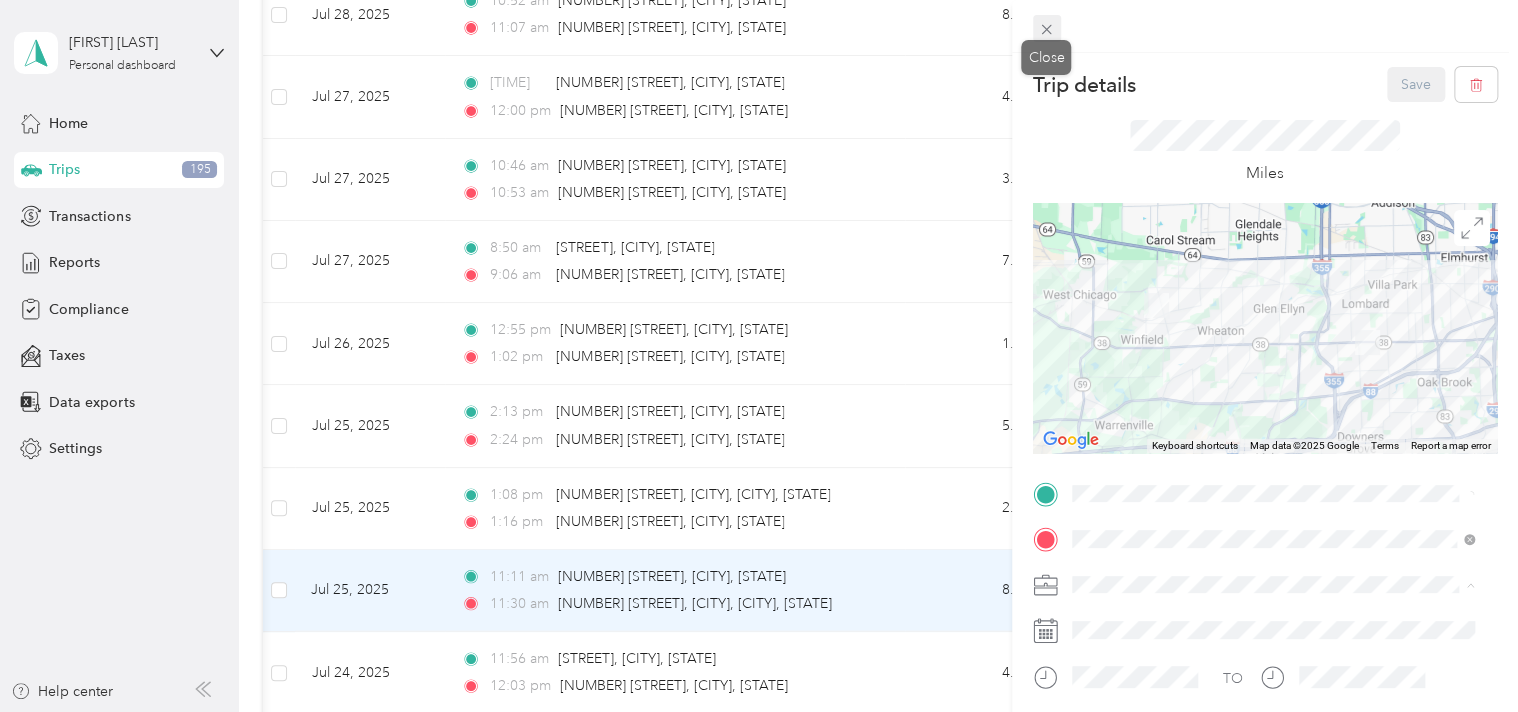 click 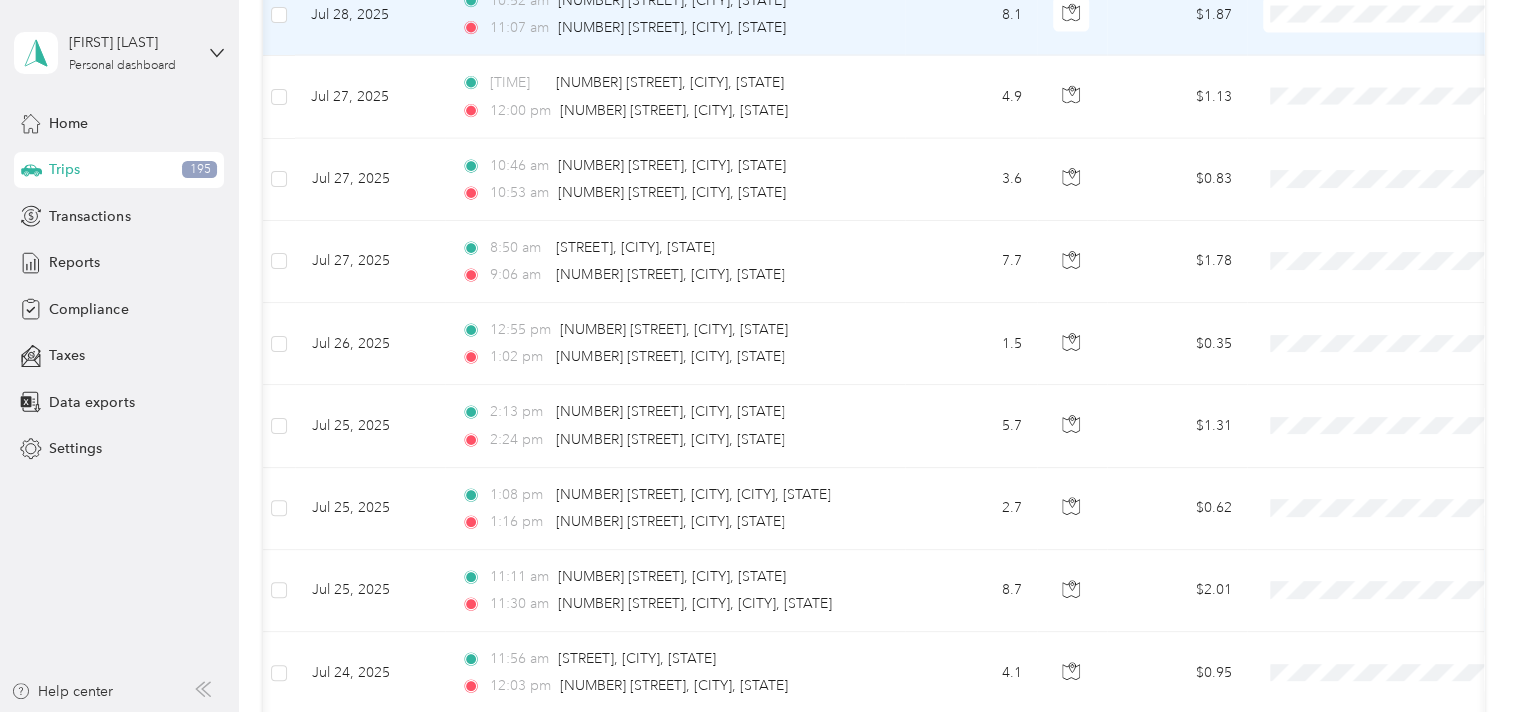 click at bounding box center [1072, 15] 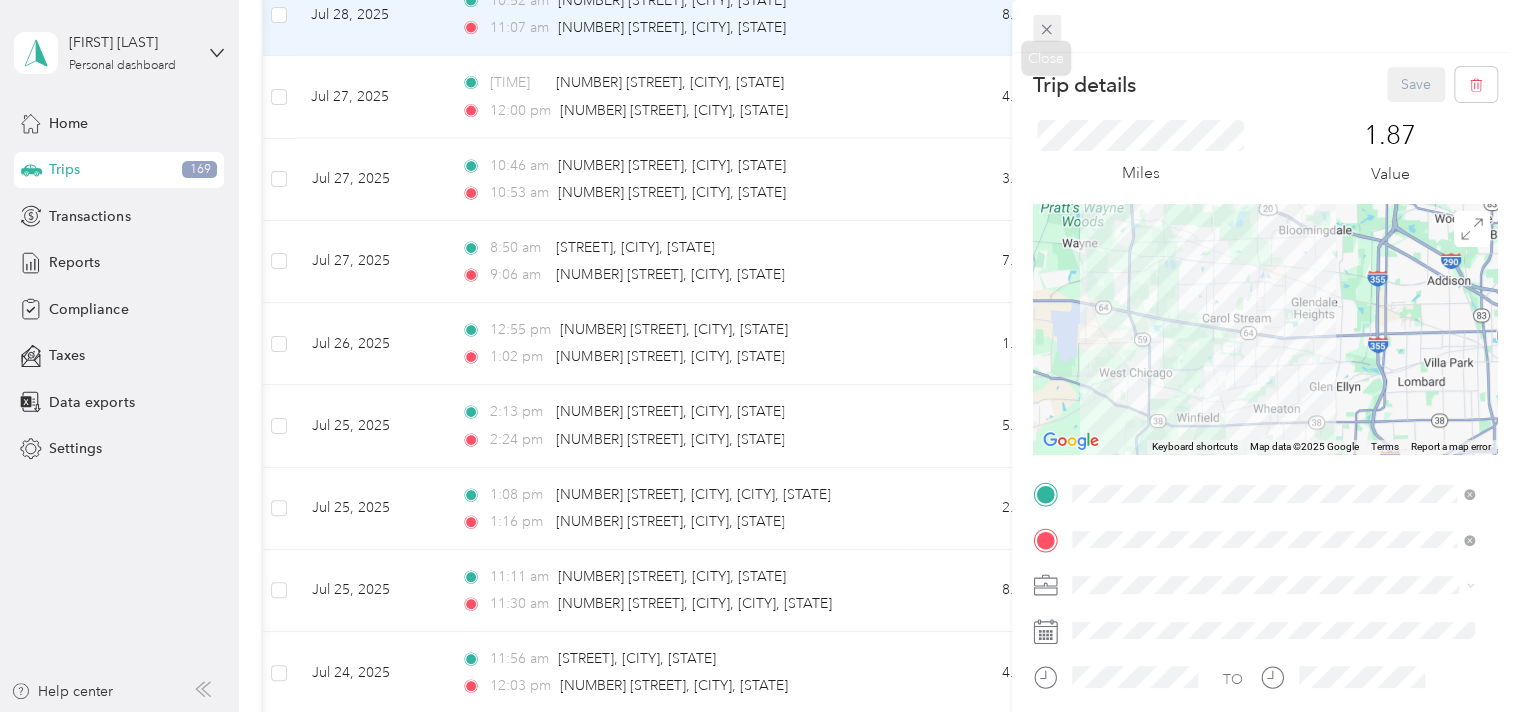 click 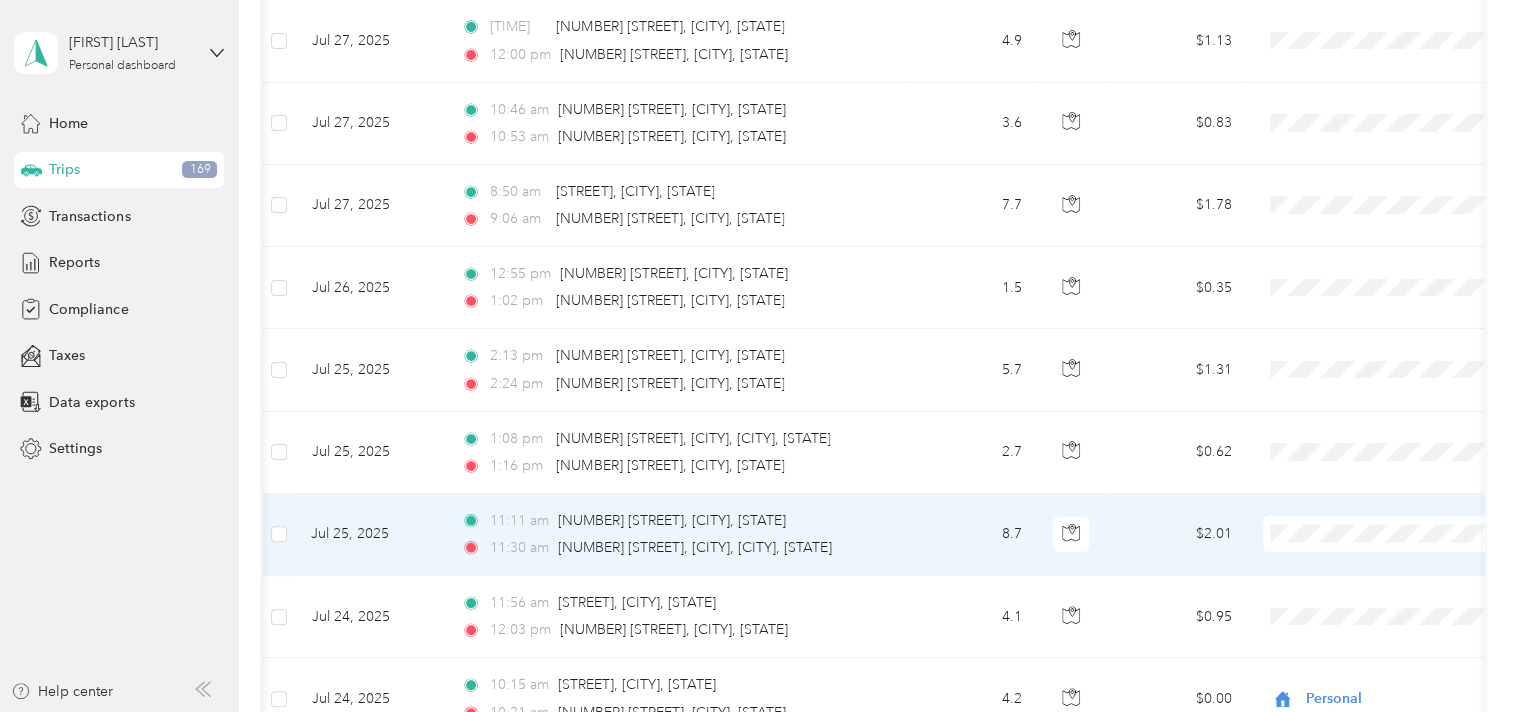 scroll, scrollTop: 2375, scrollLeft: 0, axis: vertical 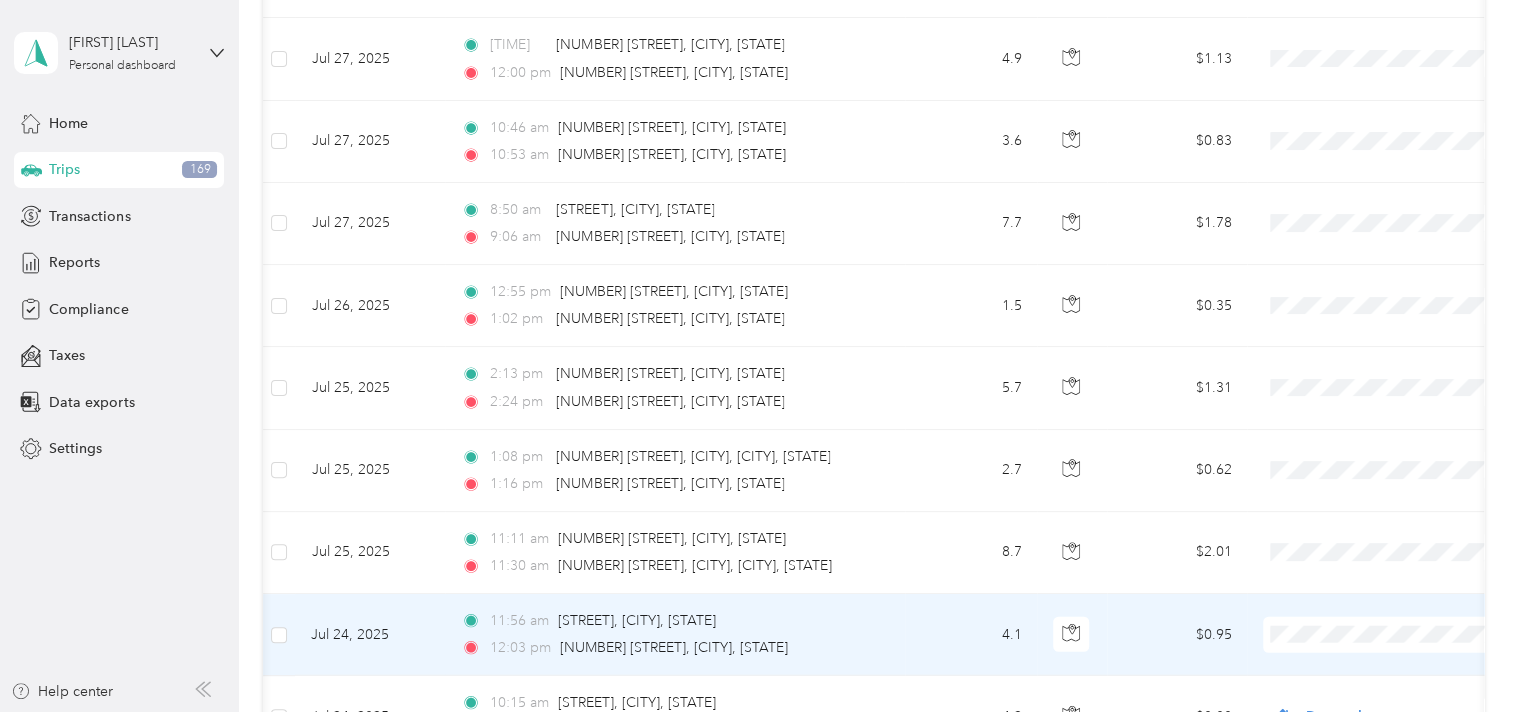 click on "Personal" at bounding box center [1387, 589] 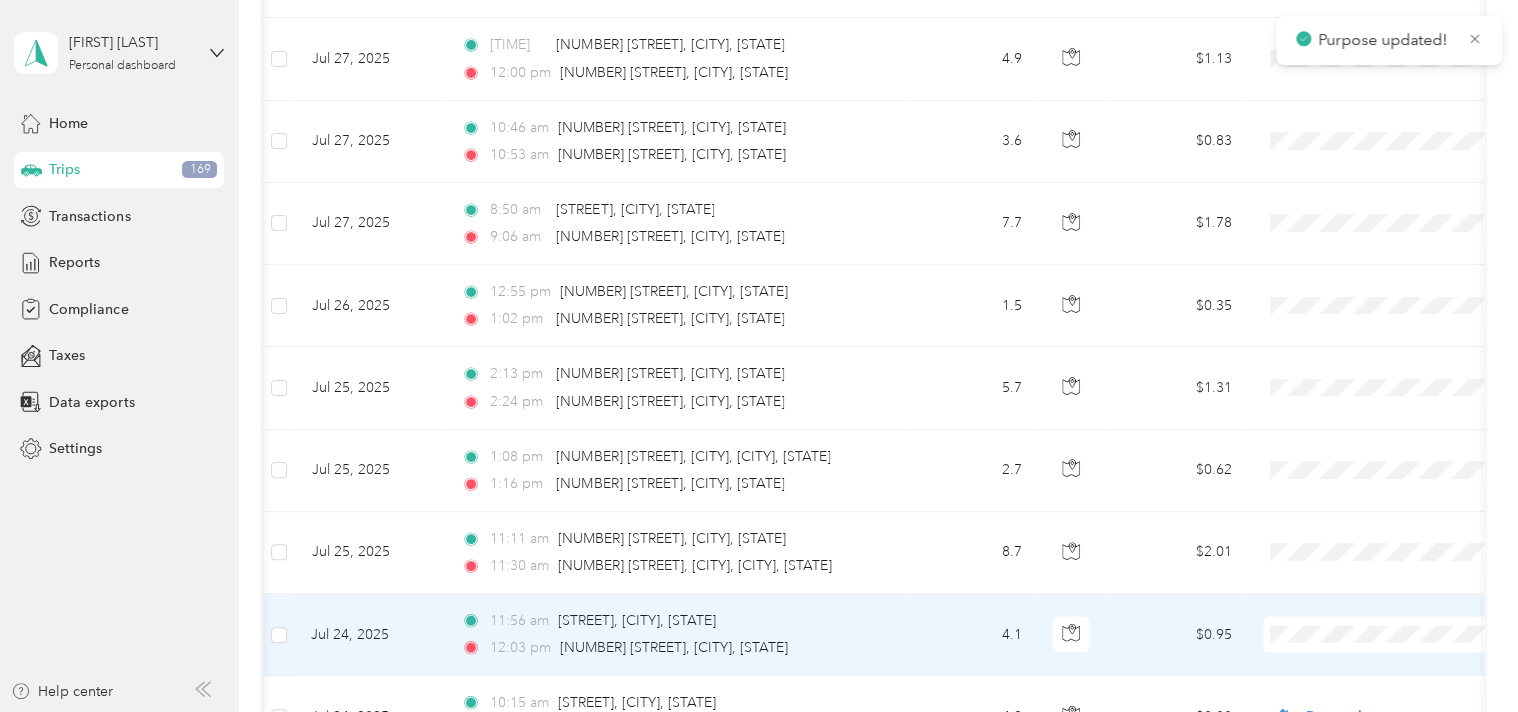 click at bounding box center (1387, 635) 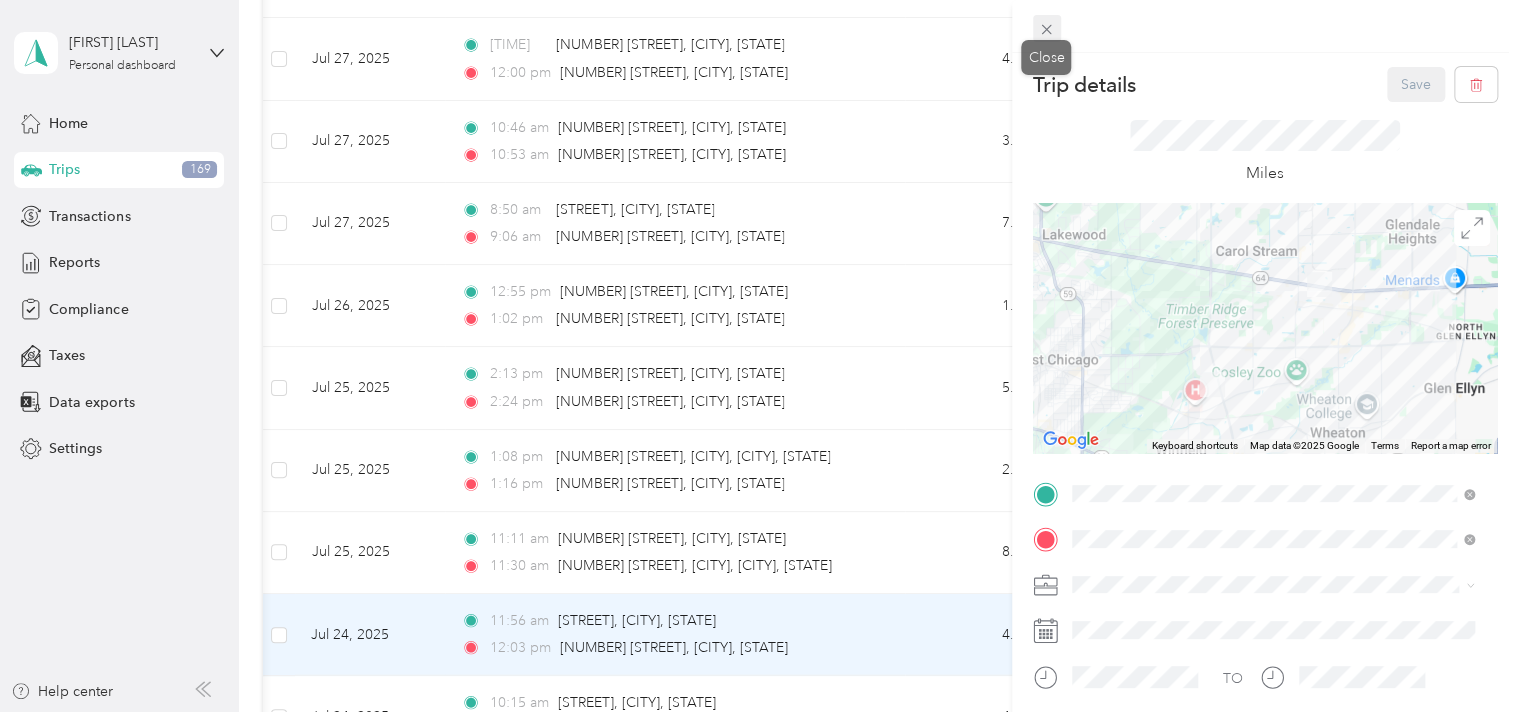 click 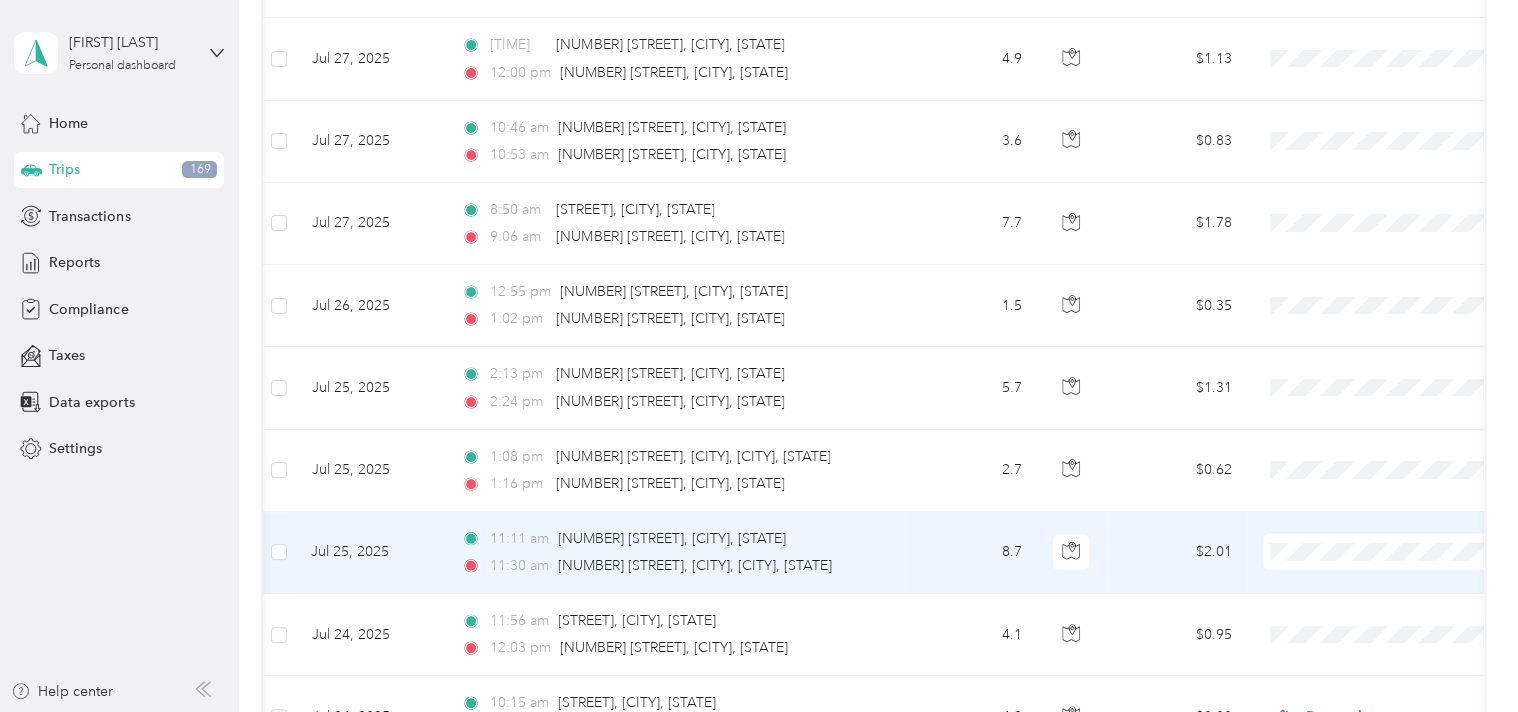 click at bounding box center (1387, 552) 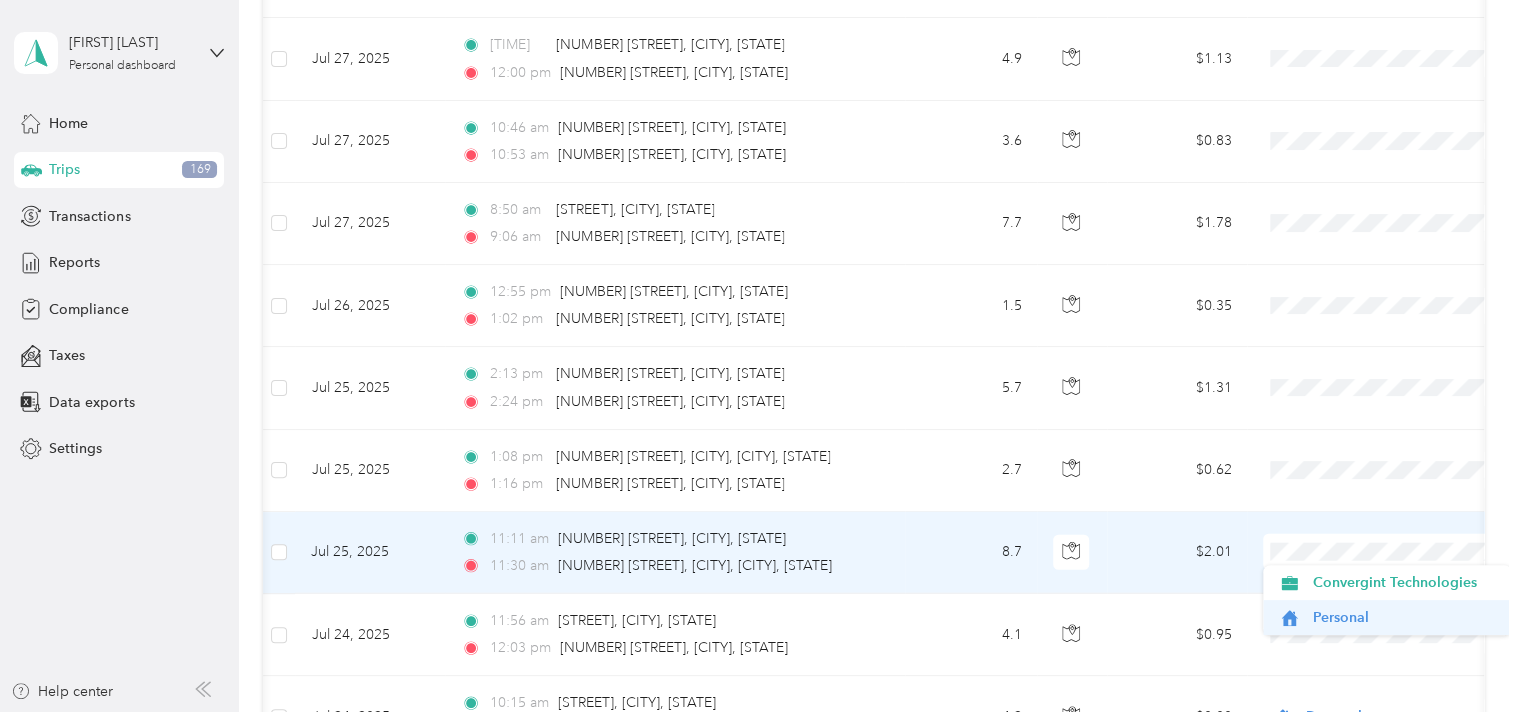 click on "Personal" at bounding box center [1404, 617] 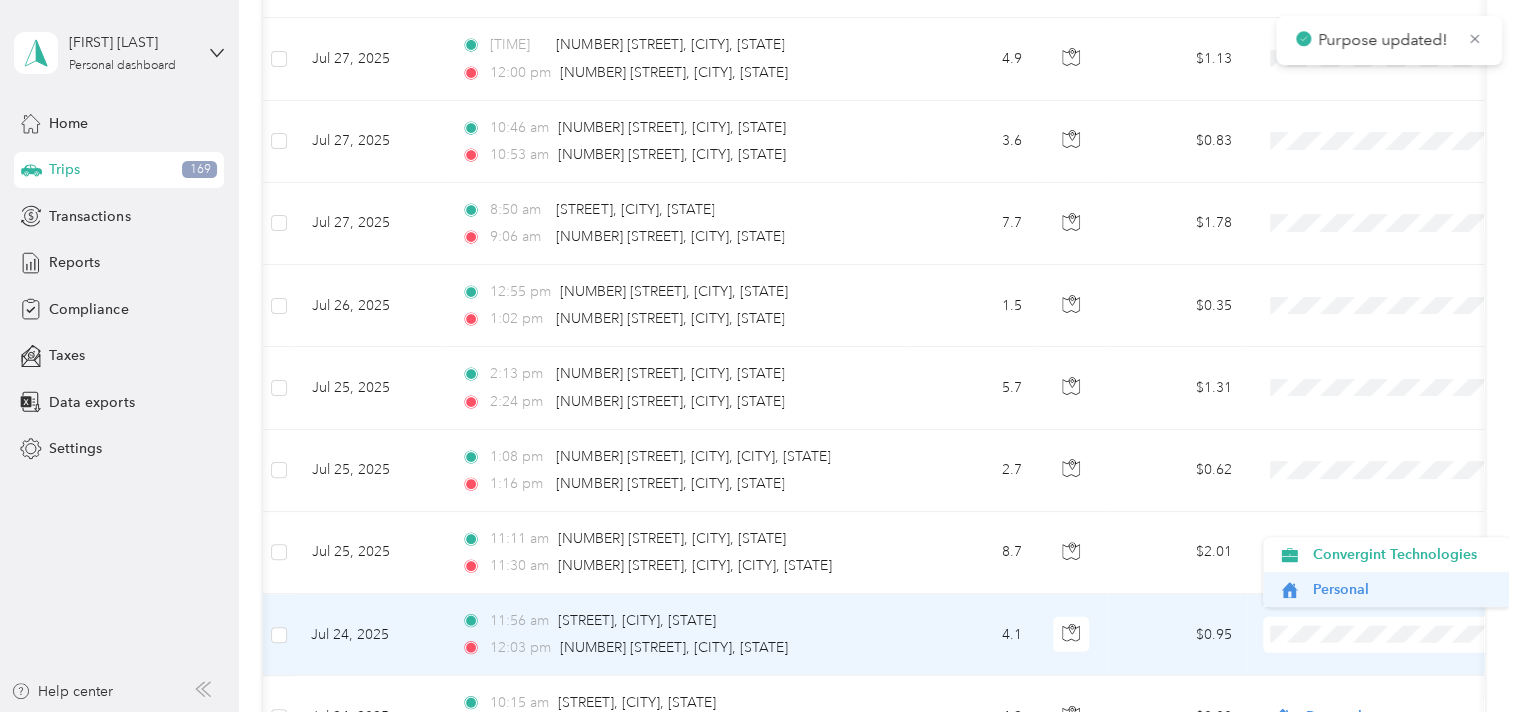 click on "Personal" at bounding box center (1404, 589) 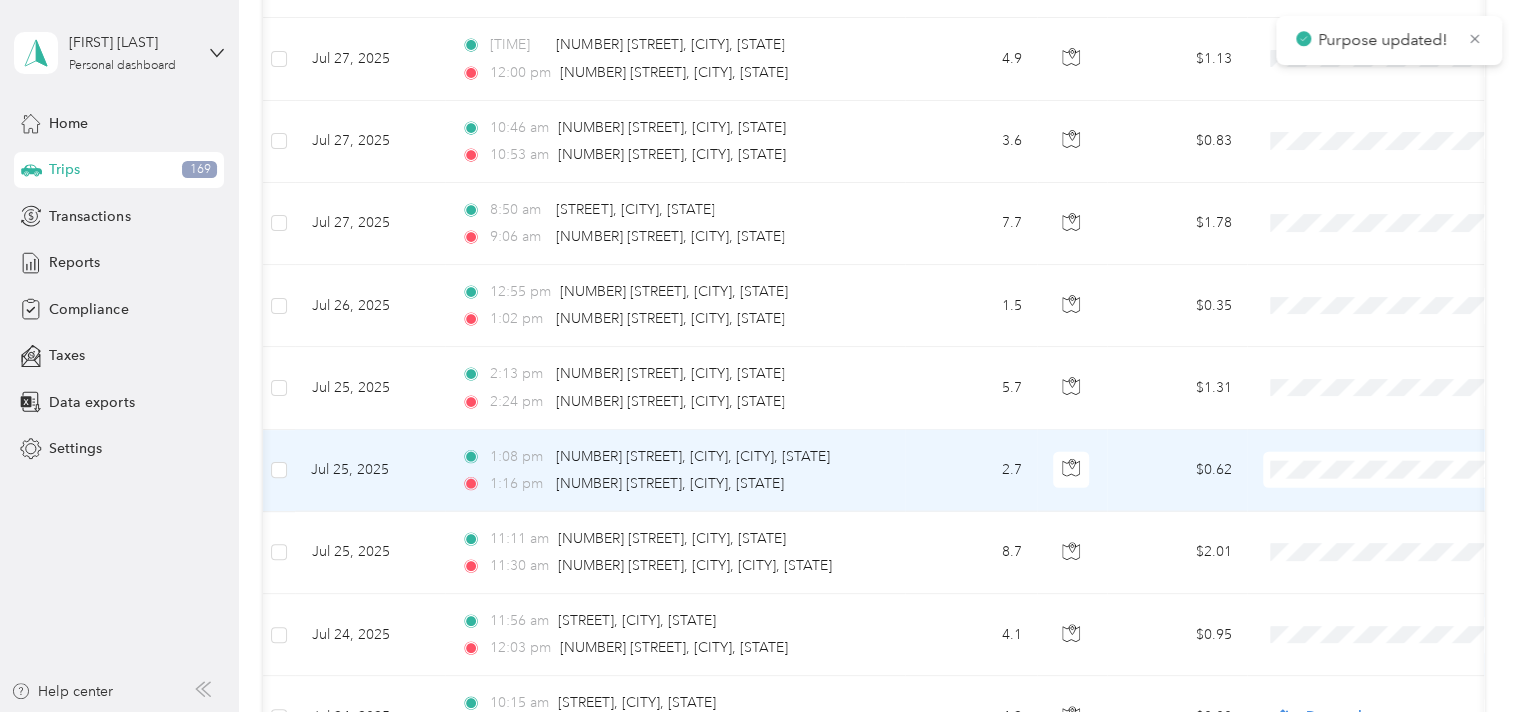 click at bounding box center (1387, 470) 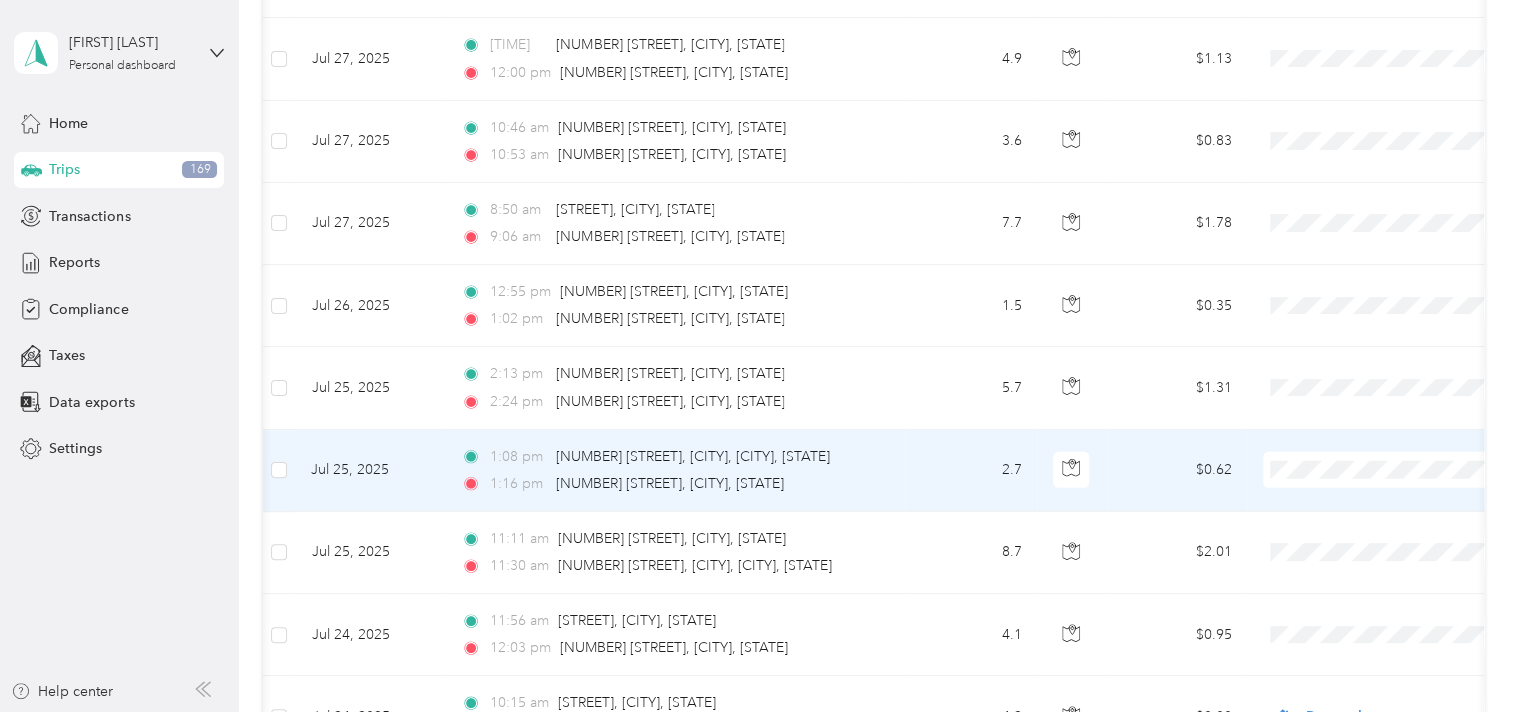 click on "Personal" at bounding box center [1404, 535] 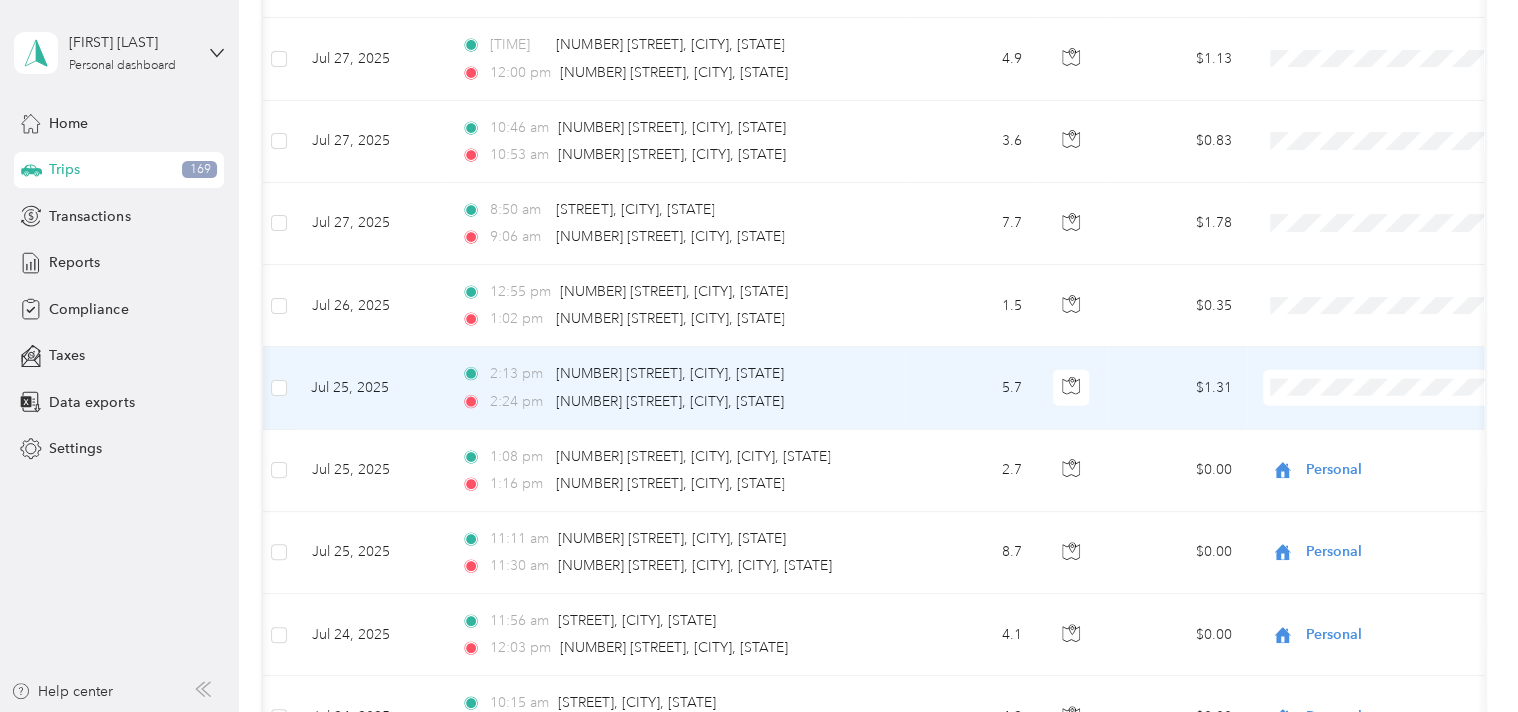 click on "Personal" at bounding box center (1404, 453) 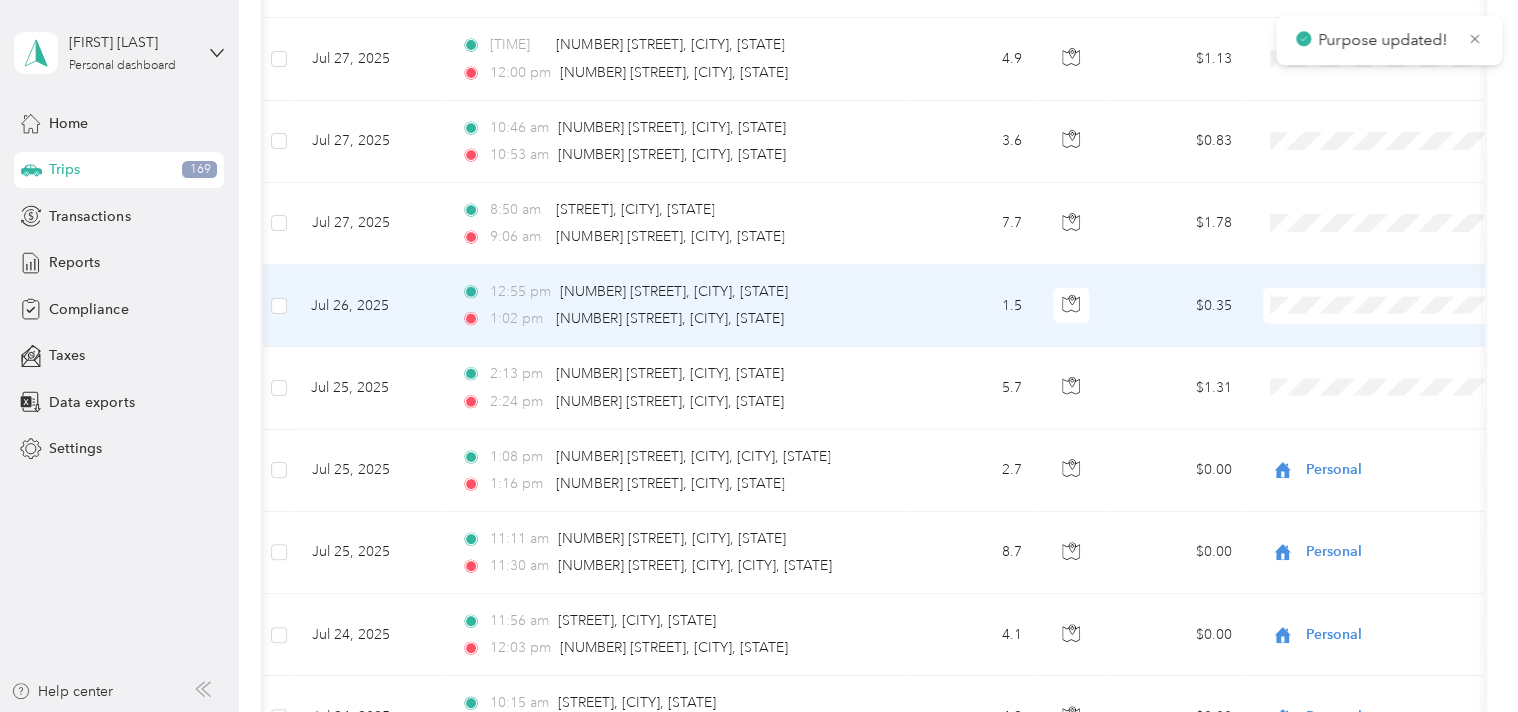 click on "Personal" at bounding box center [1404, 371] 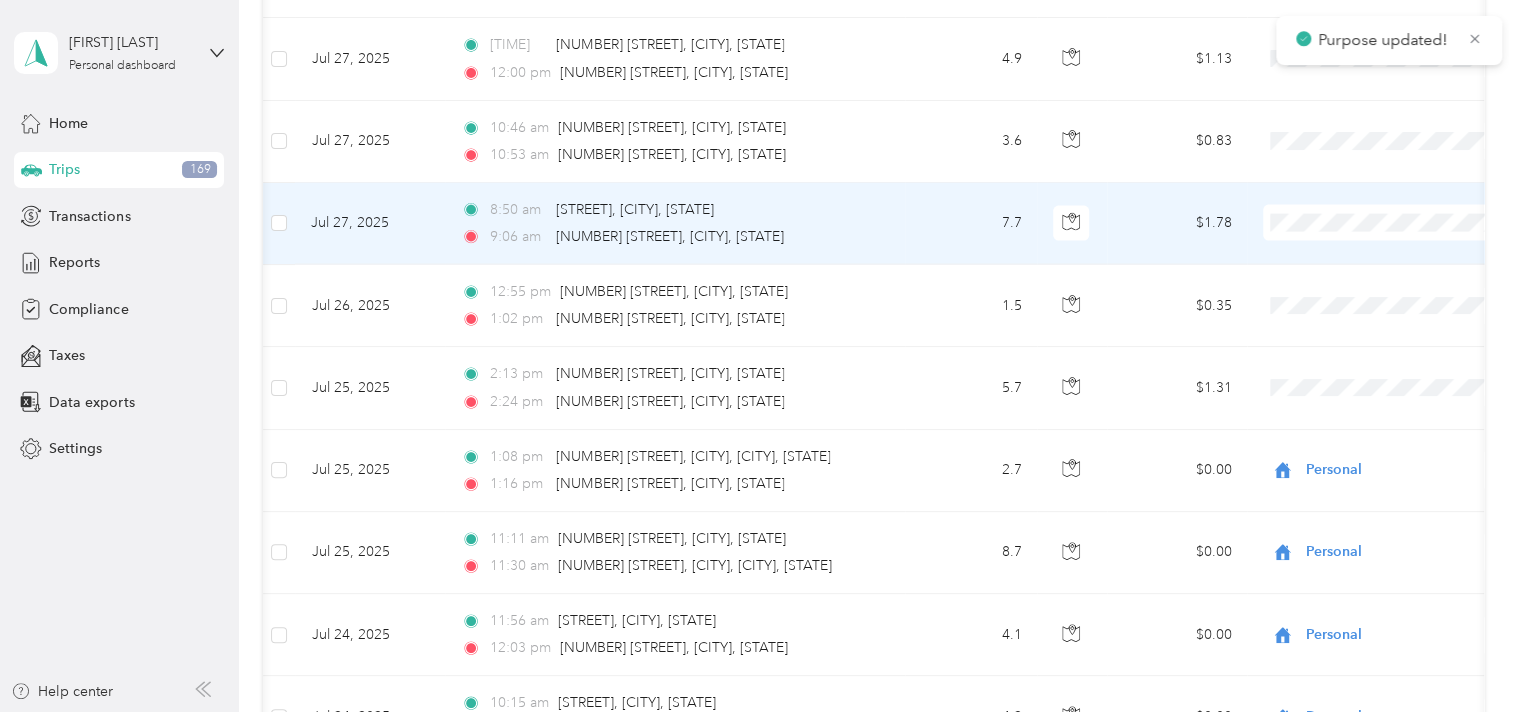 click on "Personal" at bounding box center (1404, 289) 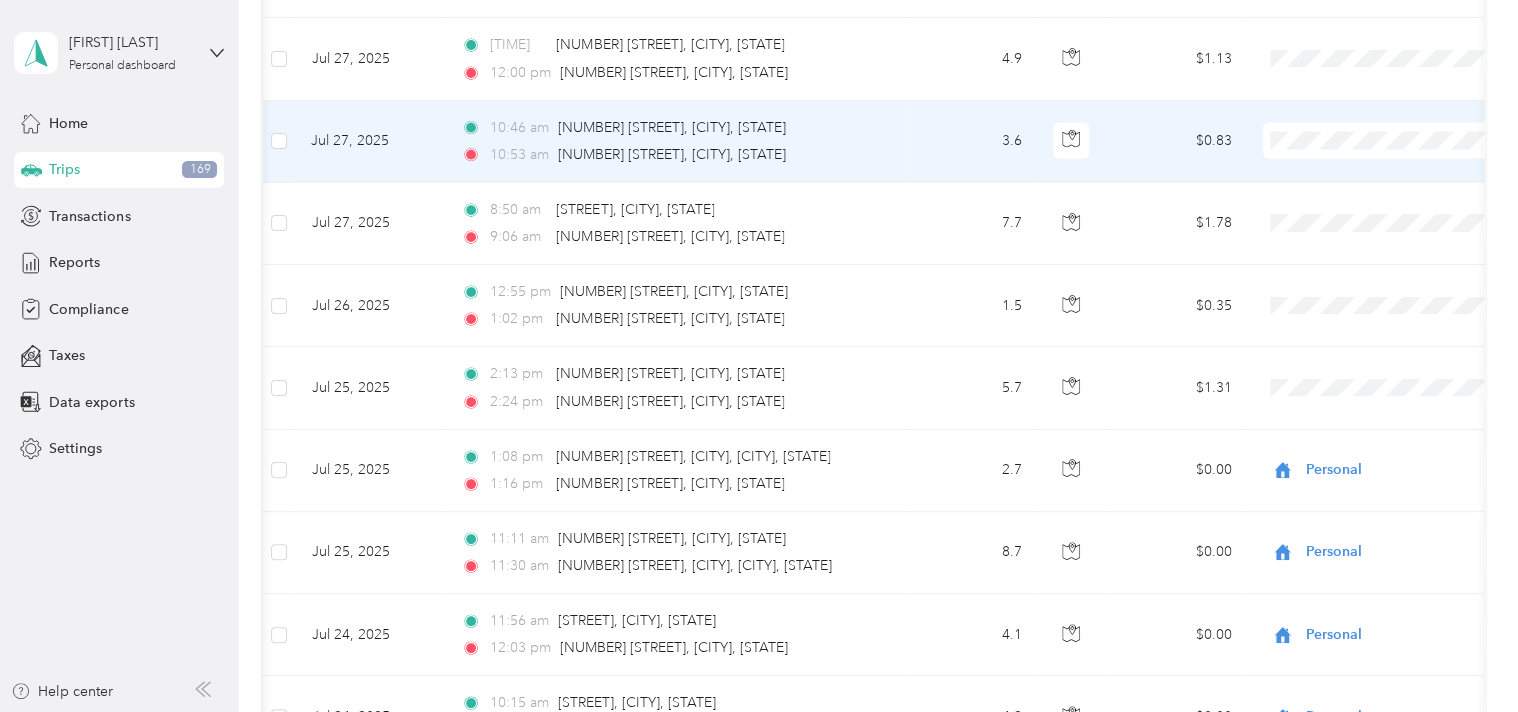 click on "Personal" at bounding box center [1404, 207] 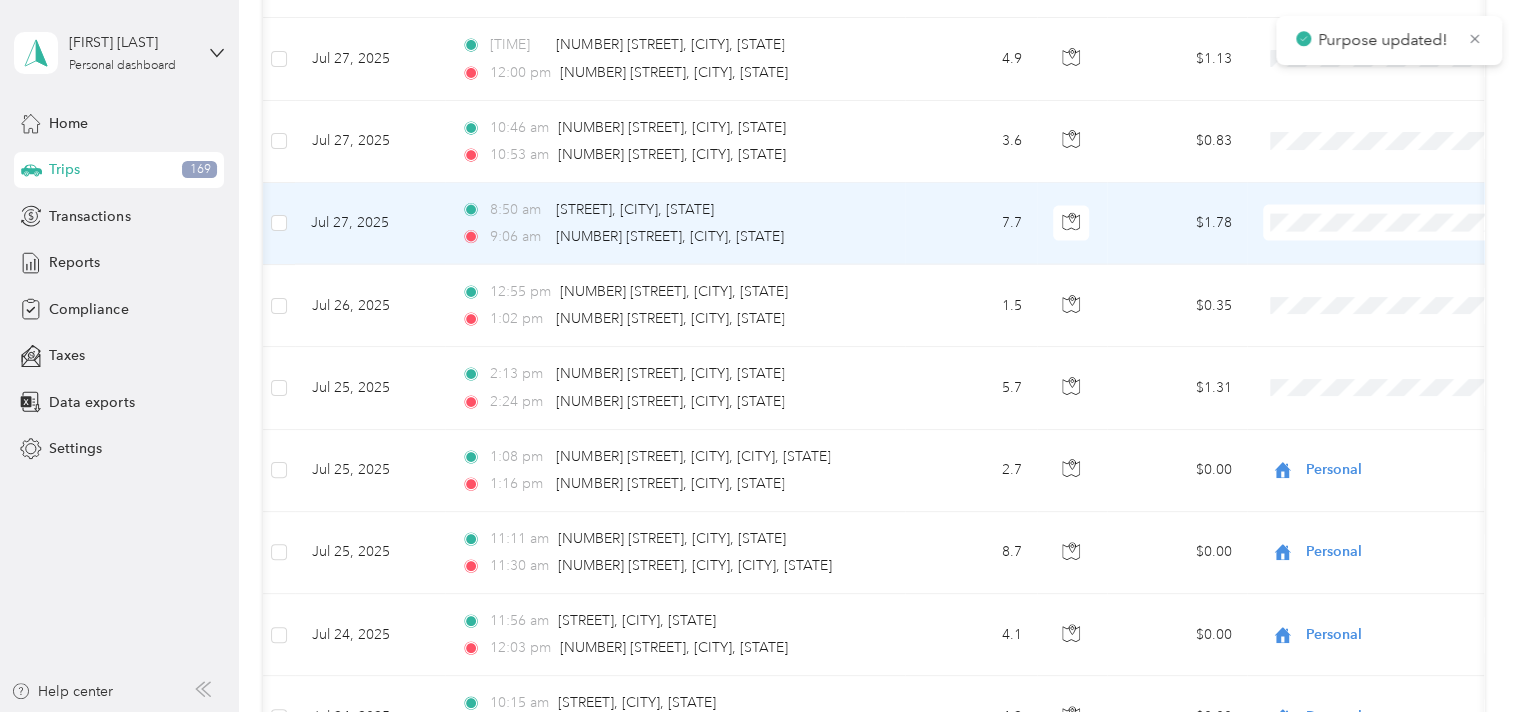 click on "Personal" at bounding box center (1404, 289) 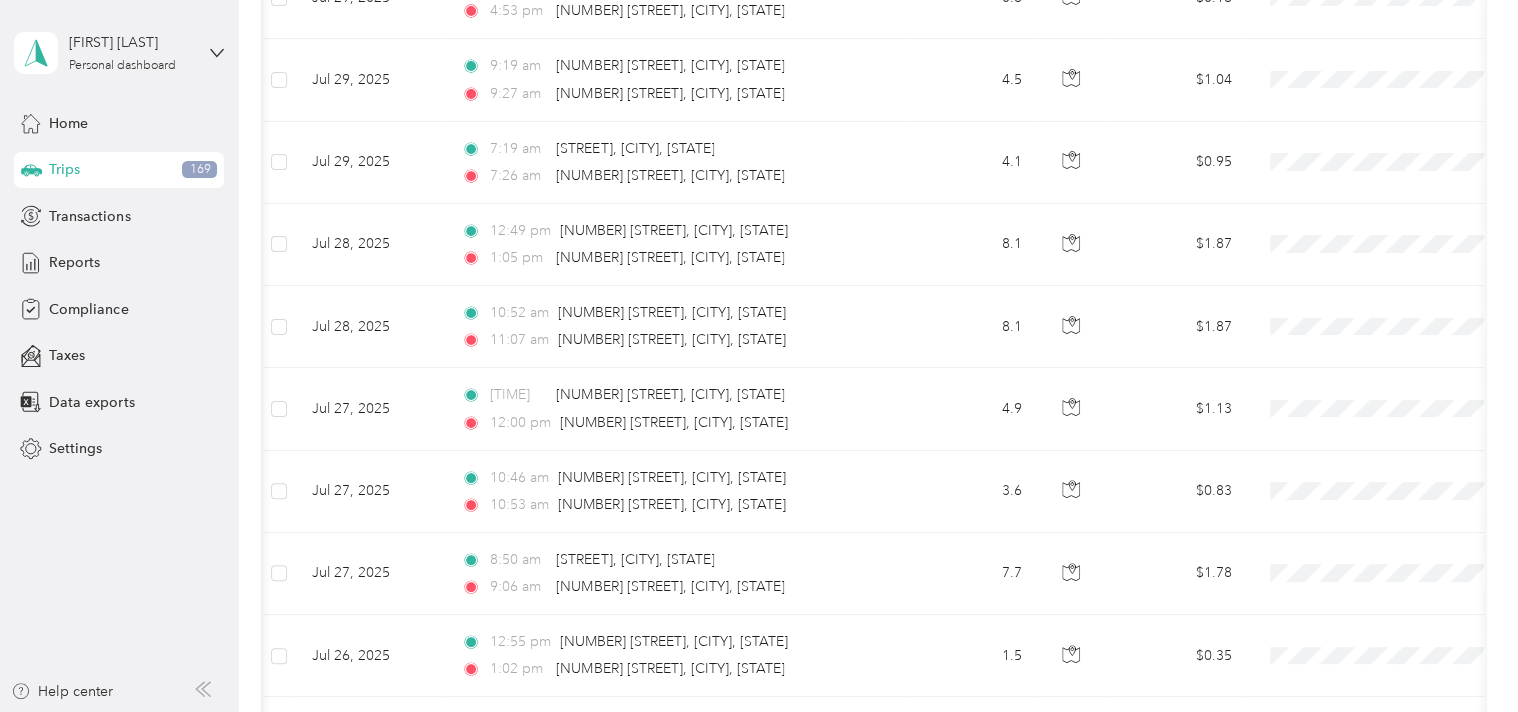 scroll, scrollTop: 2066, scrollLeft: 0, axis: vertical 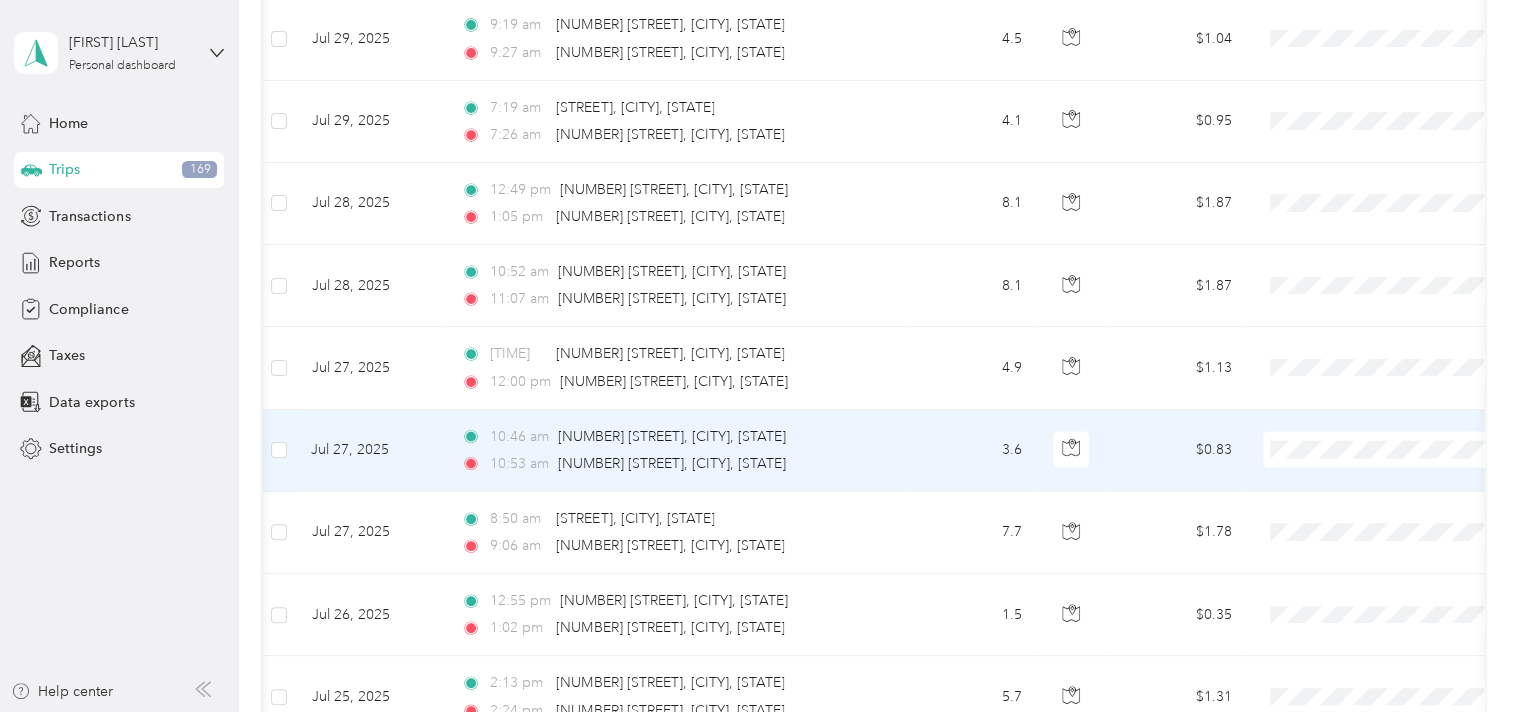 click on "Personal" at bounding box center (1404, 516) 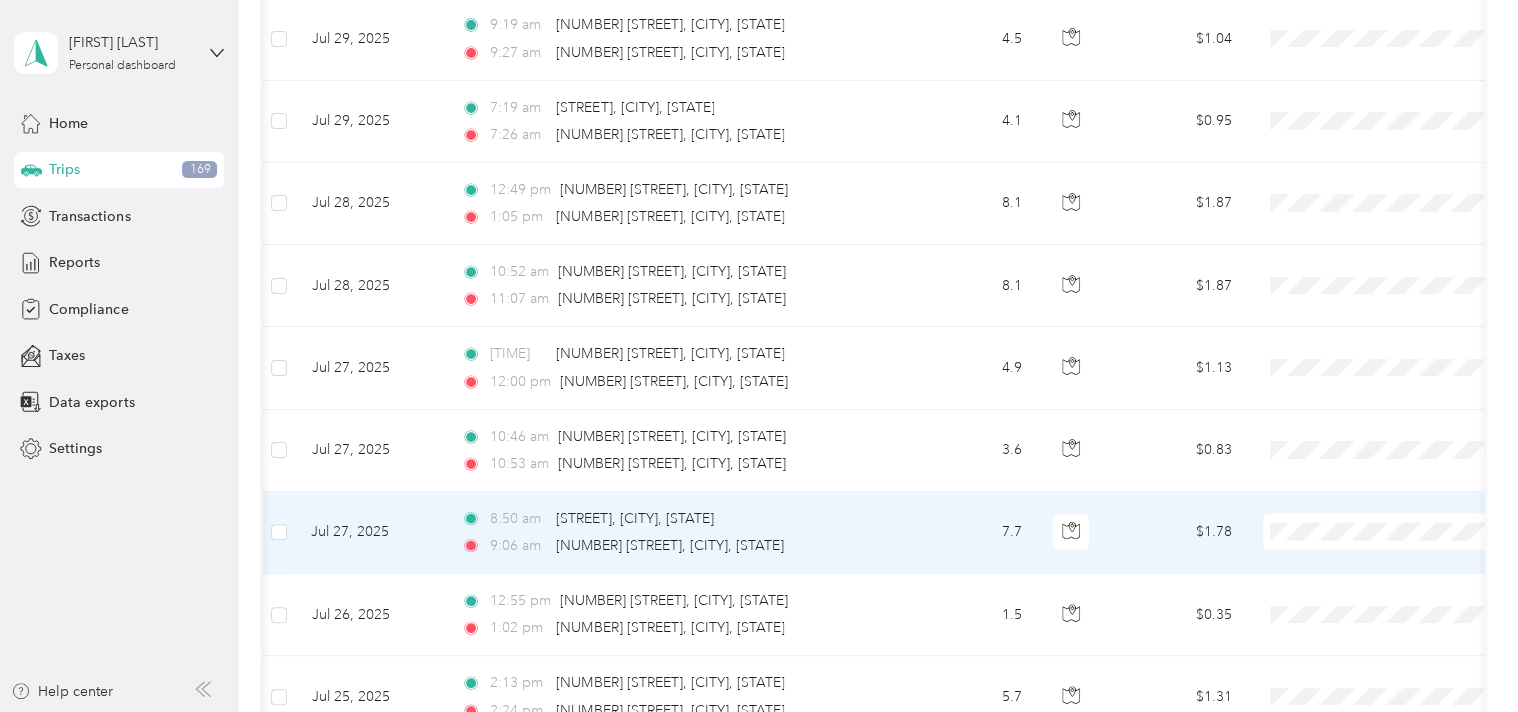 click at bounding box center [1387, 532] 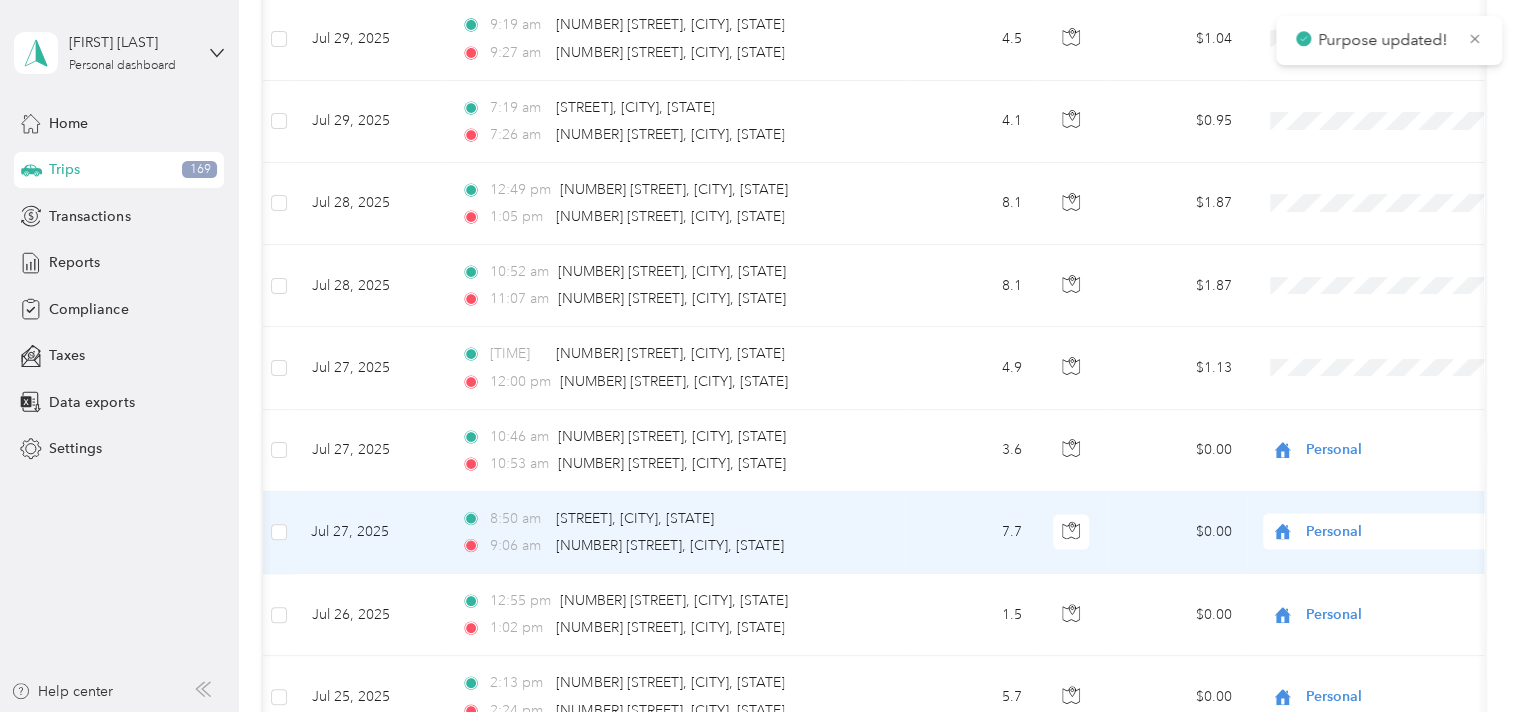 click on "Personal" at bounding box center (1393, 595) 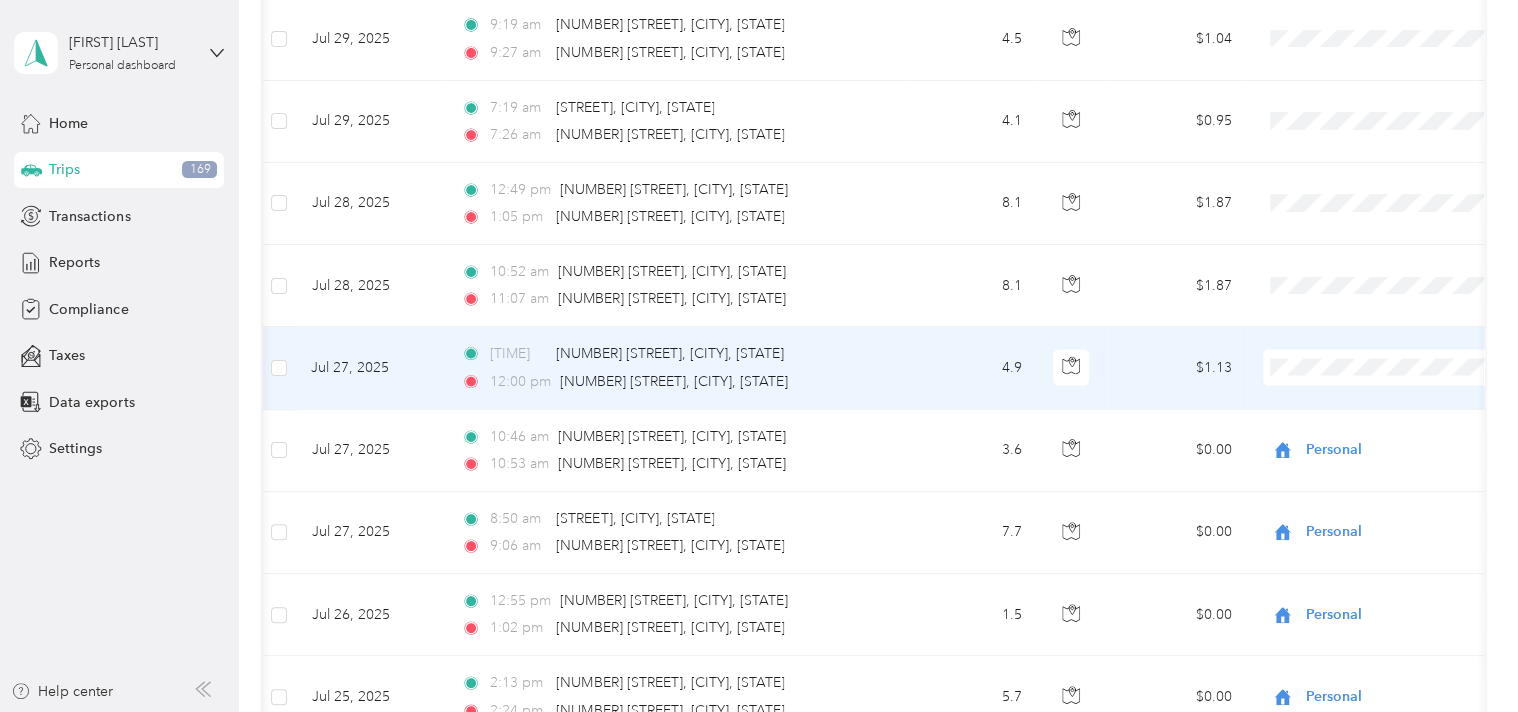 click on "Personal" at bounding box center [1404, 426] 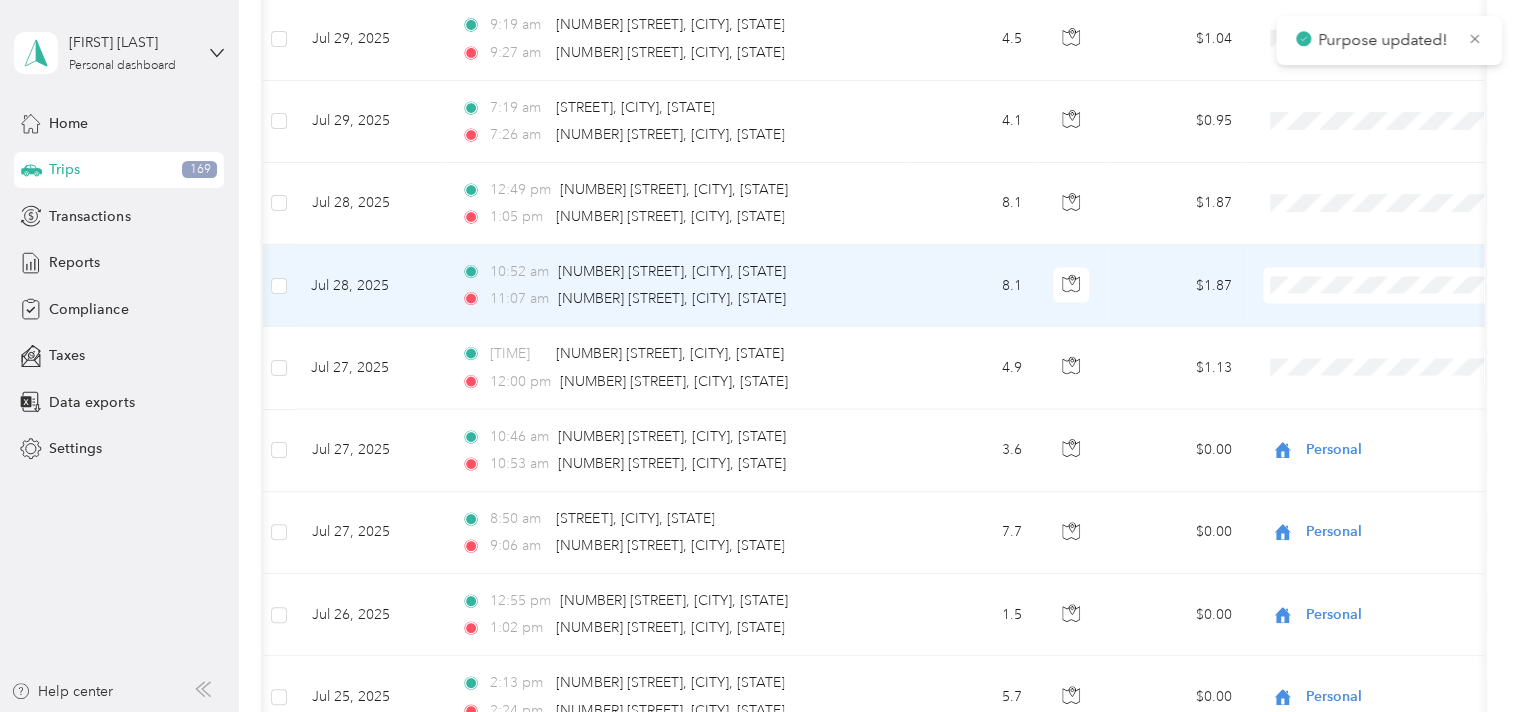 click on "Personal" at bounding box center [1404, 352] 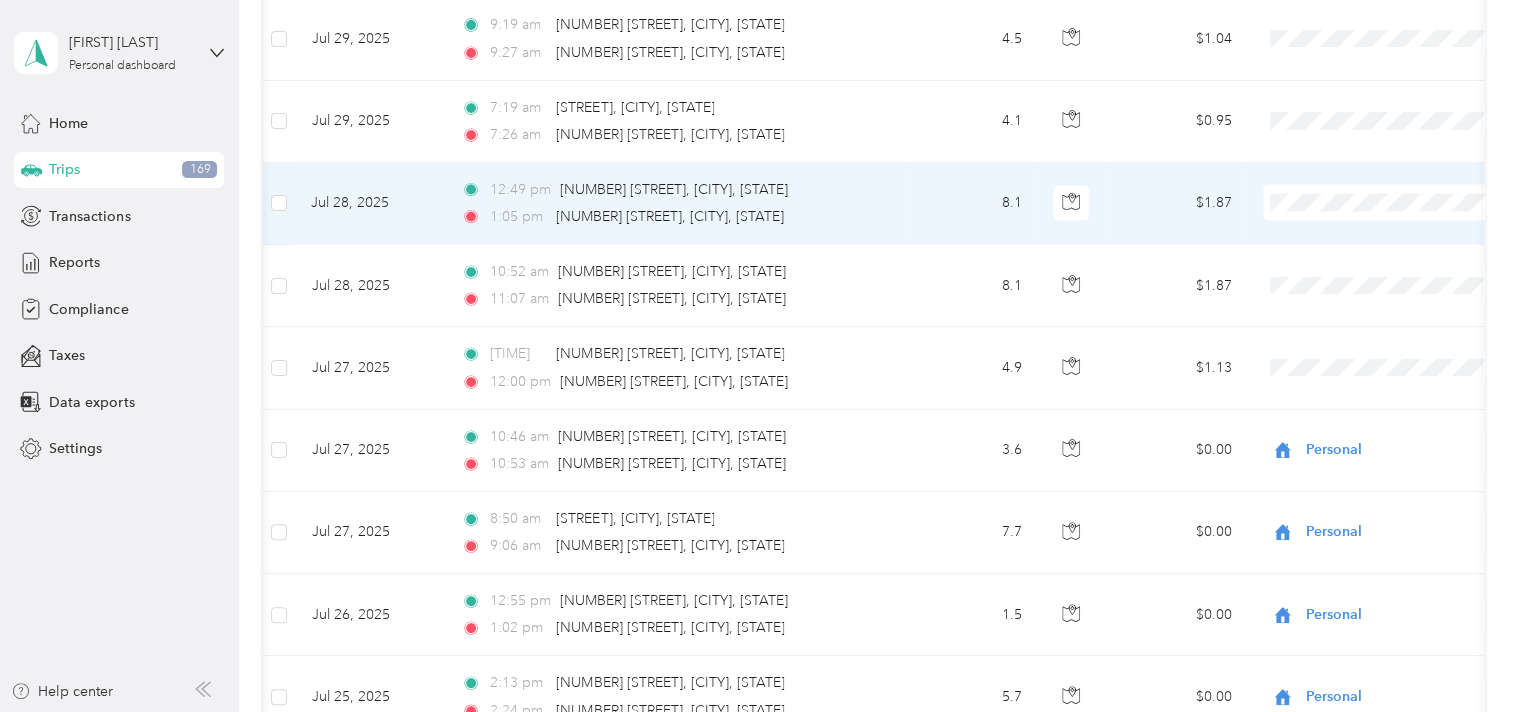 click on "Personal" at bounding box center [1404, 270] 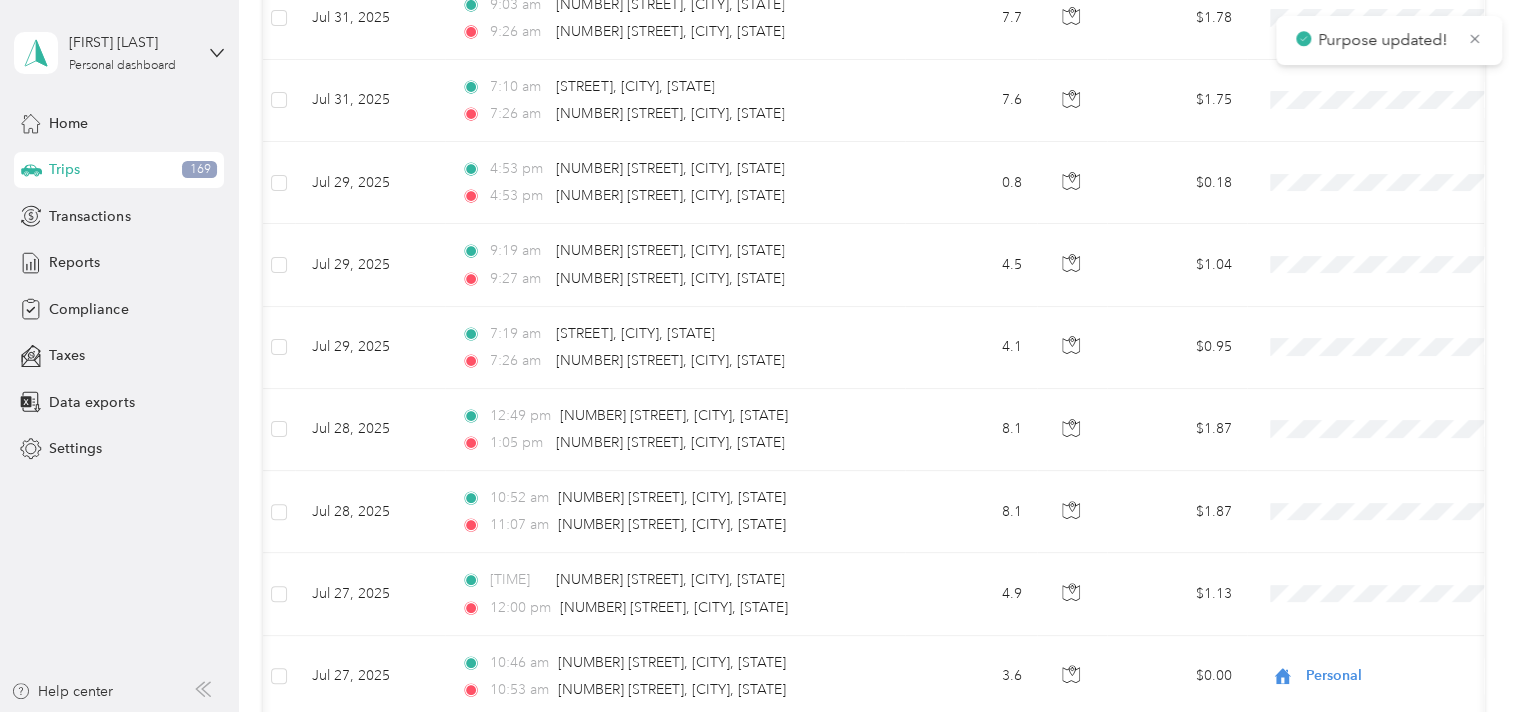 scroll, scrollTop: 1799, scrollLeft: 0, axis: vertical 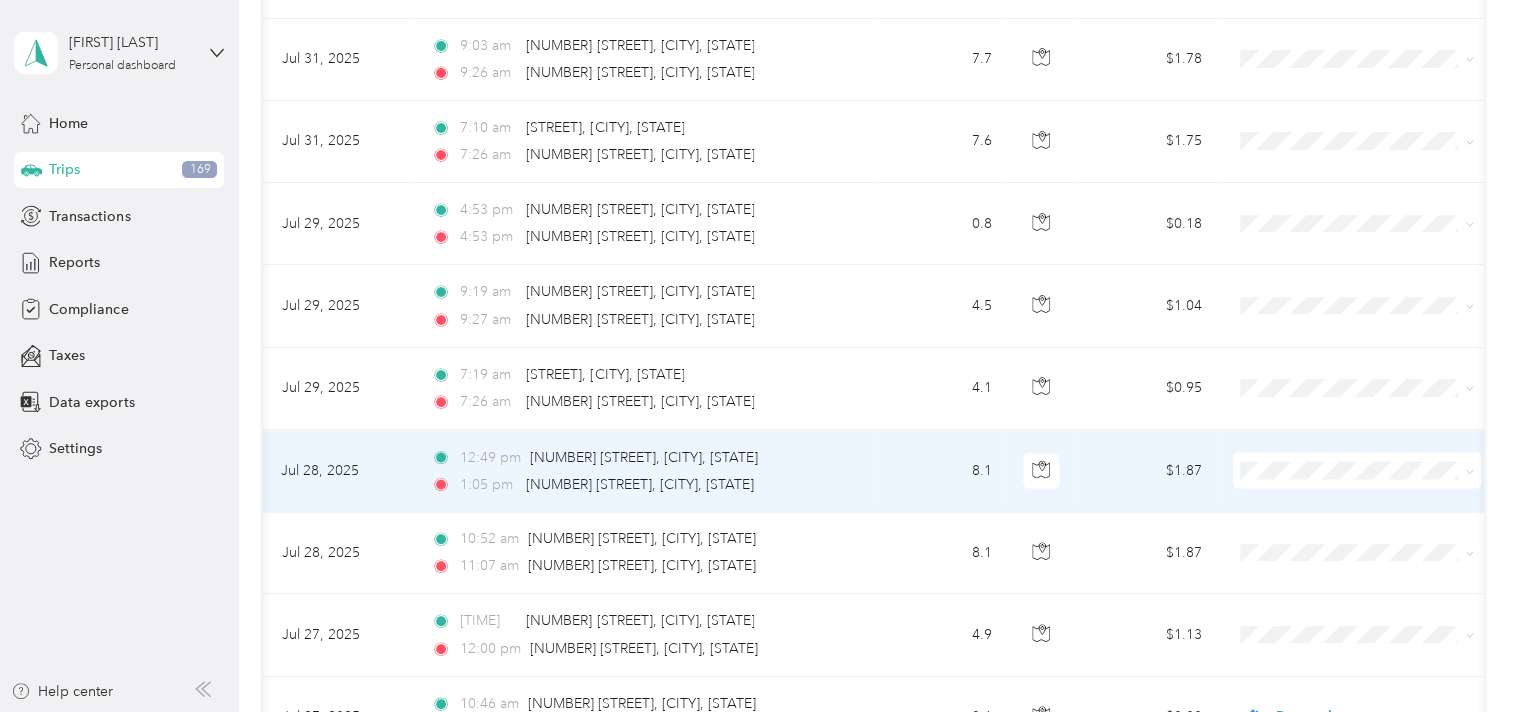 click at bounding box center [1357, 470] 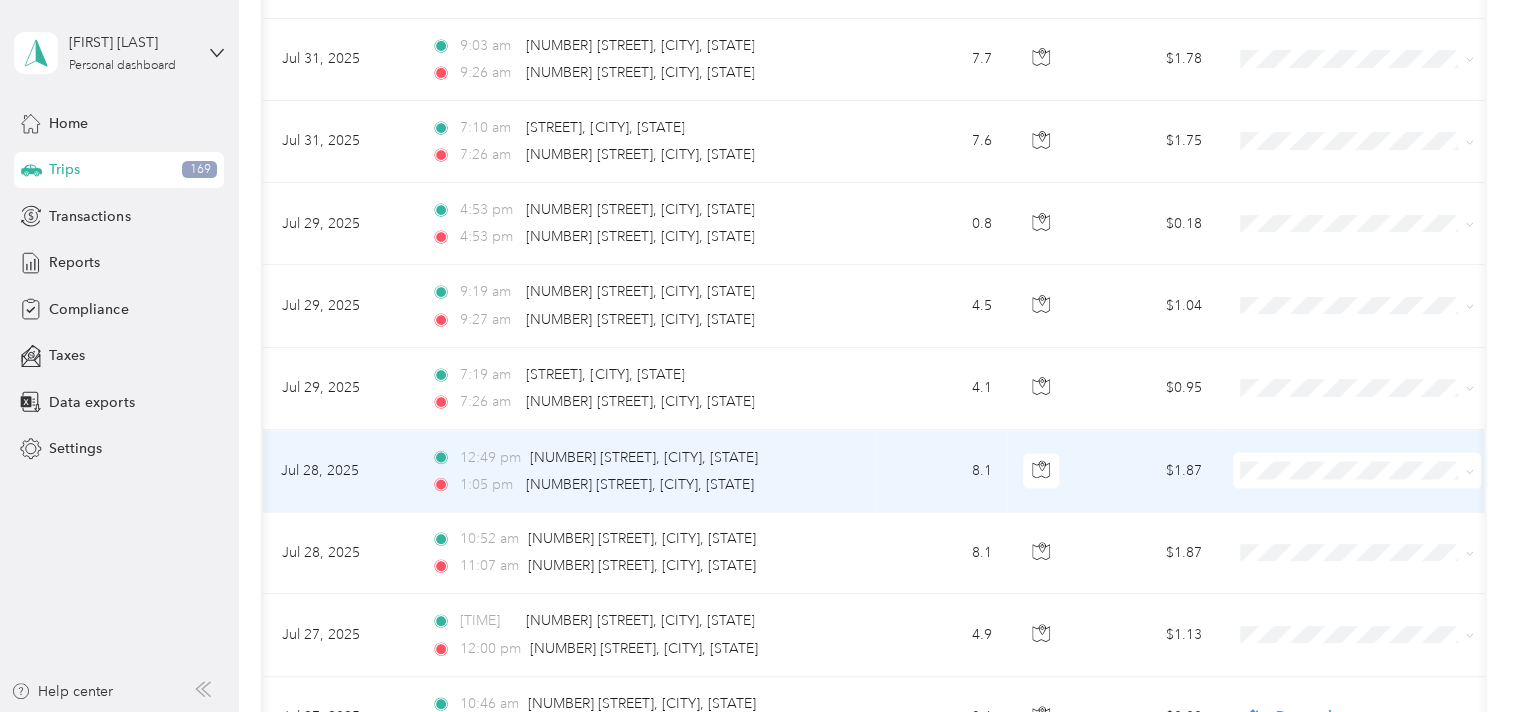 click at bounding box center (1357, 470) 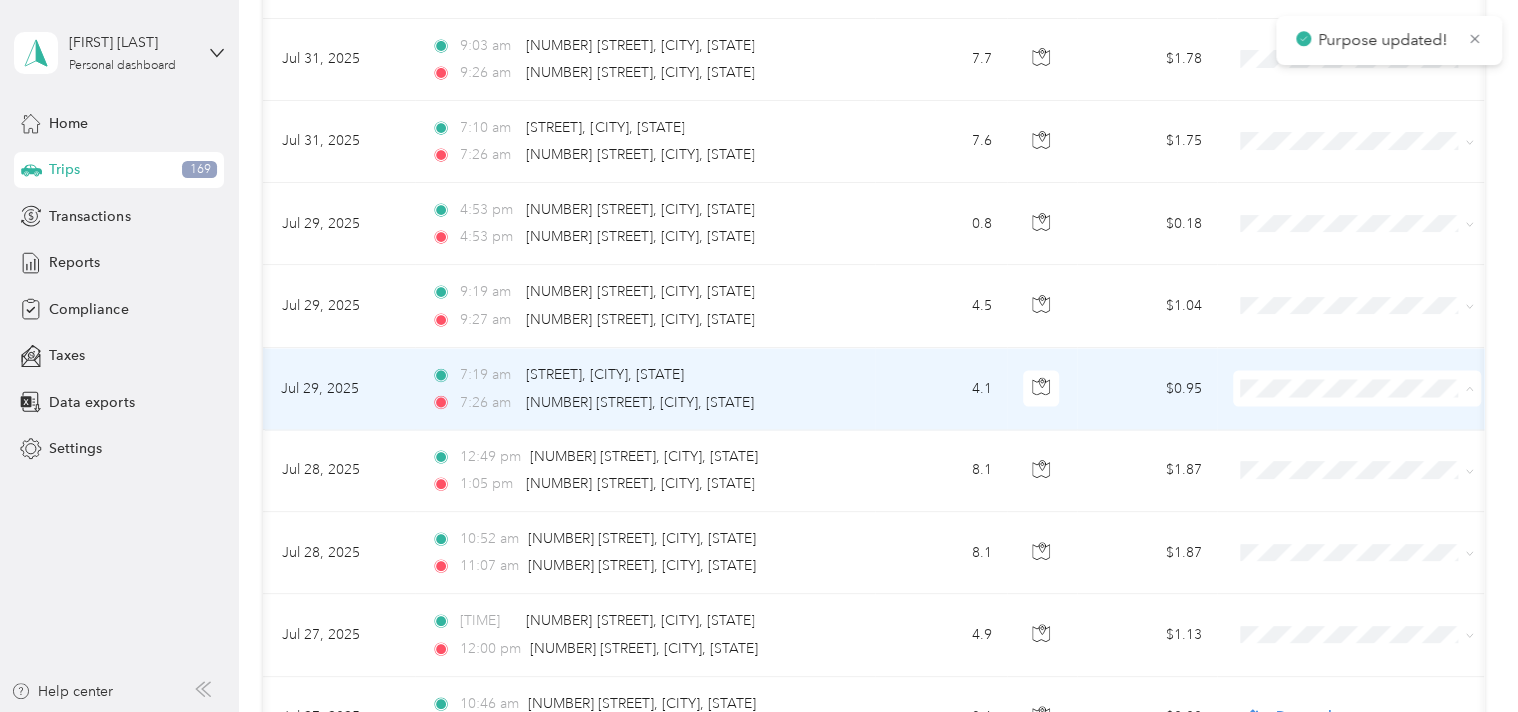 click on "Personal" at bounding box center [1375, 455] 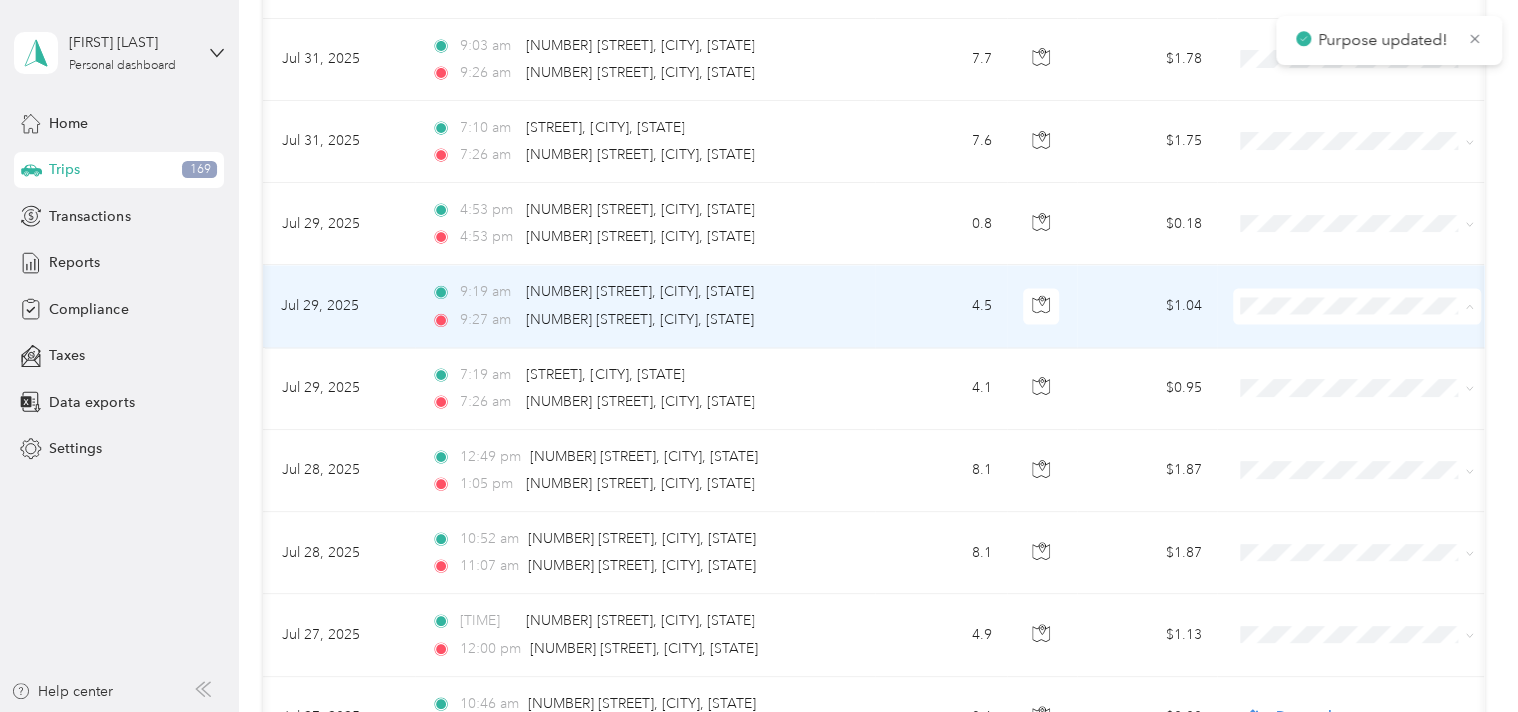 click on "Personal" at bounding box center [1375, 373] 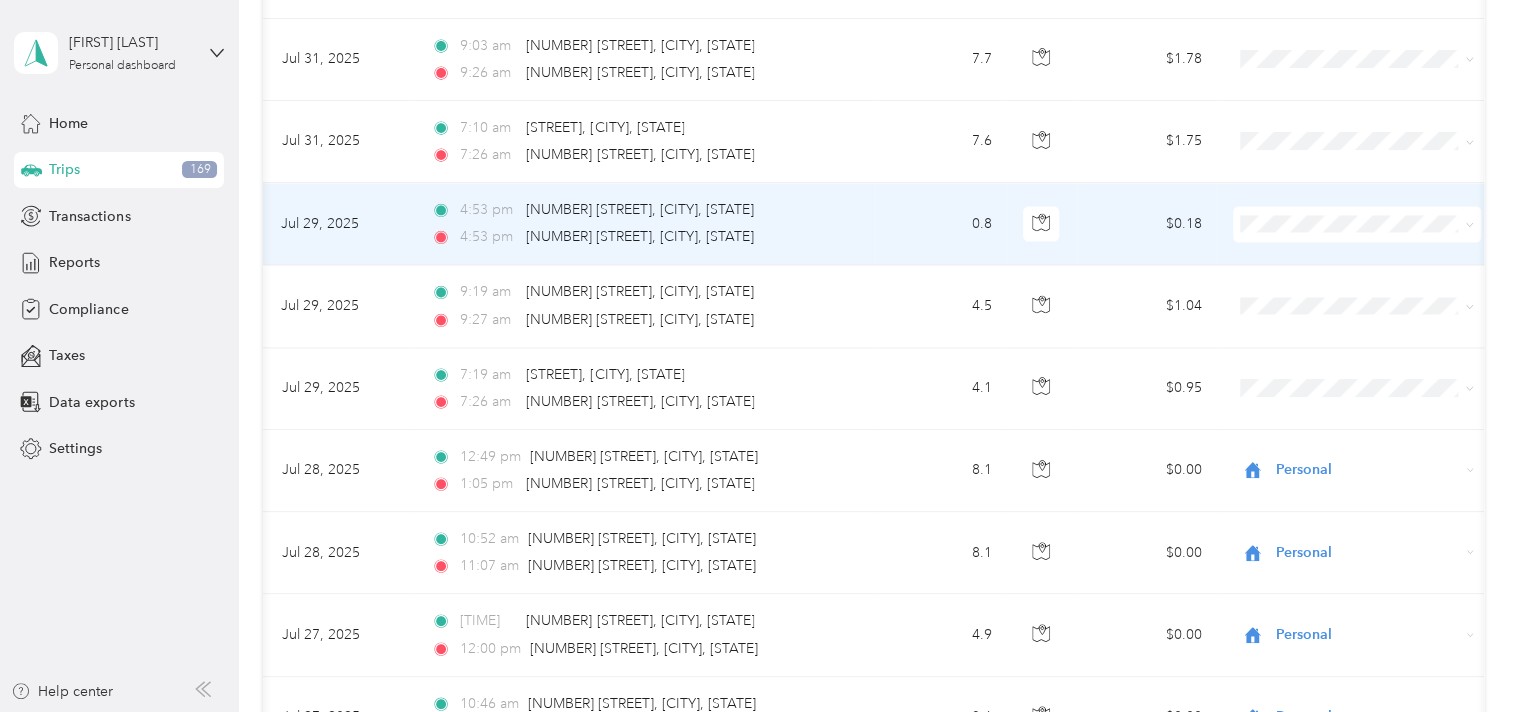 click on "Personal" at bounding box center (1375, 291) 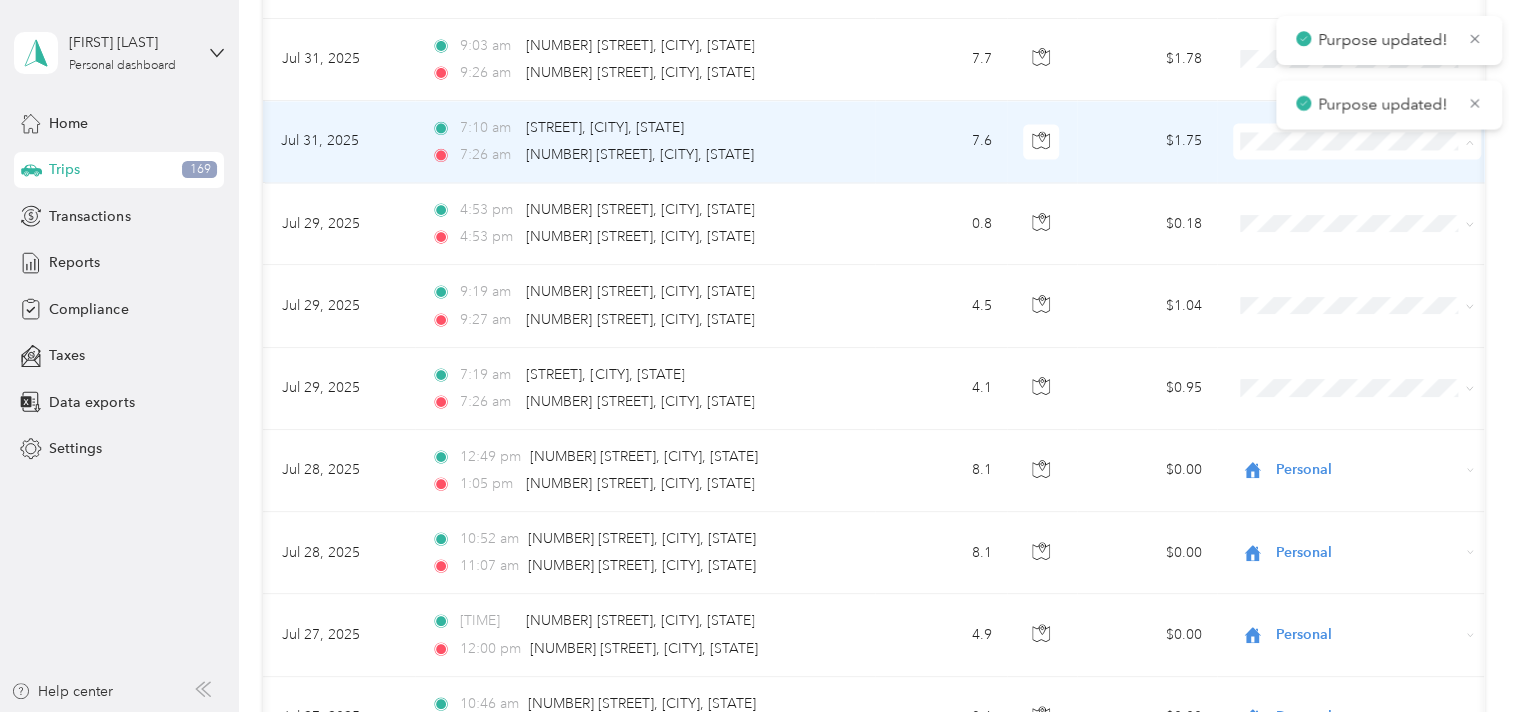 click on "Personal" at bounding box center [1375, 209] 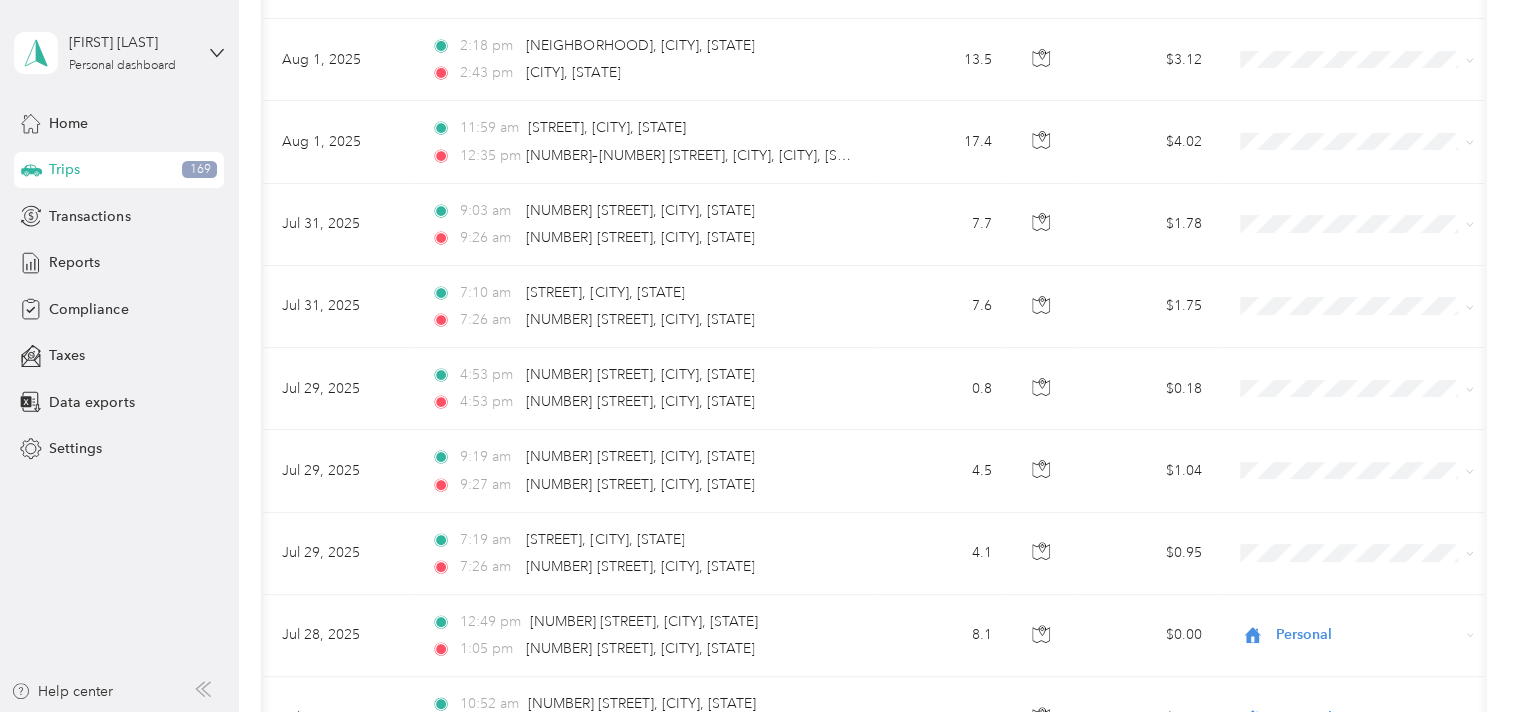 scroll, scrollTop: 1593, scrollLeft: 0, axis: vertical 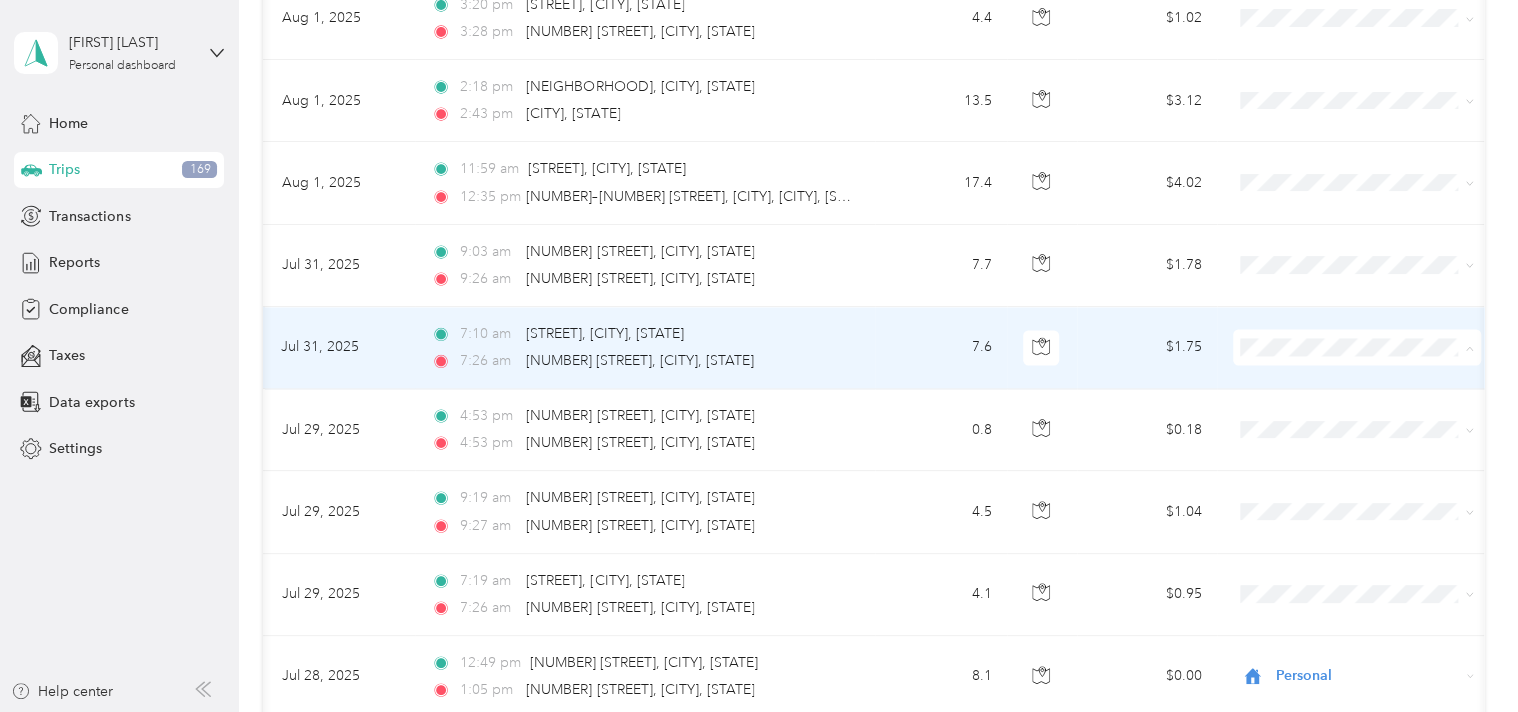 click on "Personal" at bounding box center [1375, 414] 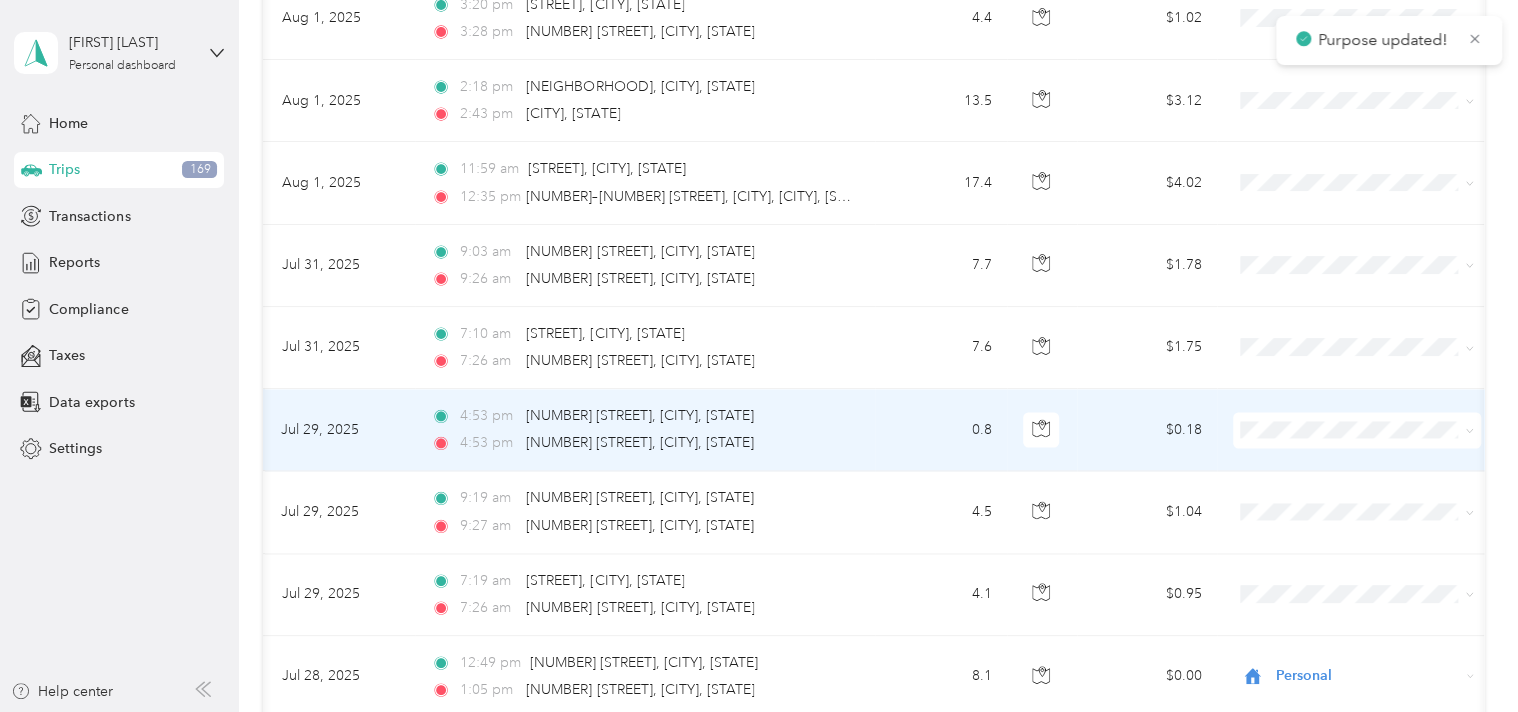 click at bounding box center [1357, 430] 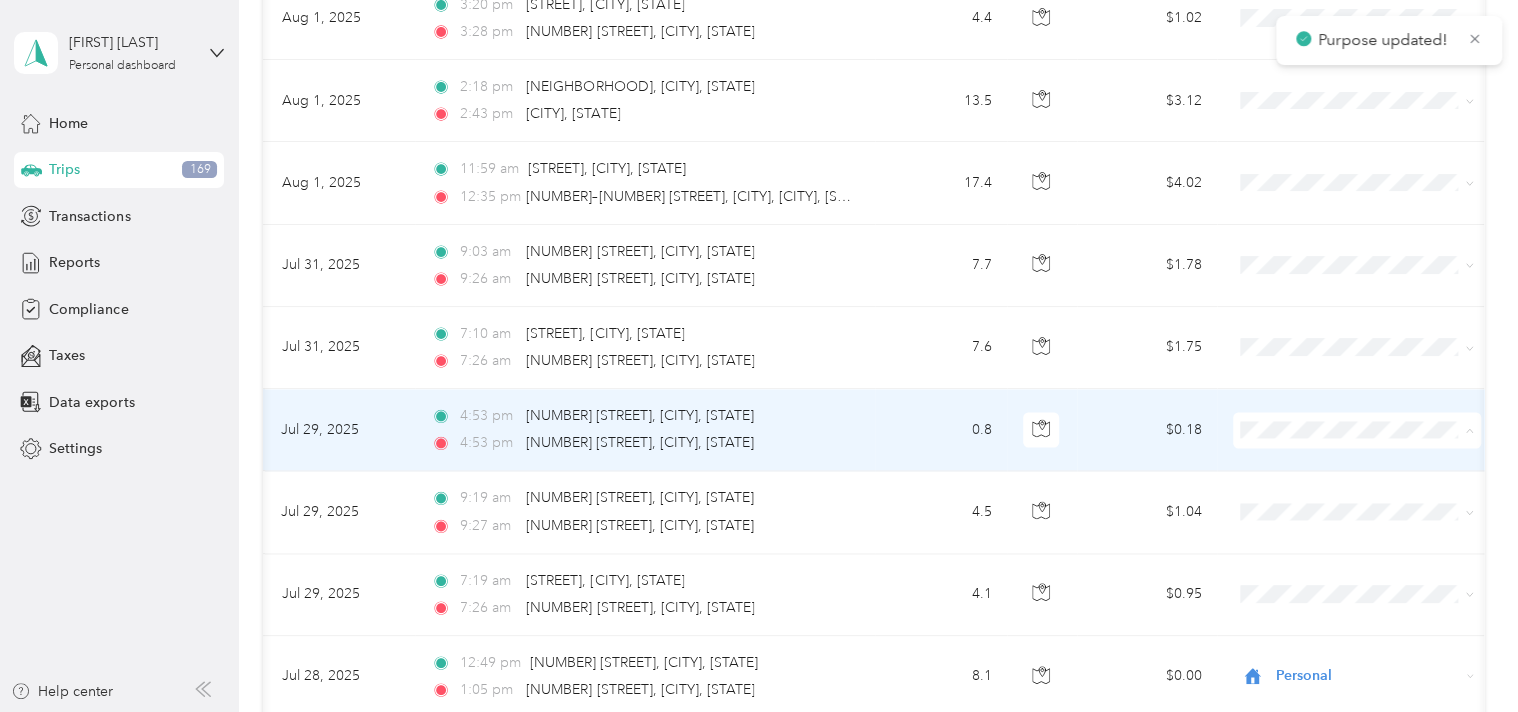 click on "Personal" at bounding box center (1375, 496) 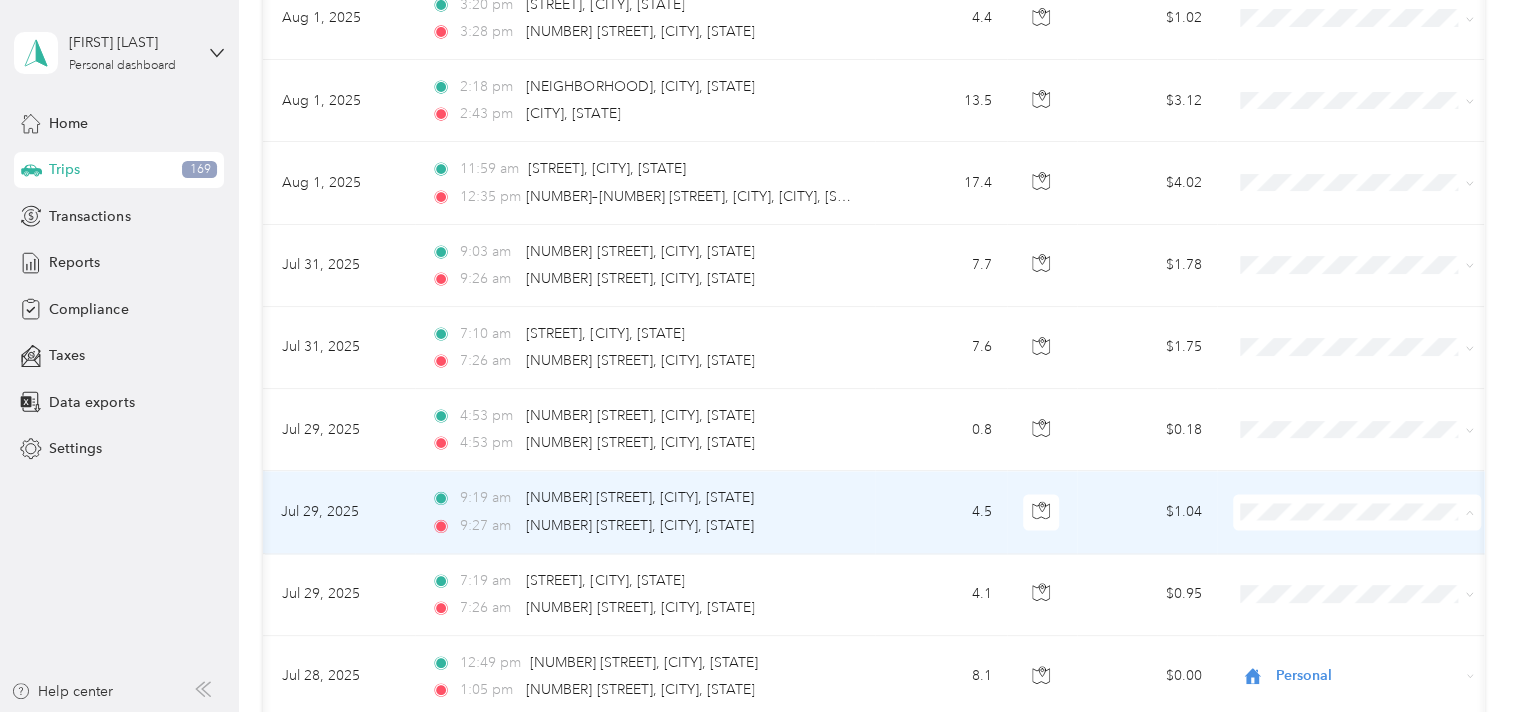 click on "Personal" at bounding box center [1375, 578] 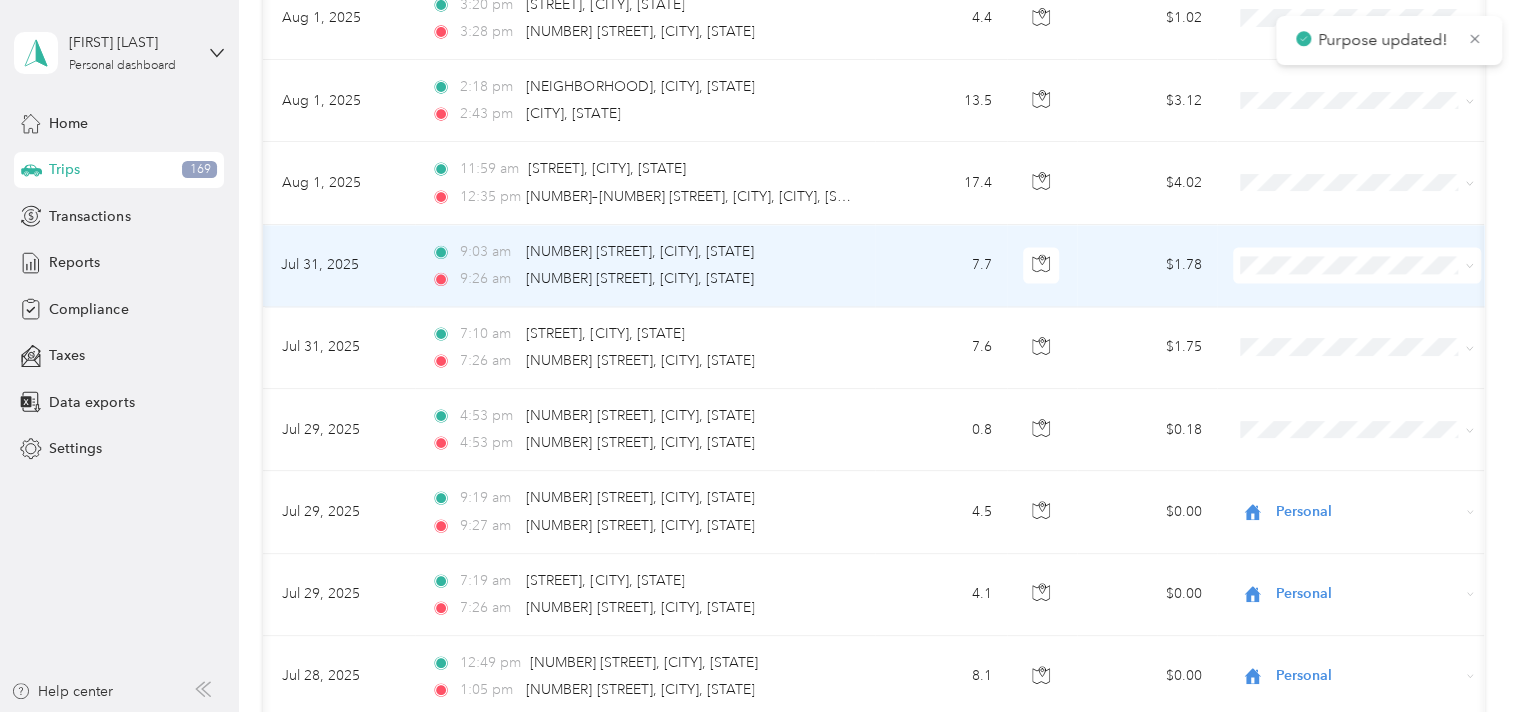 click at bounding box center (1357, 265) 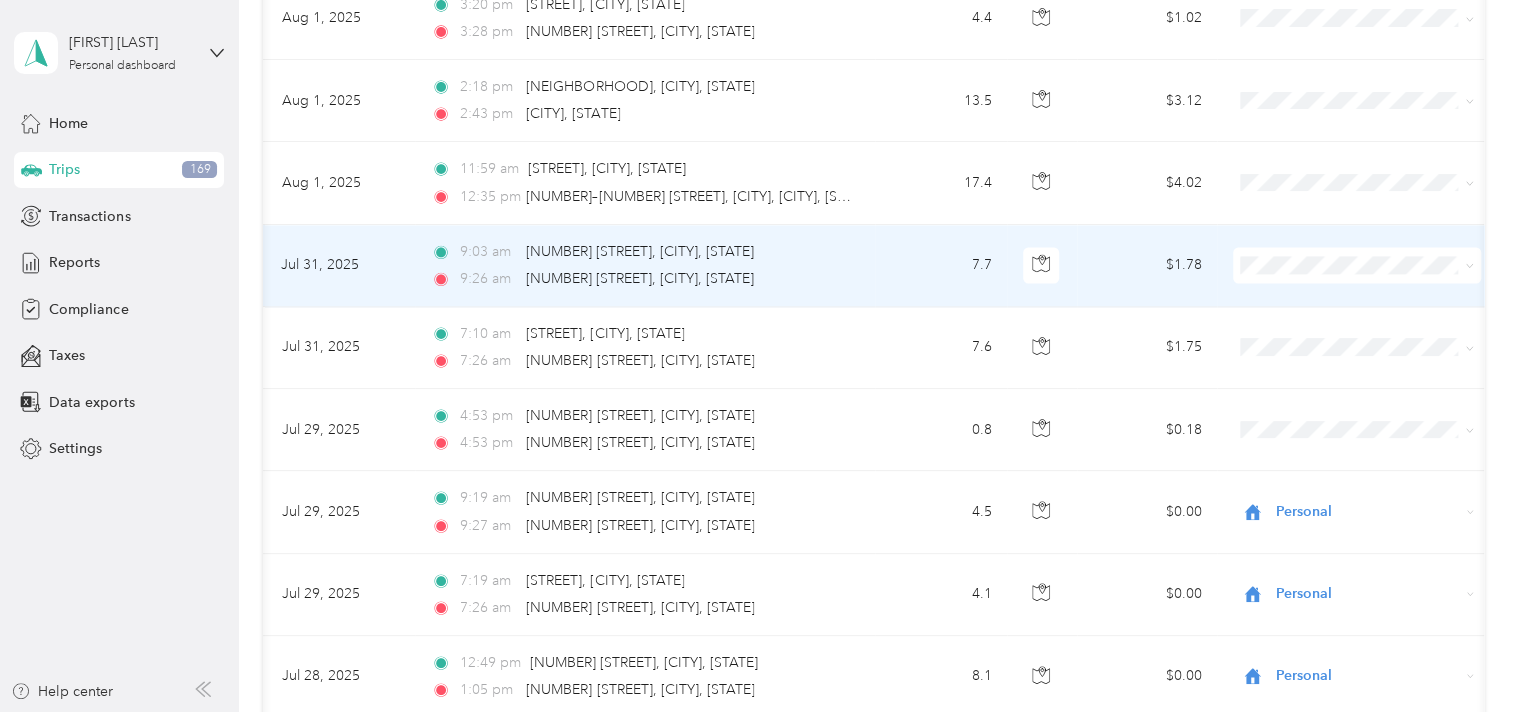 click at bounding box center (1357, 265) 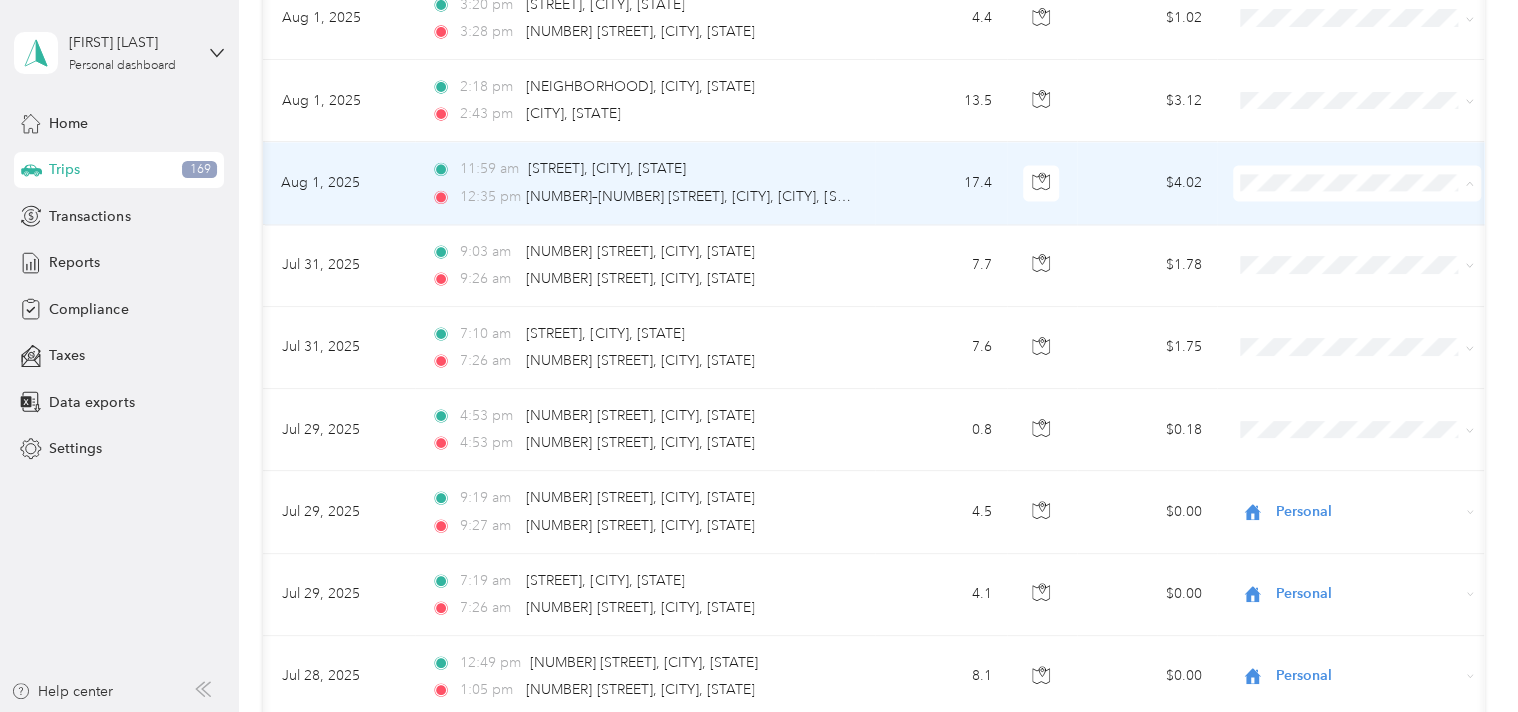 click on "Personal" at bounding box center [1375, 250] 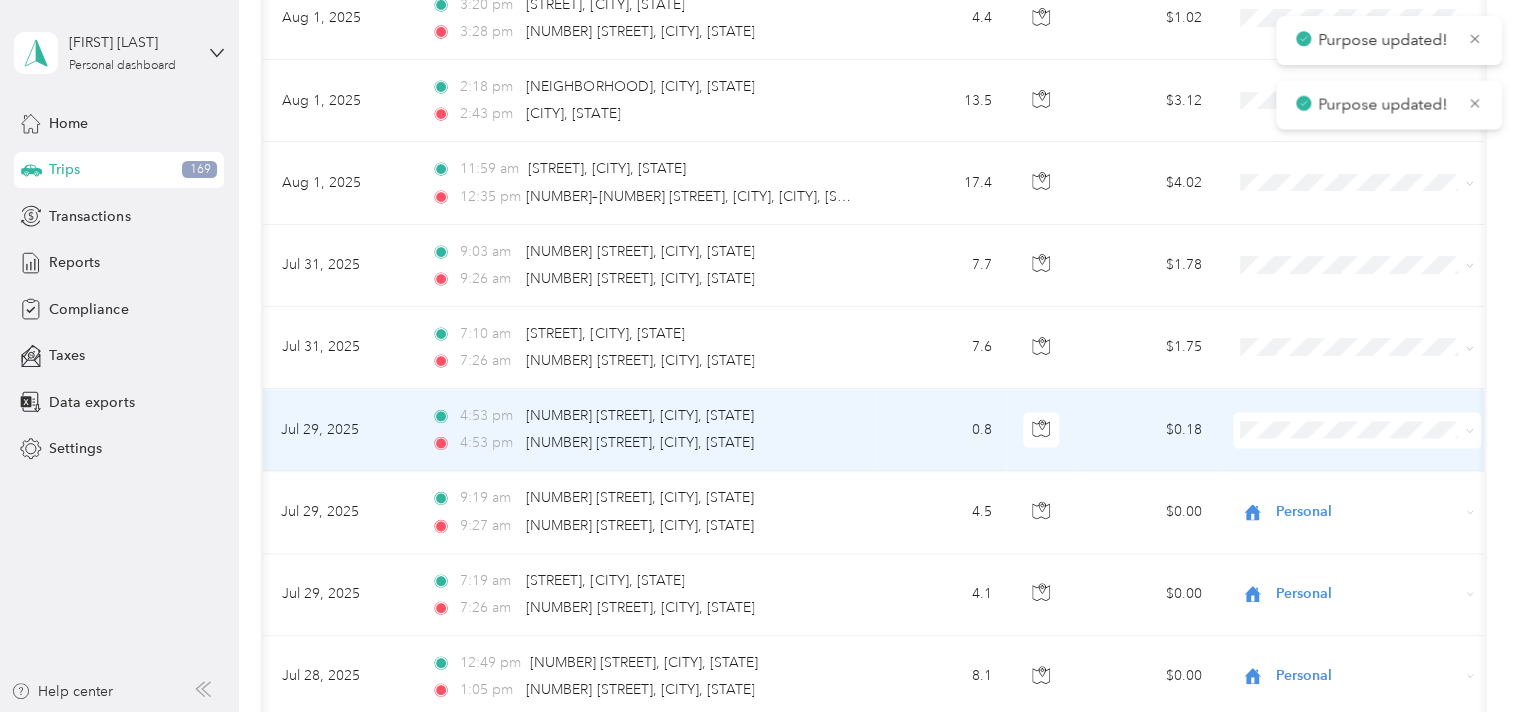 click on "Personal" at bounding box center [1375, 495] 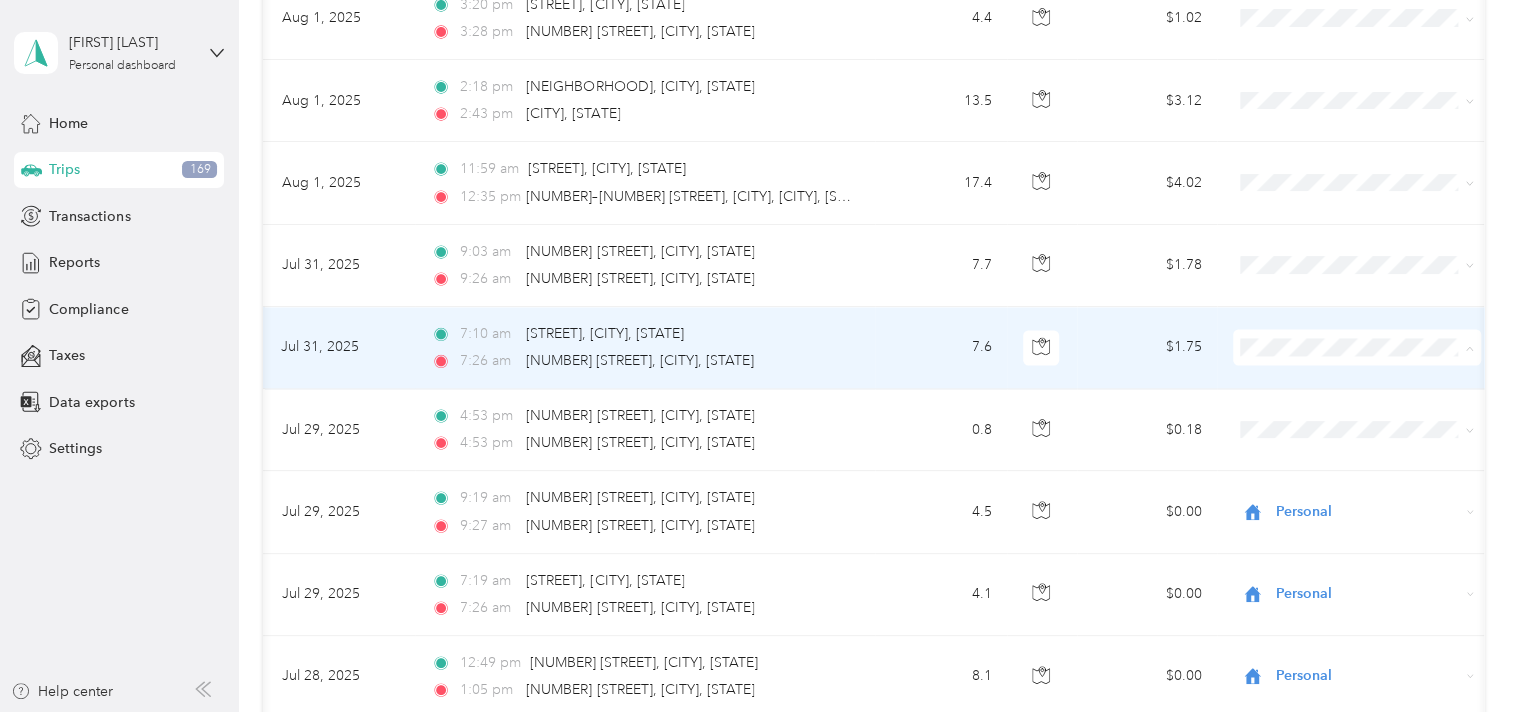 click on "Personal" at bounding box center [1375, 414] 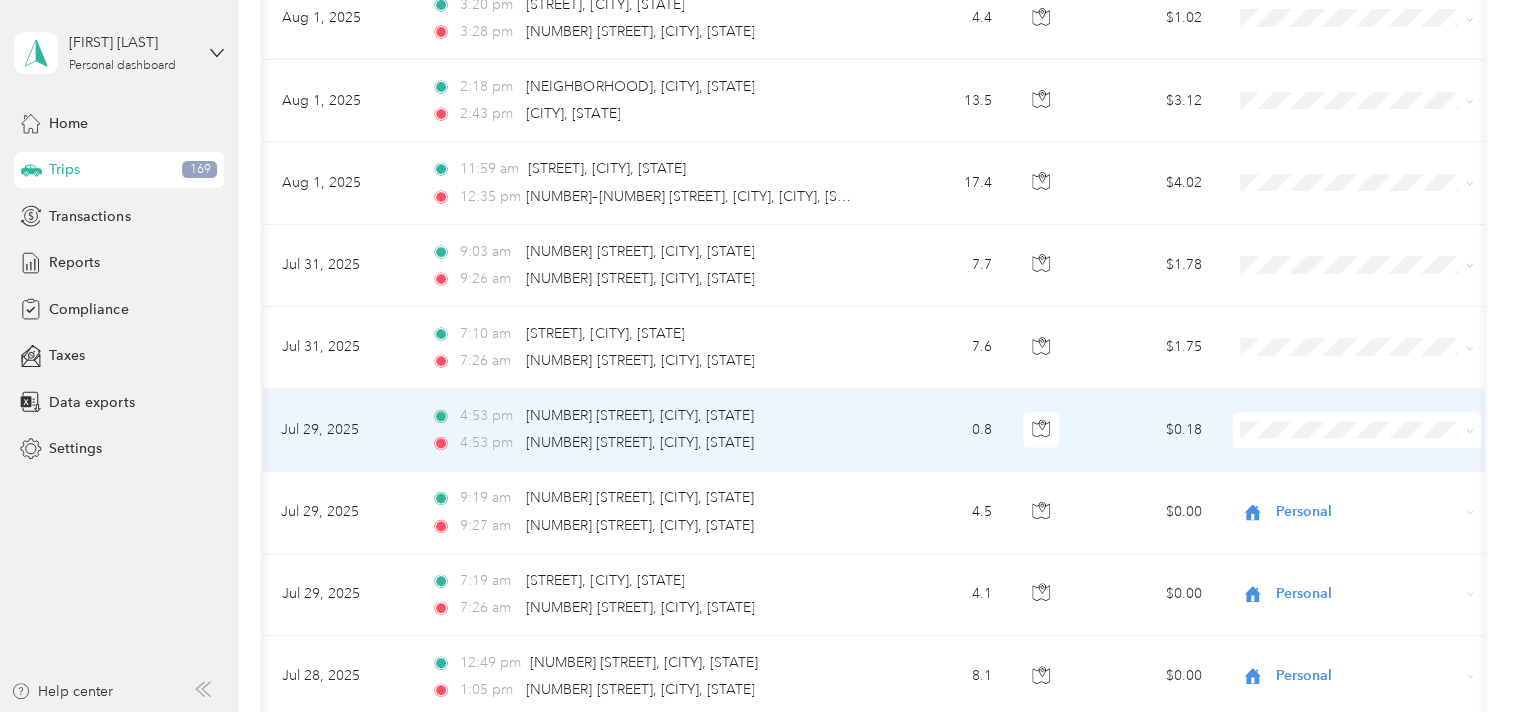 click at bounding box center (1357, 430) 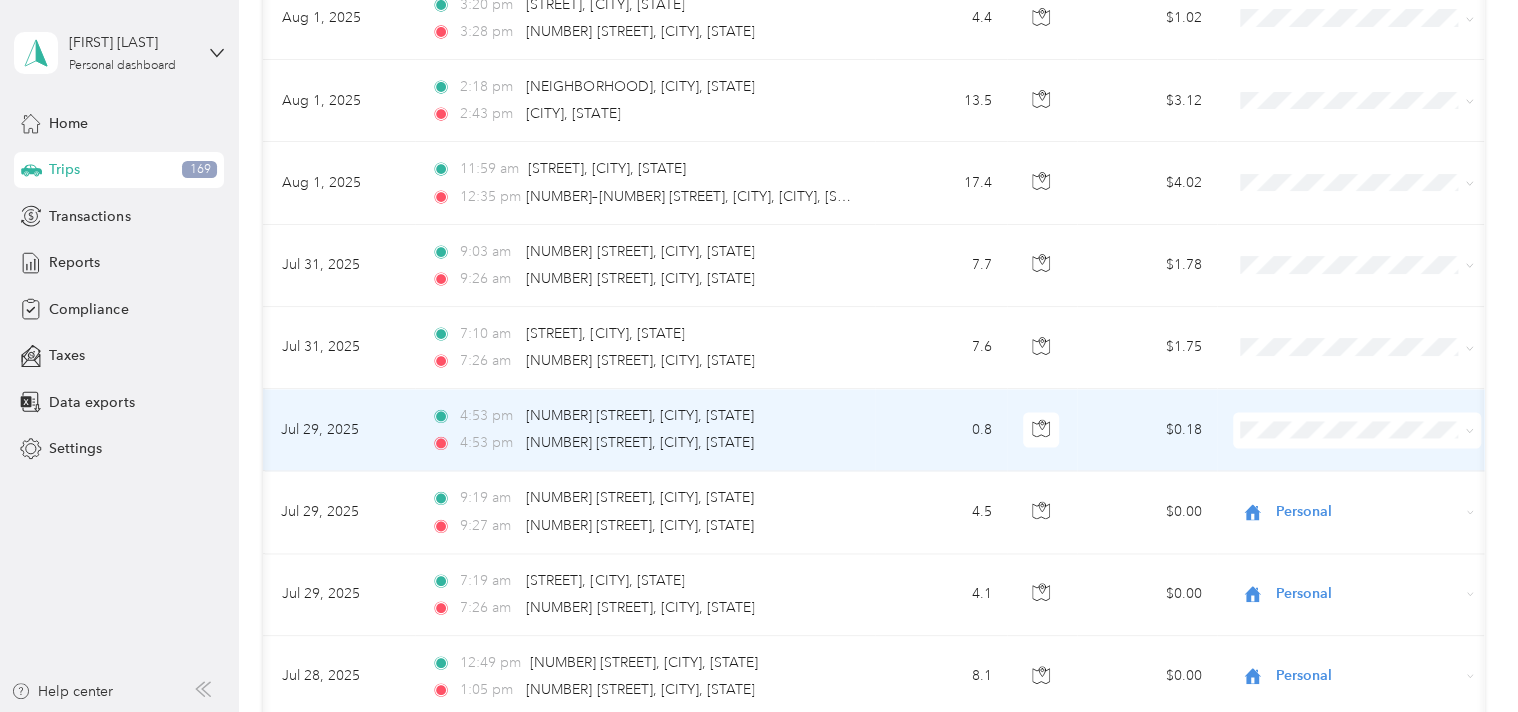 click at bounding box center (1357, 430) 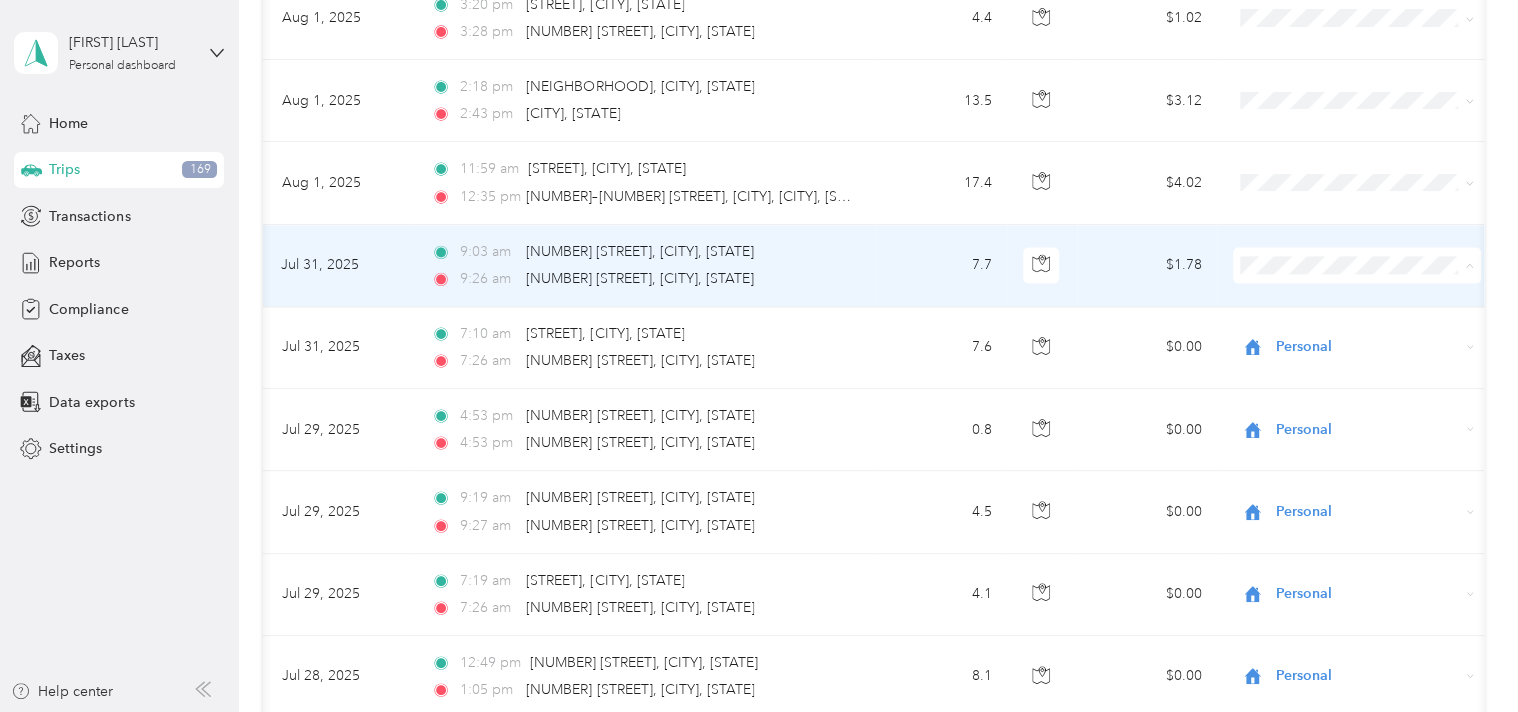 click on "Personal" at bounding box center (1375, 332) 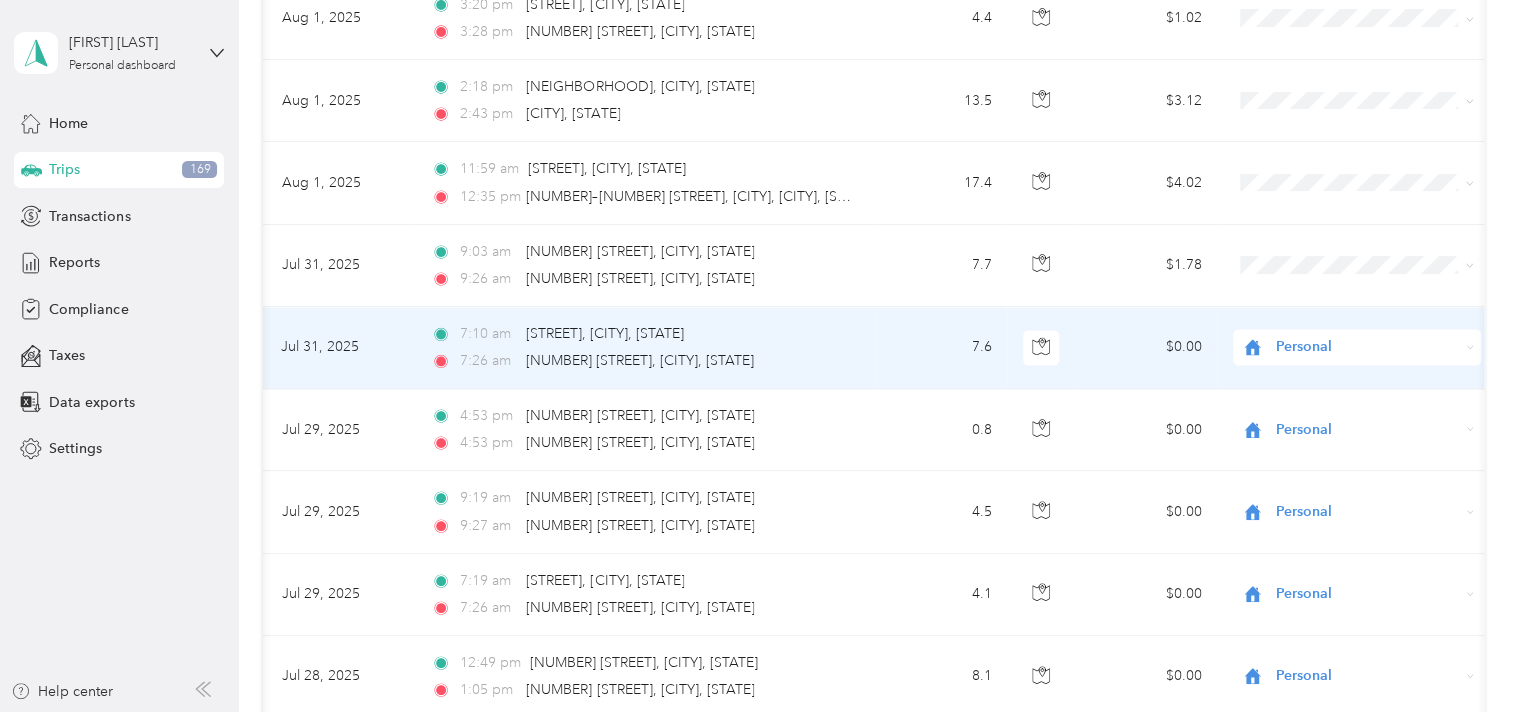 click on "Personal" at bounding box center (1367, 347) 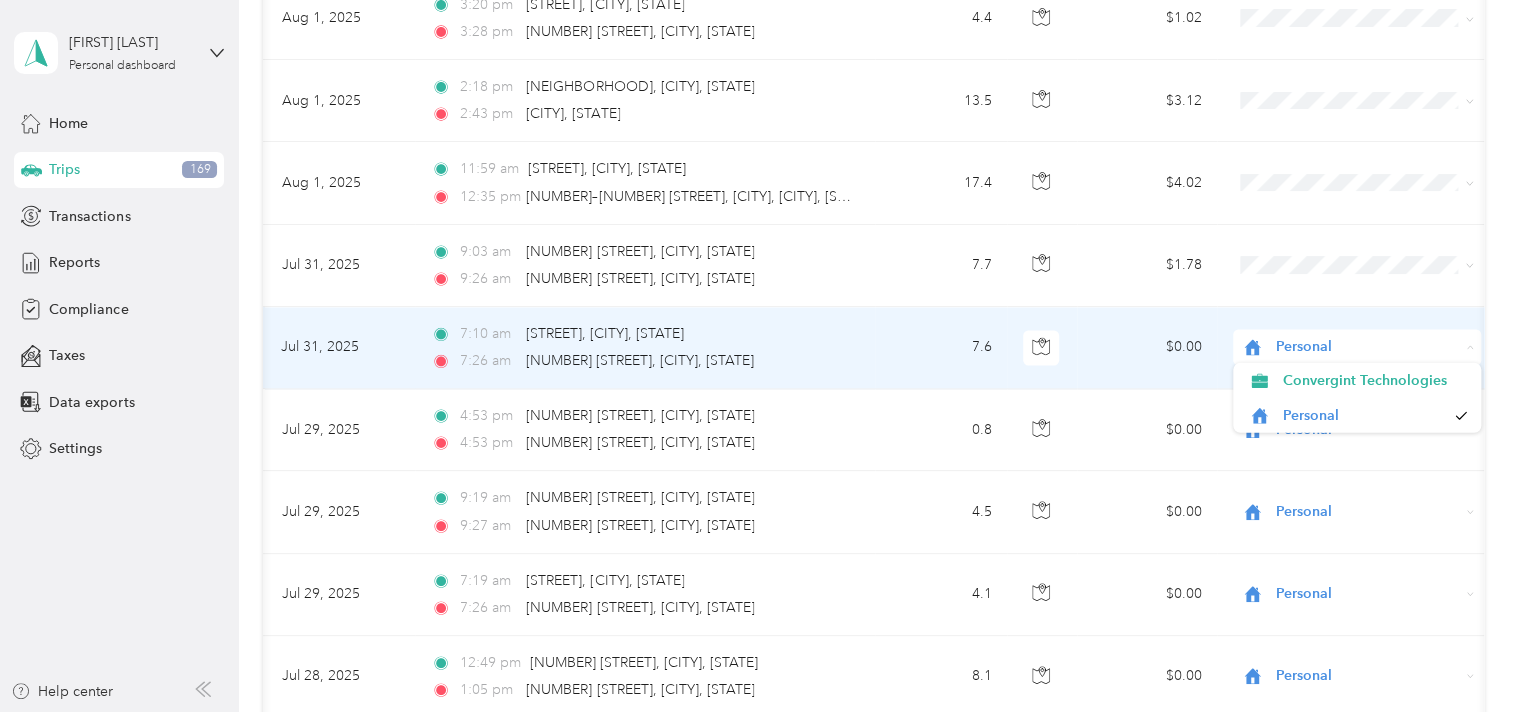 click on "Personal" at bounding box center (1367, 347) 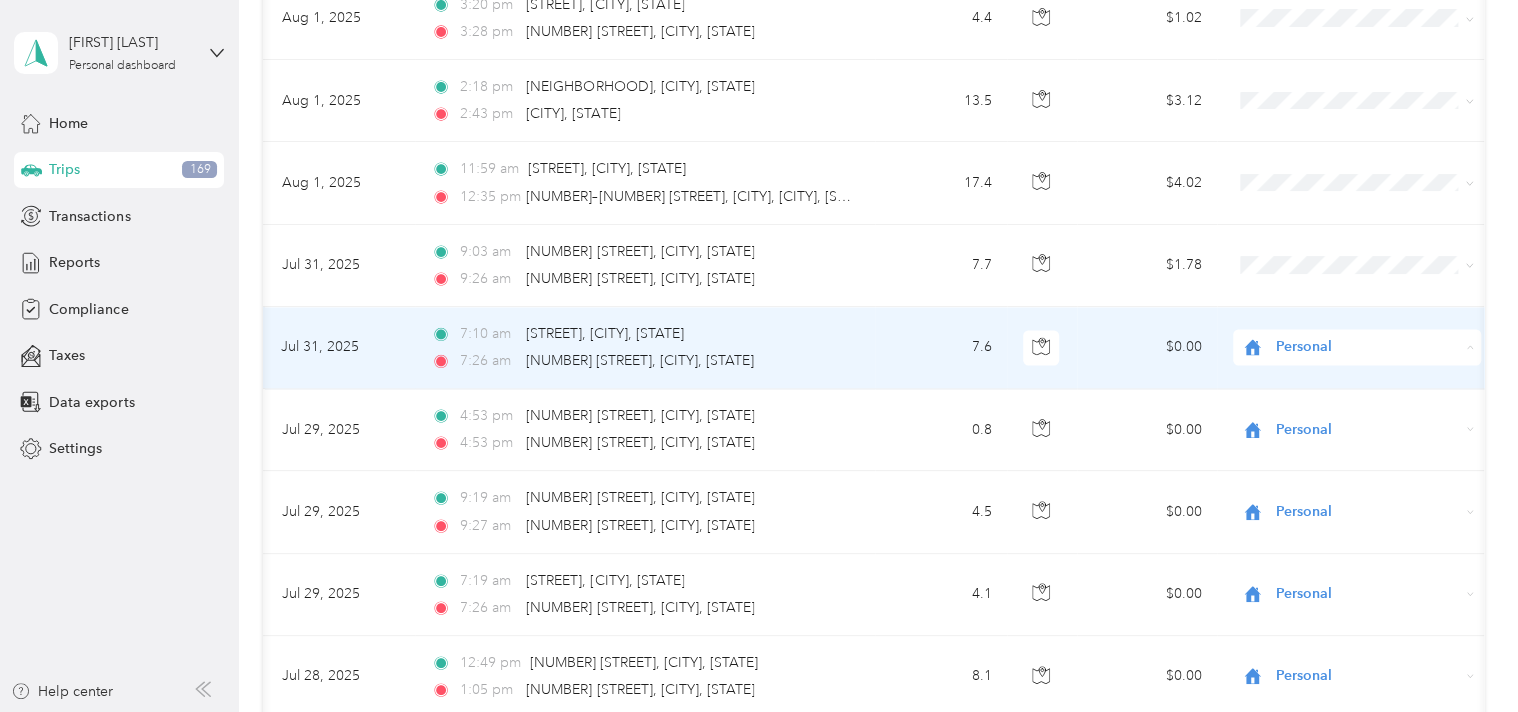 click on "Personal" at bounding box center (1367, 347) 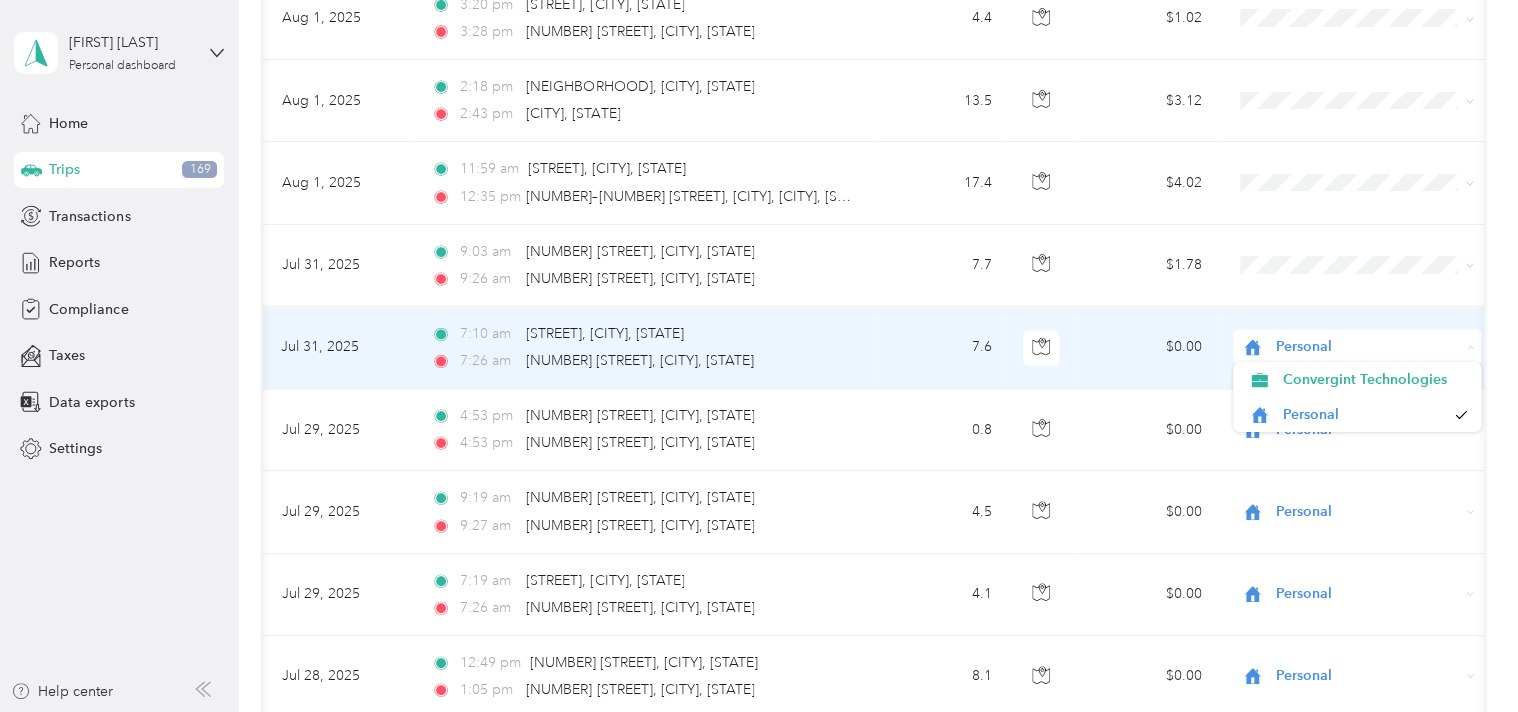 click on "Personal" at bounding box center [1367, 347] 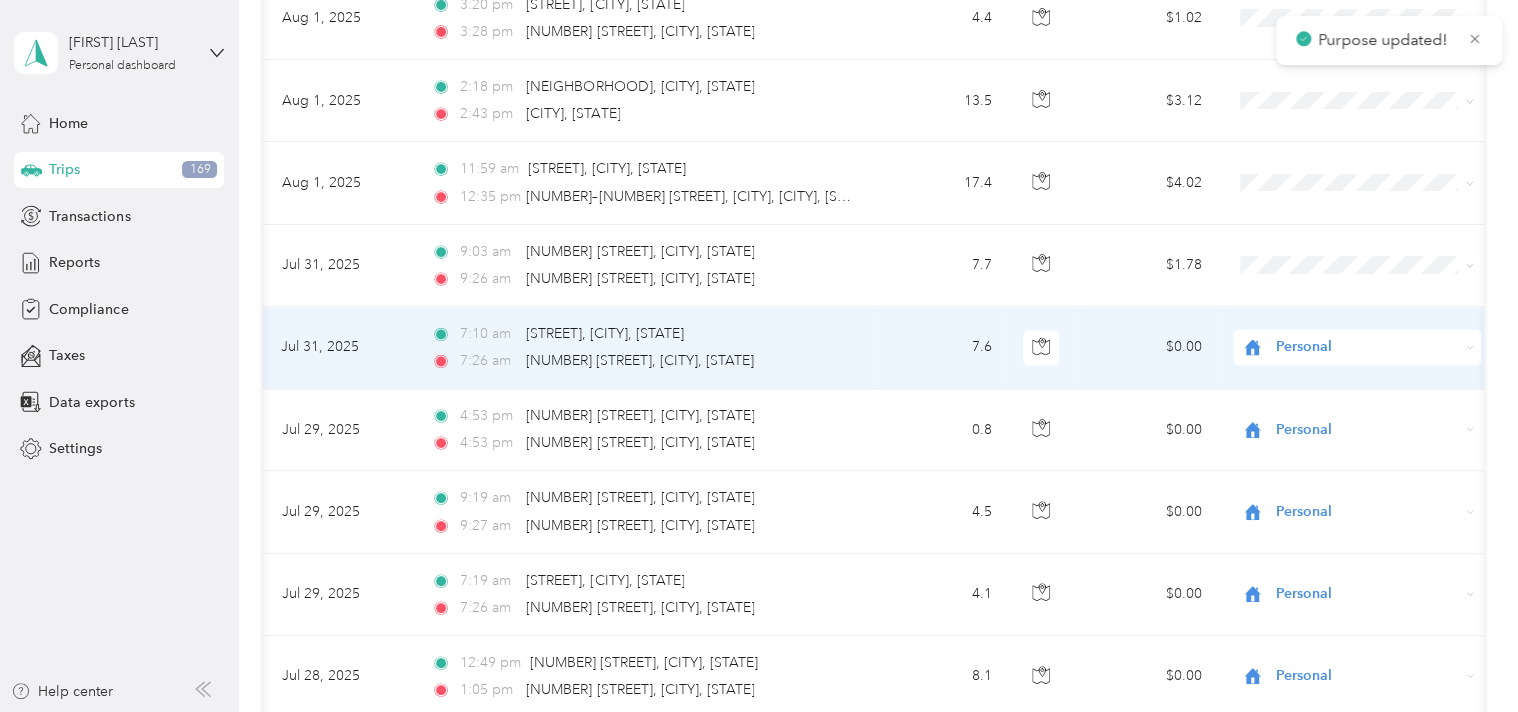 click on "Personal" at bounding box center [1364, 414] 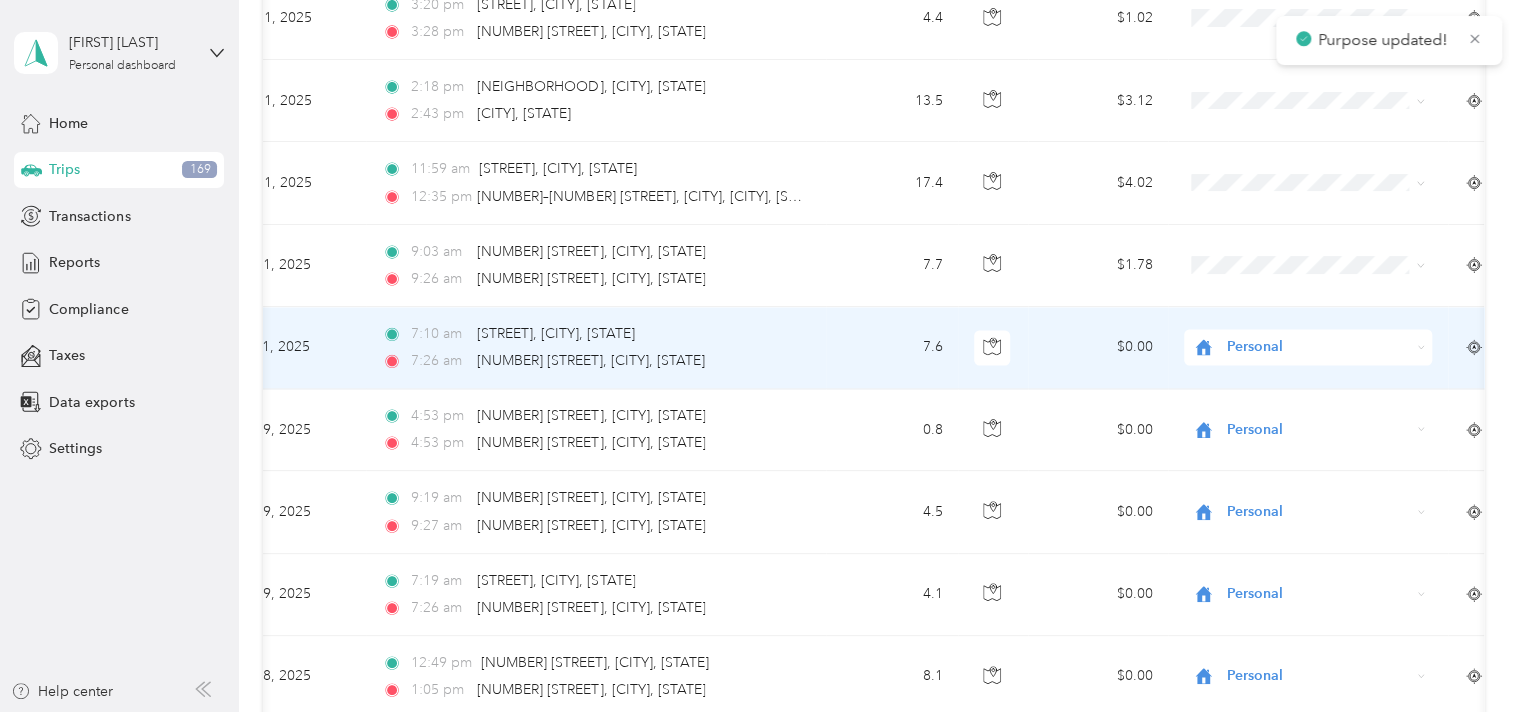 scroll, scrollTop: 0, scrollLeft: 84, axis: horizontal 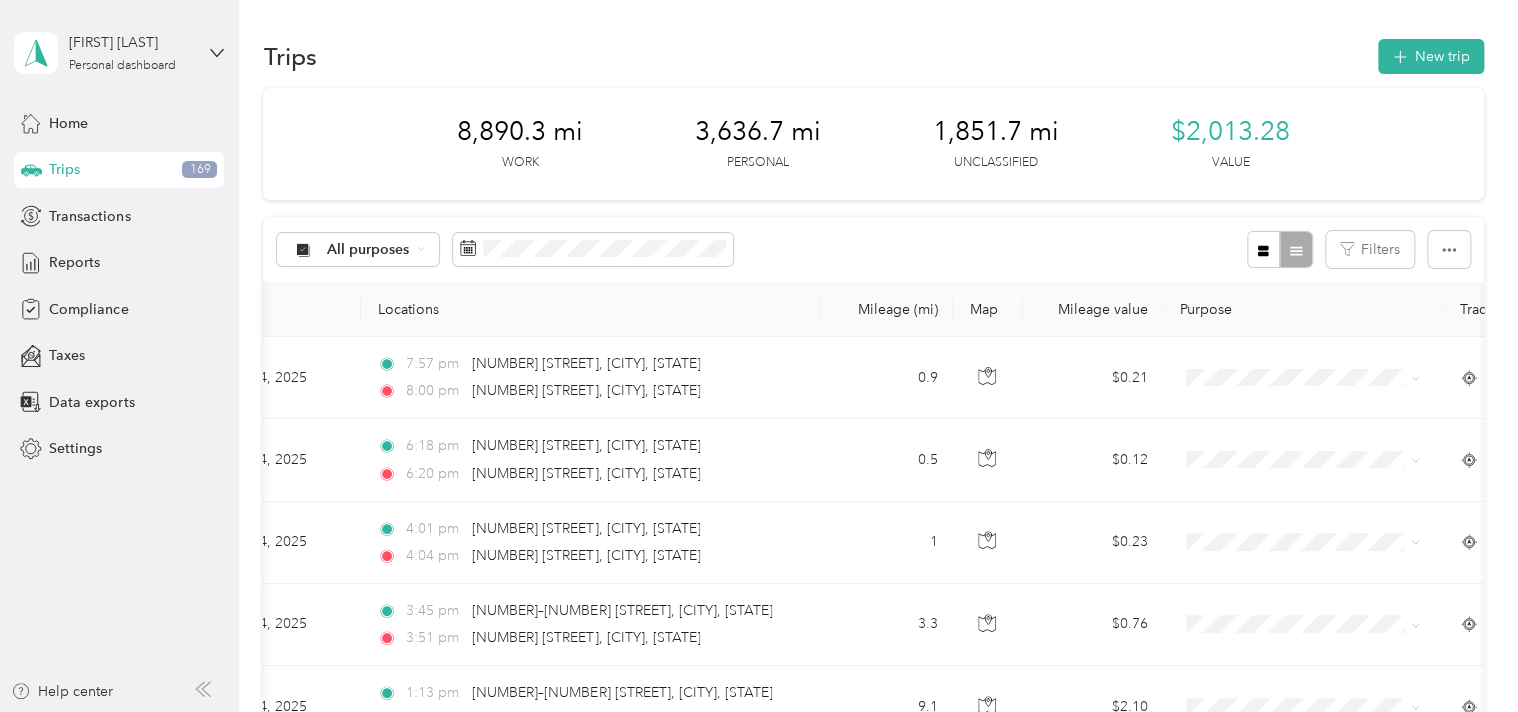 drag, startPoint x: 782, startPoint y: 256, endPoint x: 848, endPoint y: 269, distance: 67.26812 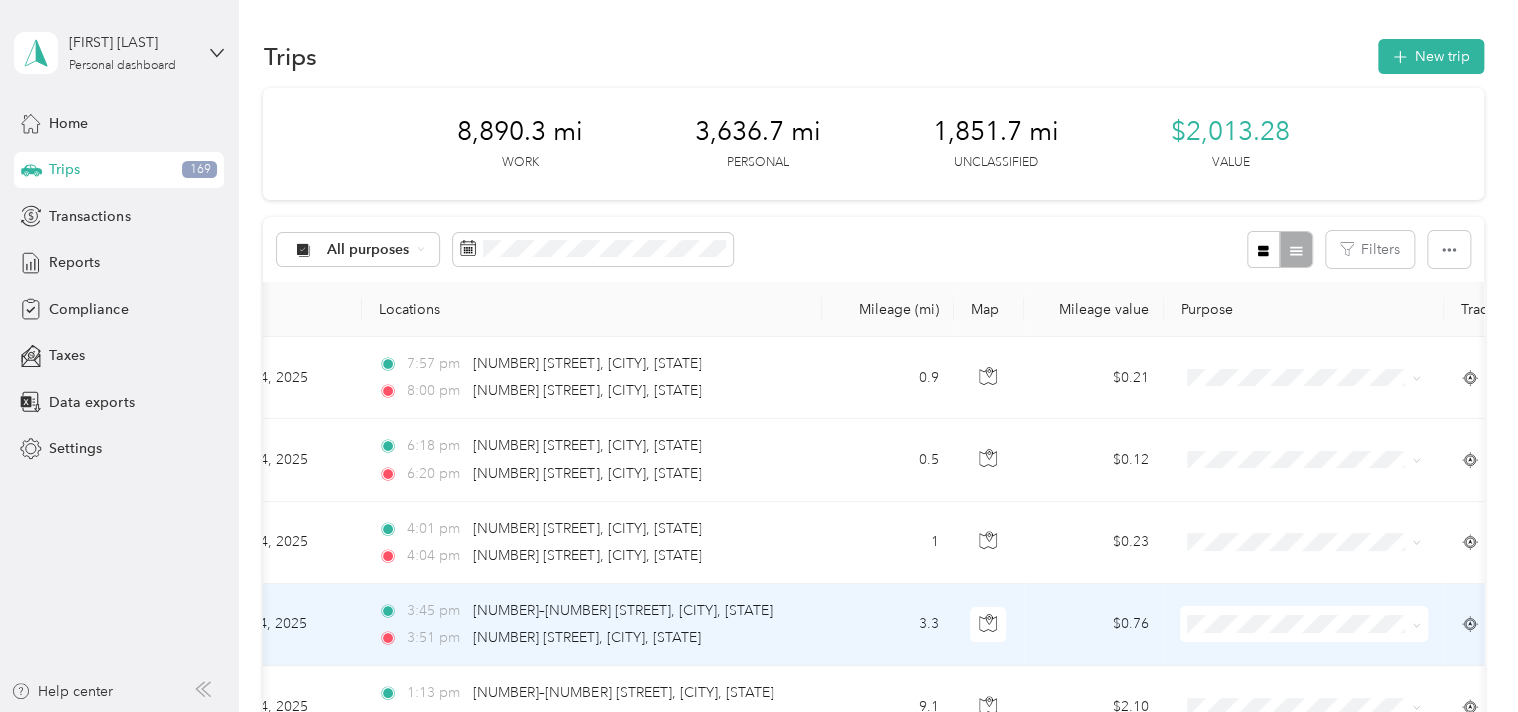 scroll, scrollTop: 0, scrollLeft: 0, axis: both 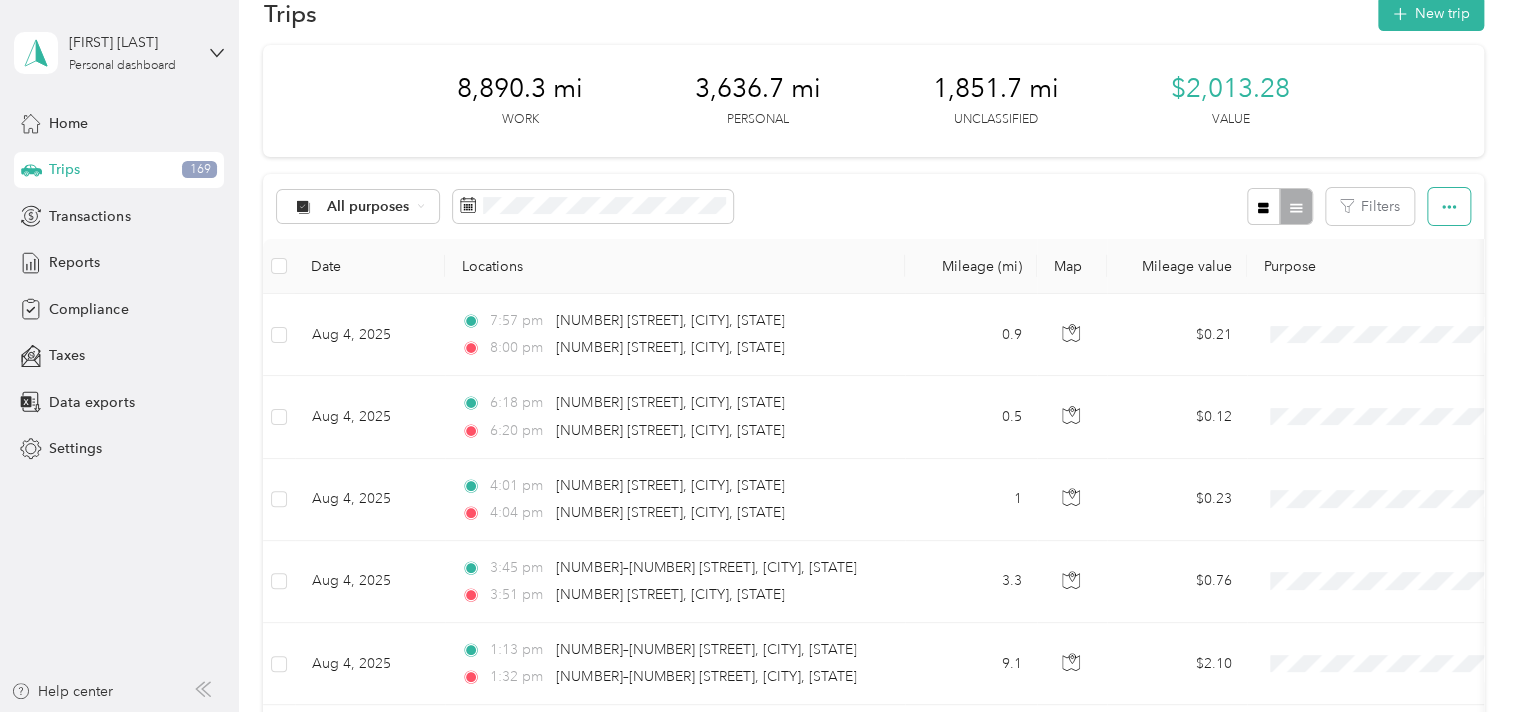 click 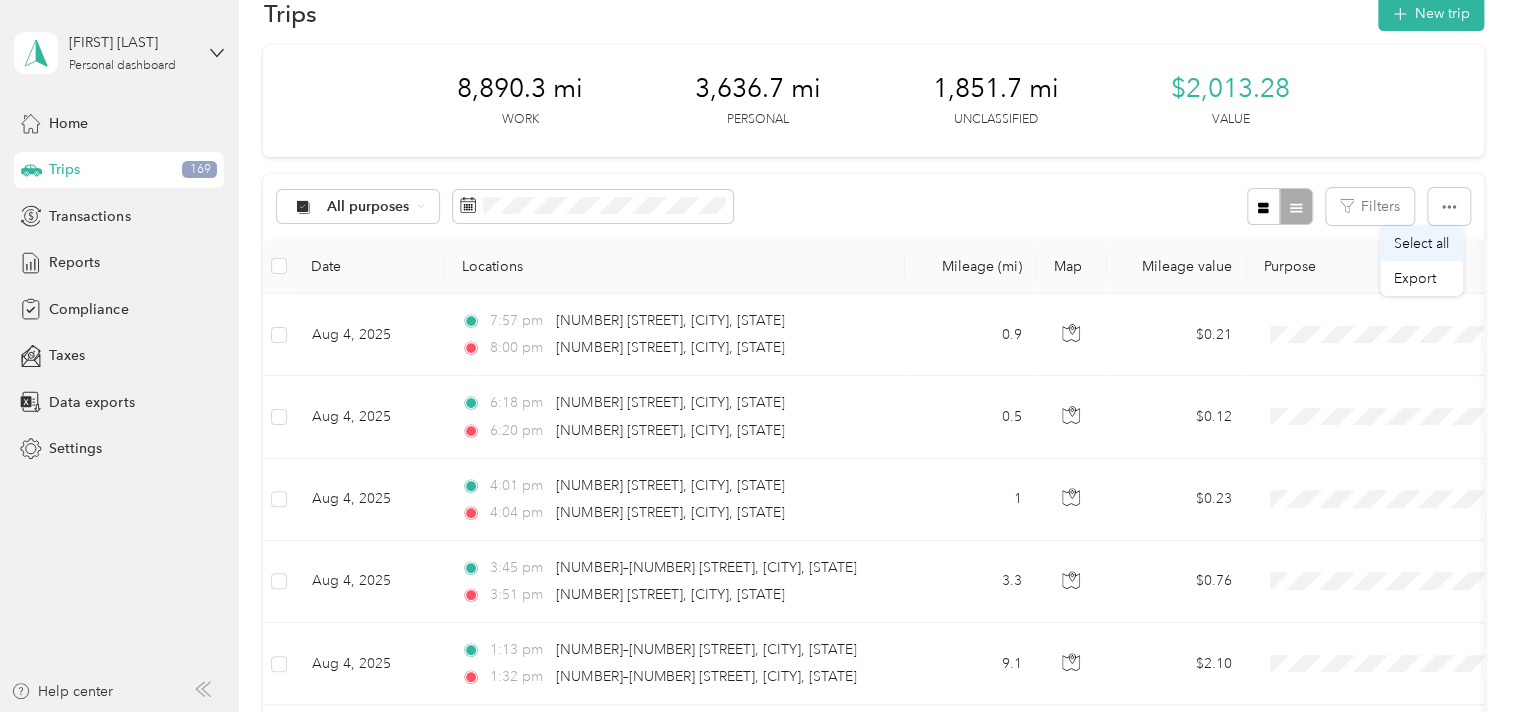 click on "Select all" at bounding box center [1421, 243] 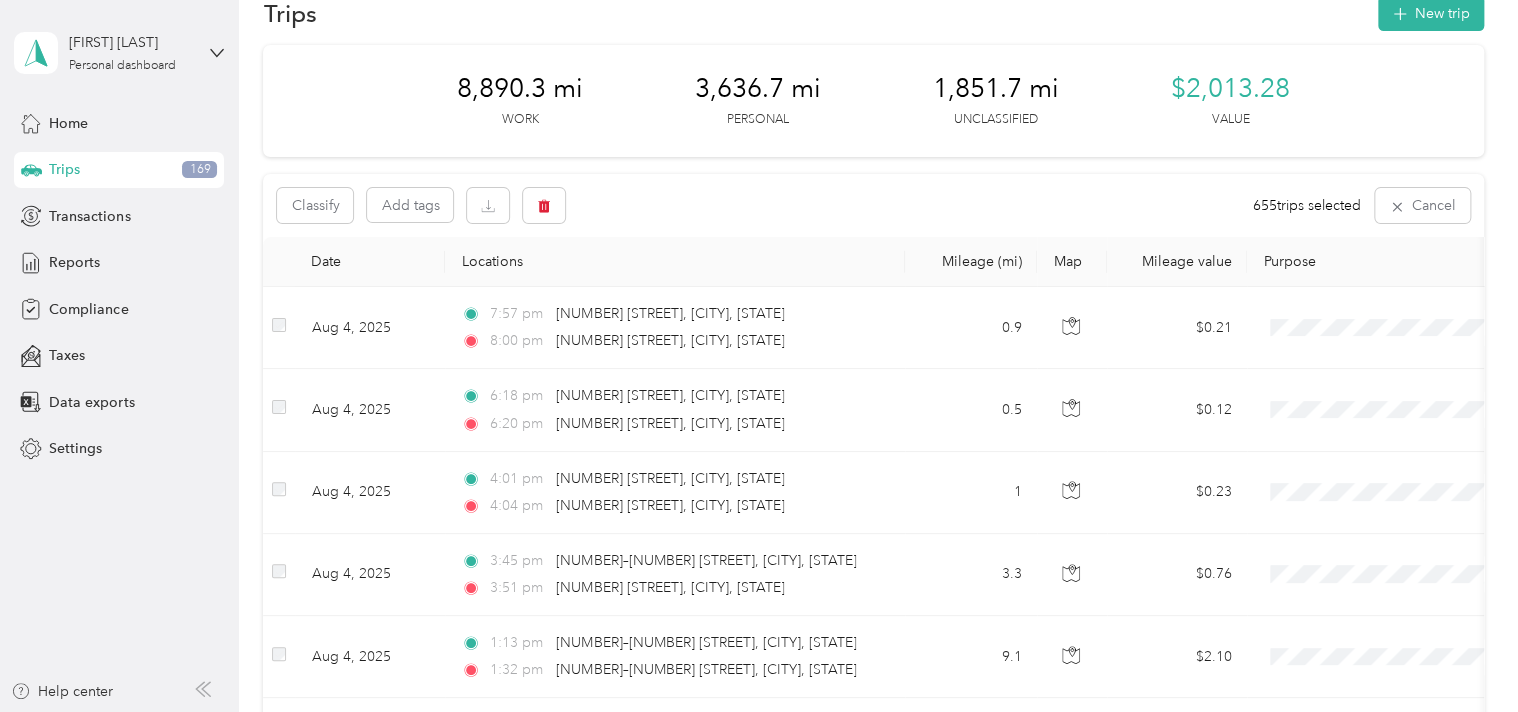 click on "Purpose" at bounding box center (1387, 262) 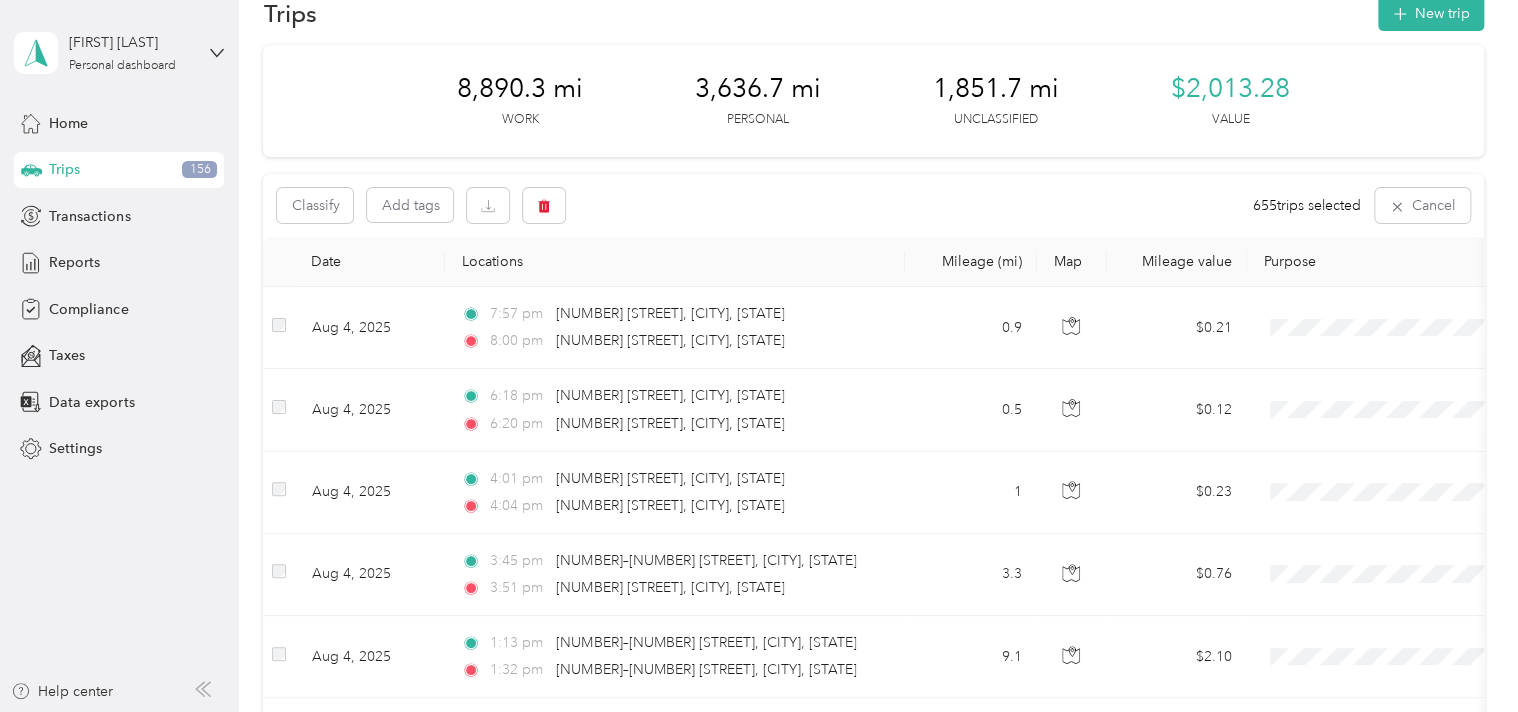 click on "Purpose" at bounding box center (1387, 262) 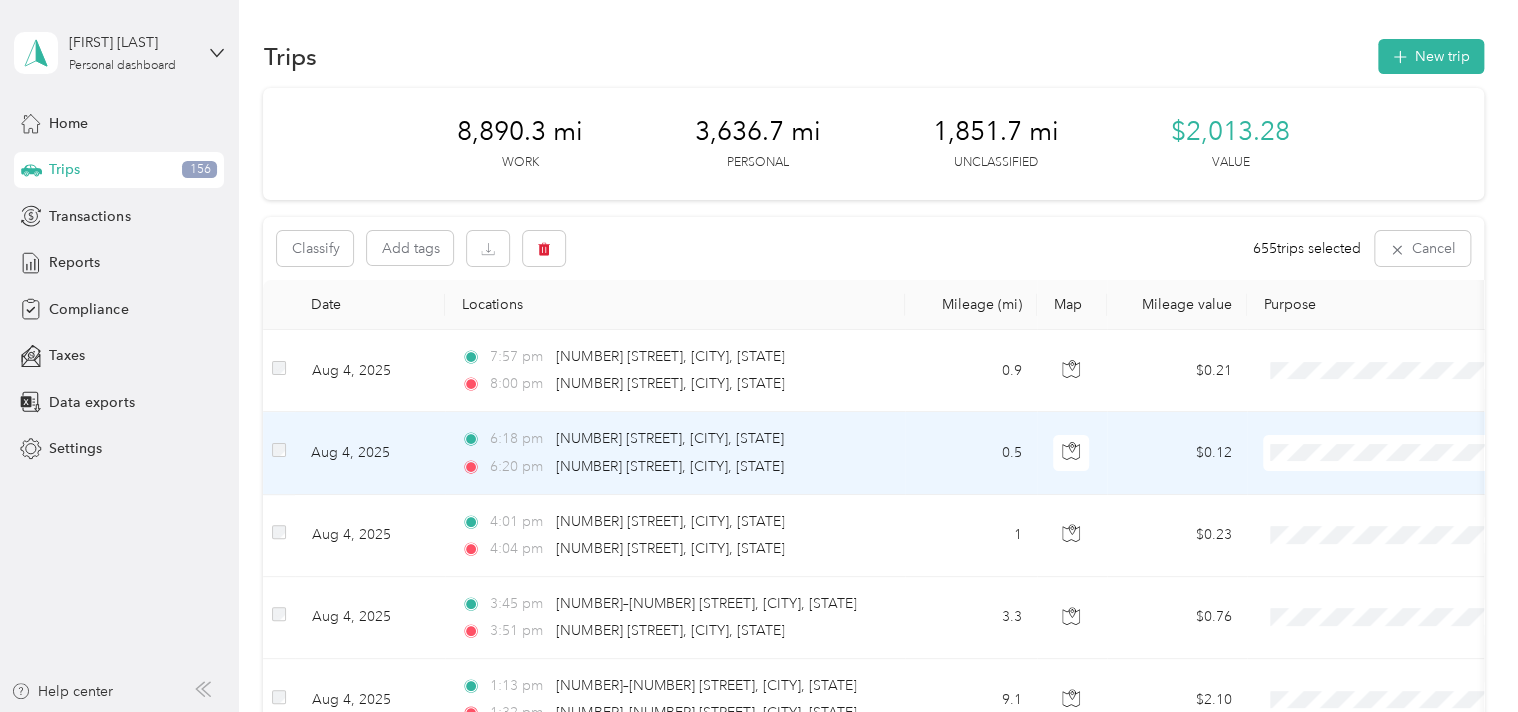 scroll, scrollTop: 0, scrollLeft: 0, axis: both 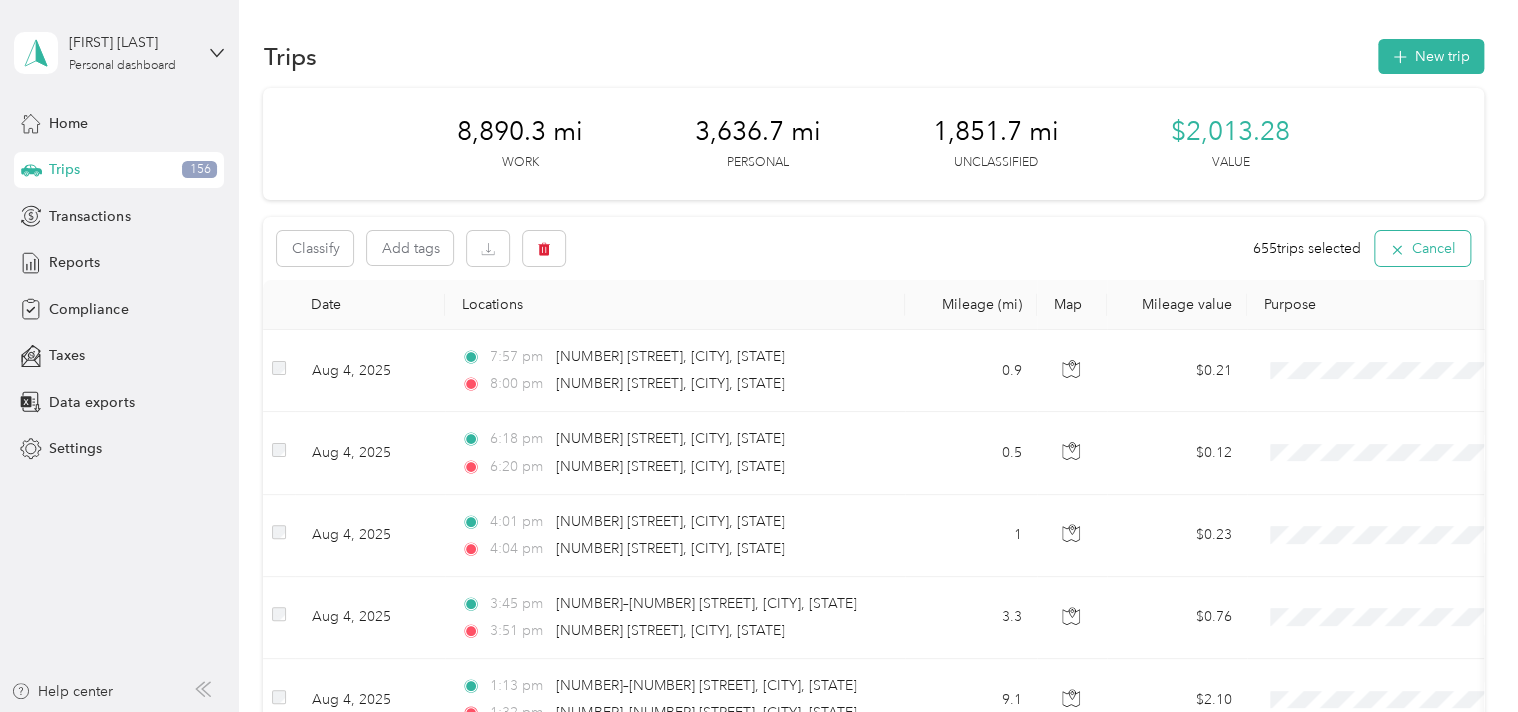 click on "Cancel" at bounding box center (1422, 248) 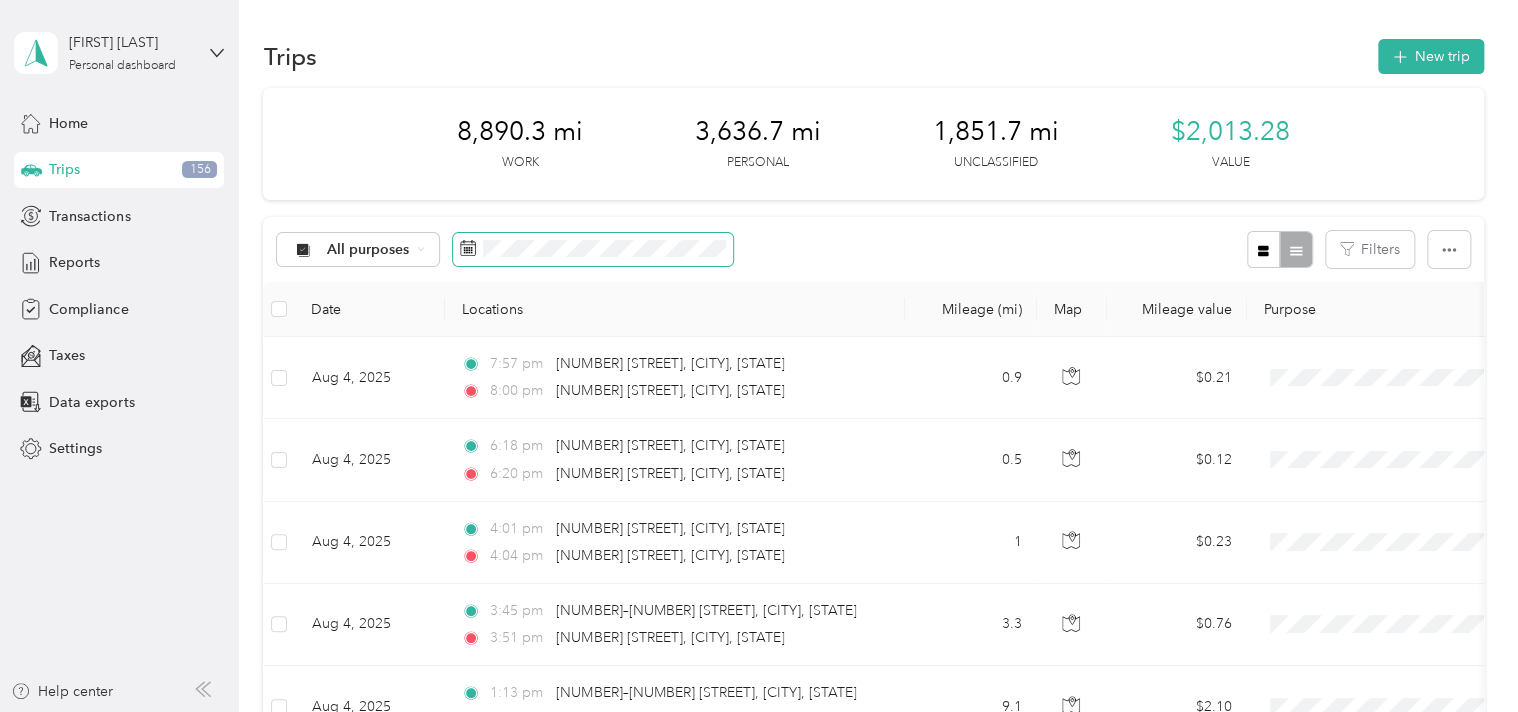 click at bounding box center [593, 250] 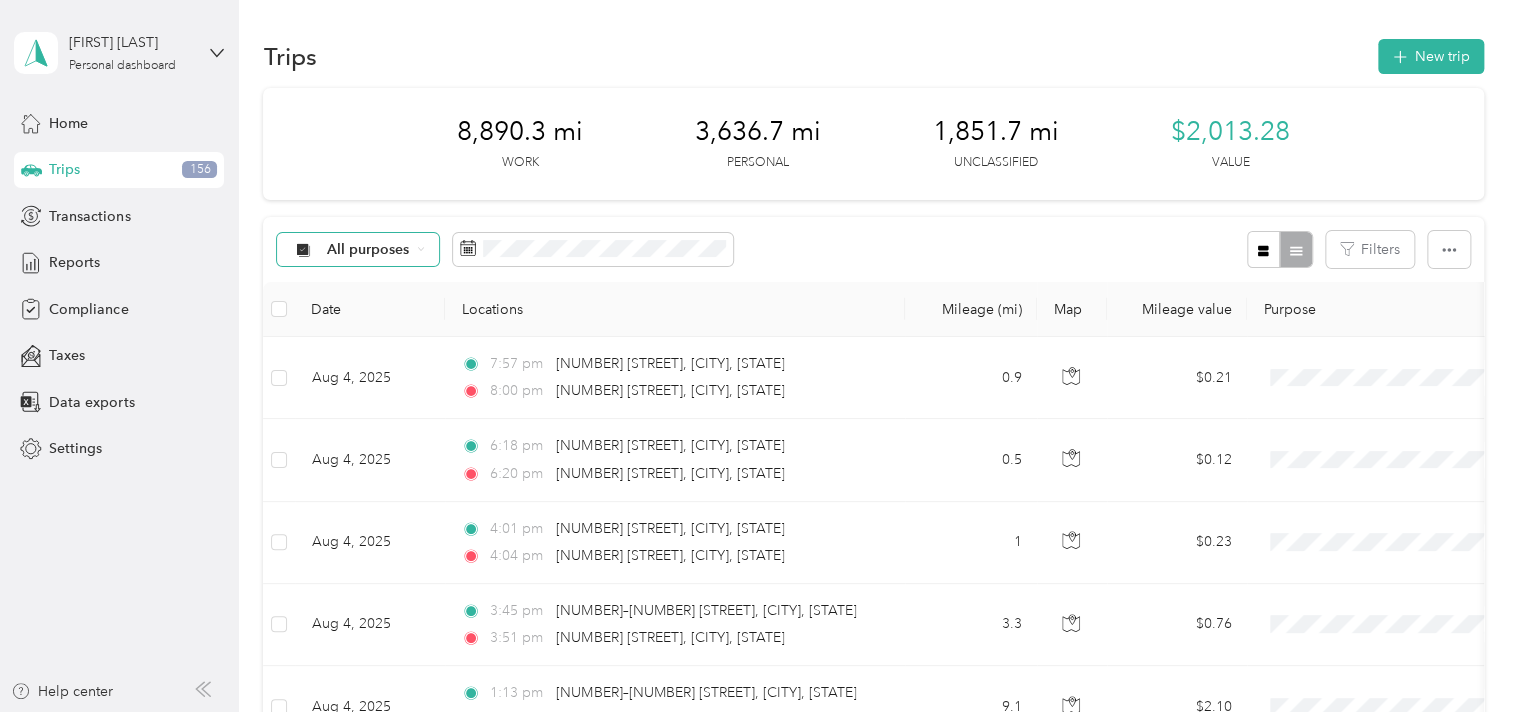 click on "All purposes" at bounding box center [368, 250] 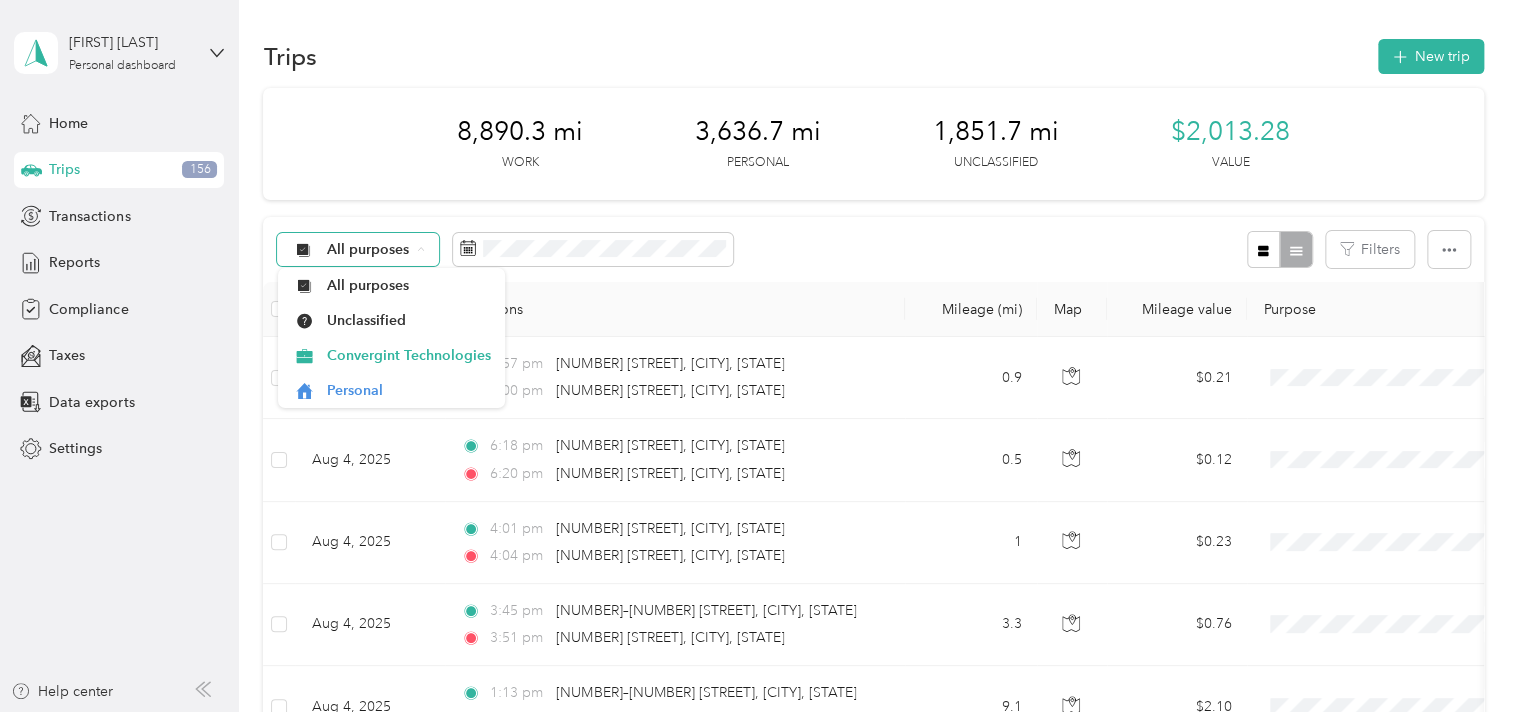 click on "All purposes" at bounding box center [368, 250] 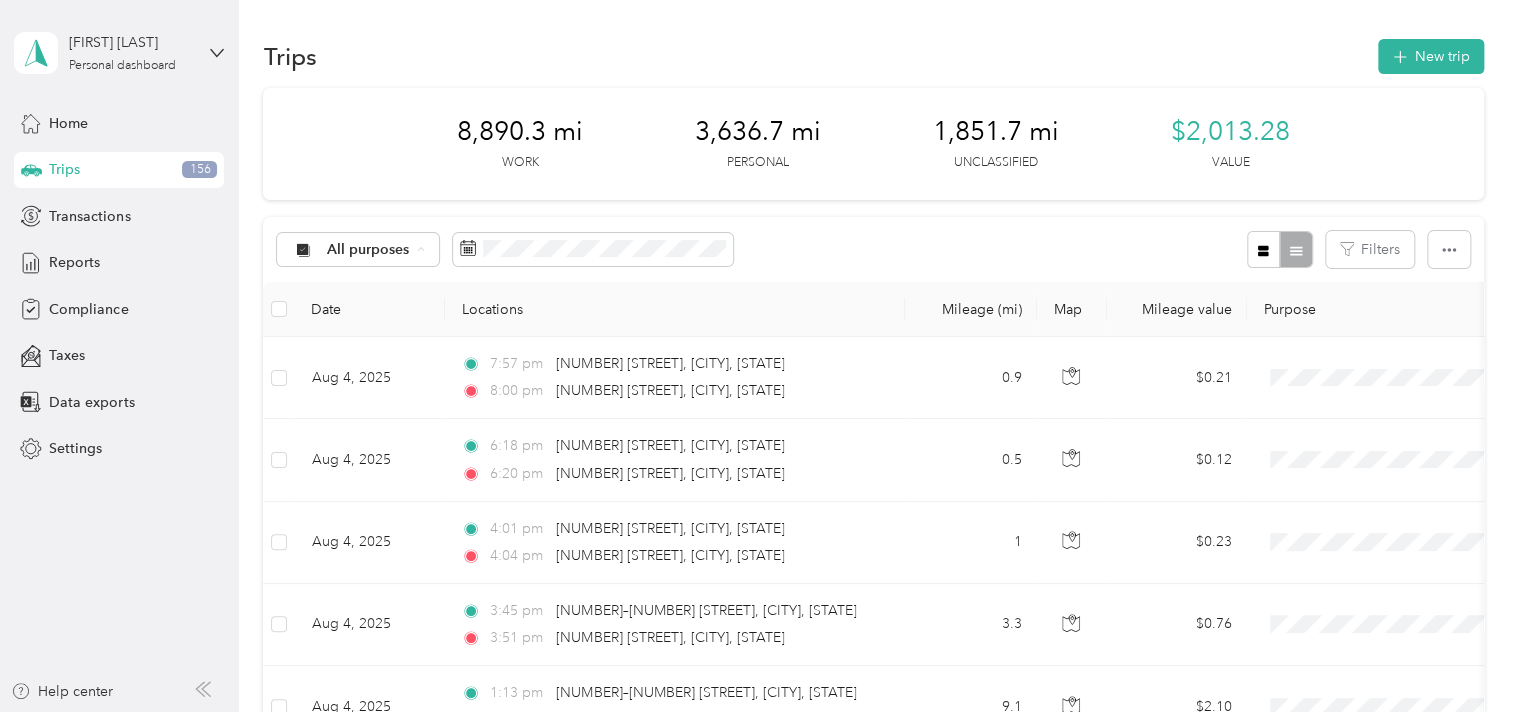 click on "Convergint Technologies" at bounding box center [409, 355] 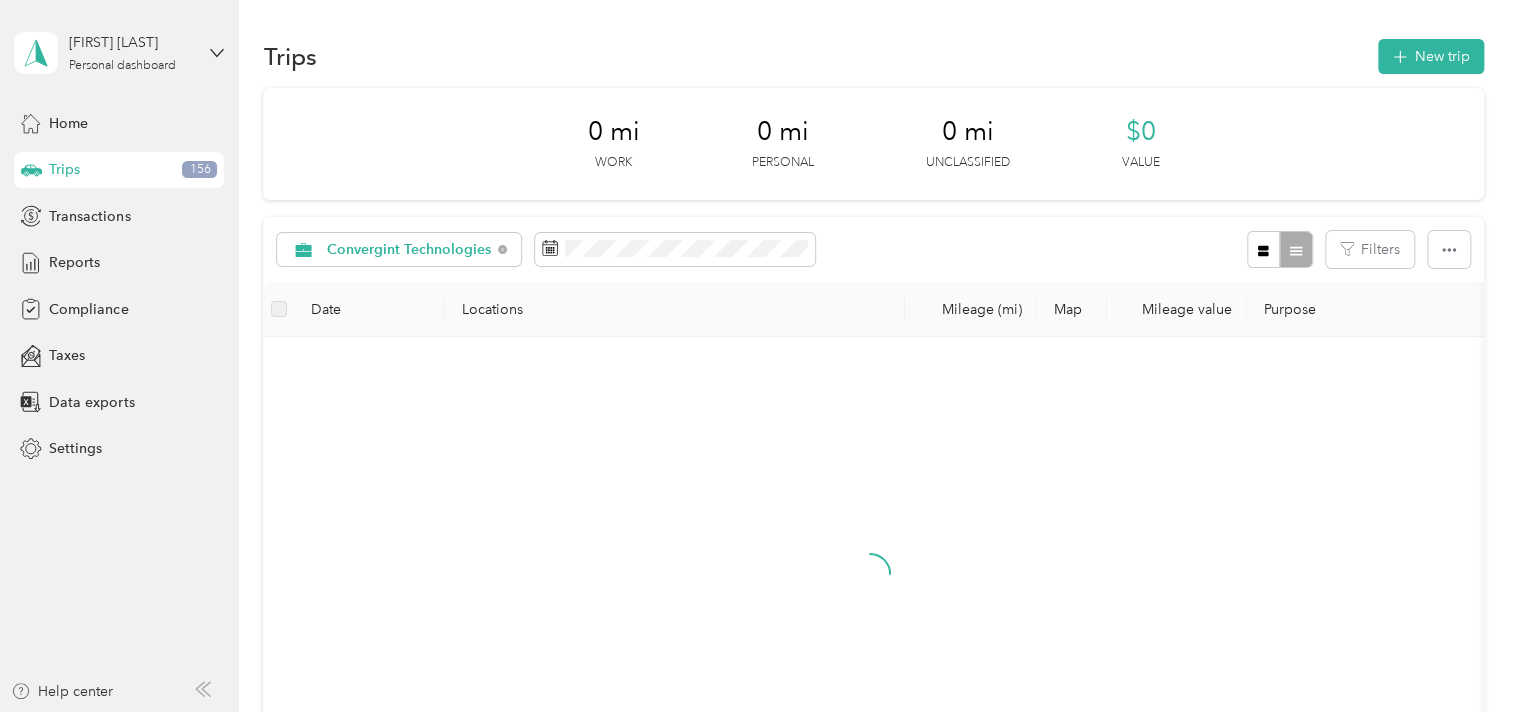 click at bounding box center (870, 591) 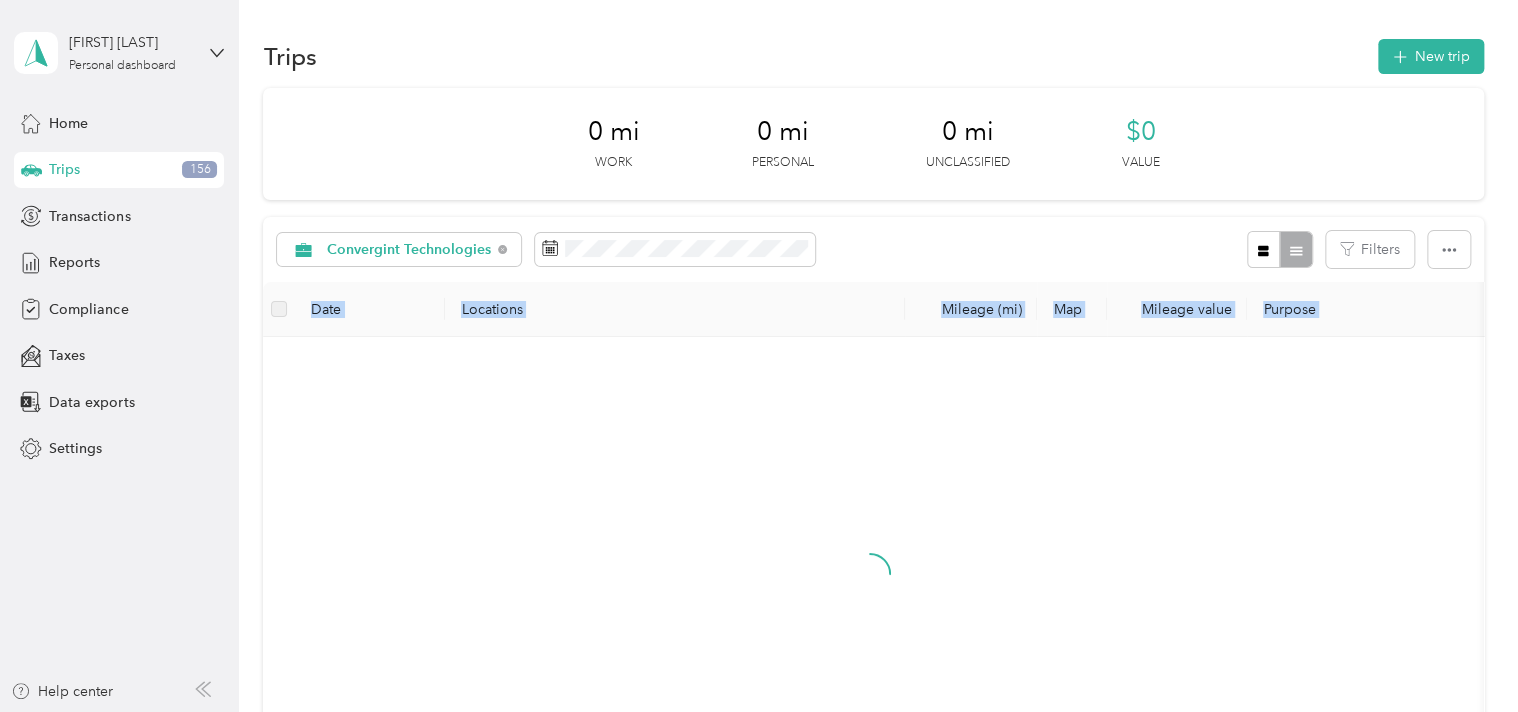 click at bounding box center [870, 591] 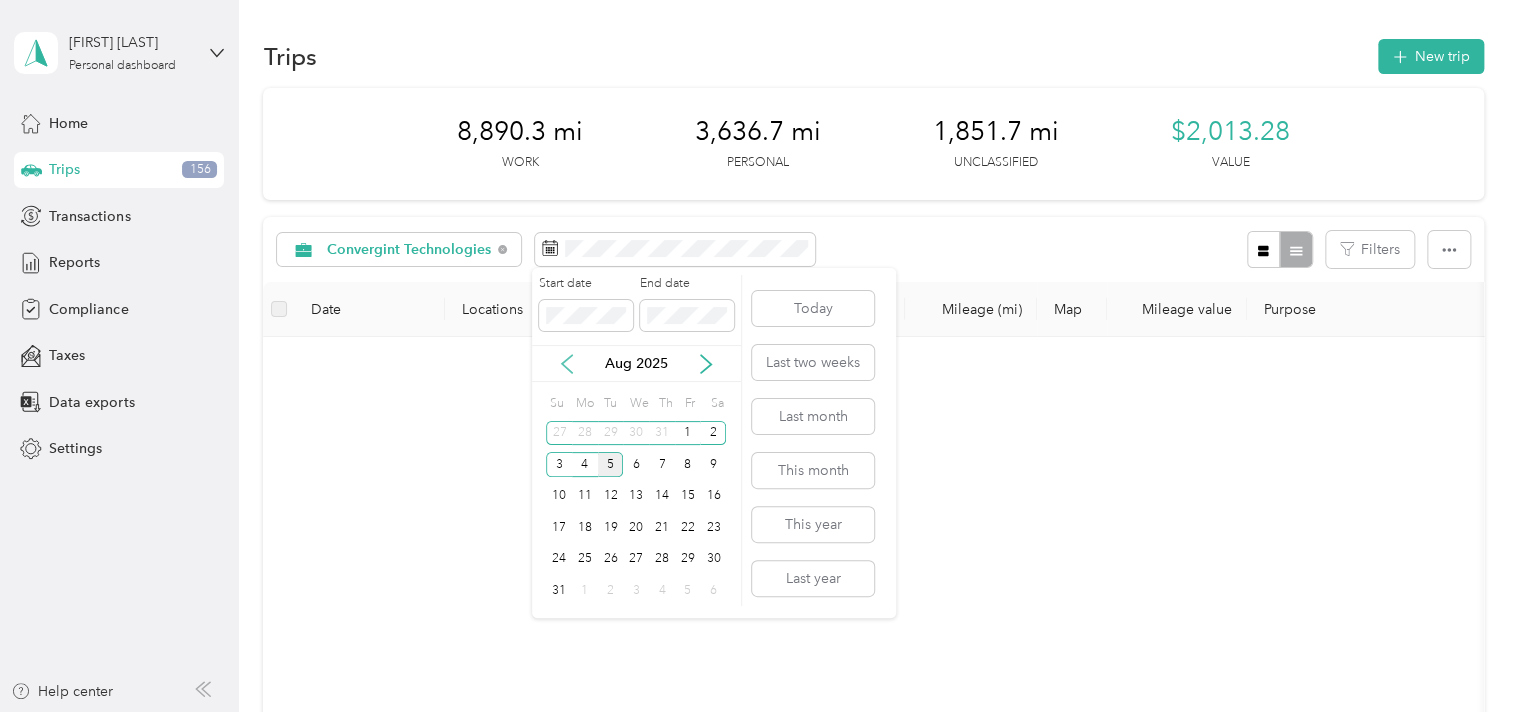 click 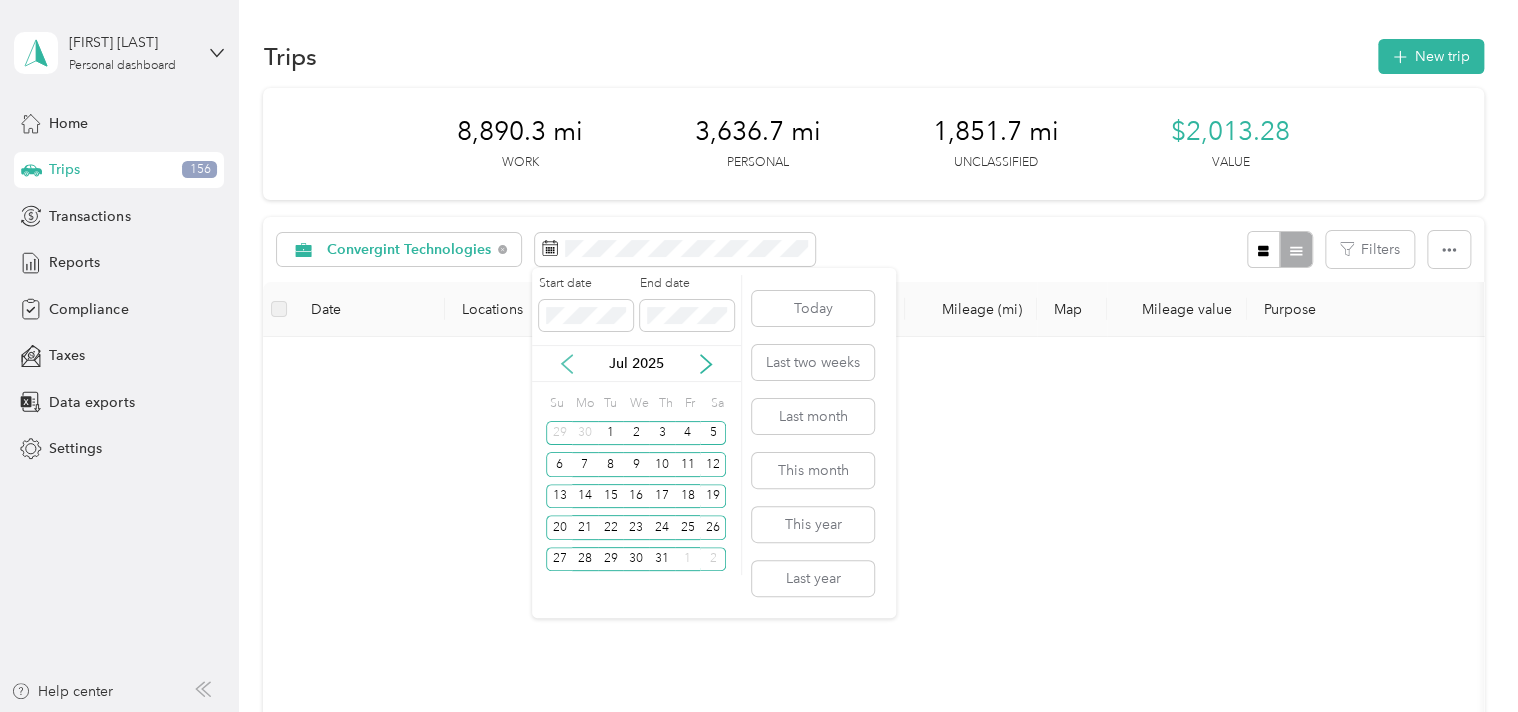 click 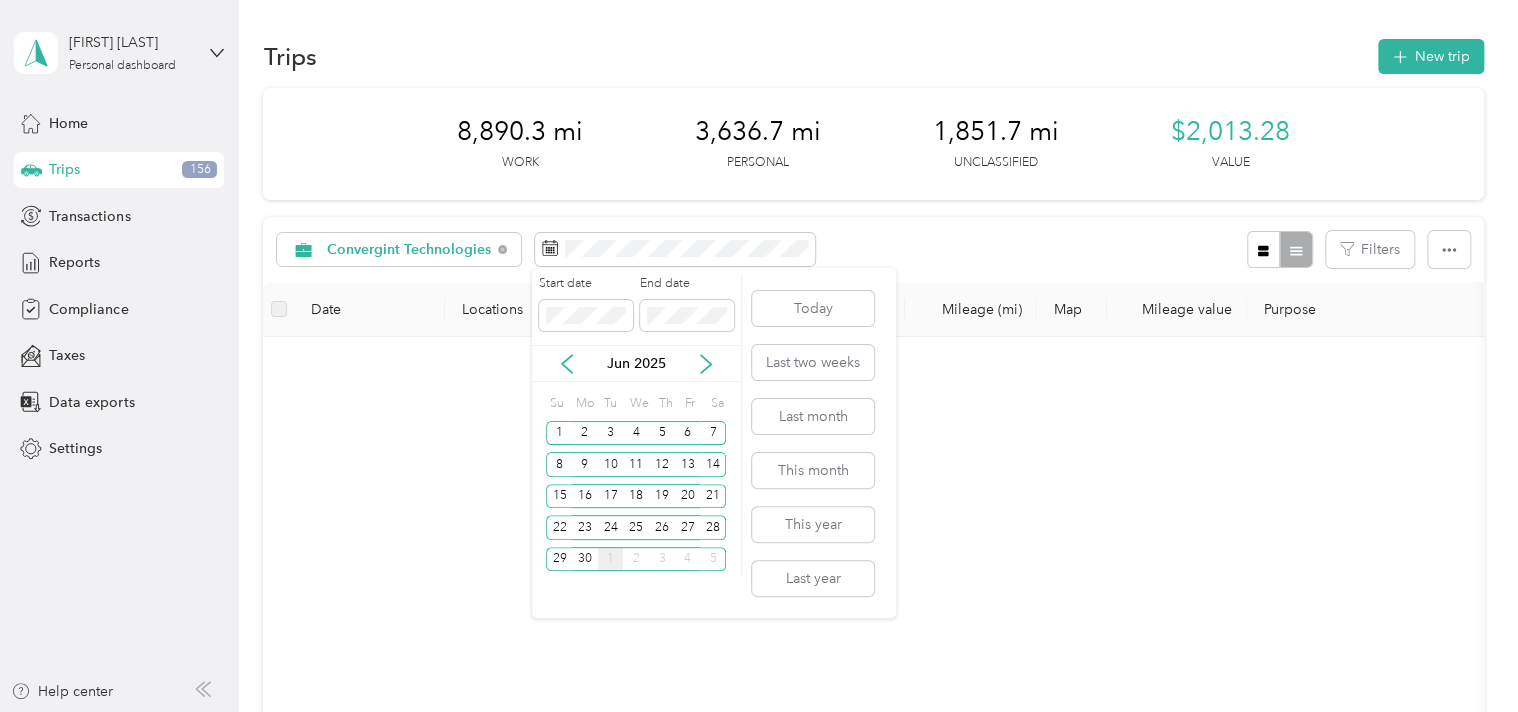 click on "1" at bounding box center [611, 559] 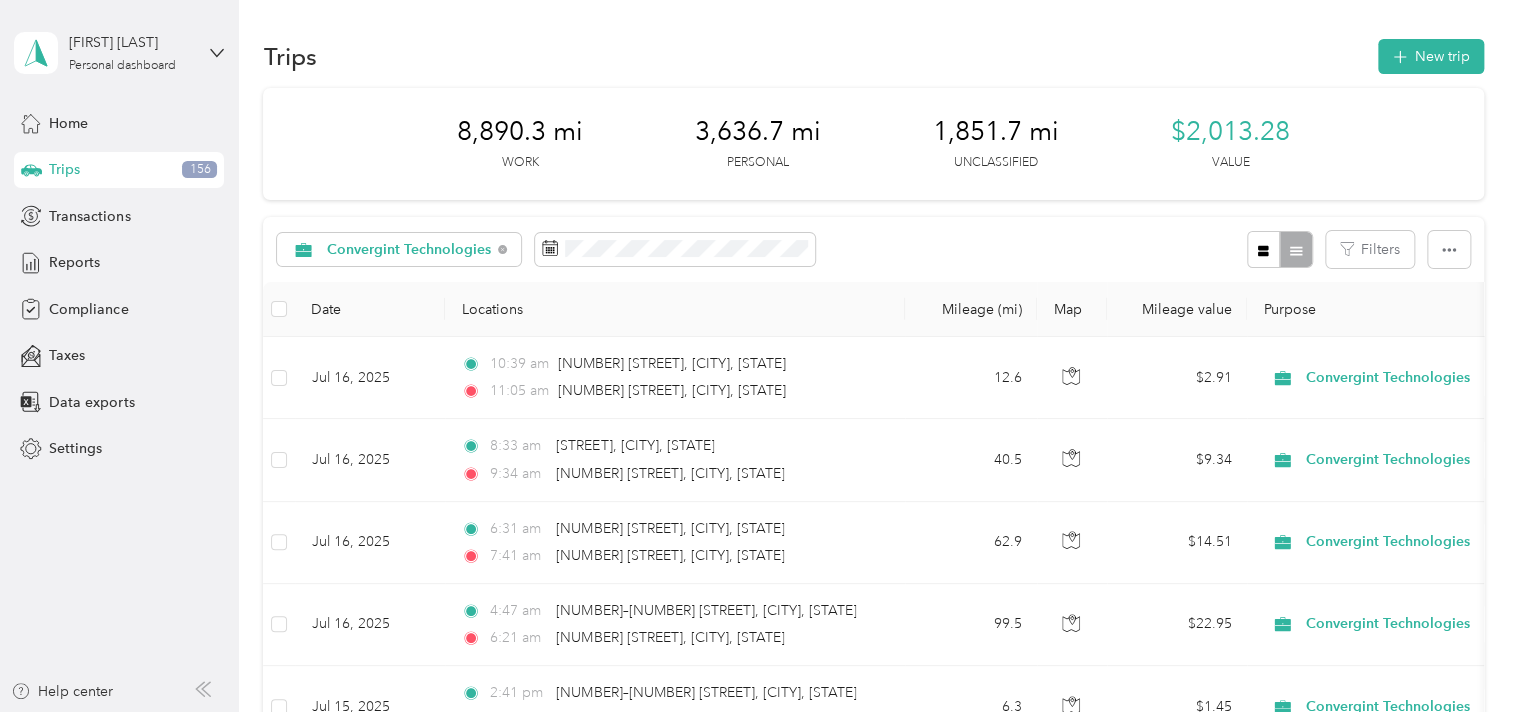 click on "Convergint Technologies Filters" at bounding box center (873, 249) 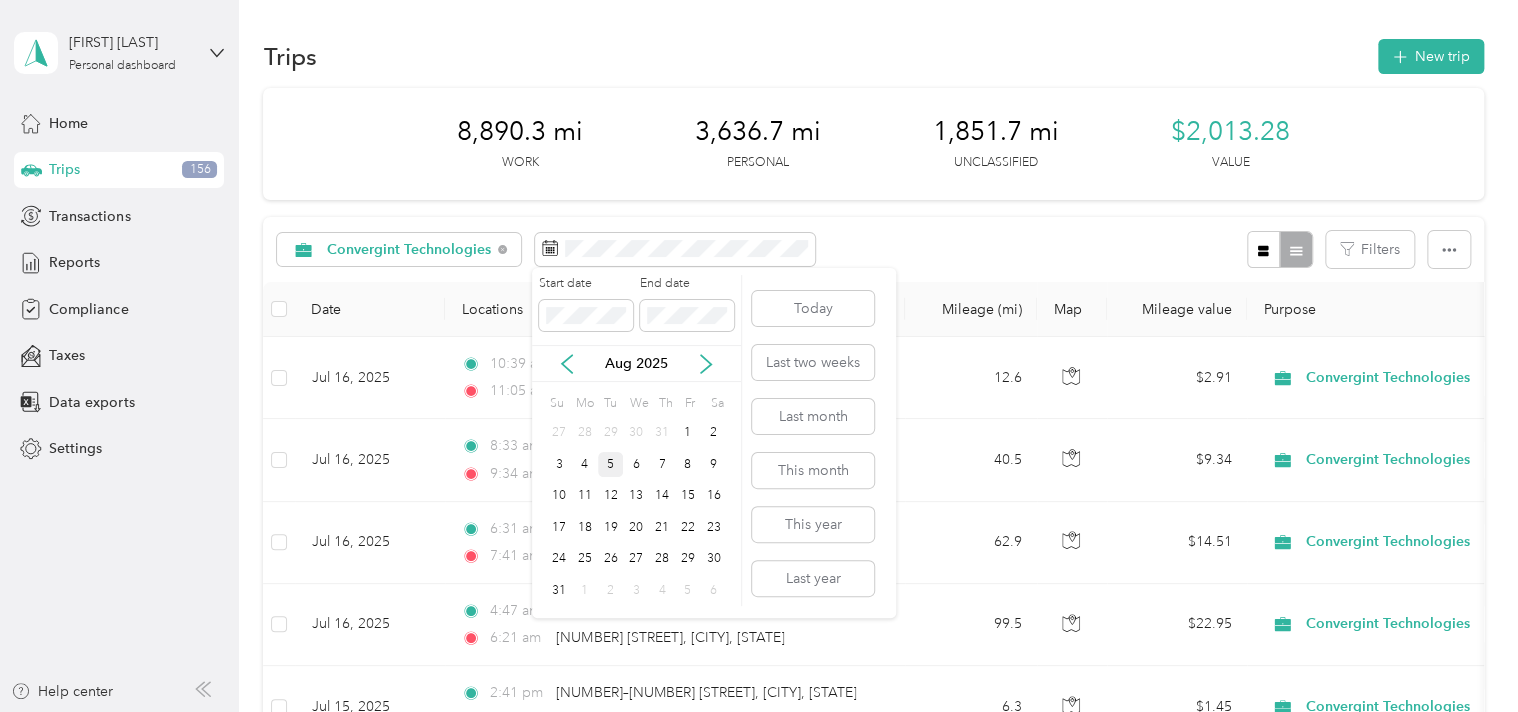 click on "Start date   End date   Aug 2025 Su Mo Tu We Th Fr Sa 27 28 29 30 31 1 2 3 4 5 6 7 8 9 10 11 12 13 14 15 16 17 18 19 20 21 22 23 24 25 26 27 28 29 30 31 1 2 3 4 5 6 Today Last two weeks Last month This month This year Last year" at bounding box center (714, 443) 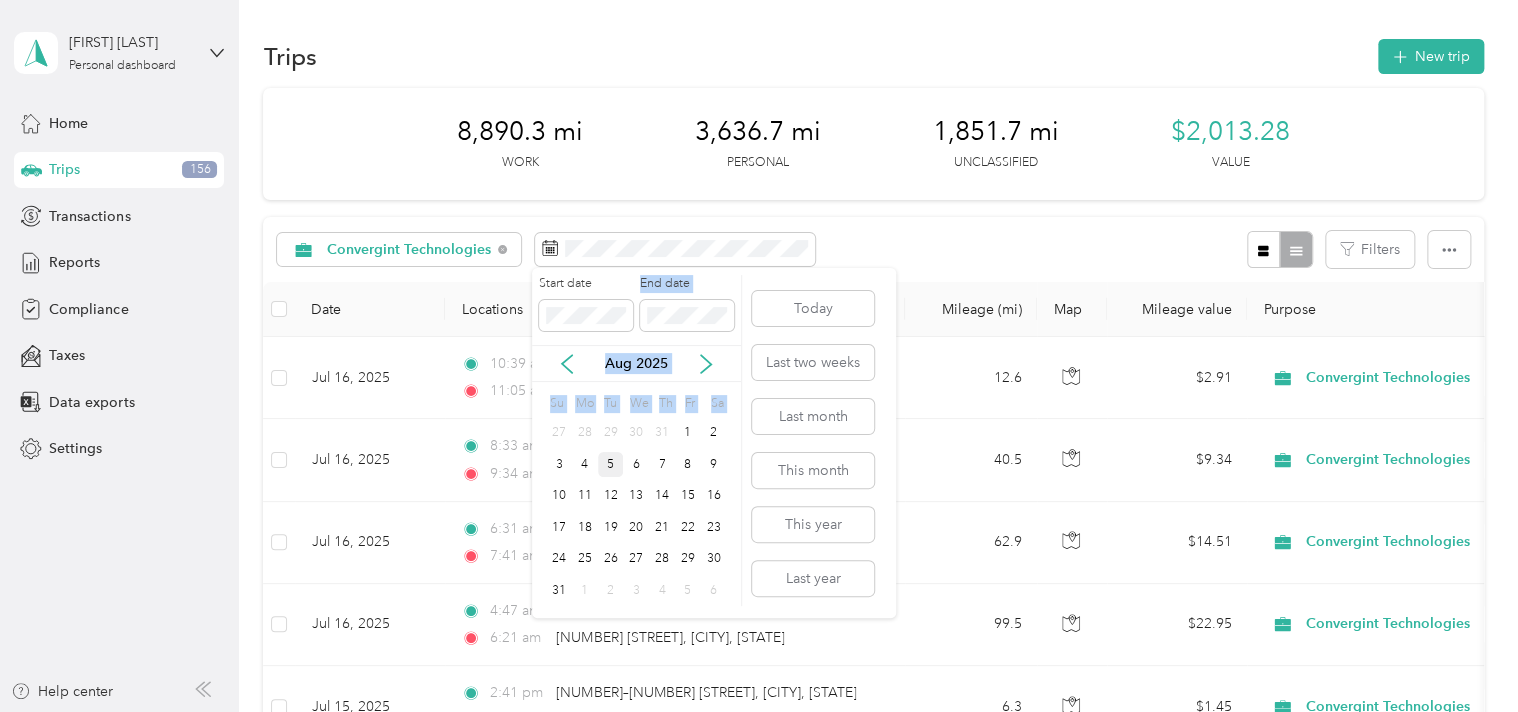 drag, startPoint x: 747, startPoint y: 281, endPoint x: 601, endPoint y: 284, distance: 146.03082 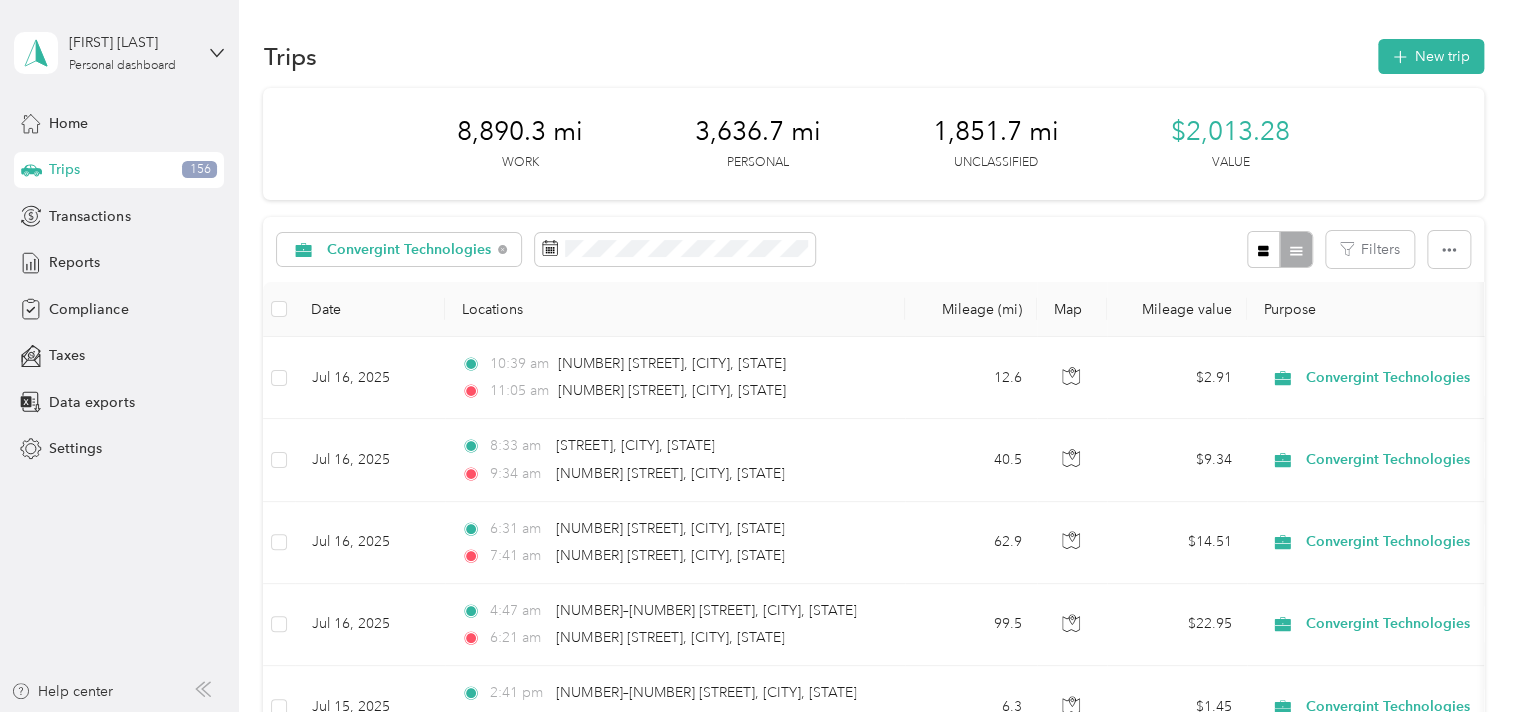 click on "Convergint Technologies Filters" at bounding box center [873, 249] 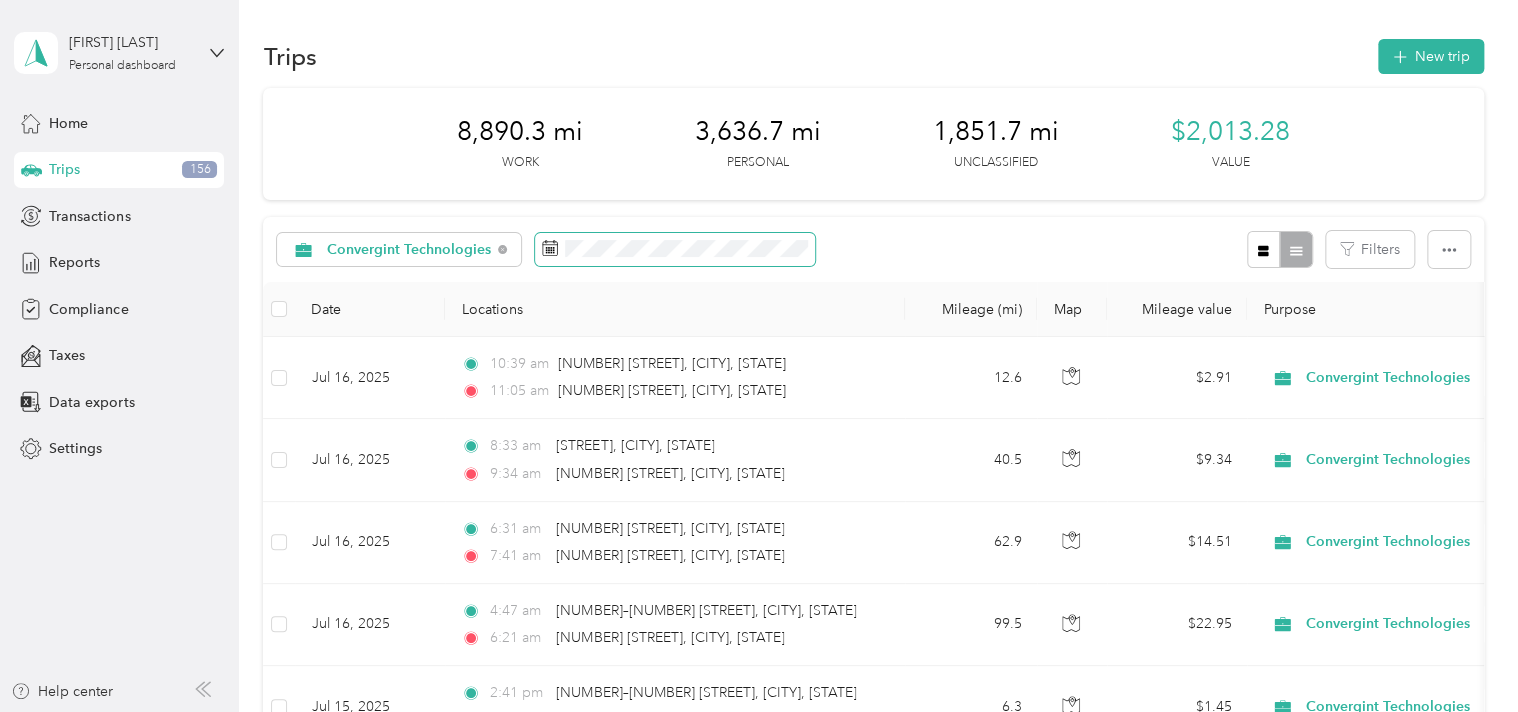 click 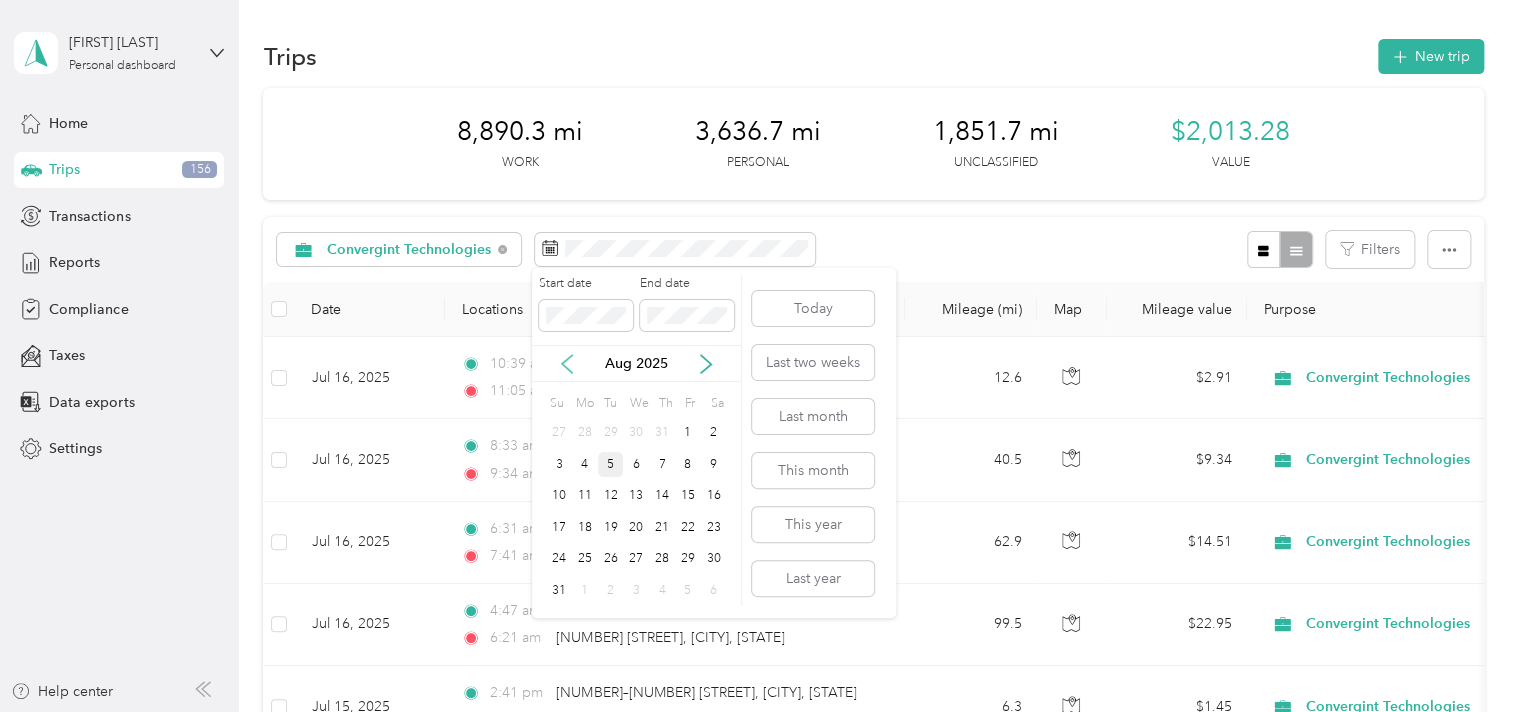 click 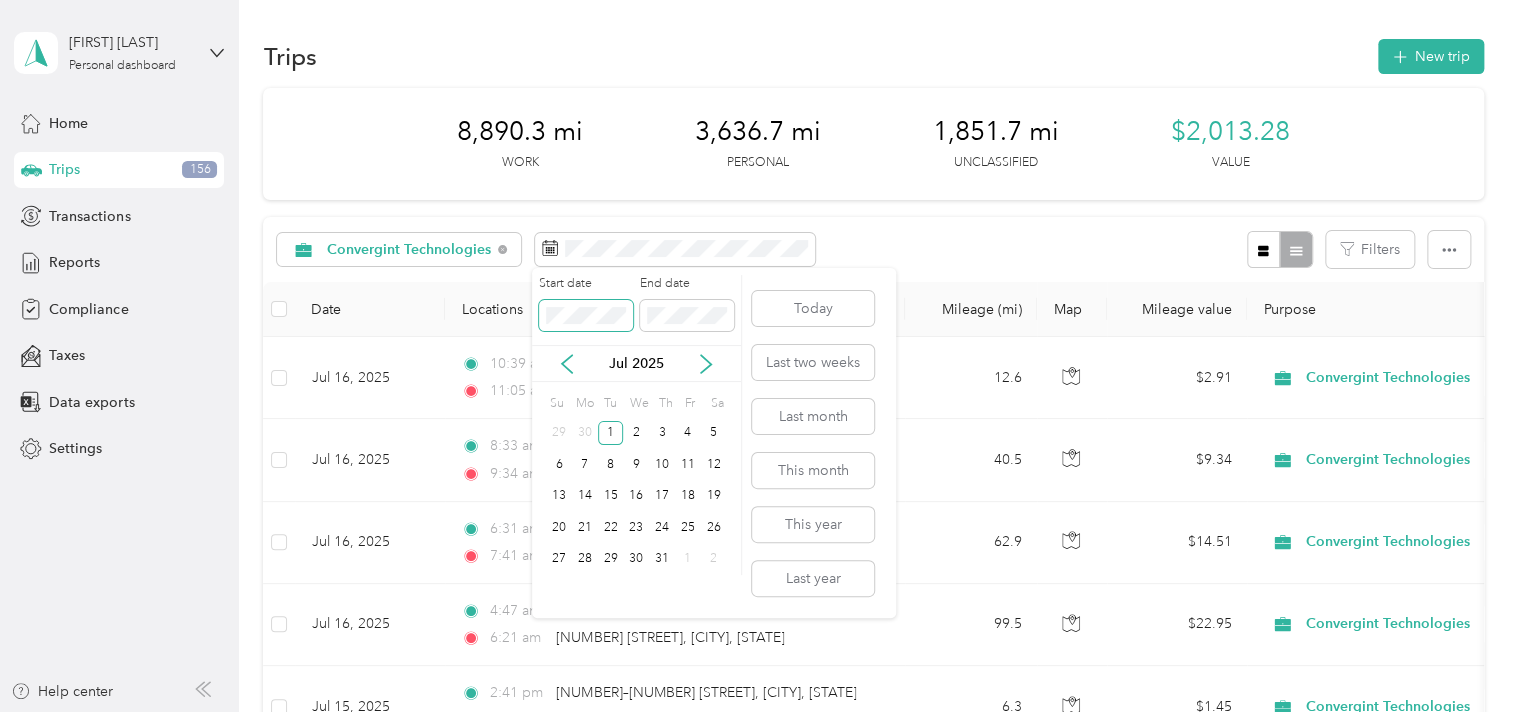 click at bounding box center [586, 316] 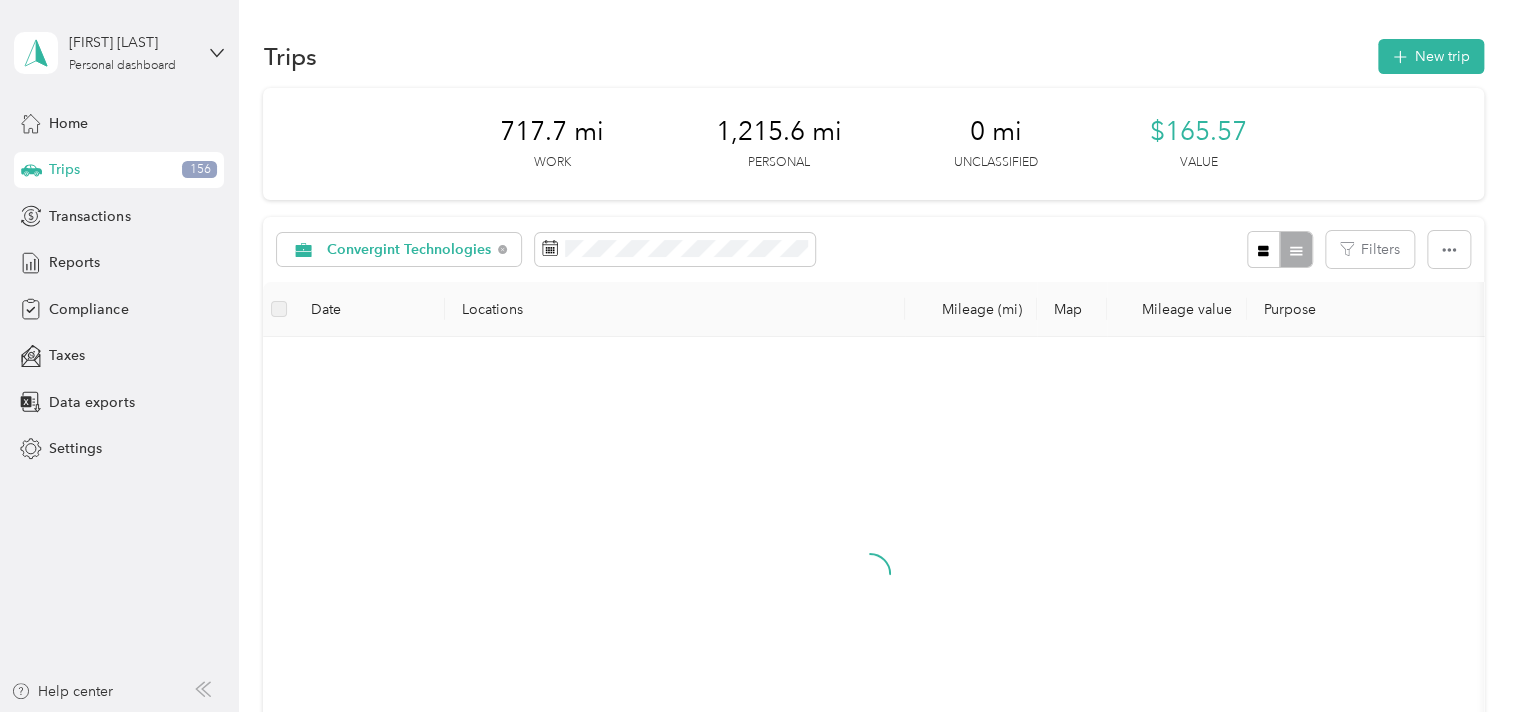 click on "Convergint Technologies Filters" at bounding box center (873, 249) 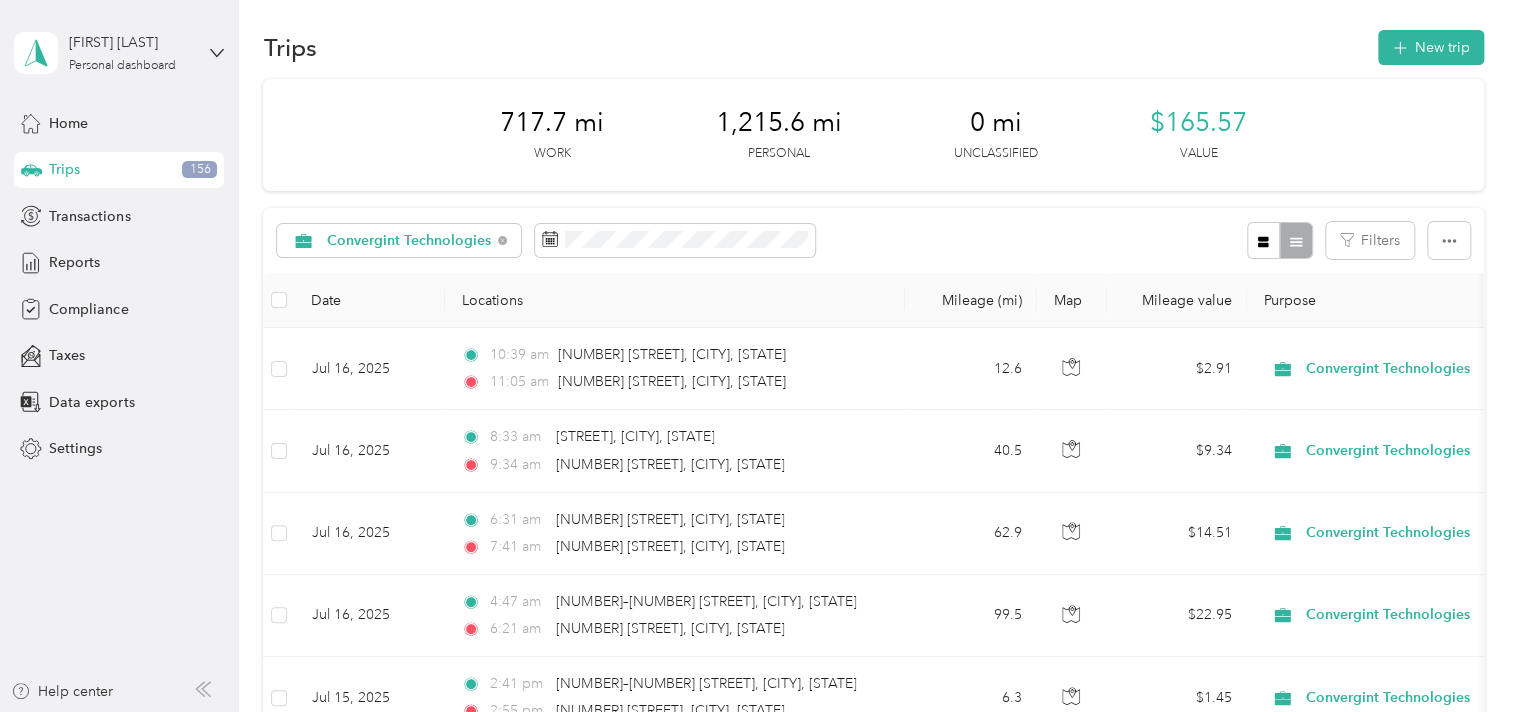 scroll, scrollTop: 0, scrollLeft: 0, axis: both 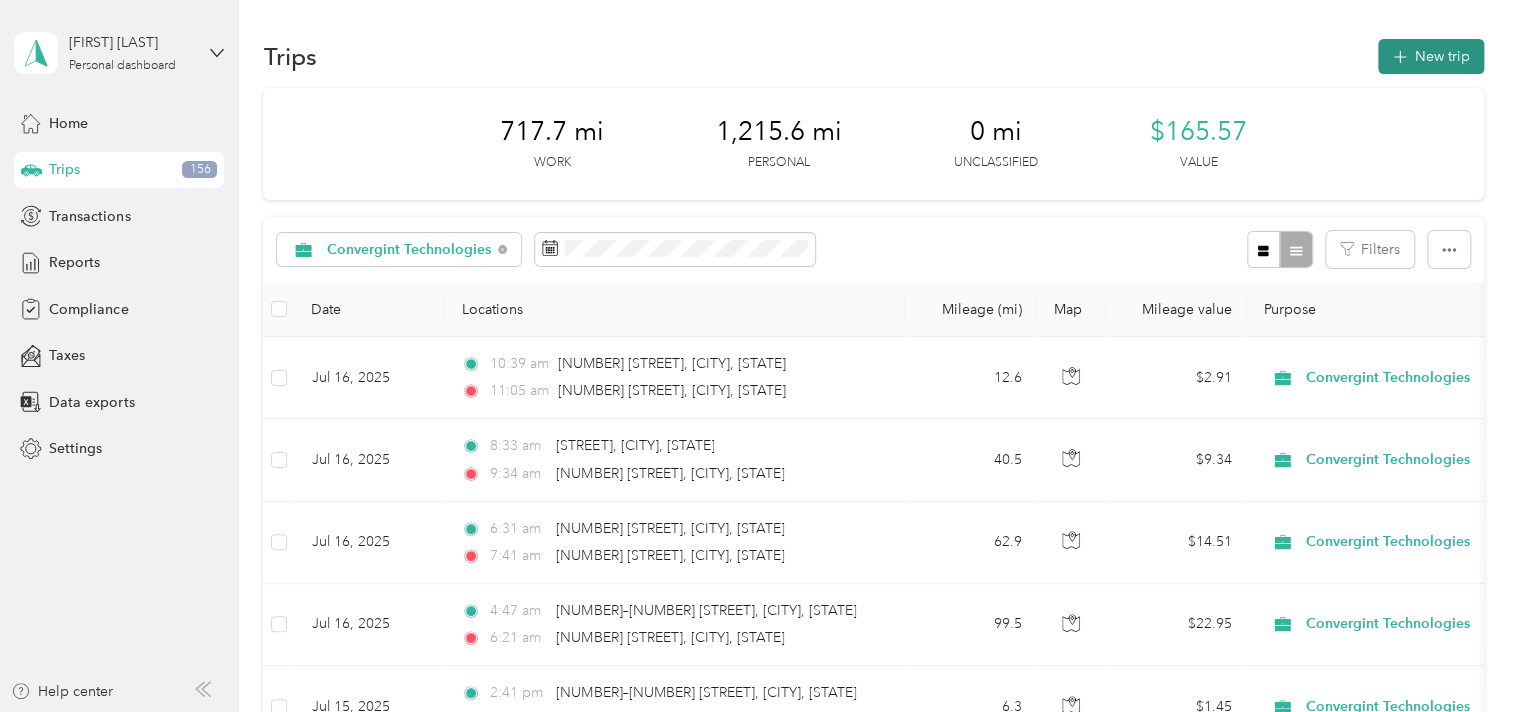 click on "New trip" at bounding box center (1431, 56) 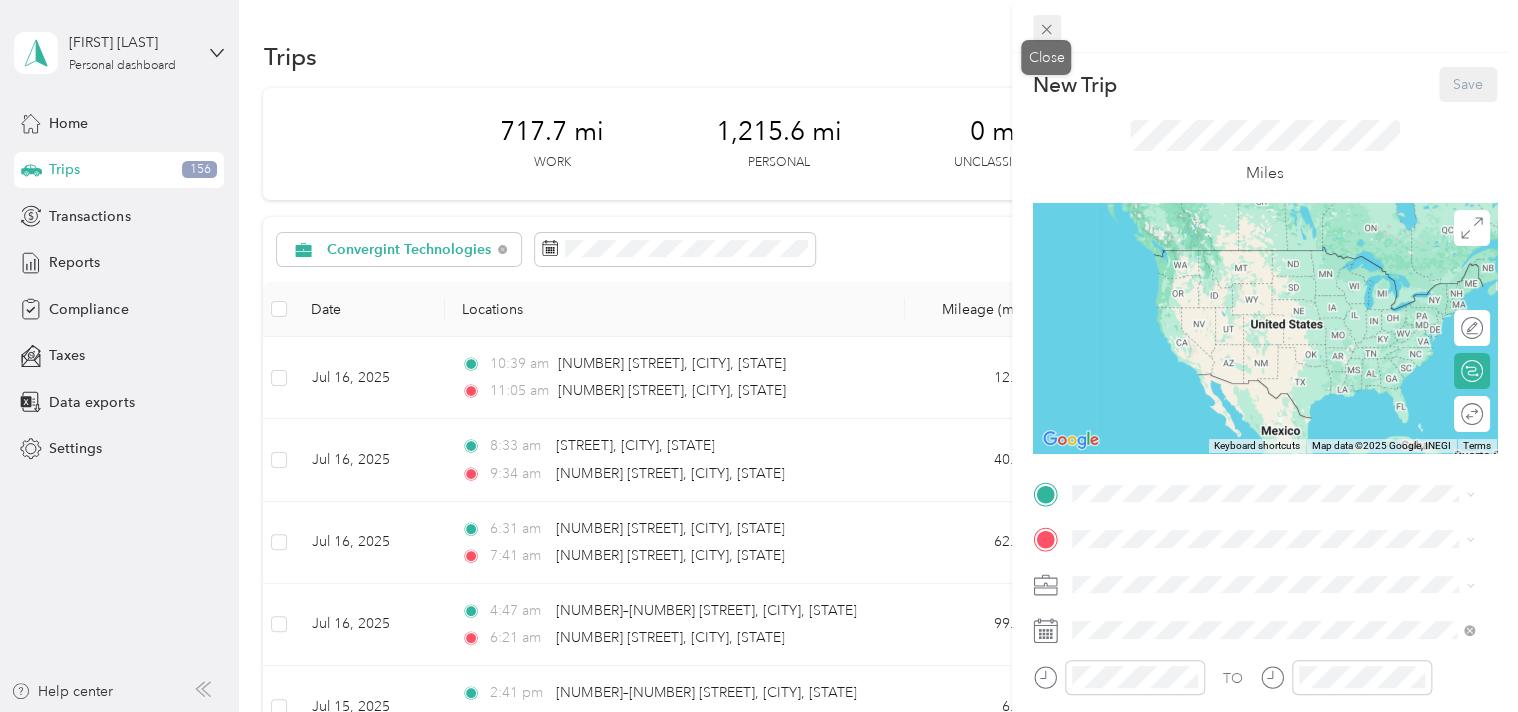 click 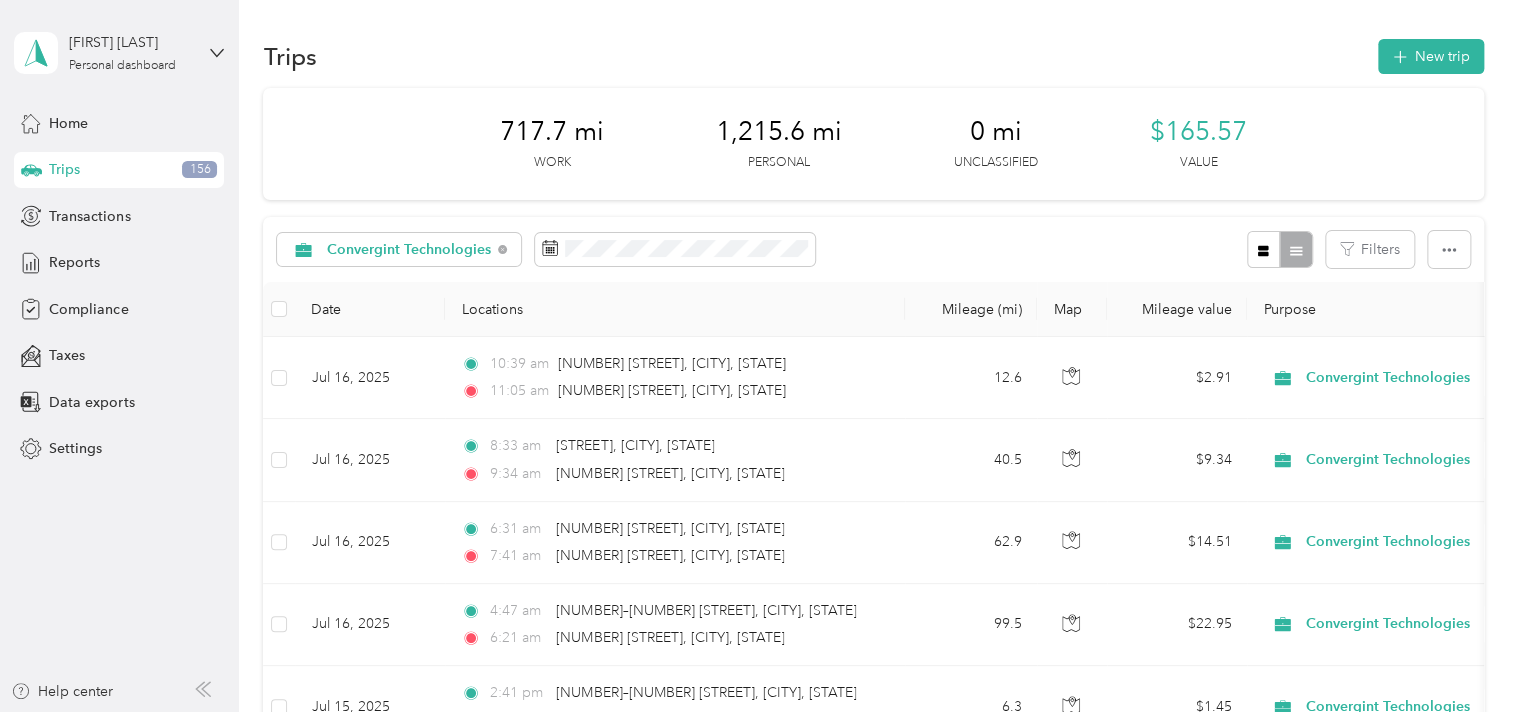 click at bounding box center [1279, 249] 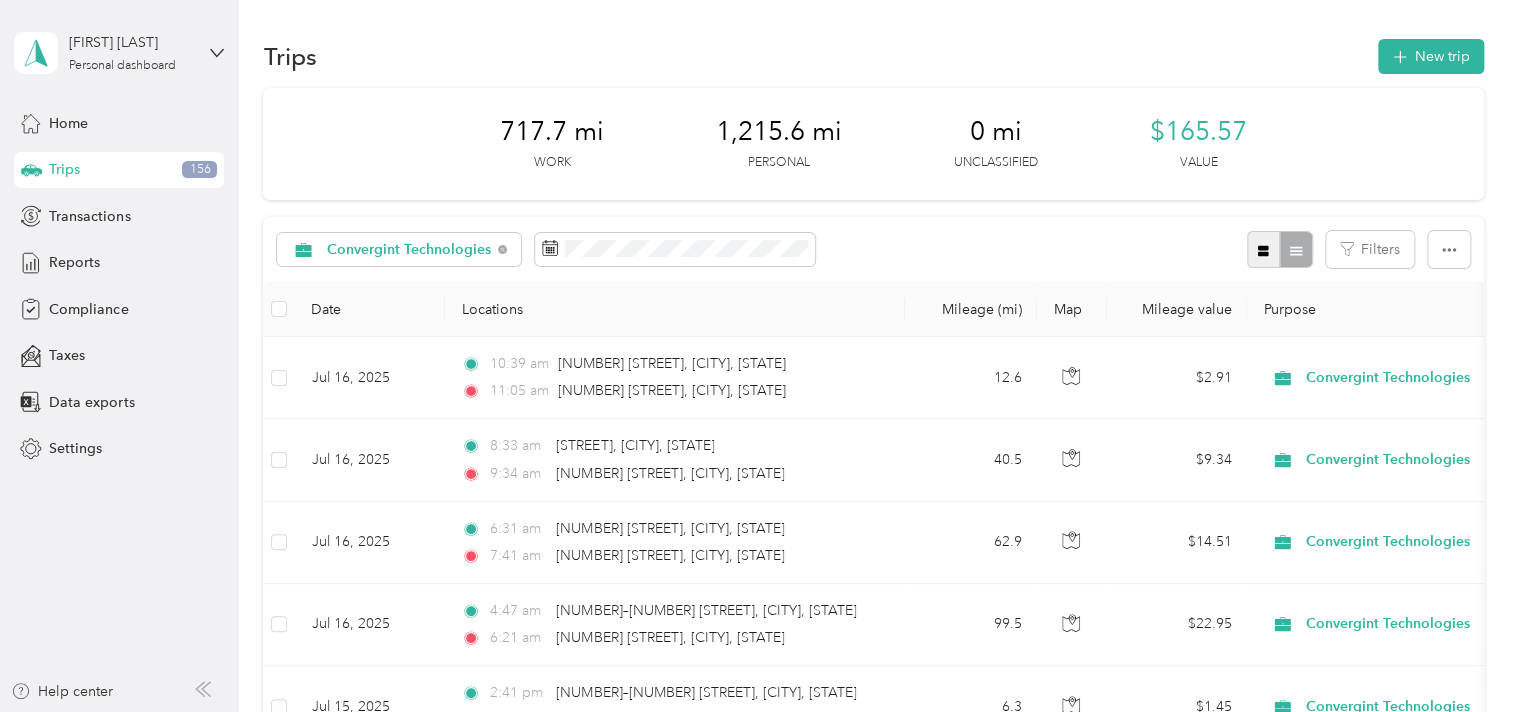 click 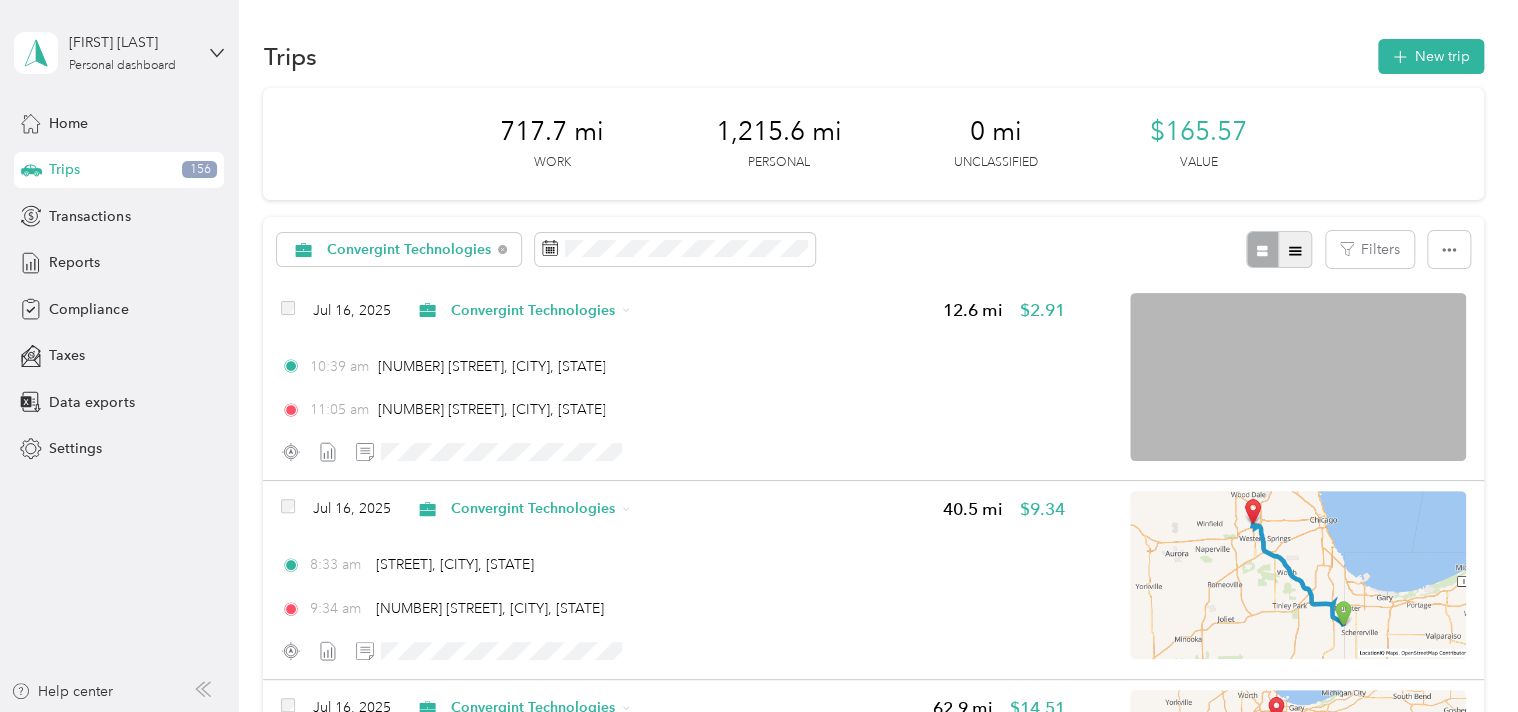 click 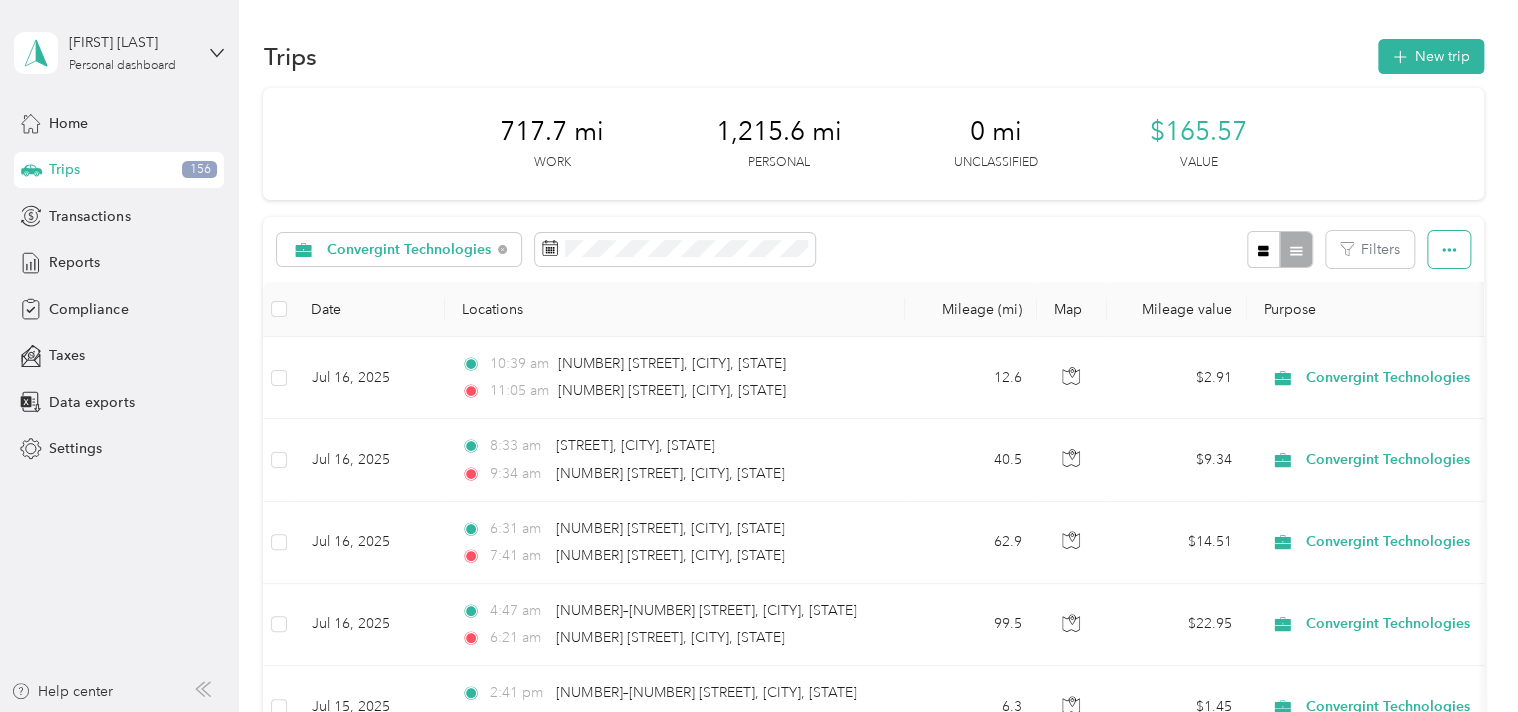click 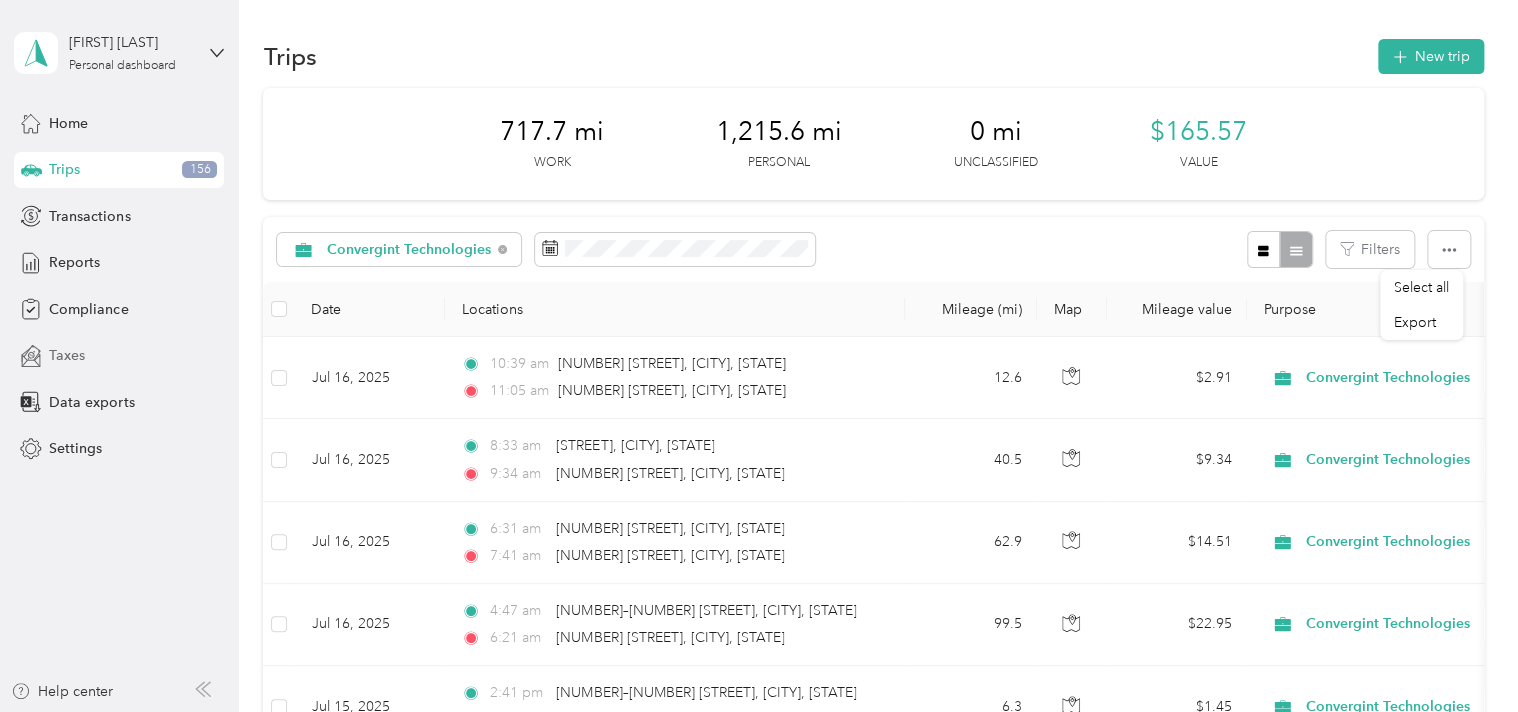 click on "Taxes" at bounding box center (119, 356) 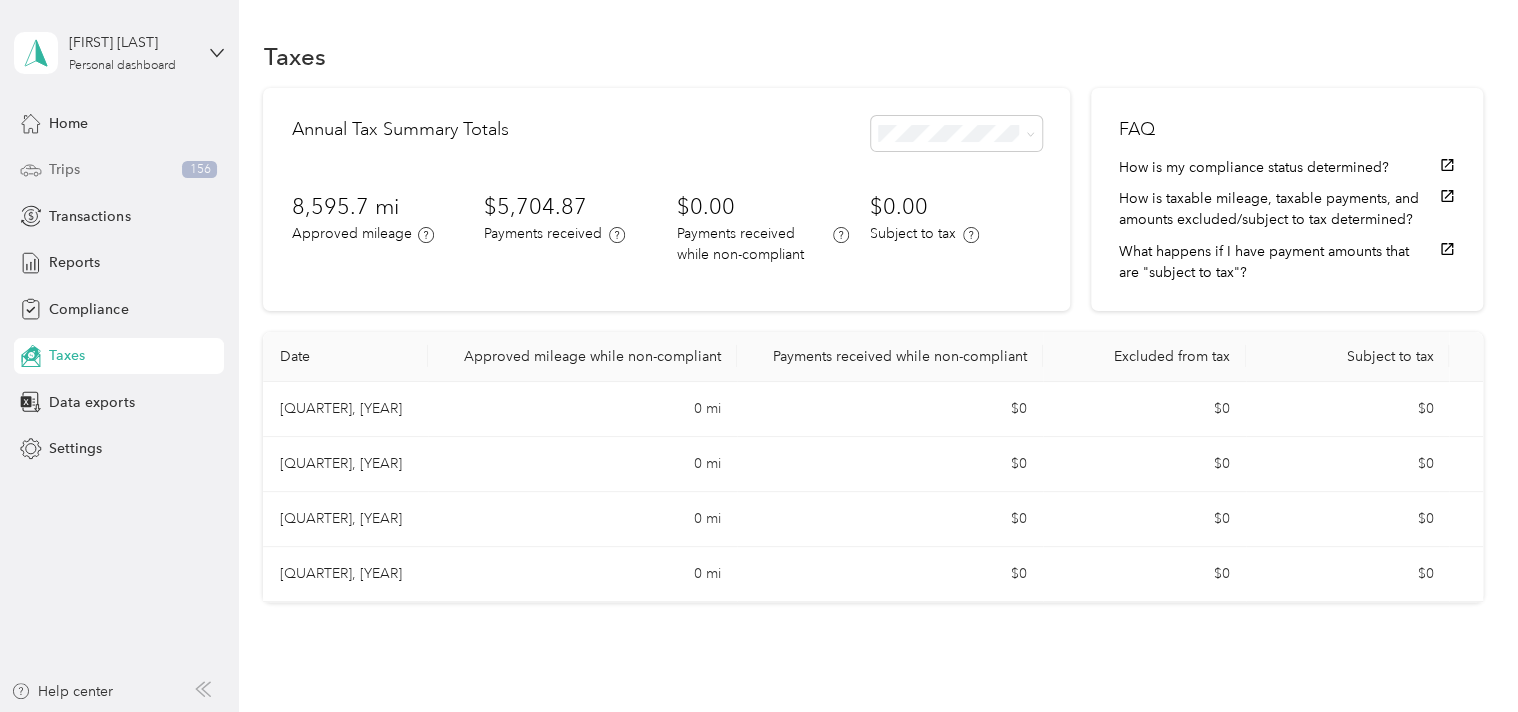 click on "Trips" at bounding box center [64, 169] 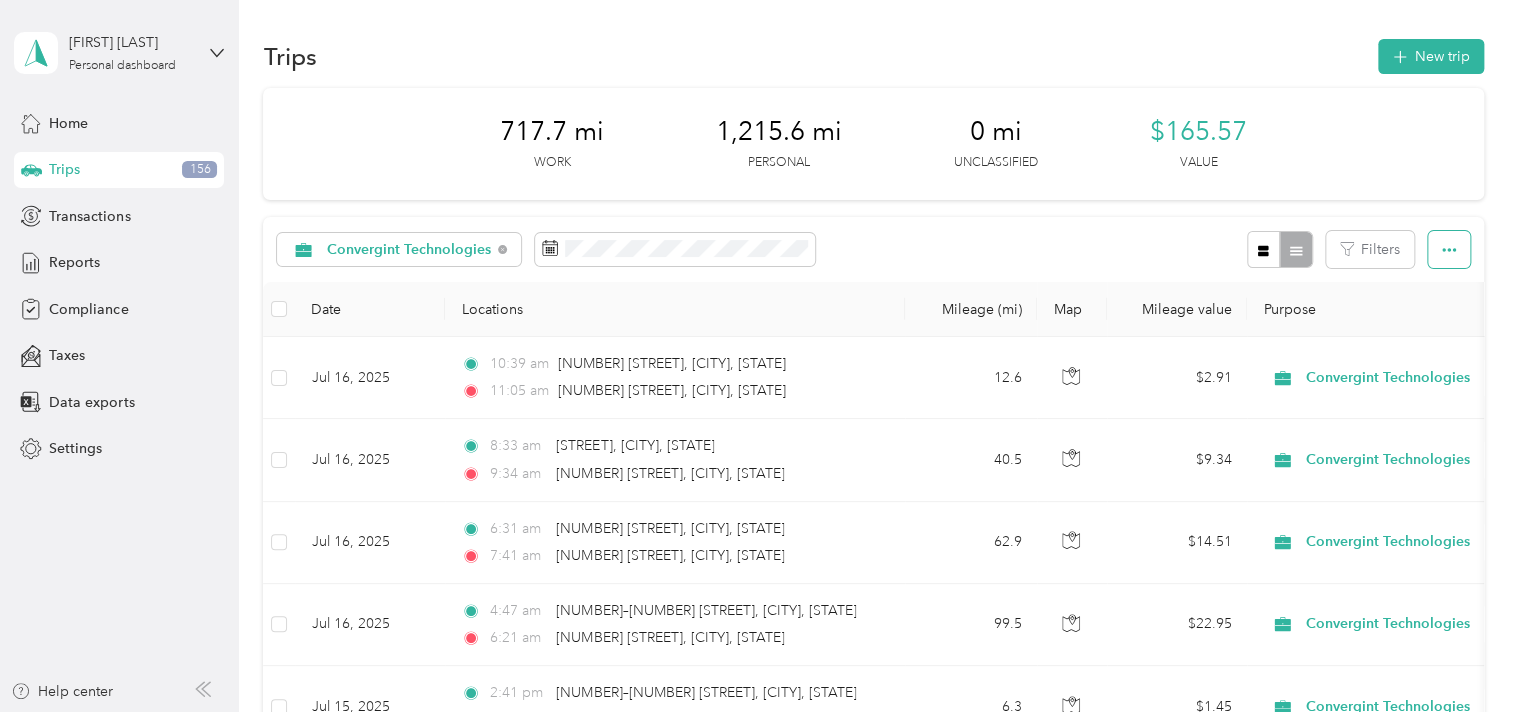 click 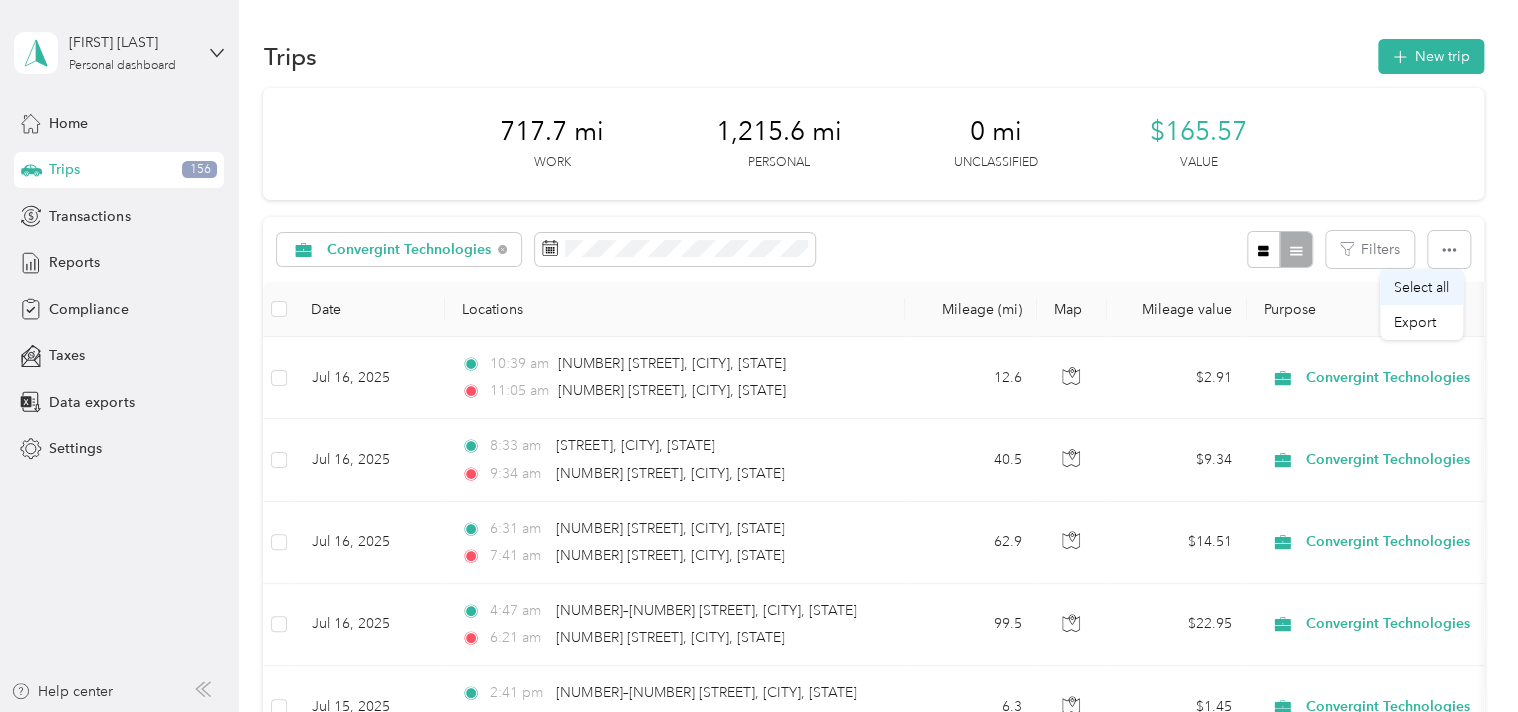 click on "Select all" at bounding box center [1421, 287] 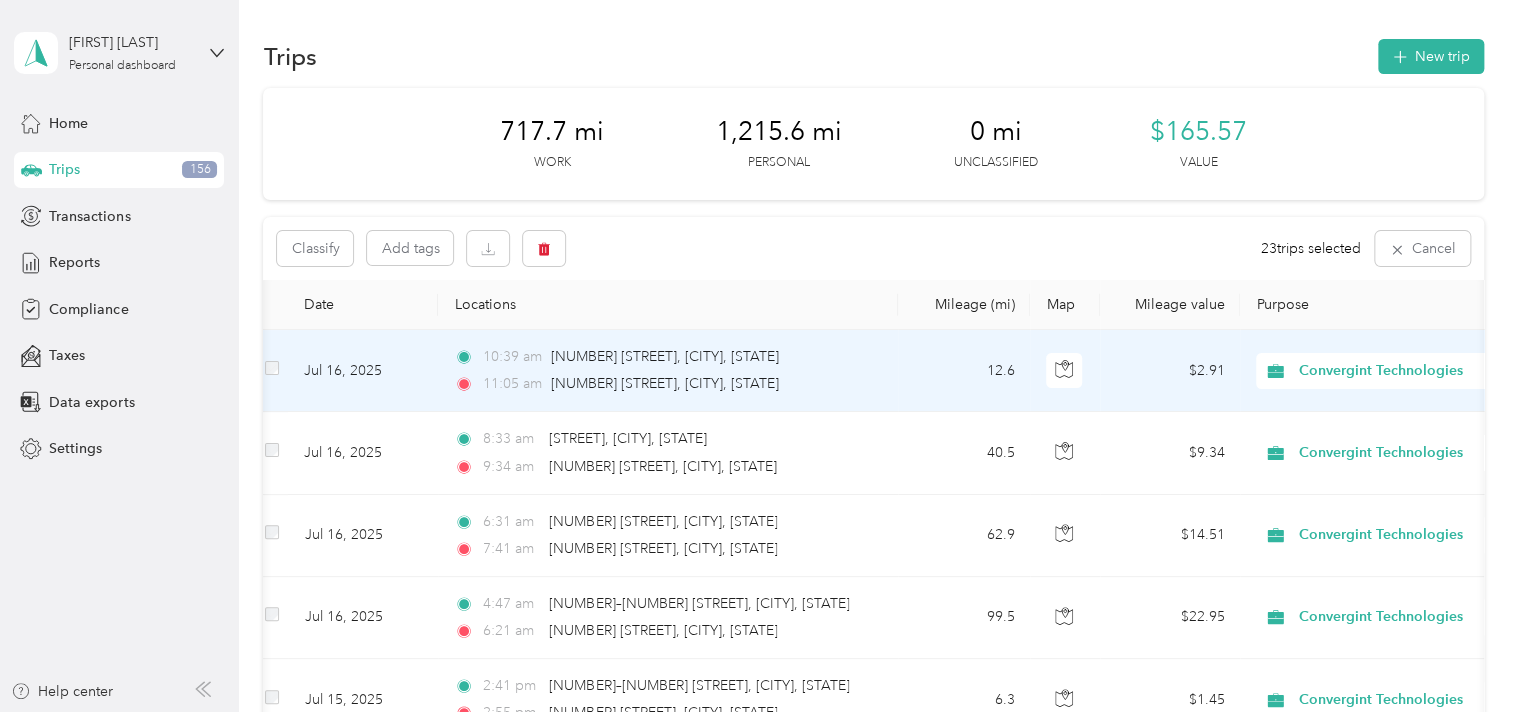 scroll, scrollTop: 0, scrollLeft: 8, axis: horizontal 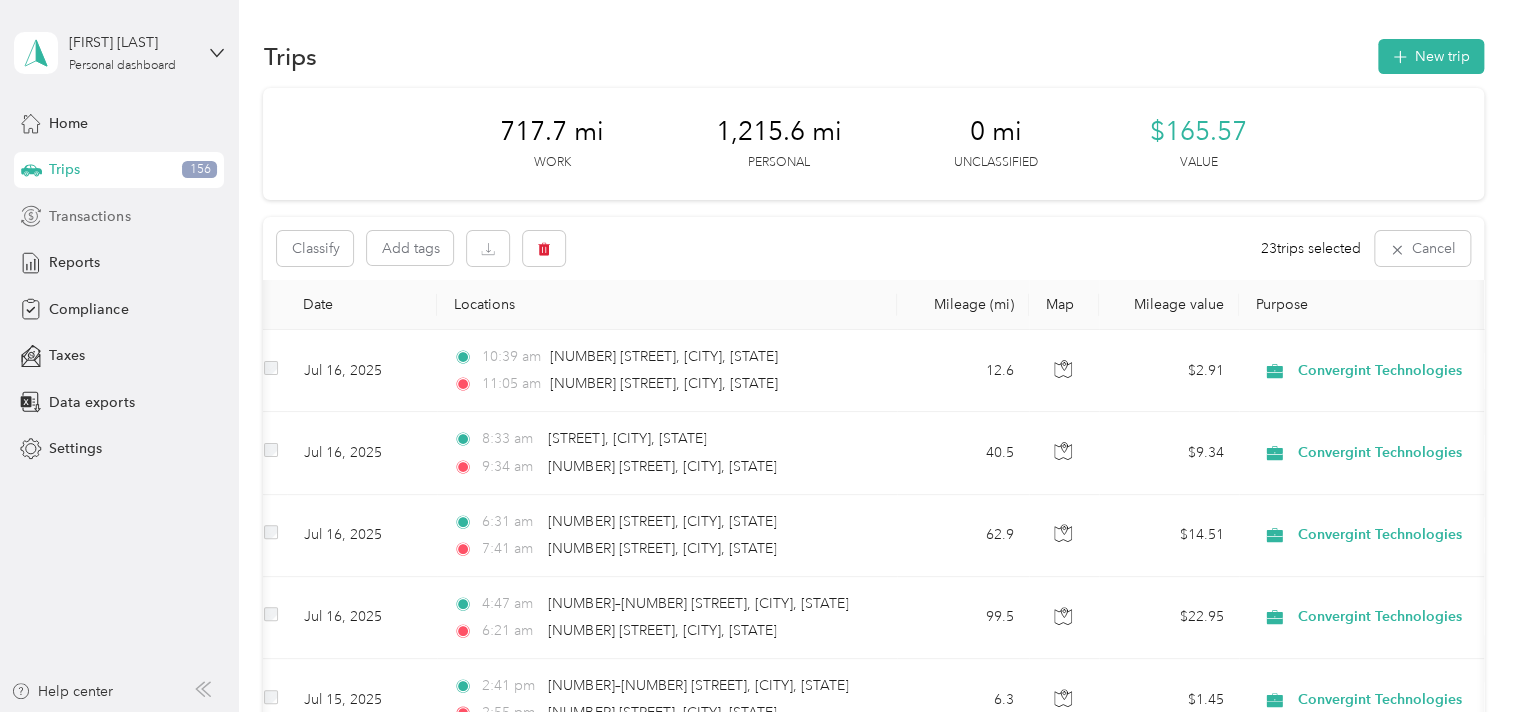 click on "Transactions" at bounding box center (89, 216) 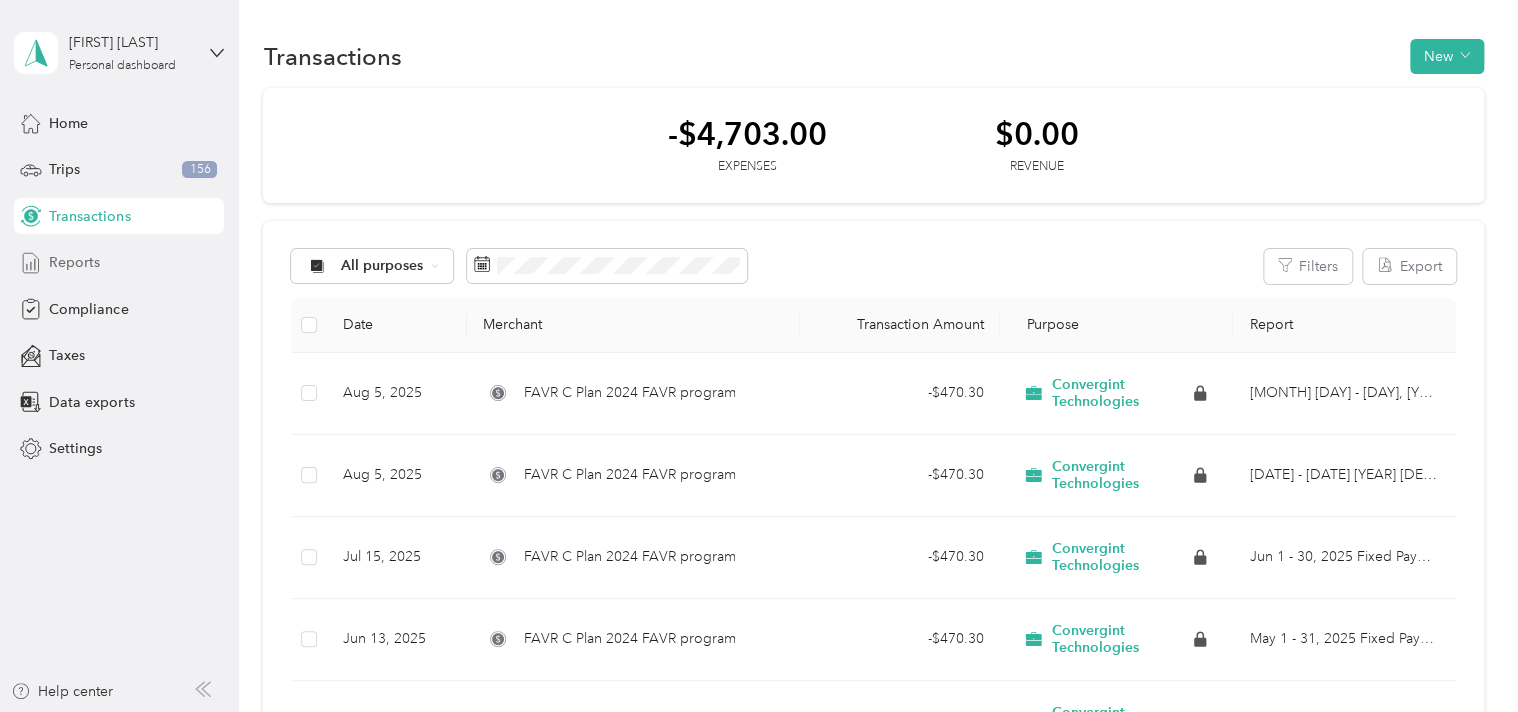 click on "Reports" at bounding box center (74, 262) 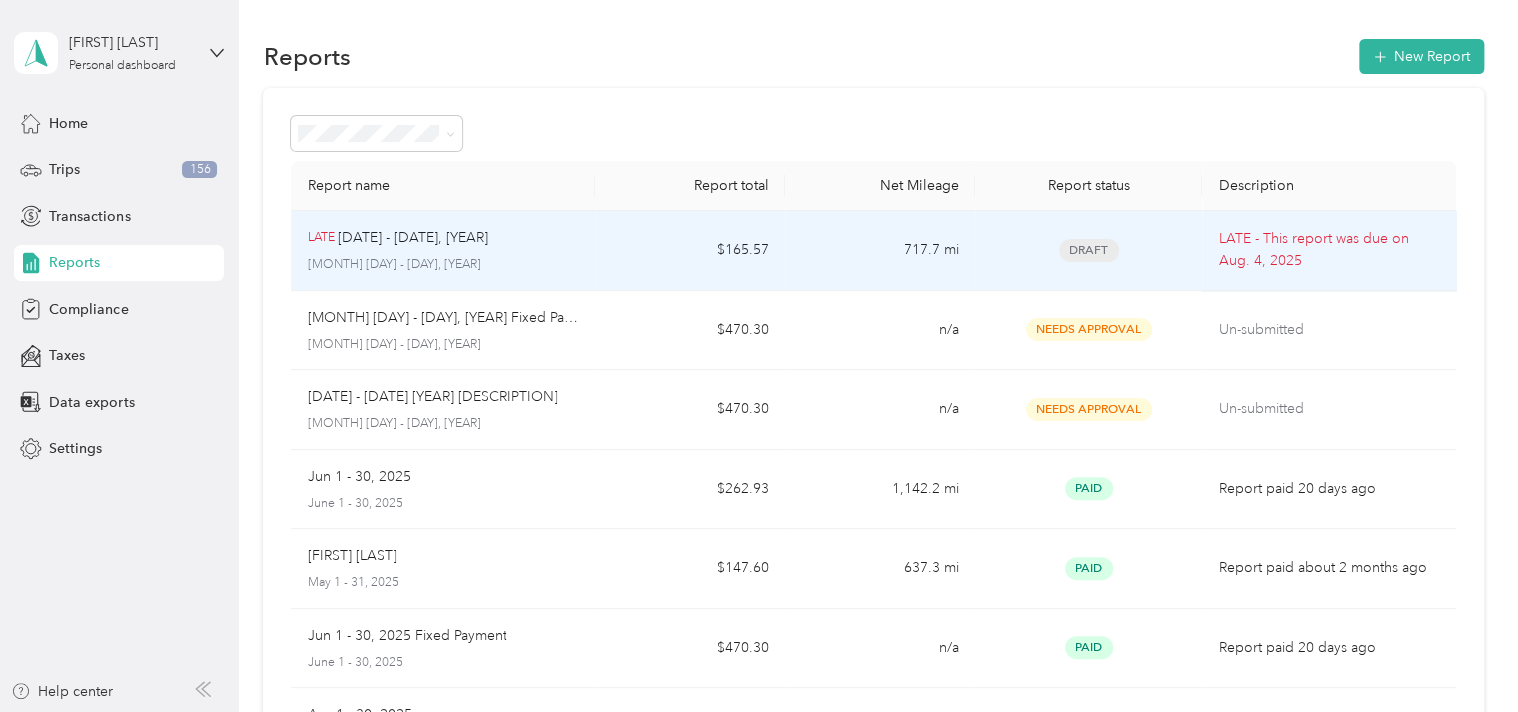 click on "Draft" at bounding box center (1089, 250) 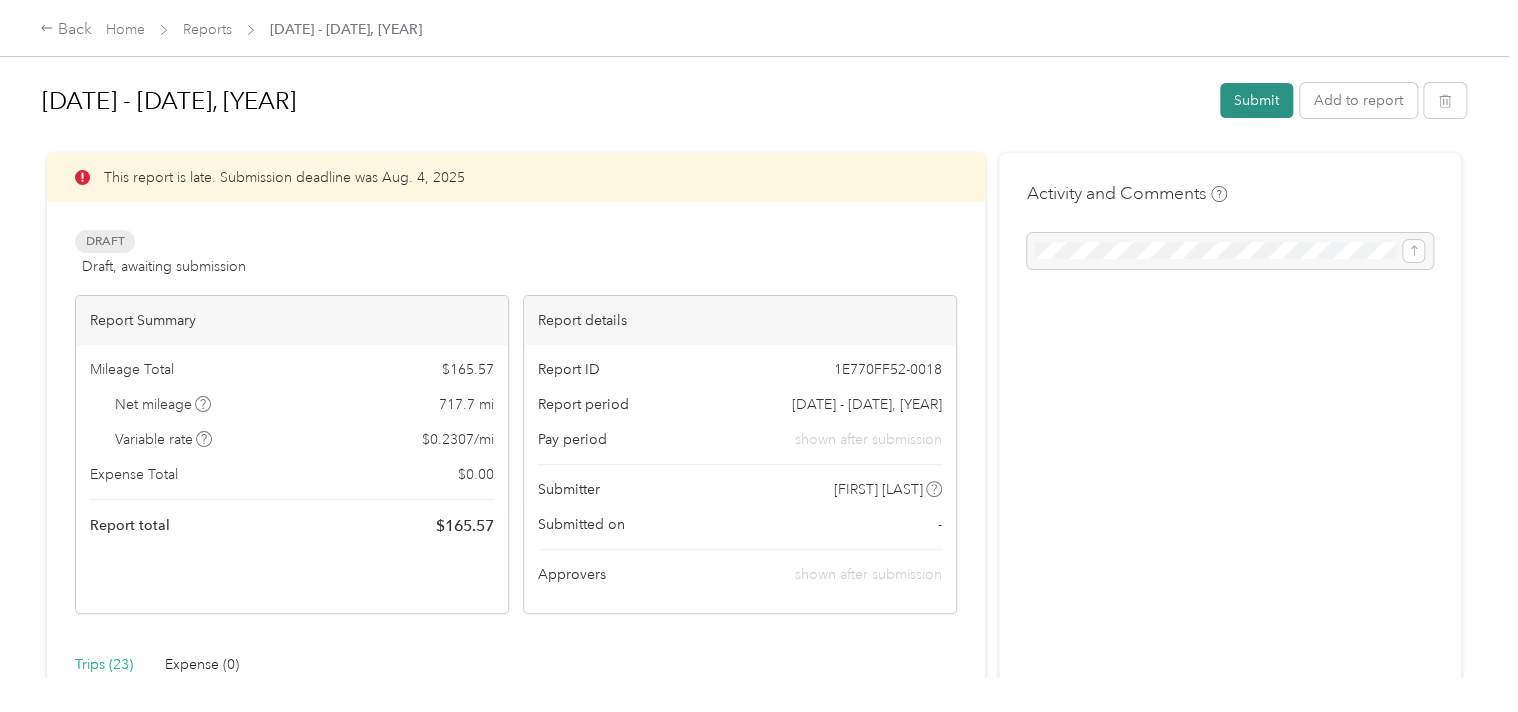 click on "Submit" at bounding box center (1256, 100) 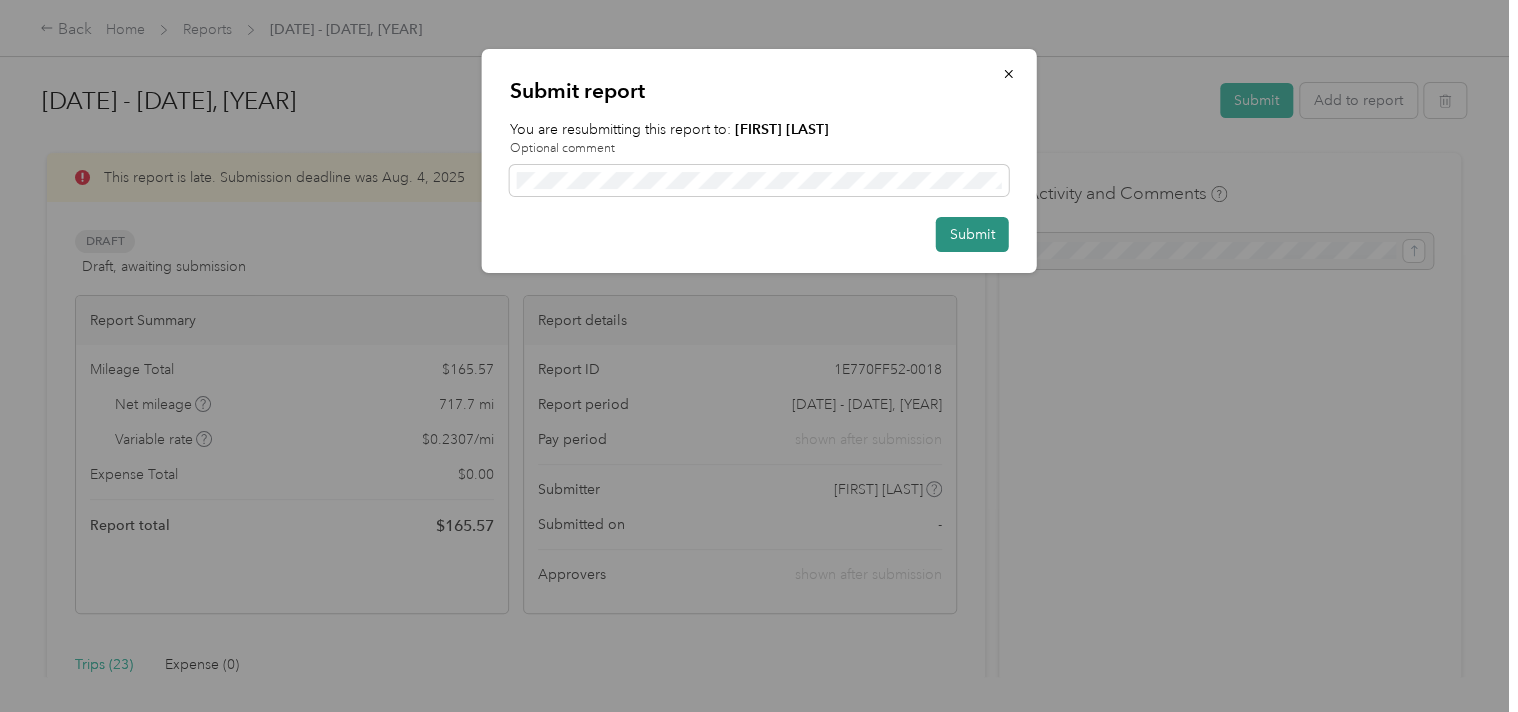 click on "Submit" at bounding box center (972, 234) 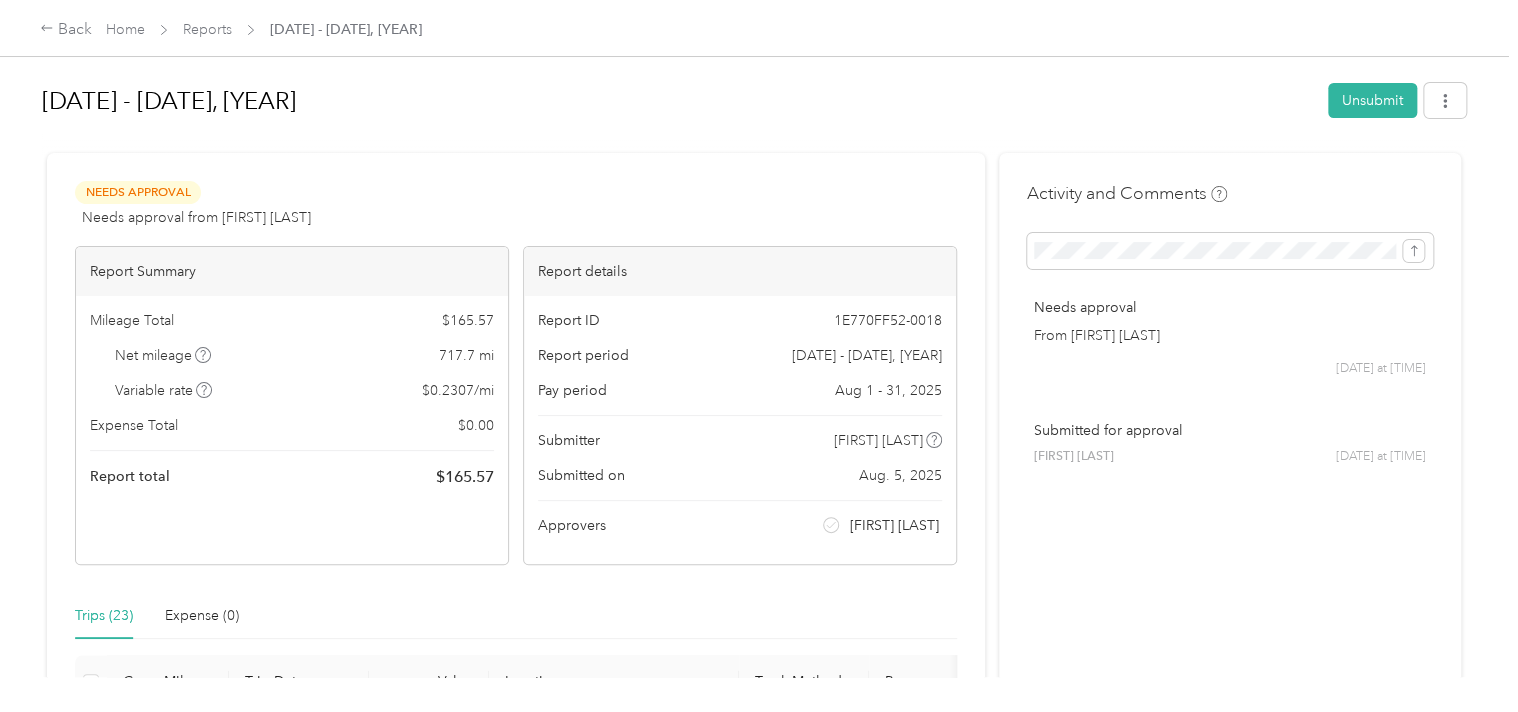 click on "Needs Approval Needs approval from [FIRST] [LAST] View  activity & comments Report Summary Mileage Total $ 165.57 Net mileage   717.7   mi Variable rate   $ 0.2307 / mi Expense Total $ 0.00 Report total $ 165.57 Report details Report ID 1E770FF52-0018 Report period [DATE] - [DATE], [YEAR] Pay period [DATE] - [DATE], [YEAR] Submitter [FIRST] [LAST] Submitted on [DATE], [YEAR] Approvers [FIRST] [LAST] Trips (23) Expense (0) Gross Miles Trip Date Value Location Track Method Purpose Notes Tags                     12.6 7-16-2025 $2.91 [TIME] [NUMBER] [STREET], [CITY], [STATE] [TIME] [NUMBER] [STREET], [CITY], [STATE] GPS Convergint Technologies - 40.5 7-16-2025 $9.34 [TIME] [STREET], [CITY], [STATE] [TIME] [NUMBER] [STREET], [CITY], [STATE] GPS Convergint Technologies - 62.9 7-16-2025 $14.51 [TIME] [NUMBER] [HIGHWAY], [CITY], [STATE] [TIME] [NUMBER] [STREET], [CITY], [STATE] GPS Convergint Technologies - 99.5 7-16-2025 $22.95 [TIME] [NUMBER]–[NUMBER] [STREET], [CITY], [STATE] [TIME] [NUMBER] [HIGHWAY], [CITY], [STATE] GPS - 6.3 7-15-2025 $1.45" at bounding box center [516, 1608] 